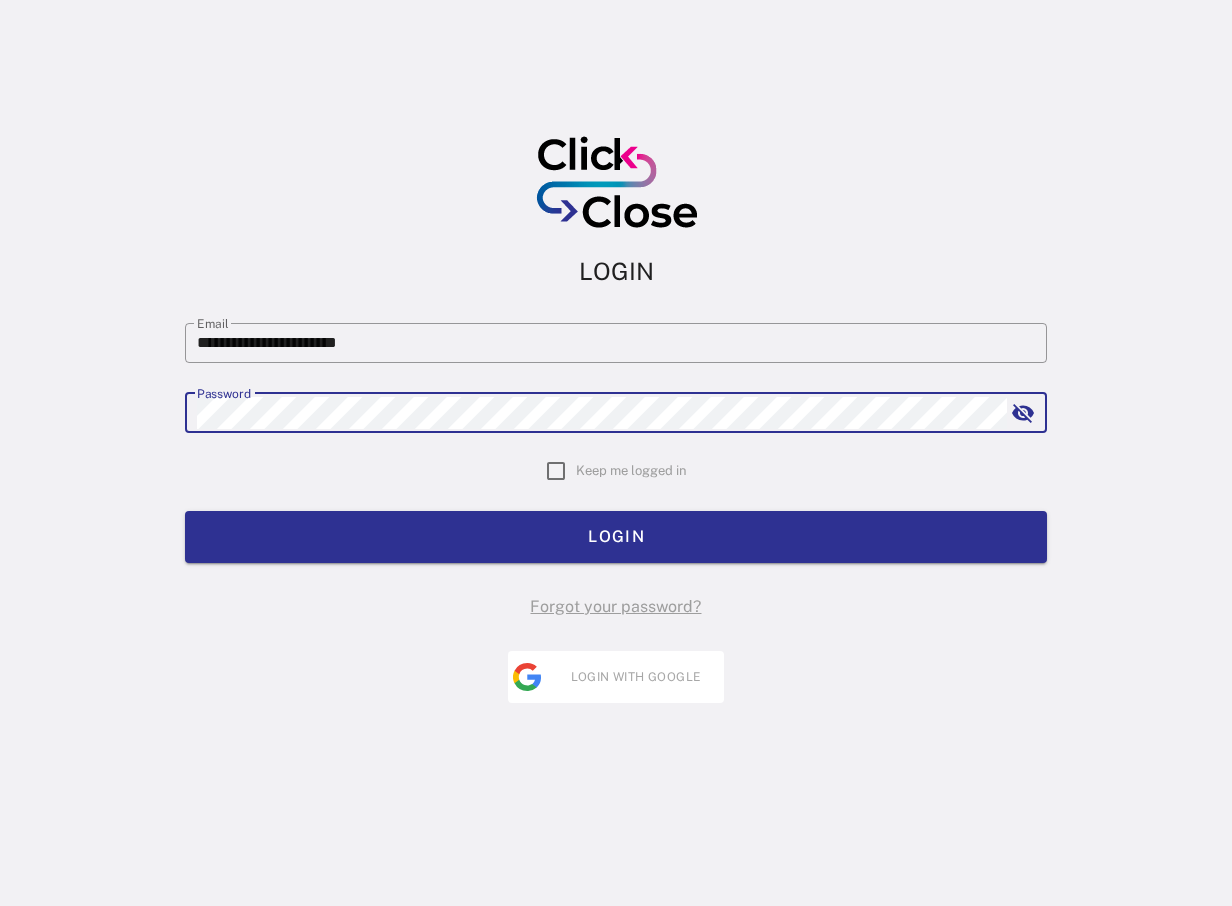 scroll, scrollTop: 0, scrollLeft: 0, axis: both 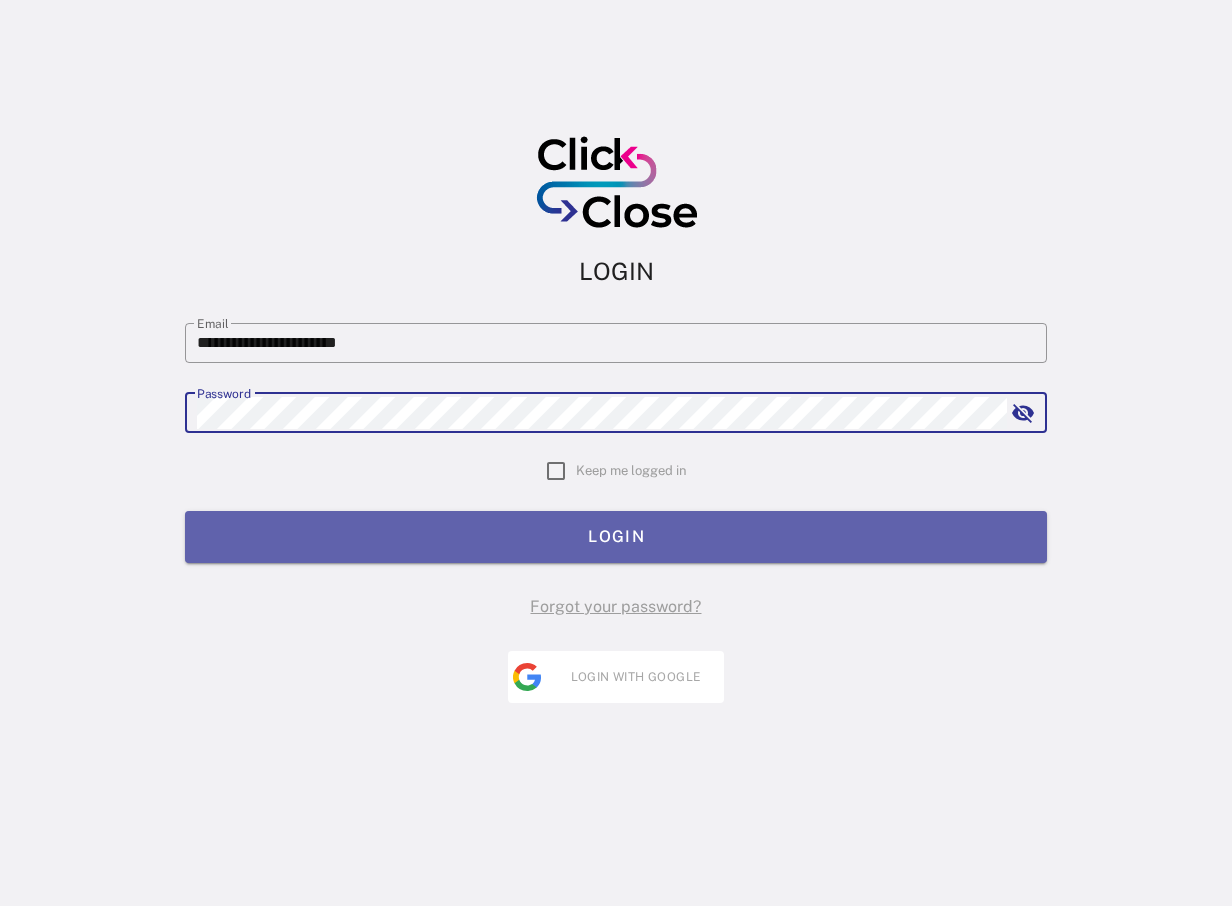 click on "LOGIN" at bounding box center (616, 537) 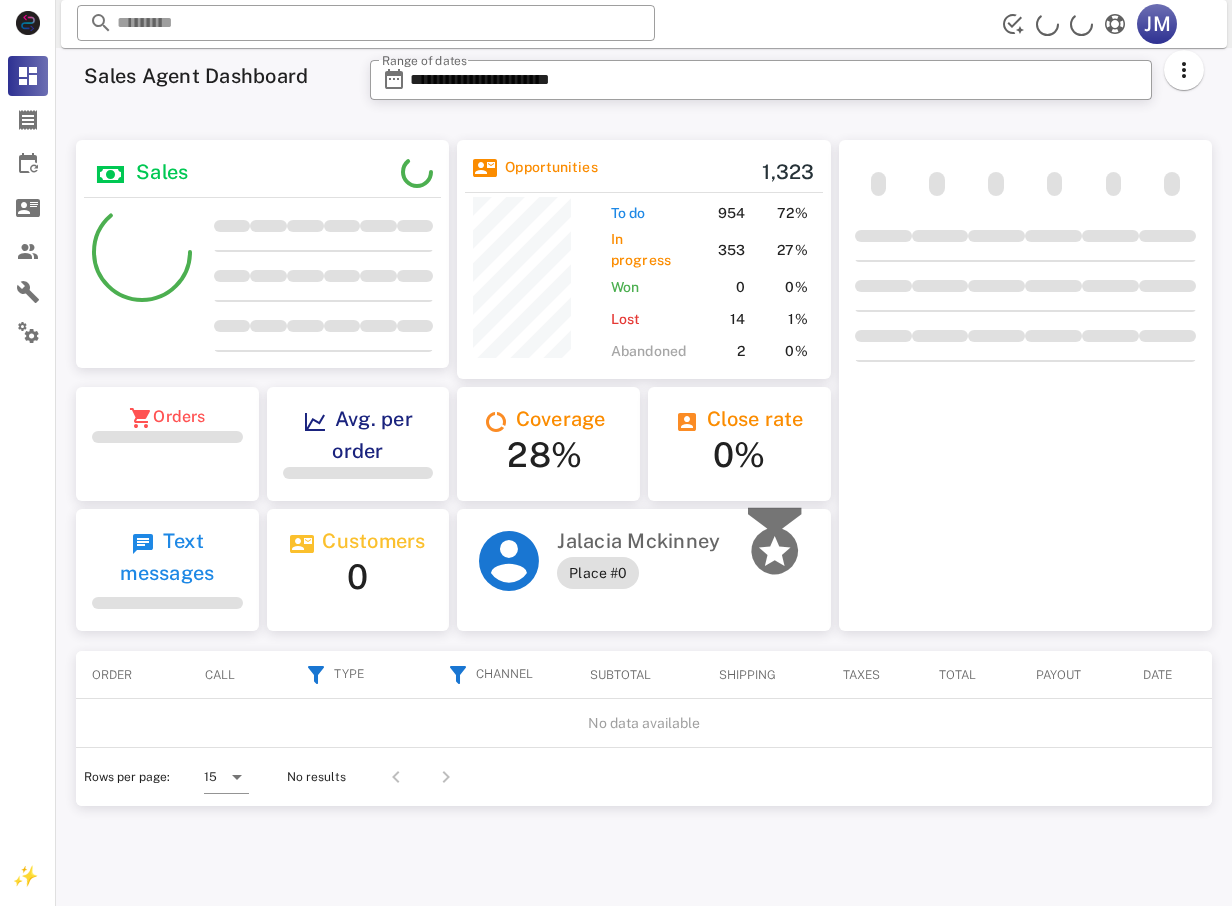 scroll, scrollTop: 0, scrollLeft: 0, axis: both 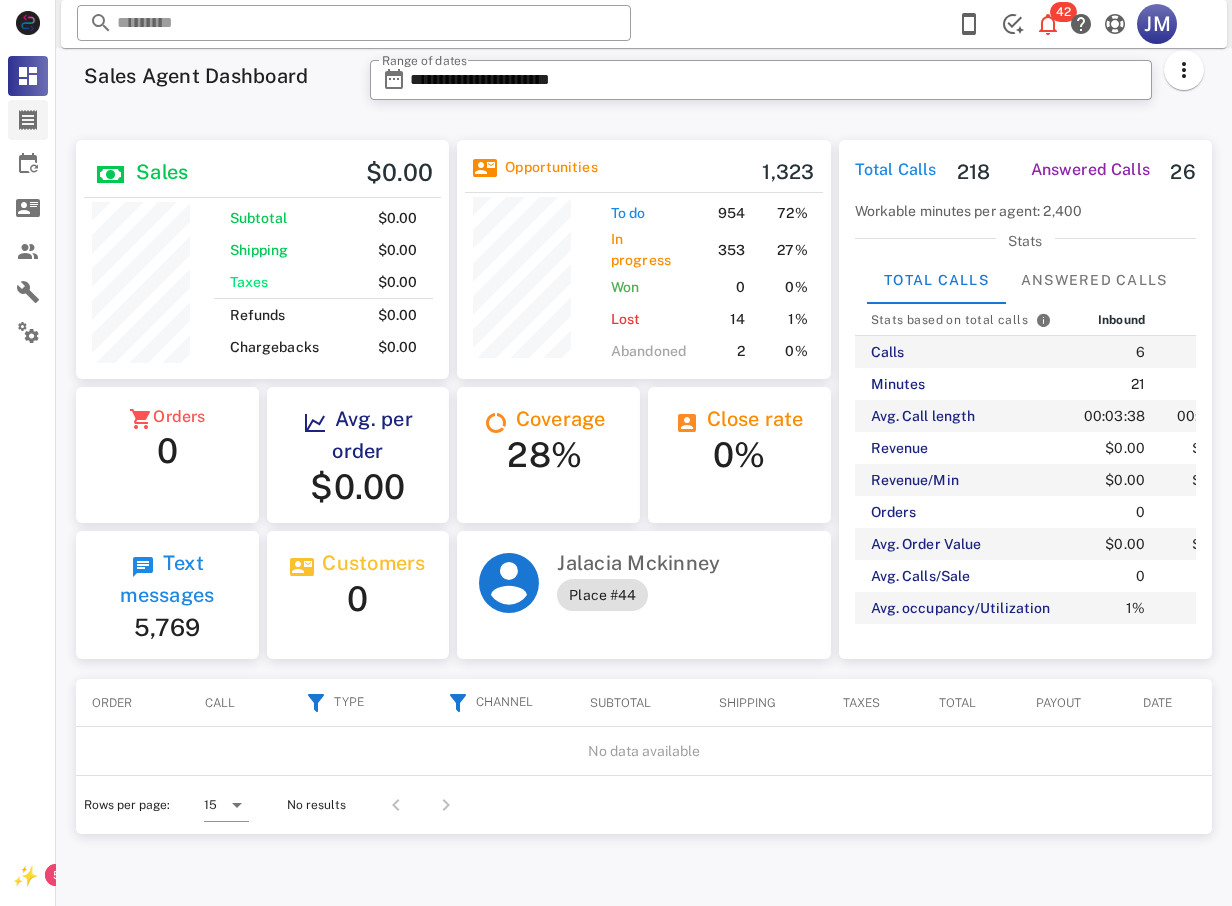 click at bounding box center [28, 120] 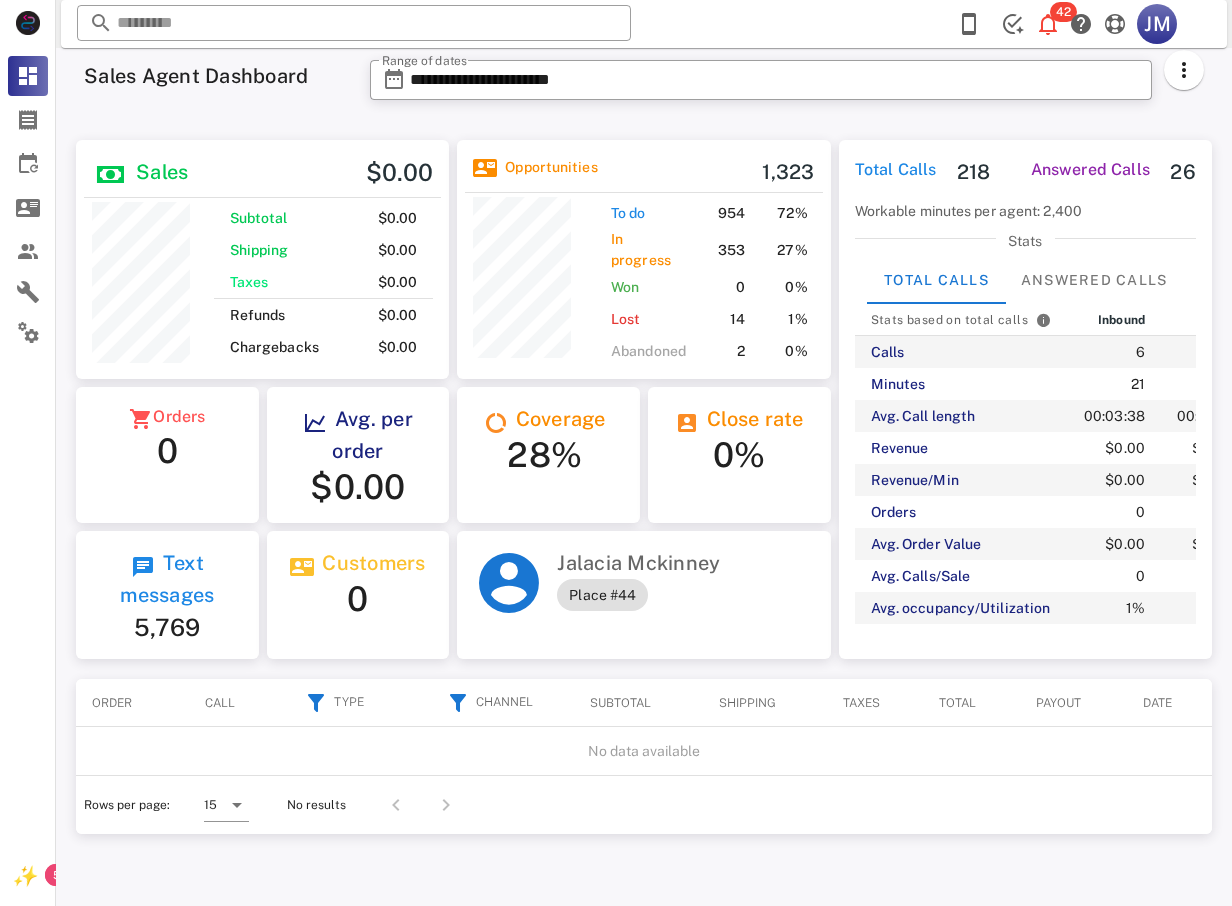 click on "Dashboard" at bounding box center (28, 76) 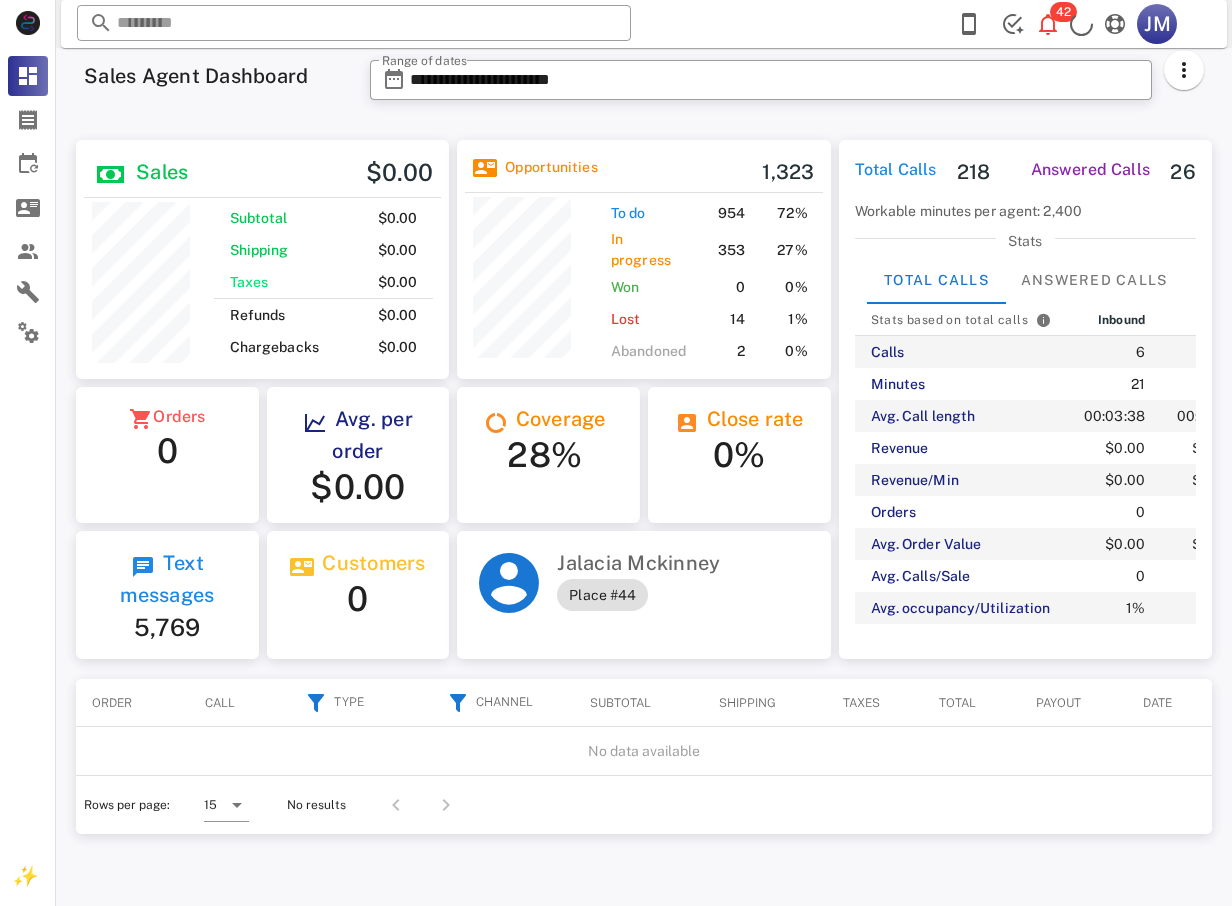 scroll, scrollTop: 0, scrollLeft: 0, axis: both 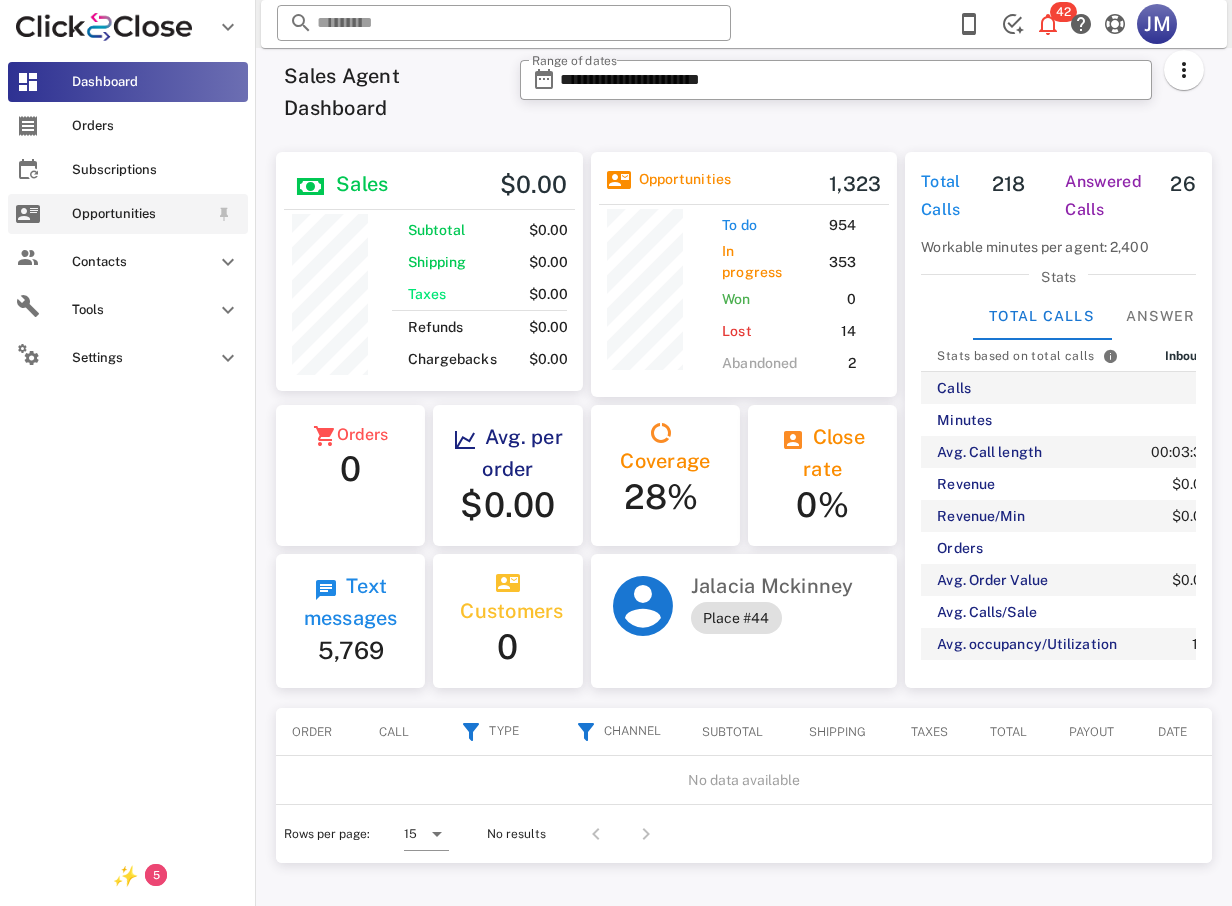 drag, startPoint x: 109, startPoint y: 130, endPoint x: 104, endPoint y: 215, distance: 85.146935 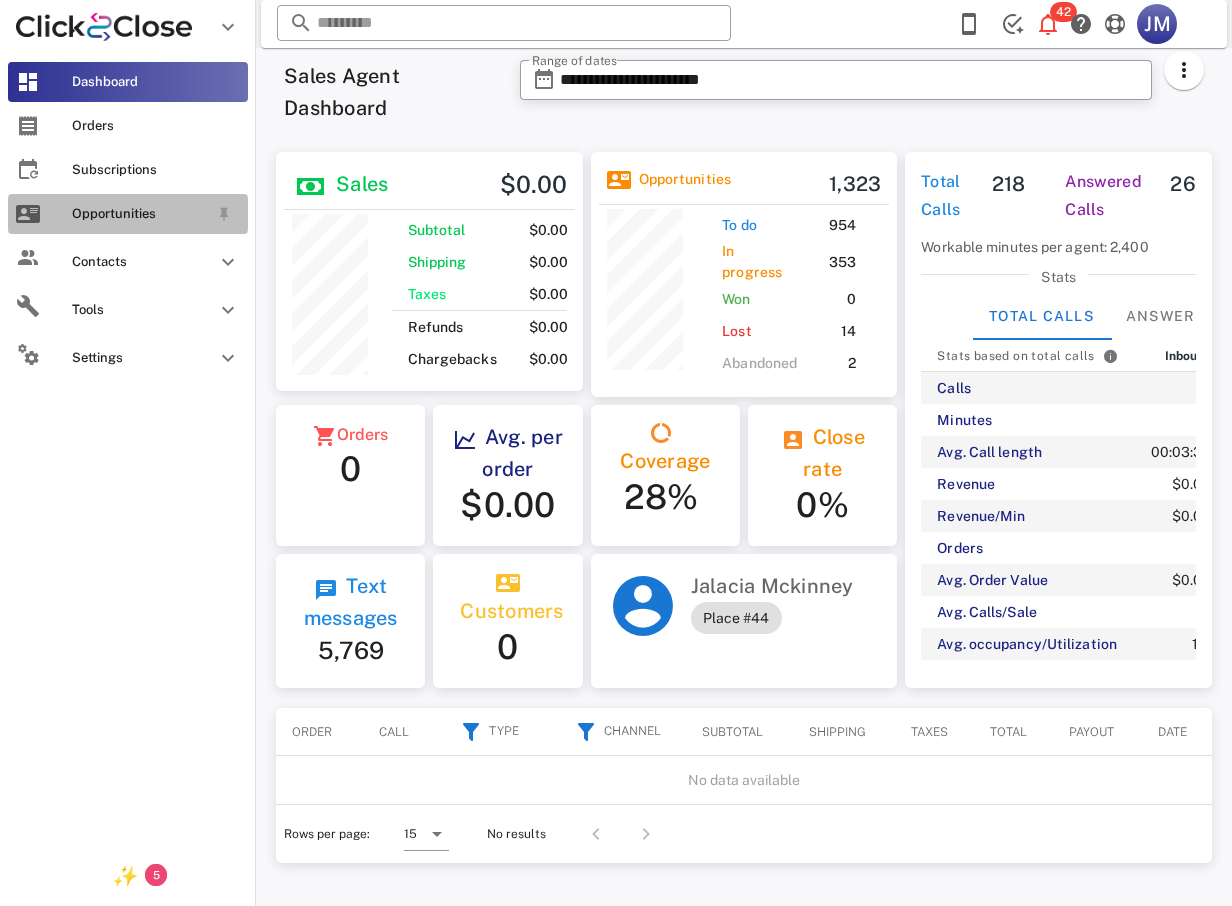 click on "Opportunities" at bounding box center (140, 214) 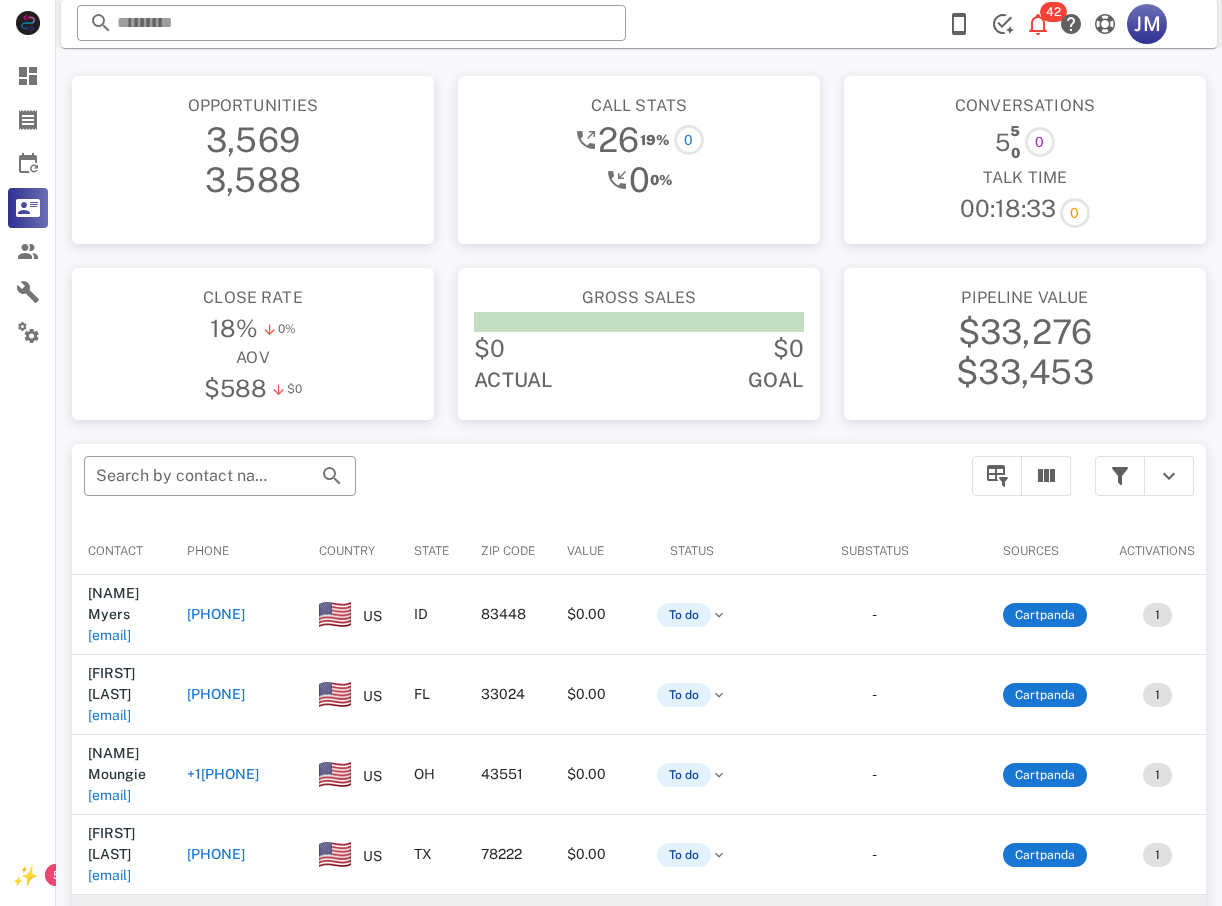 scroll, scrollTop: 0, scrollLeft: 0, axis: both 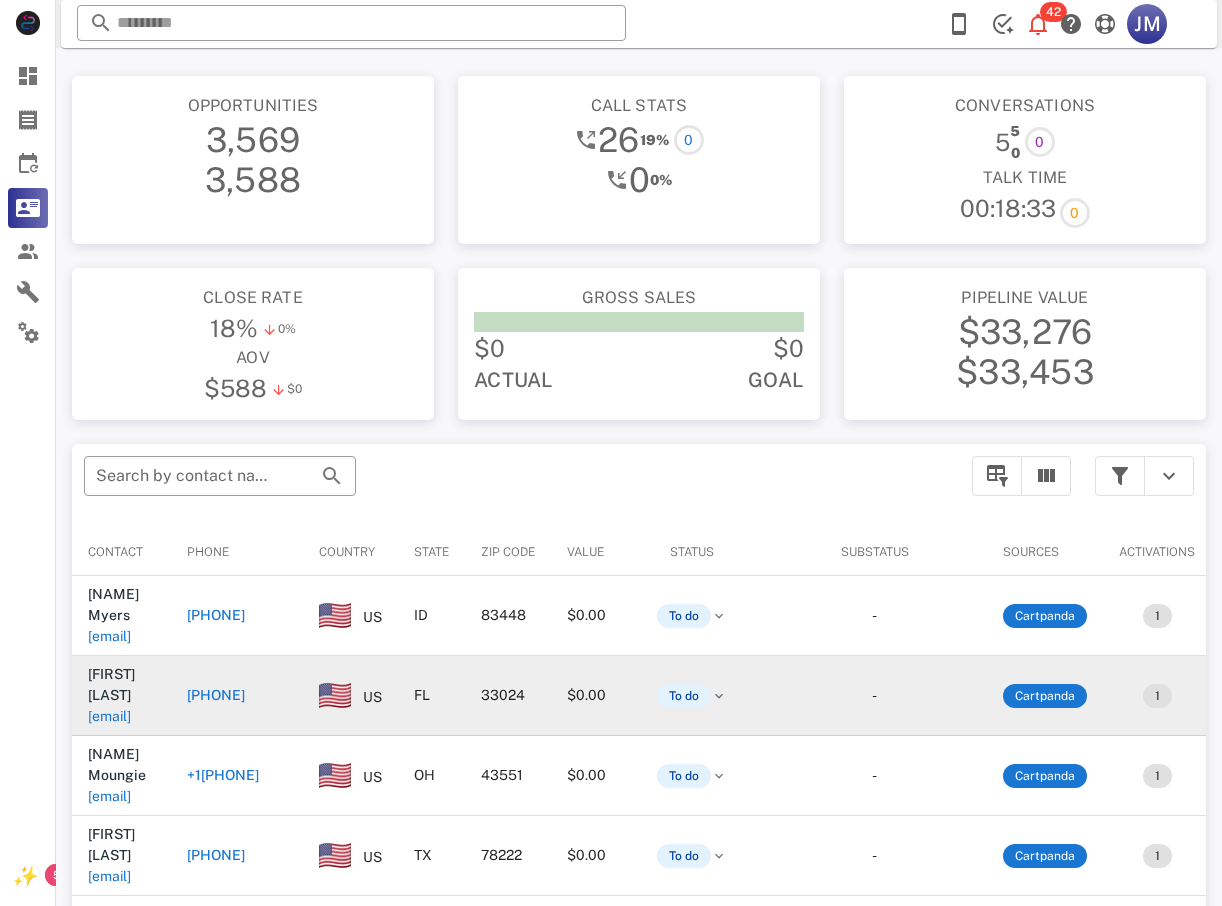 click on "[PHONE]" at bounding box center (216, 695) 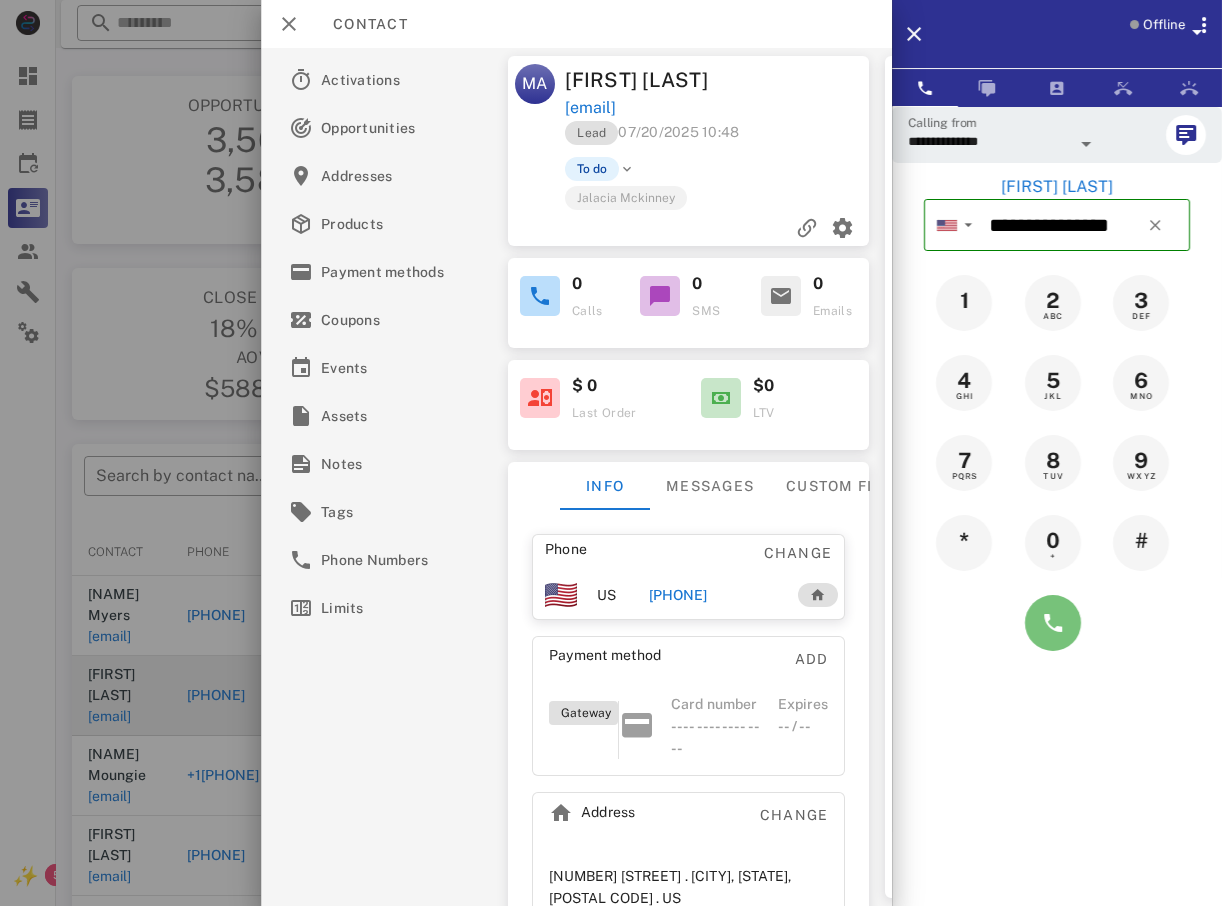 click at bounding box center (1053, 623) 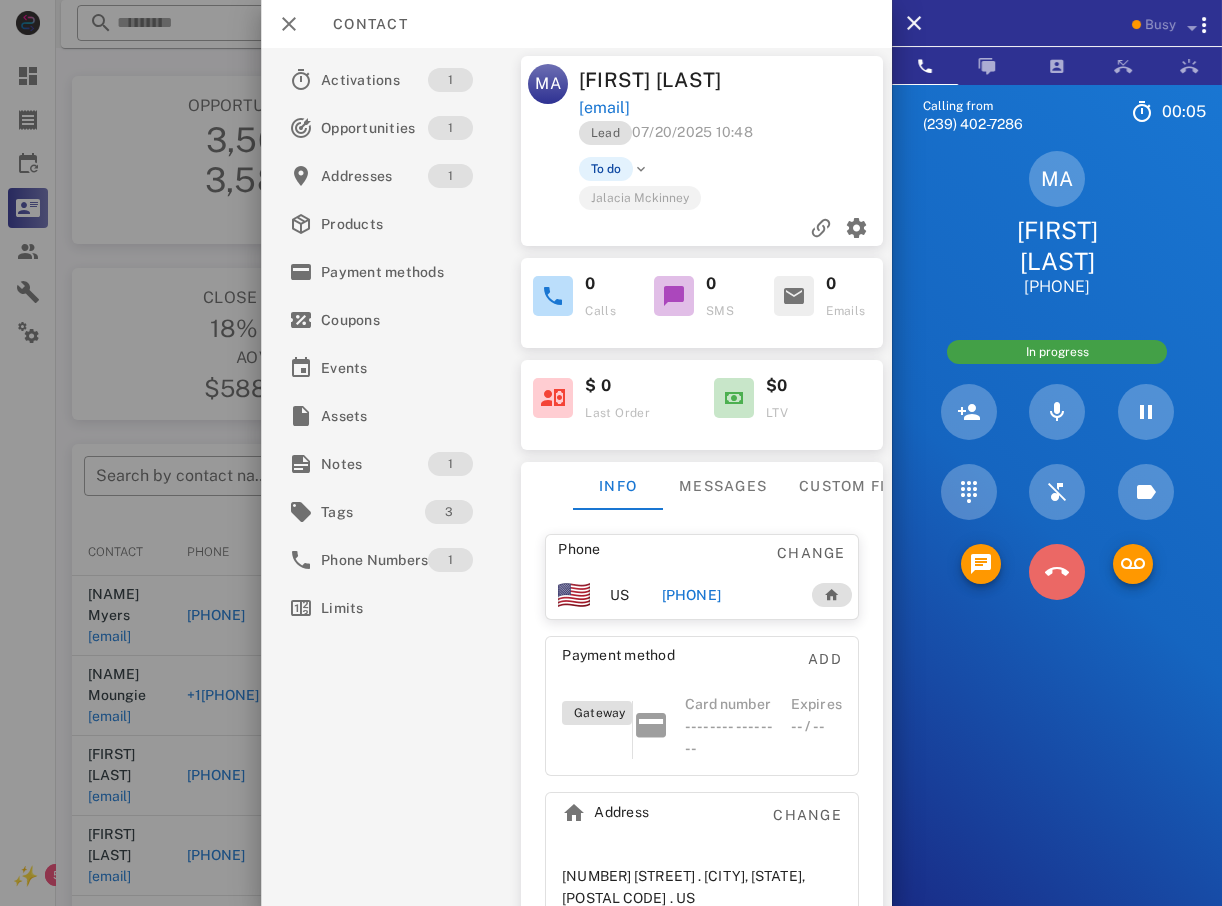 click at bounding box center (1057, 572) 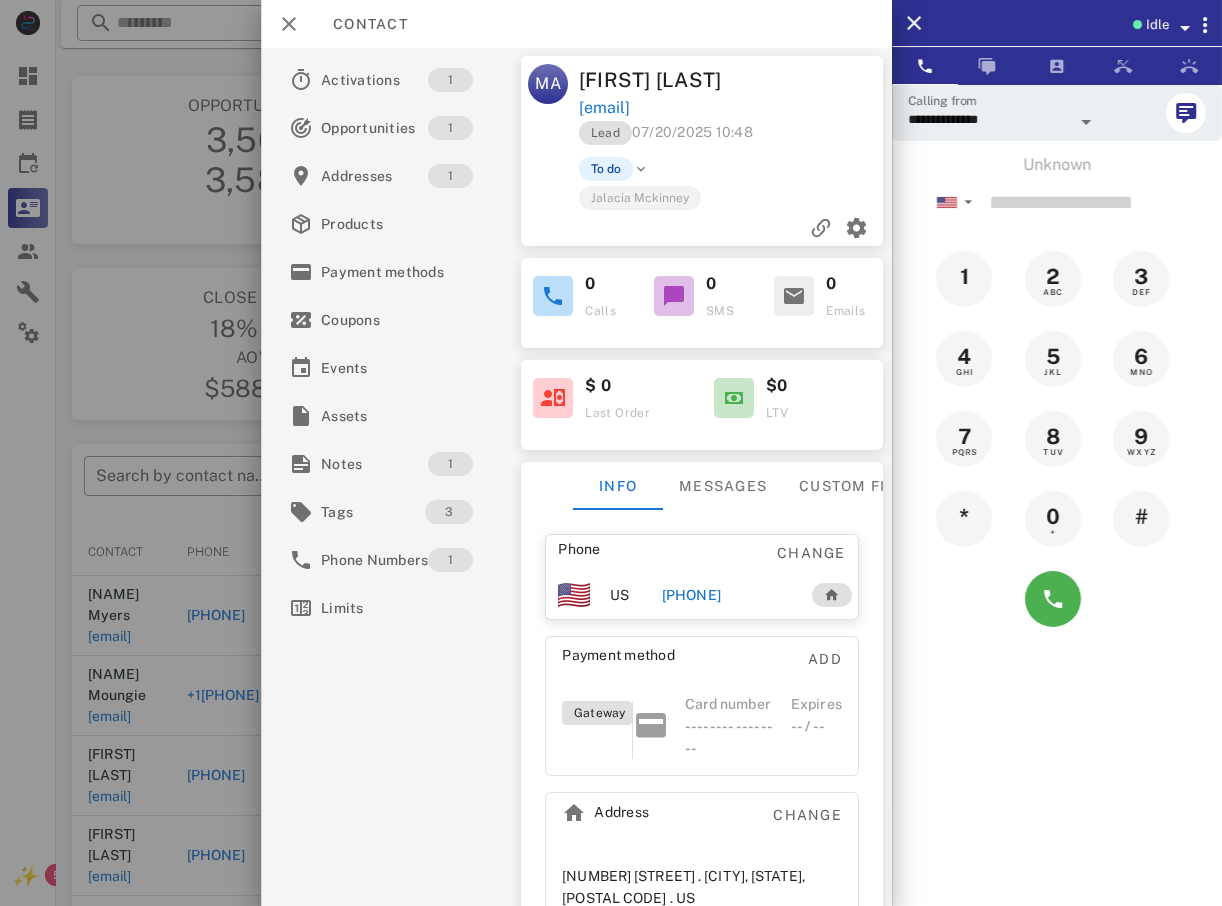 click at bounding box center [611, 453] 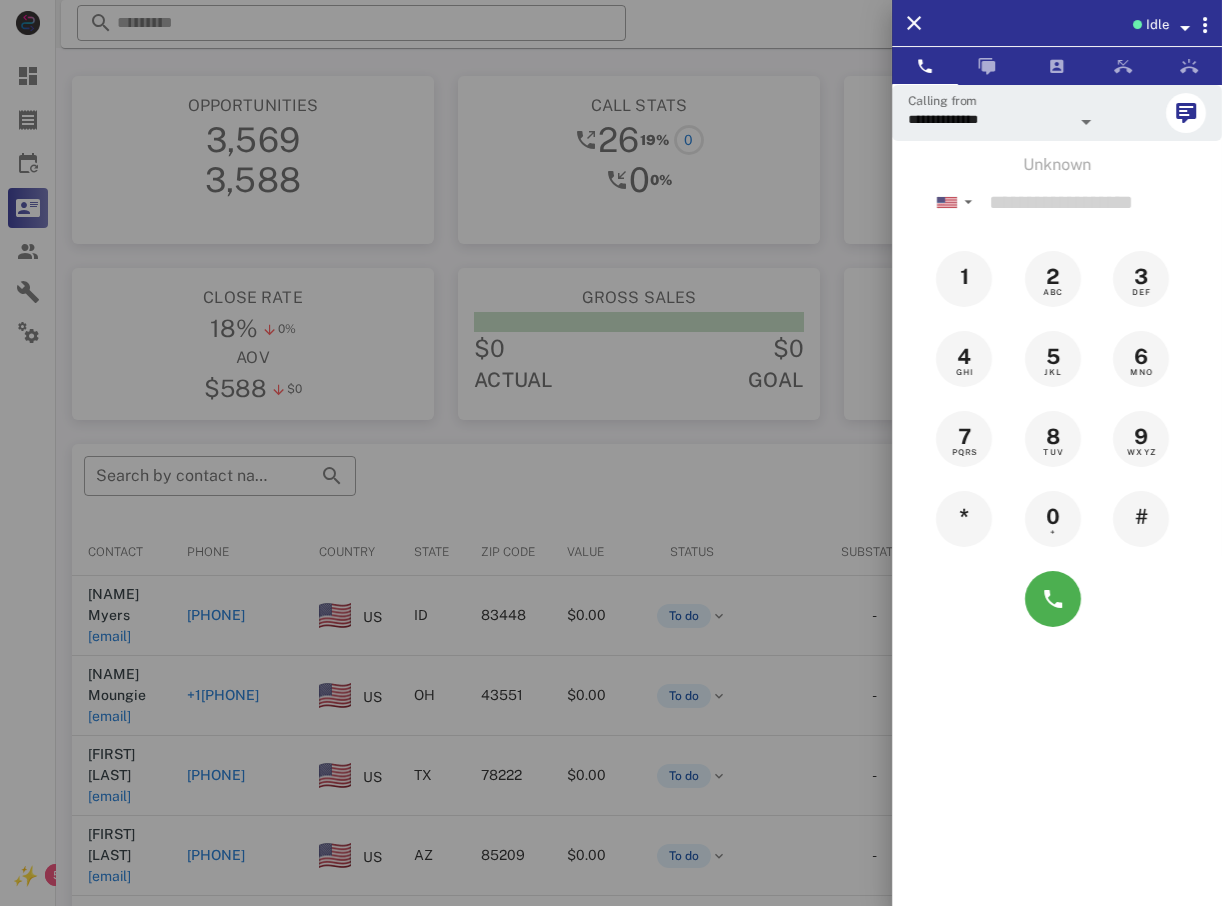 click at bounding box center (611, 453) 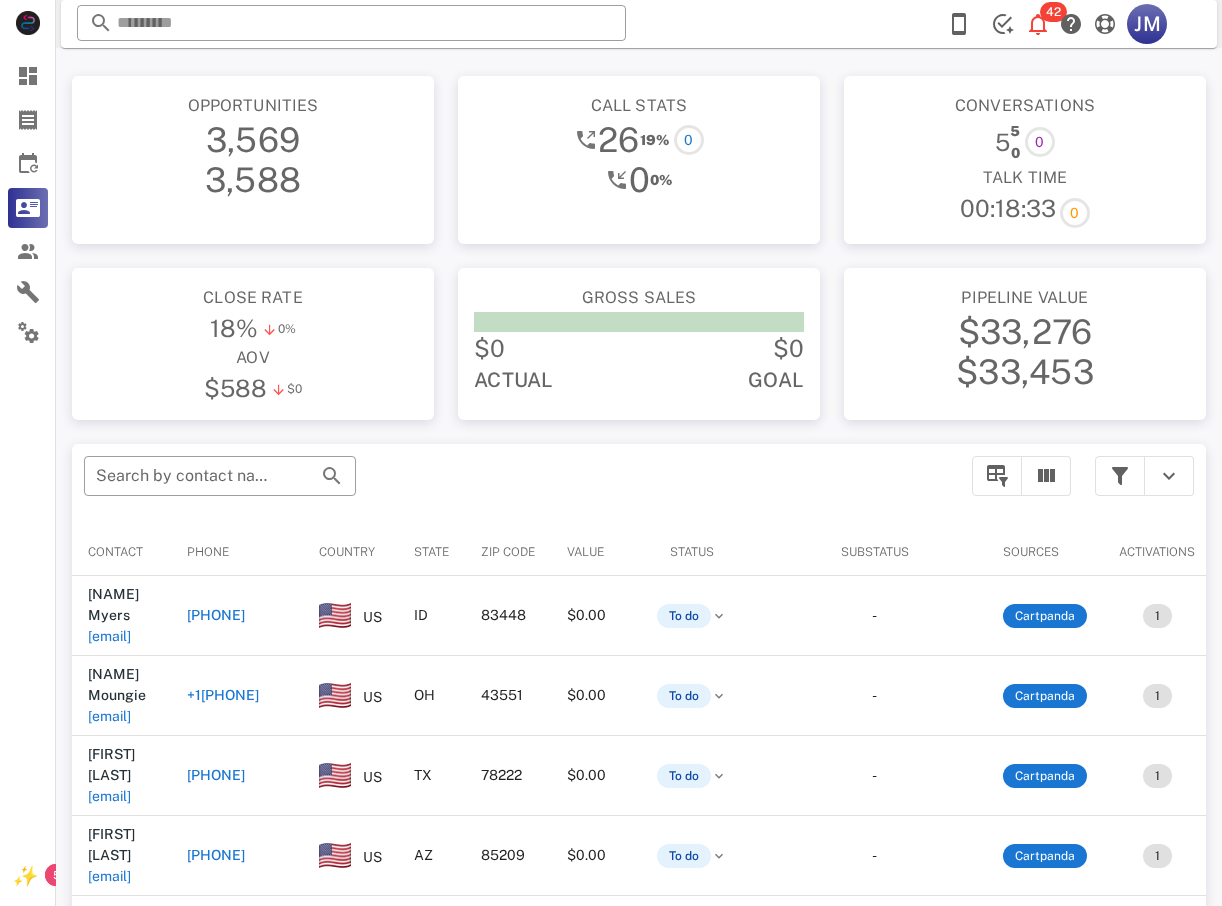 drag, startPoint x: 329, startPoint y: 670, endPoint x: 366, endPoint y: 674, distance: 37.215588 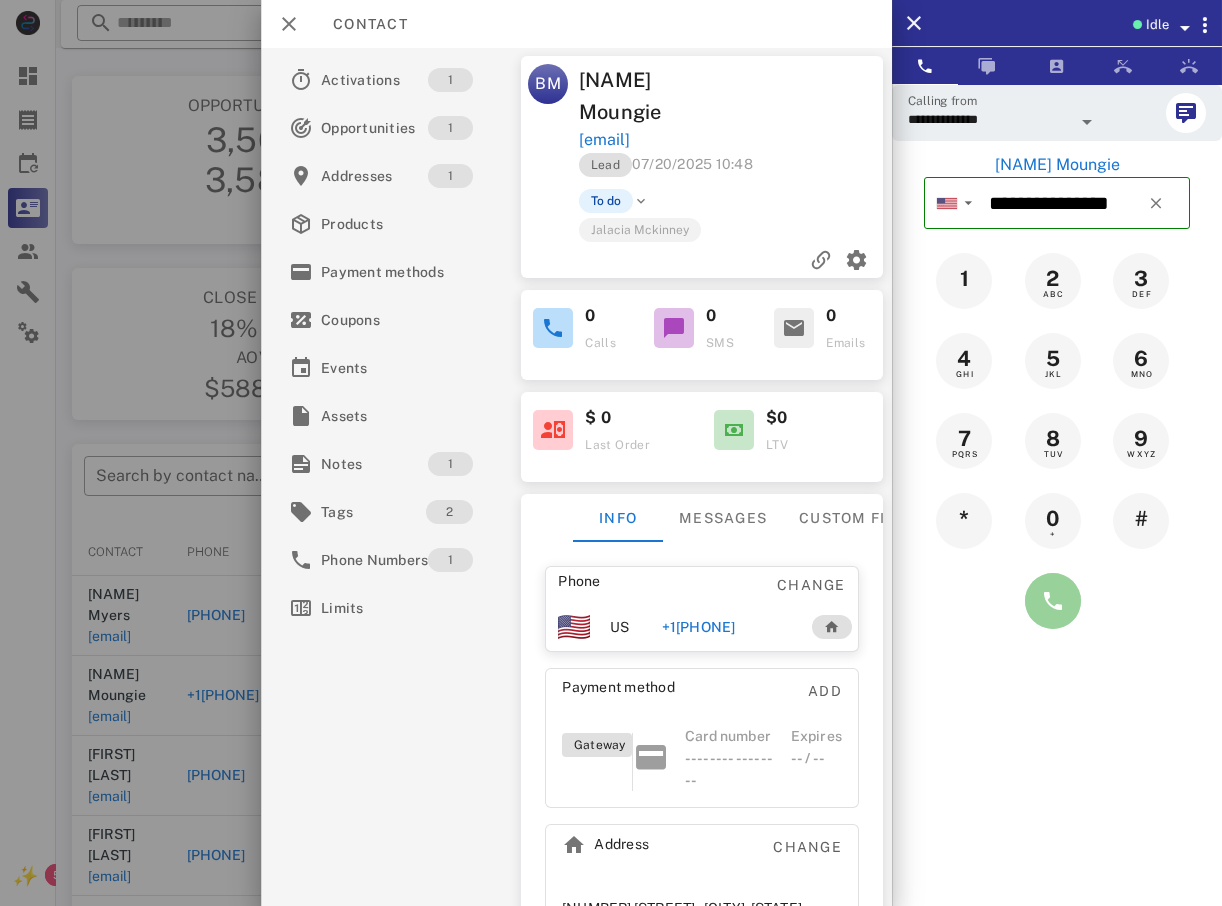 click at bounding box center (1053, 601) 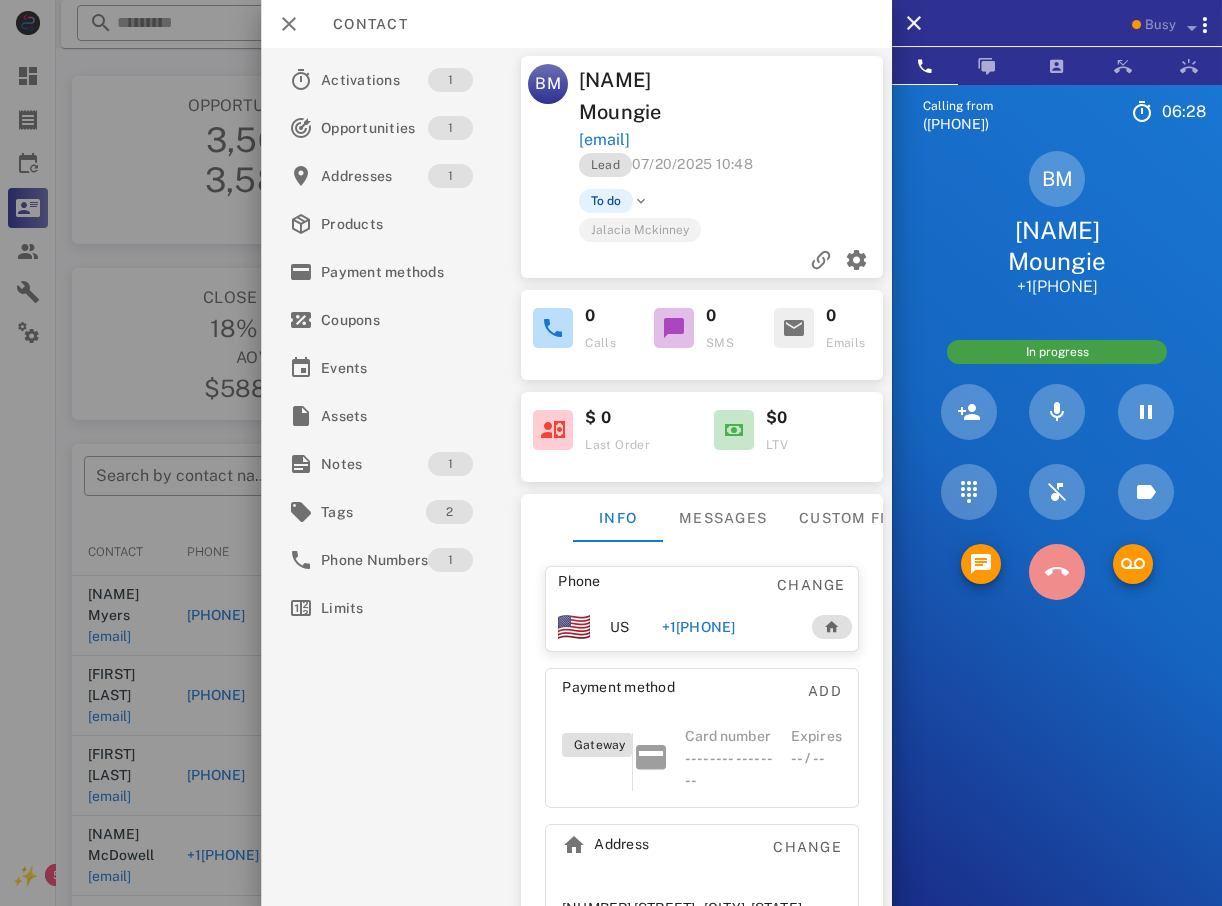 click at bounding box center [1057, 572] 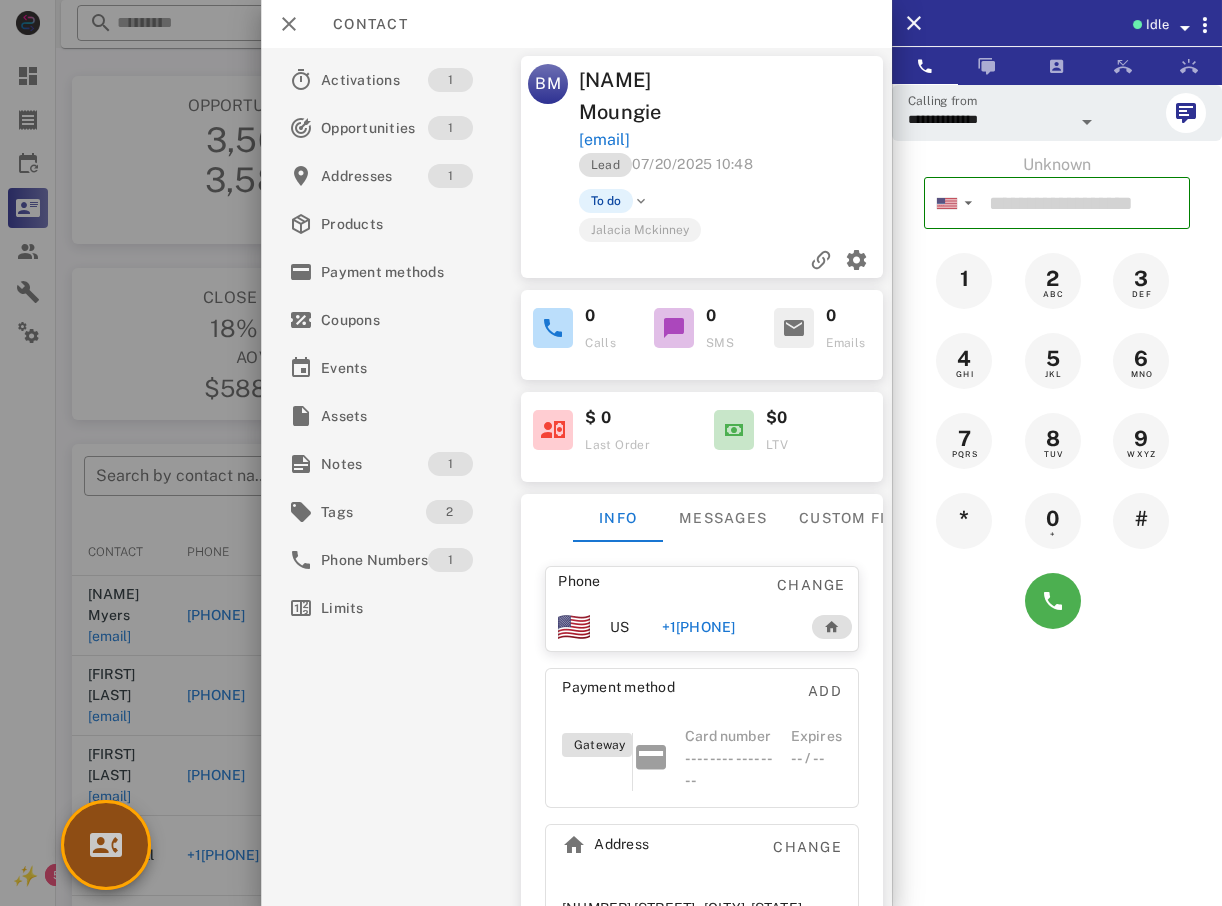 click at bounding box center (106, 845) 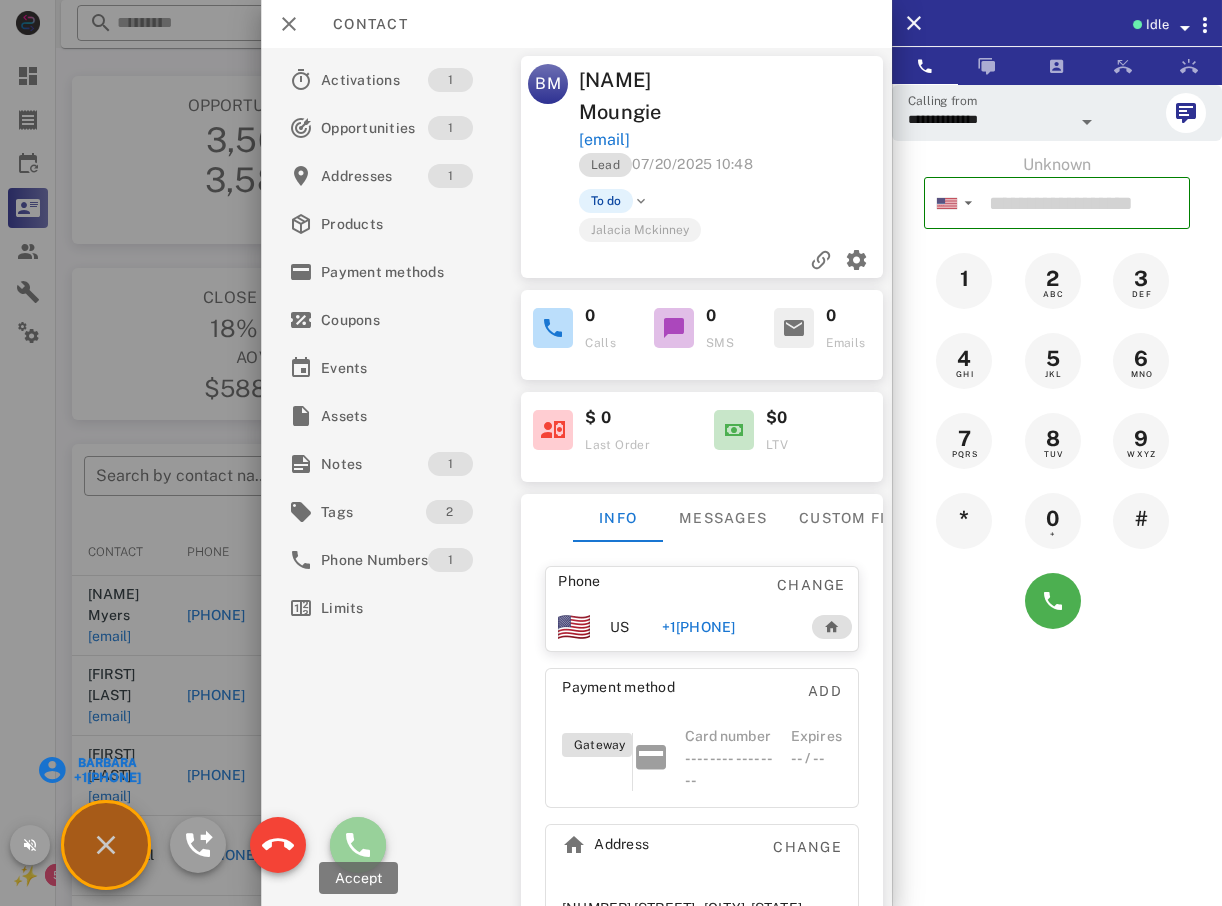 click at bounding box center (358, 845) 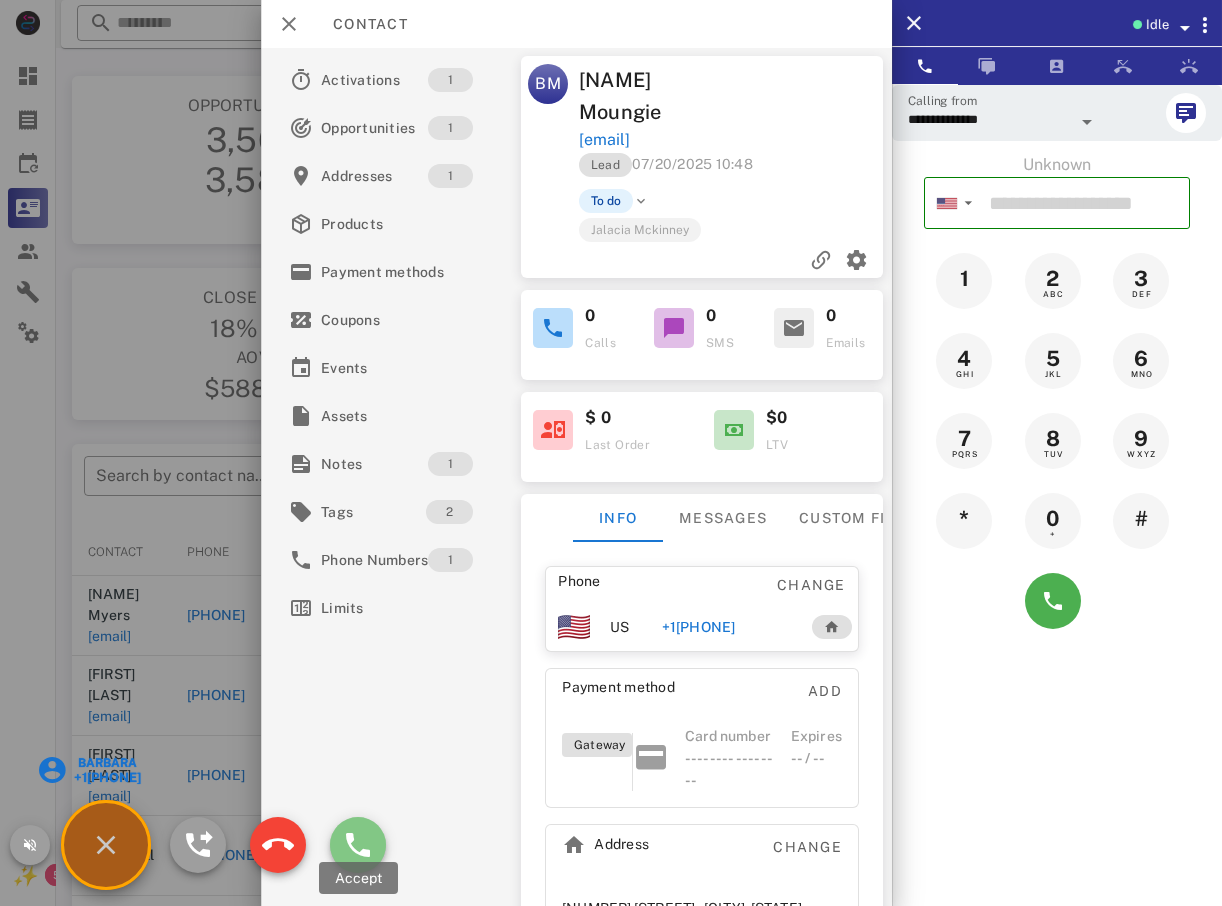 type on "**********" 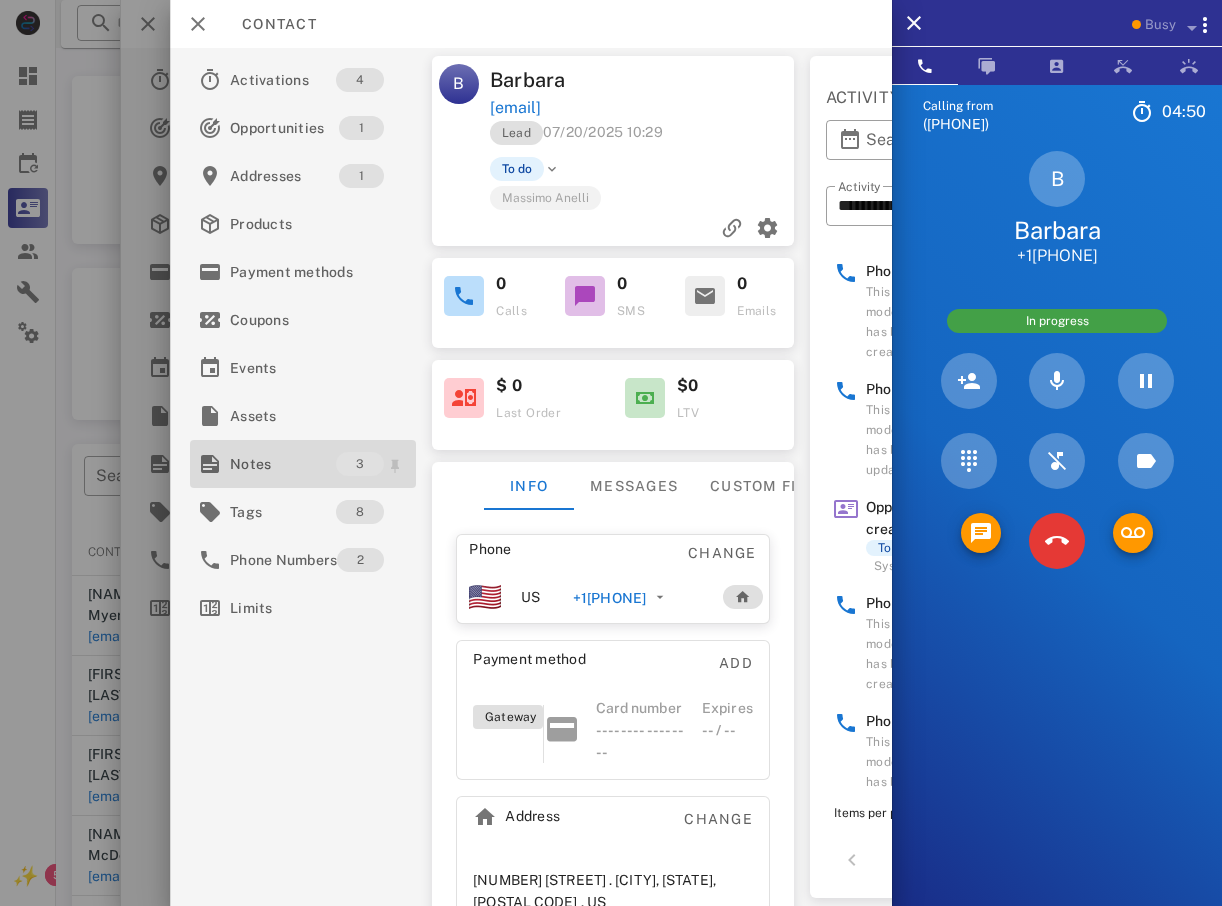 click on "Notes" at bounding box center (283, 464) 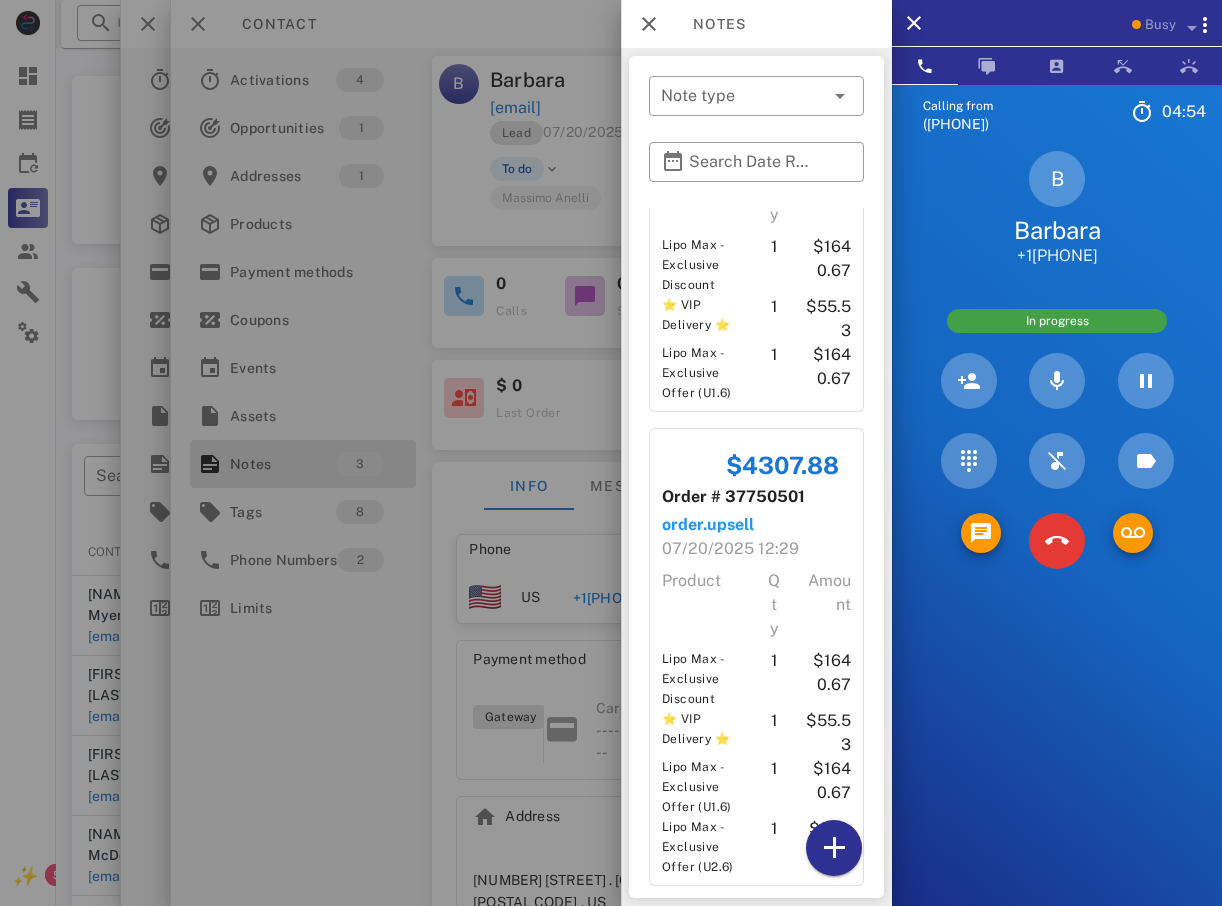 scroll, scrollTop: 573, scrollLeft: 0, axis: vertical 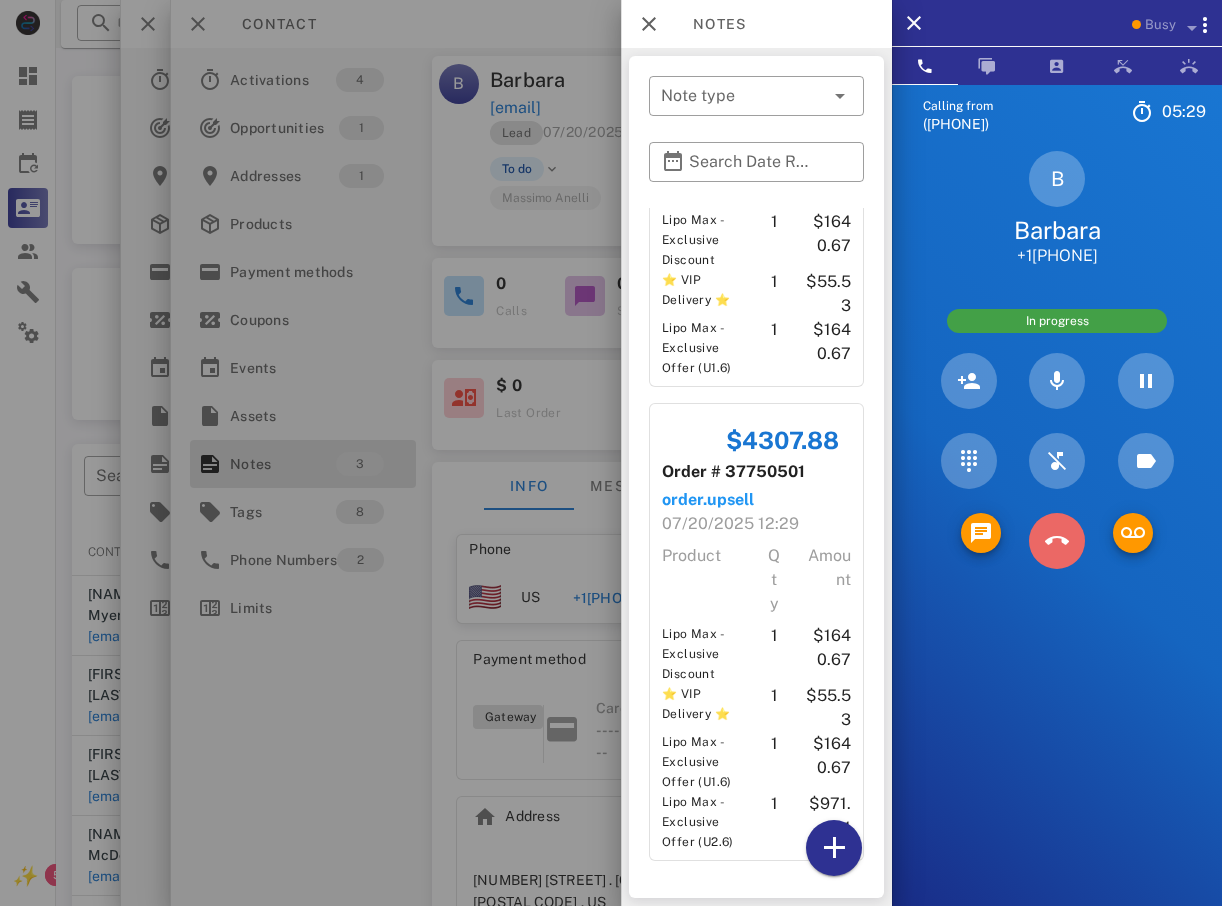 click at bounding box center [1057, 541] 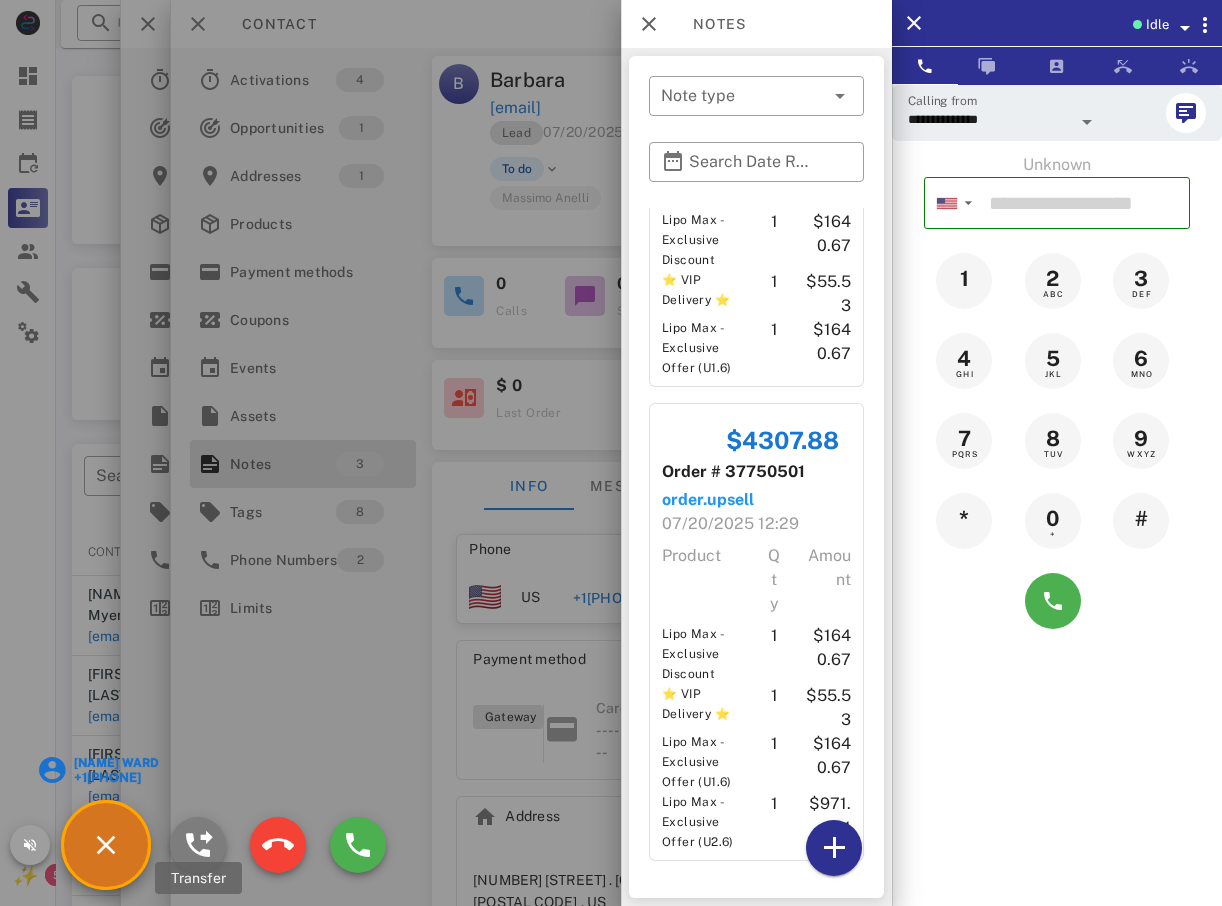 click at bounding box center (198, 845) 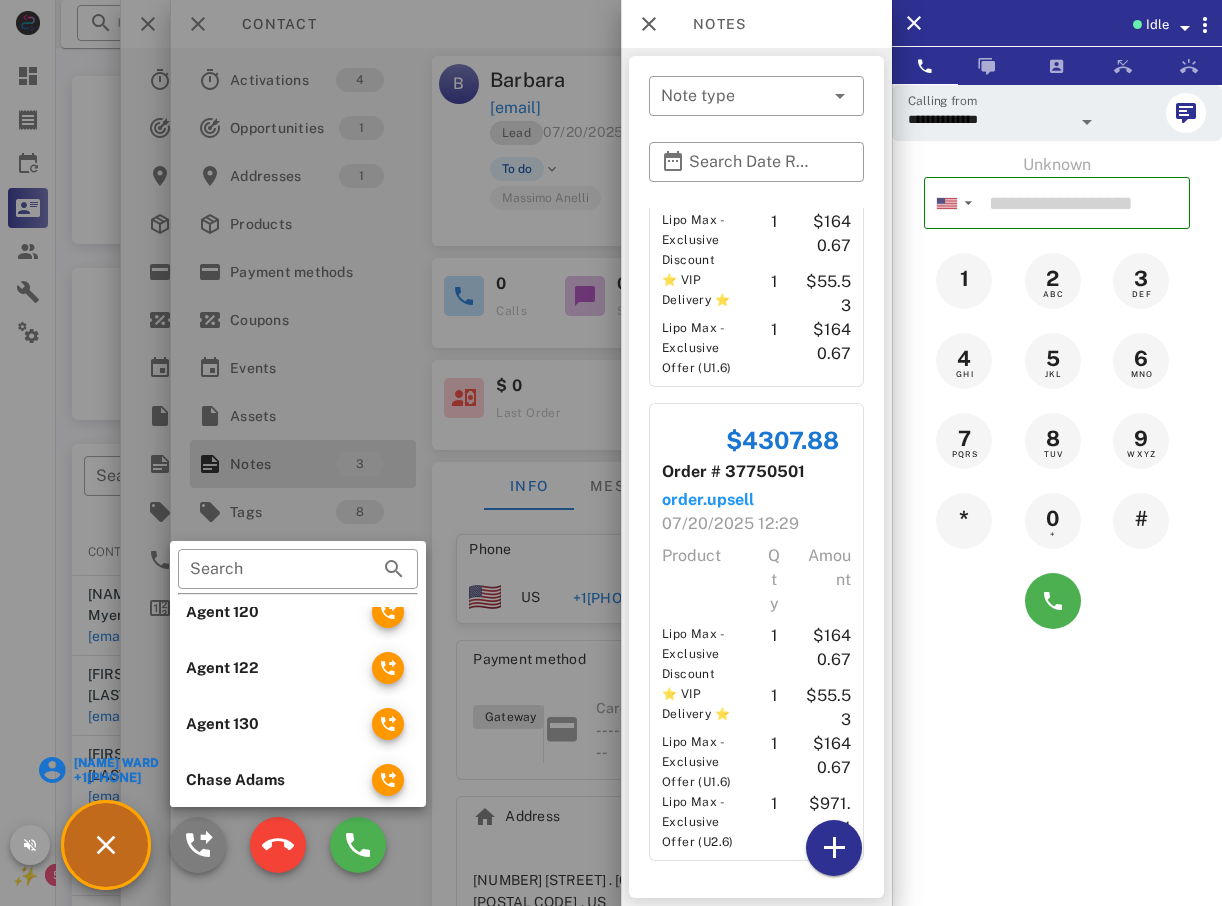 scroll, scrollTop: 200, scrollLeft: 0, axis: vertical 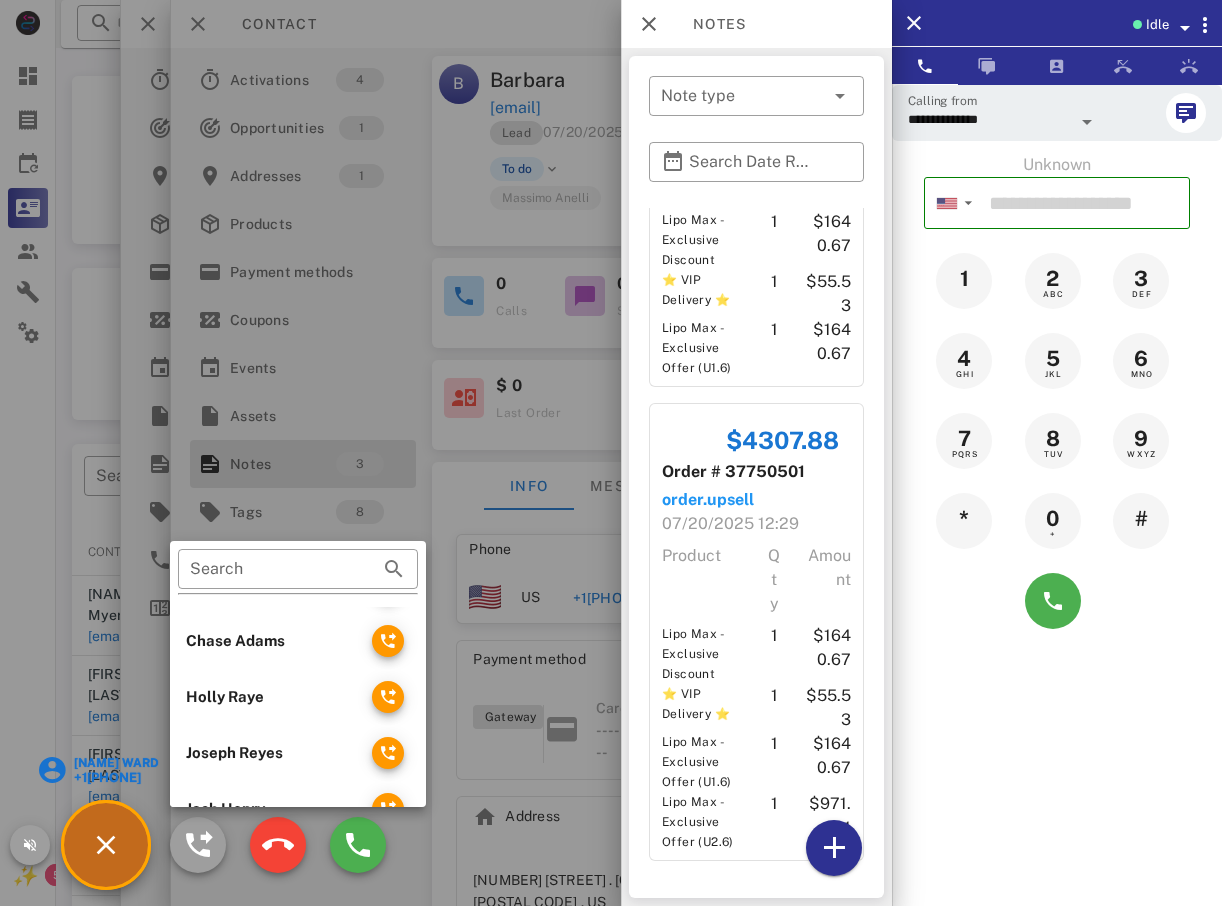 click on "Chase Adams" at bounding box center (271, 641) 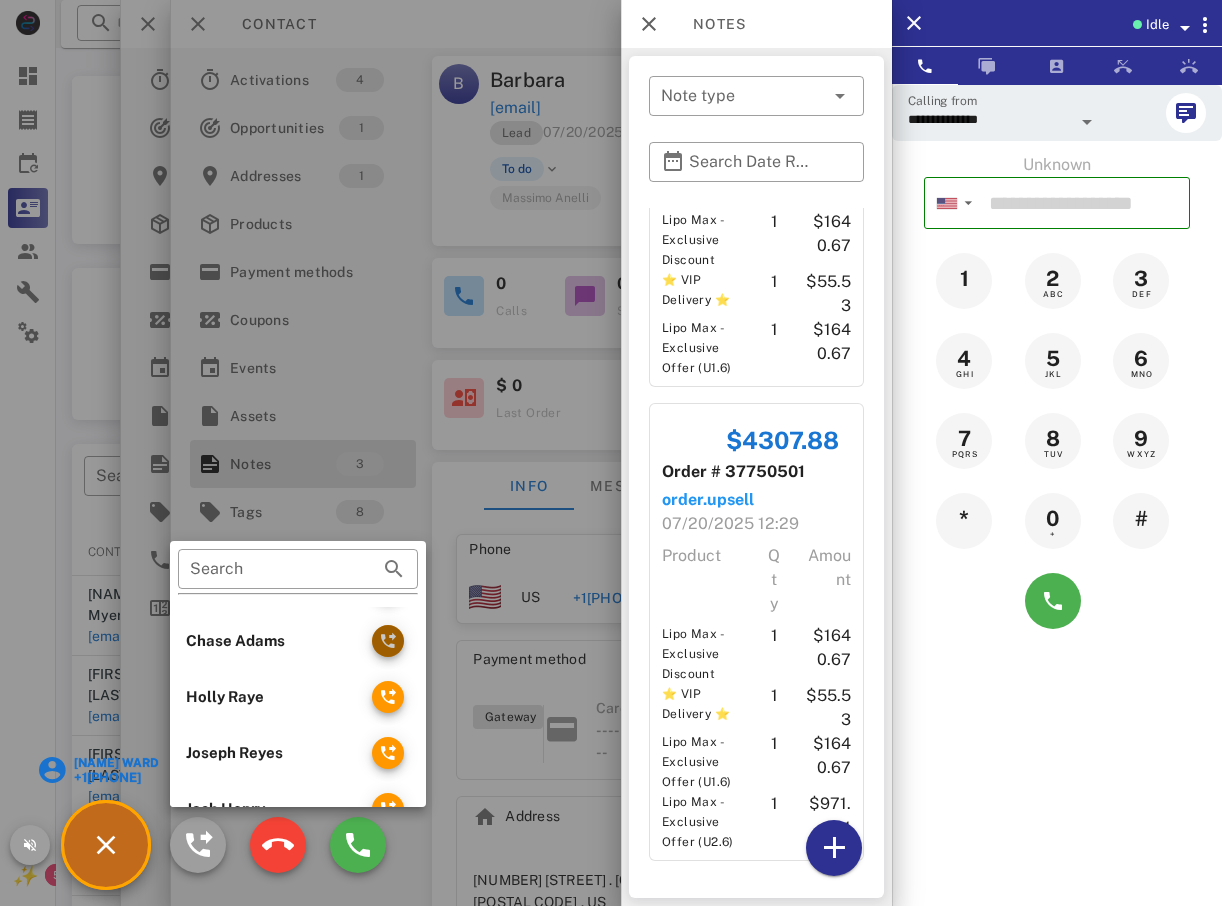 click at bounding box center [388, 641] 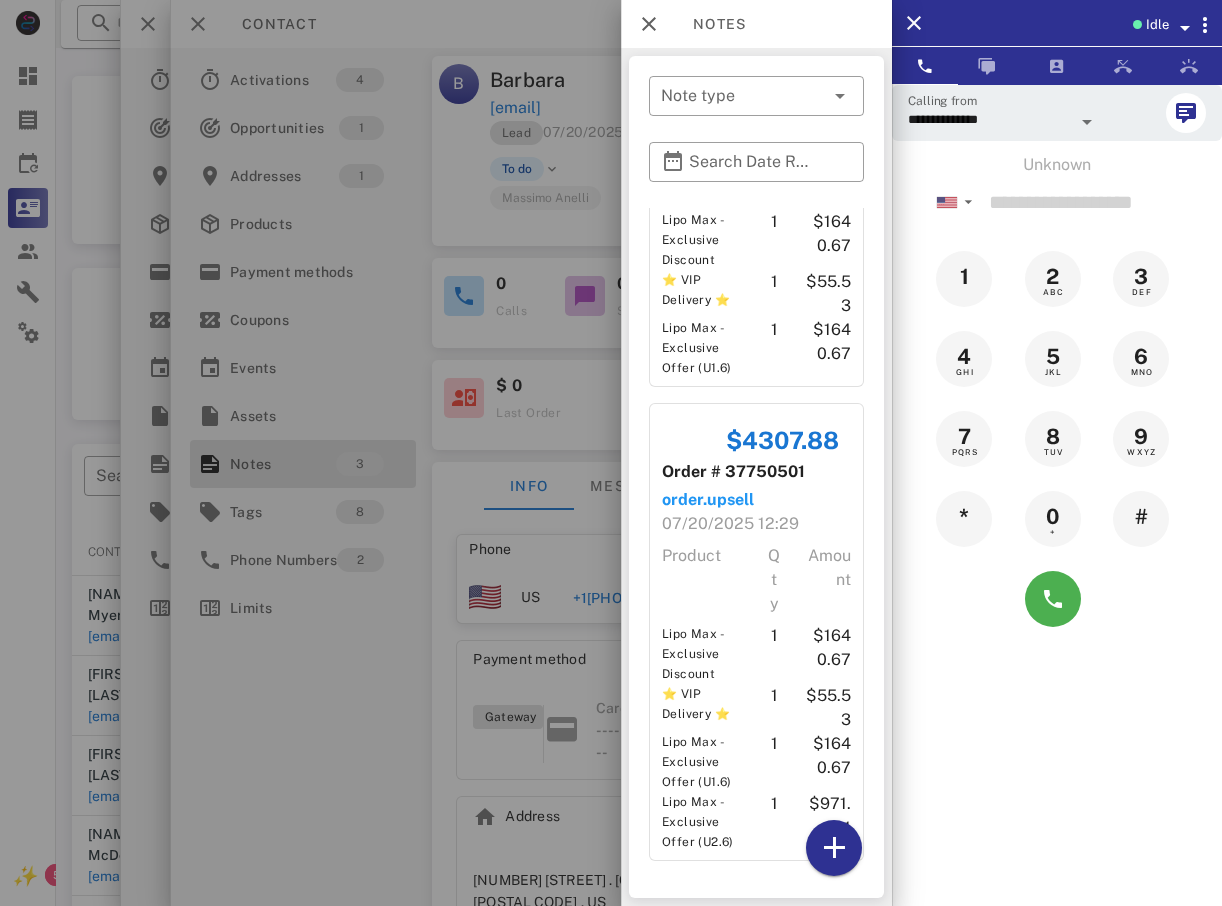click at bounding box center [611, 453] 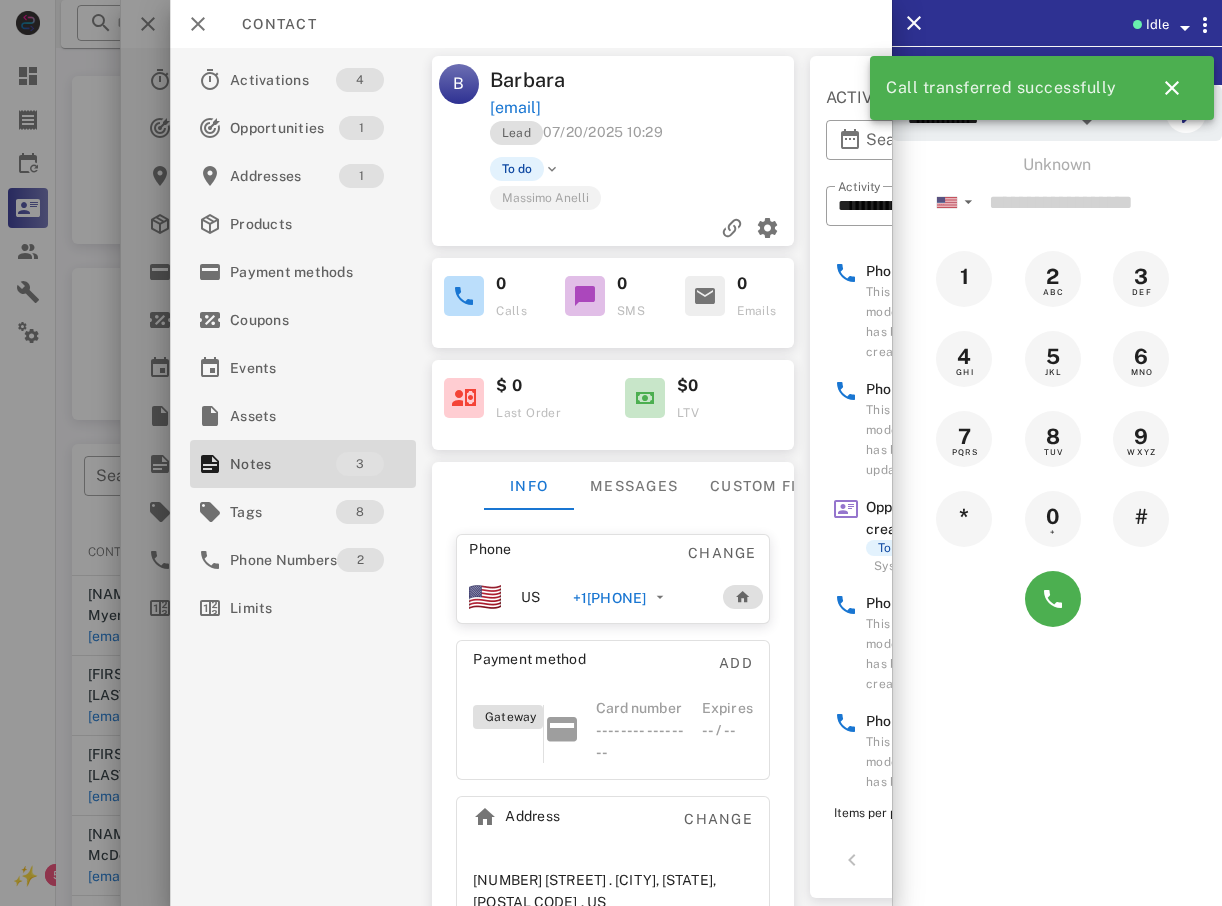 click at bounding box center [611, 453] 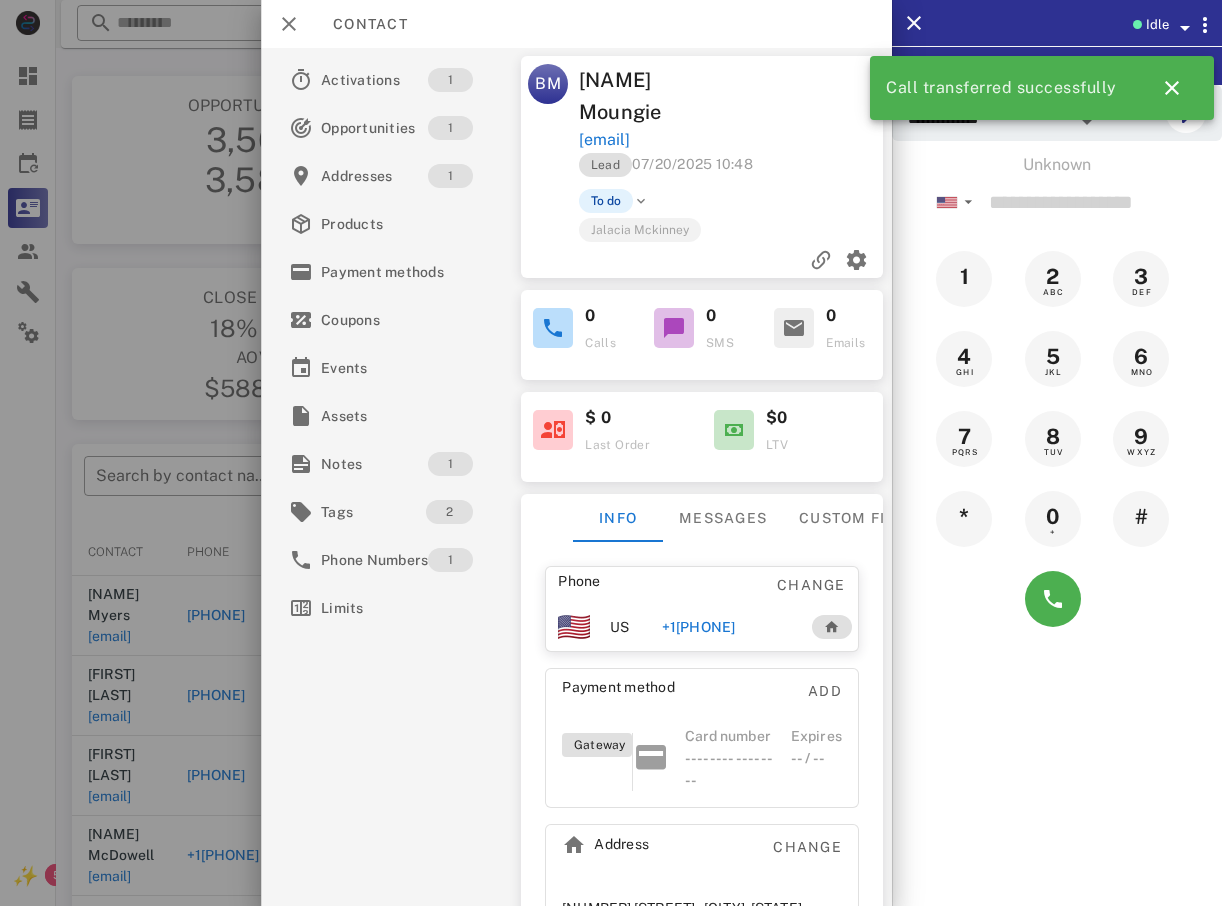 click at bounding box center (611, 453) 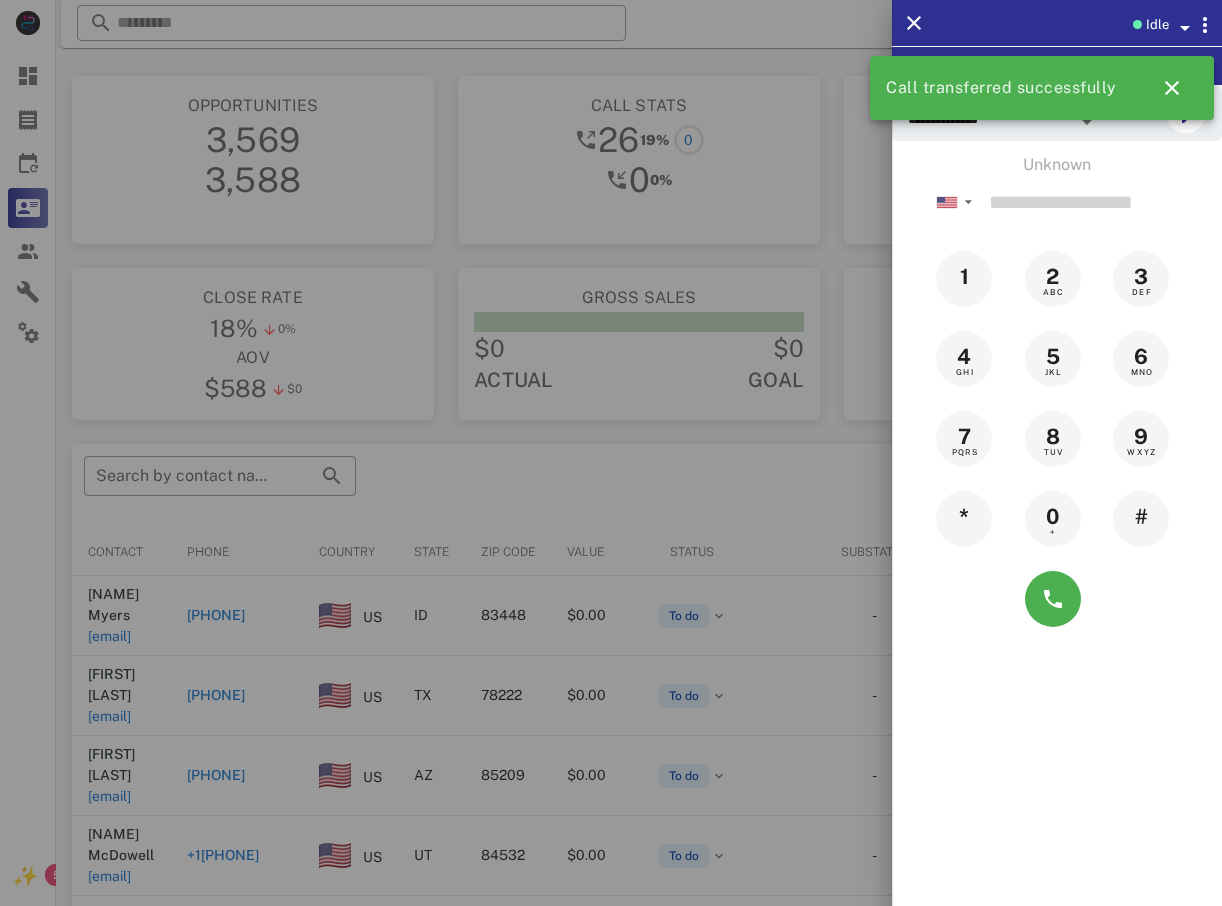 click at bounding box center (611, 453) 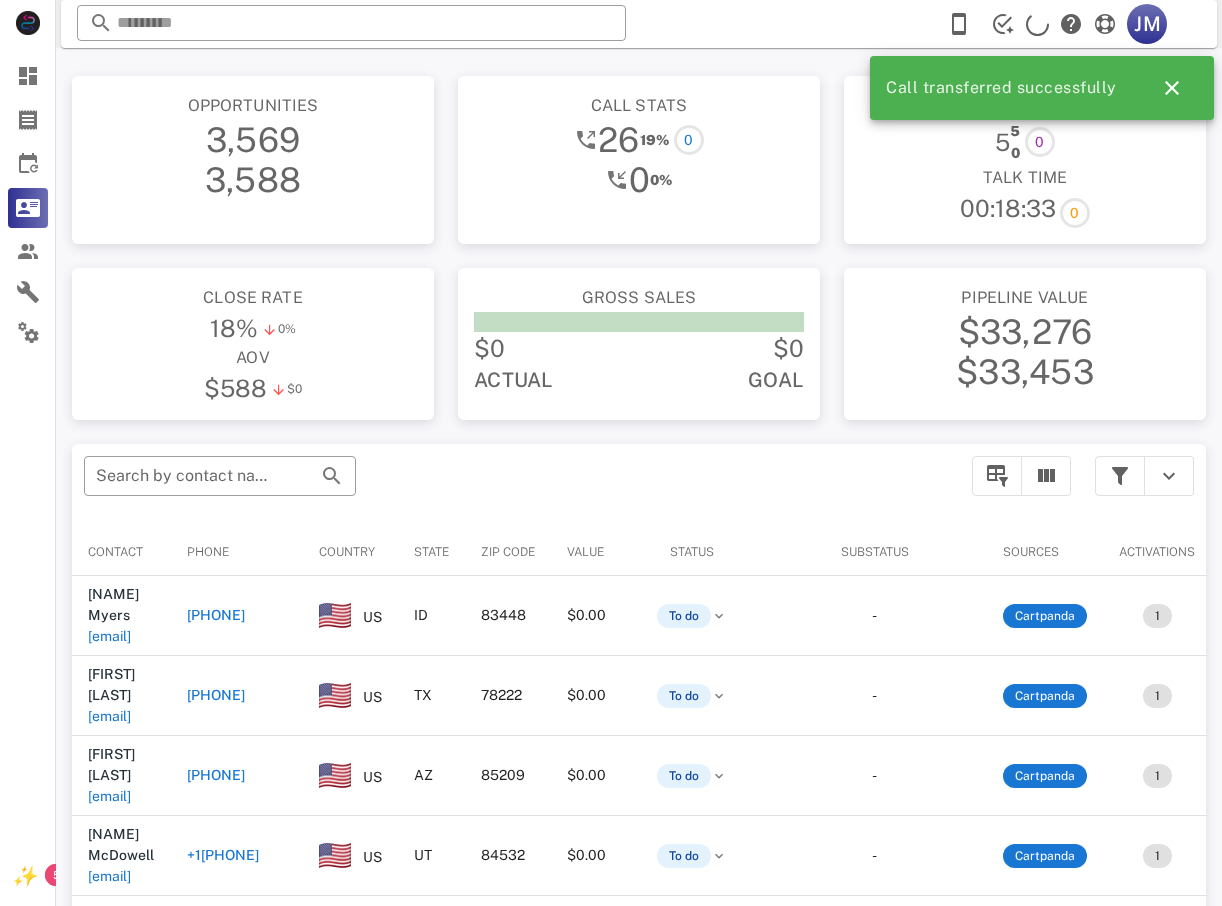click on "​" at bounding box center (351, 24) 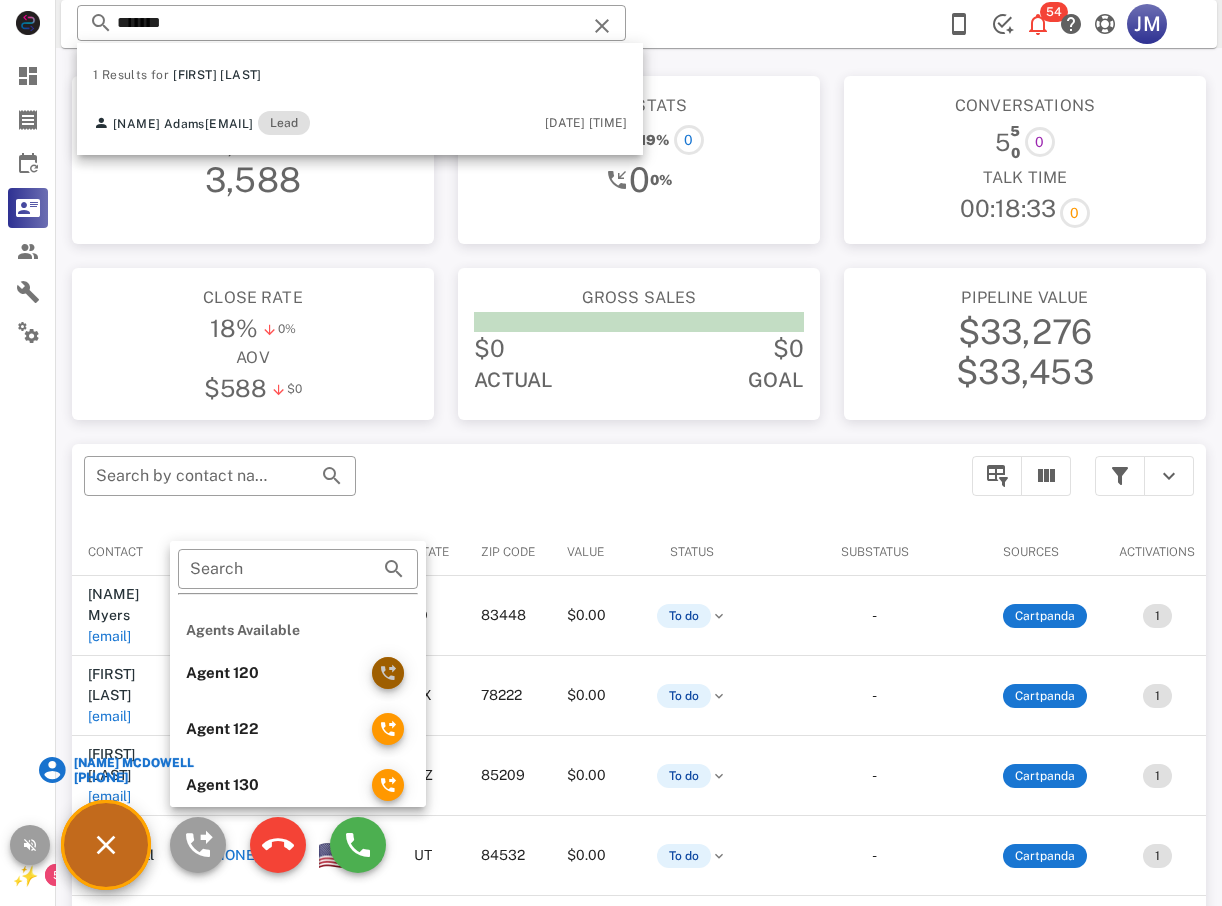 click at bounding box center [388, 673] 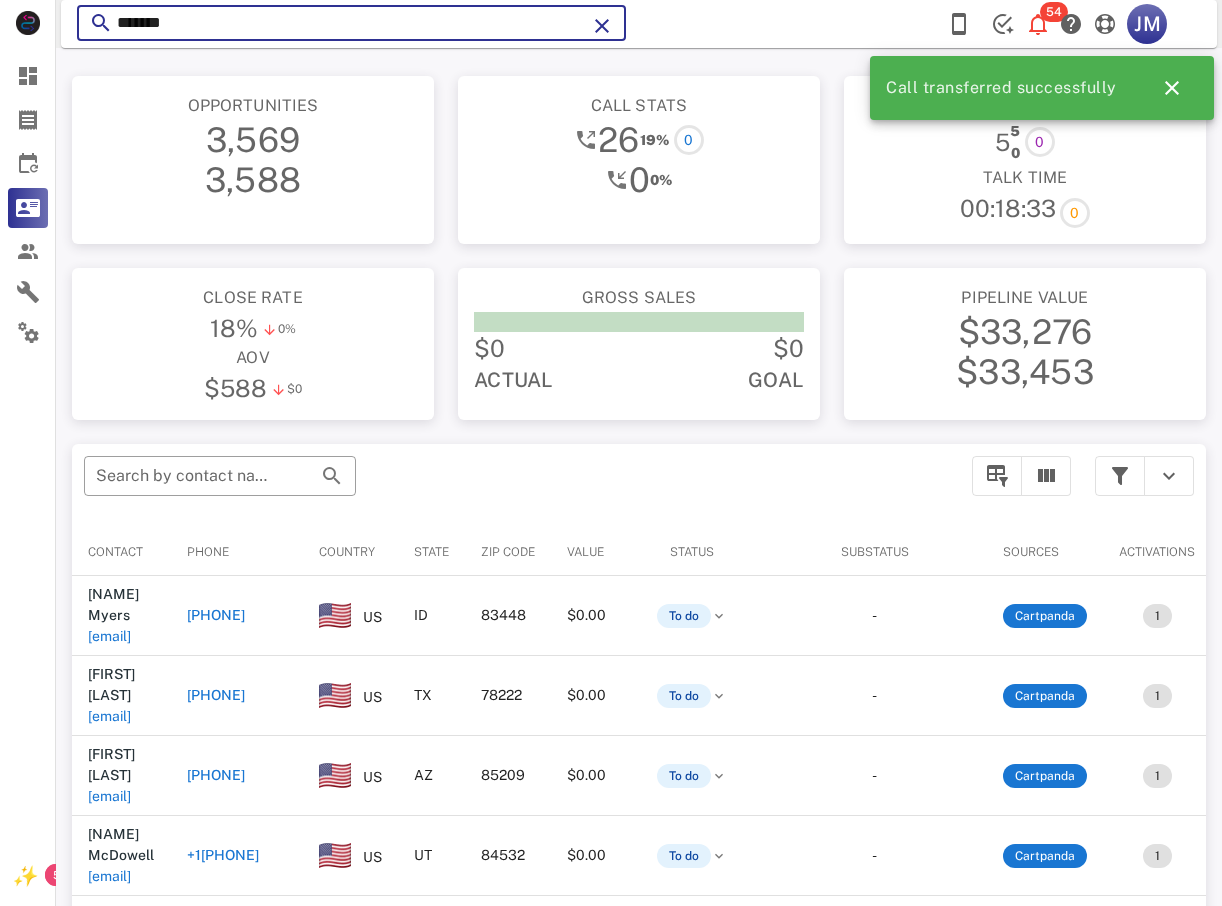 click on "*******" at bounding box center (351, 23) 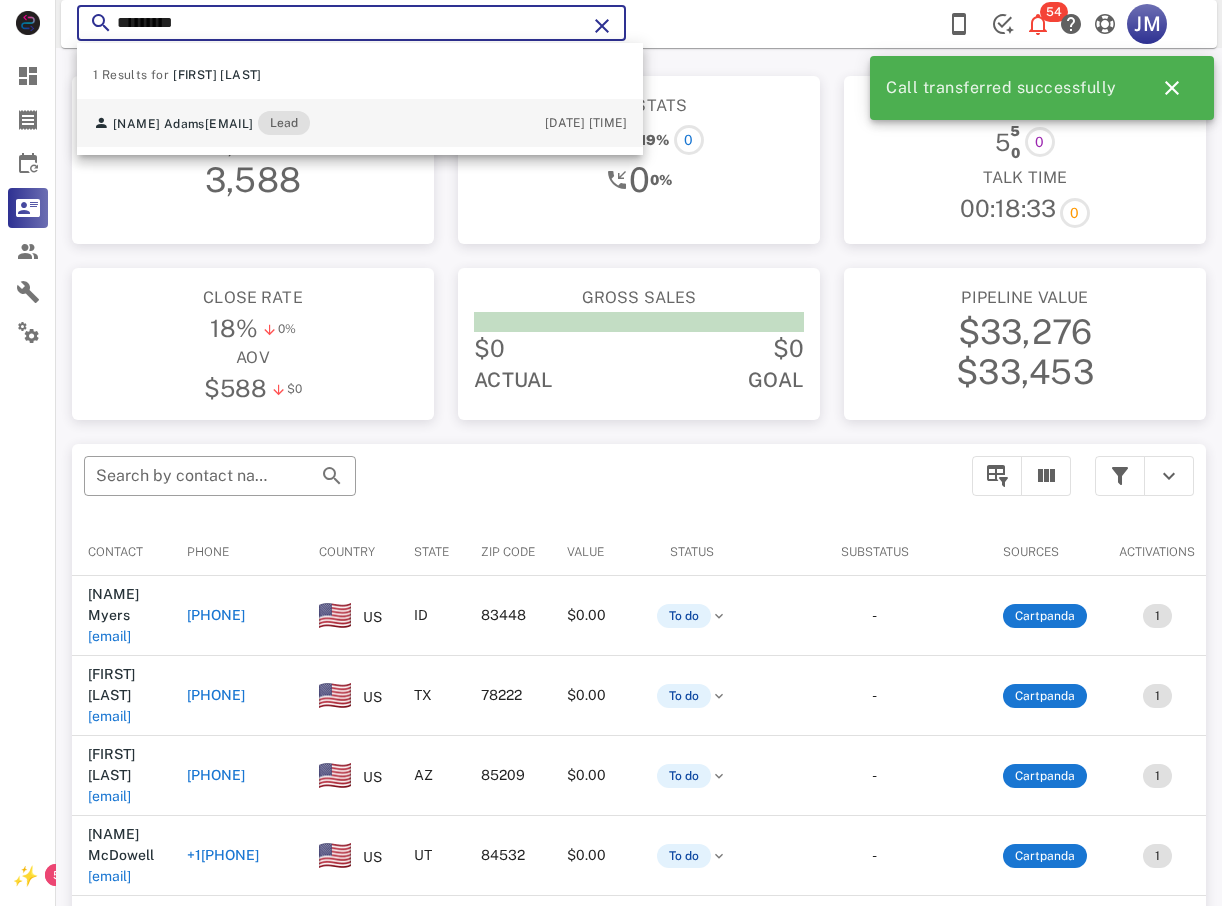 type on "*********" 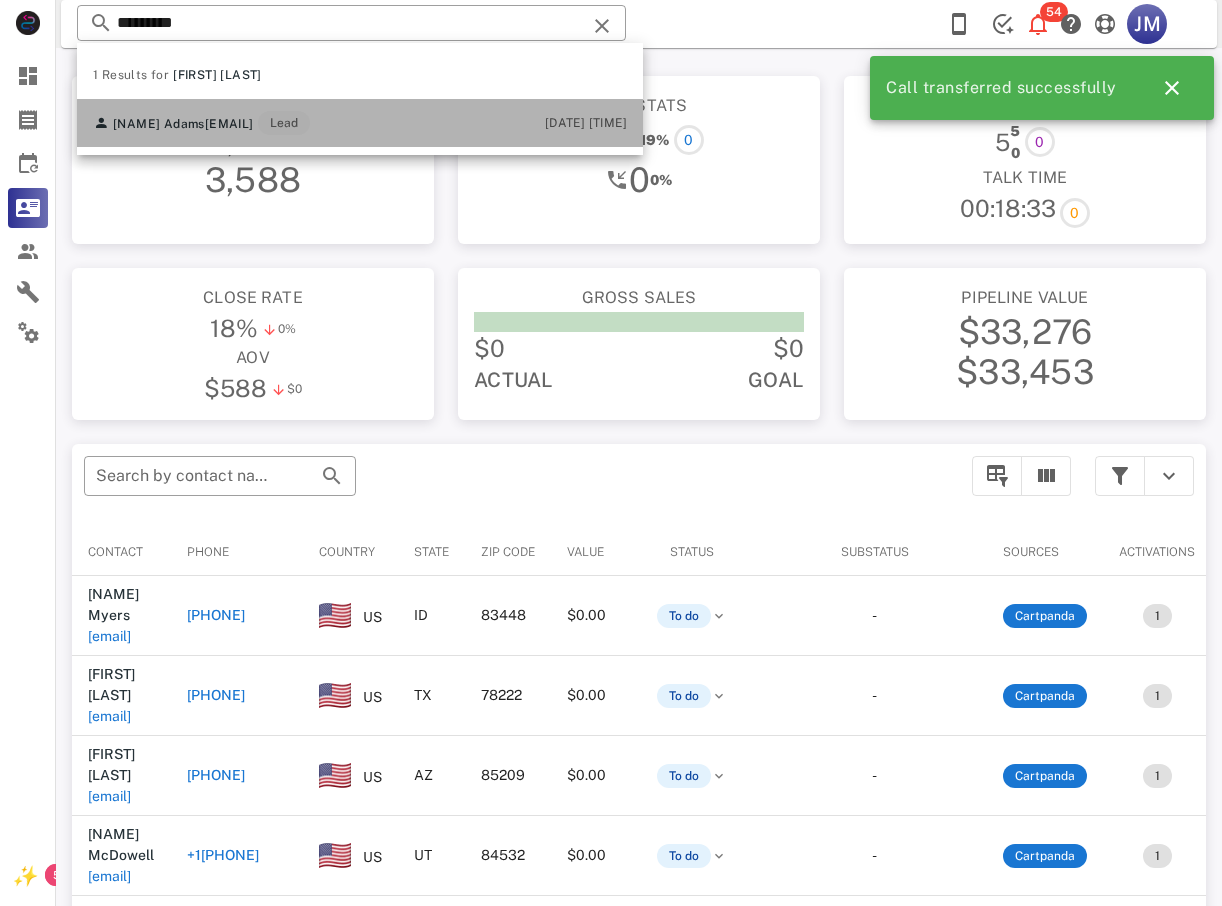 click on "[EMAIL]" at bounding box center (229, 124) 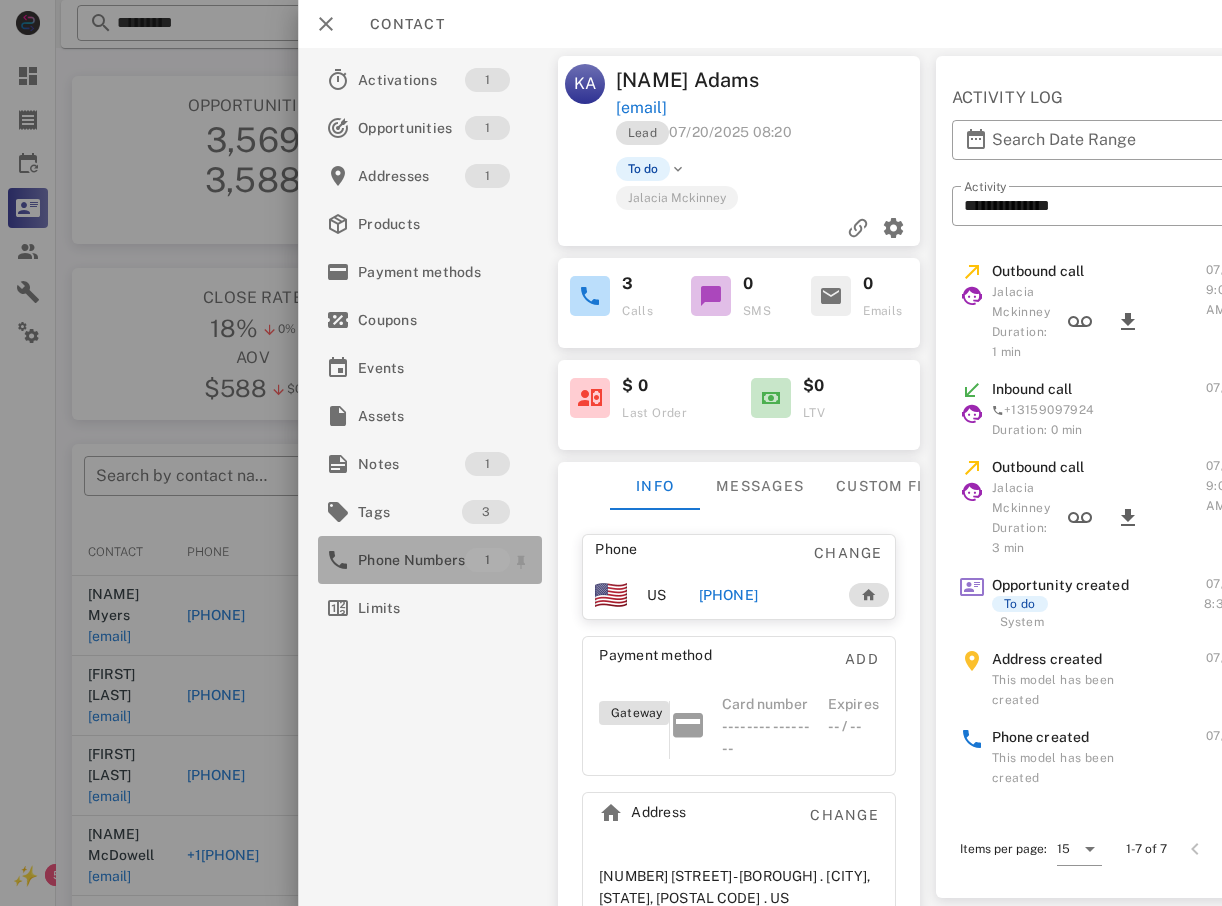 click on "Phone Numbers" at bounding box center [411, 560] 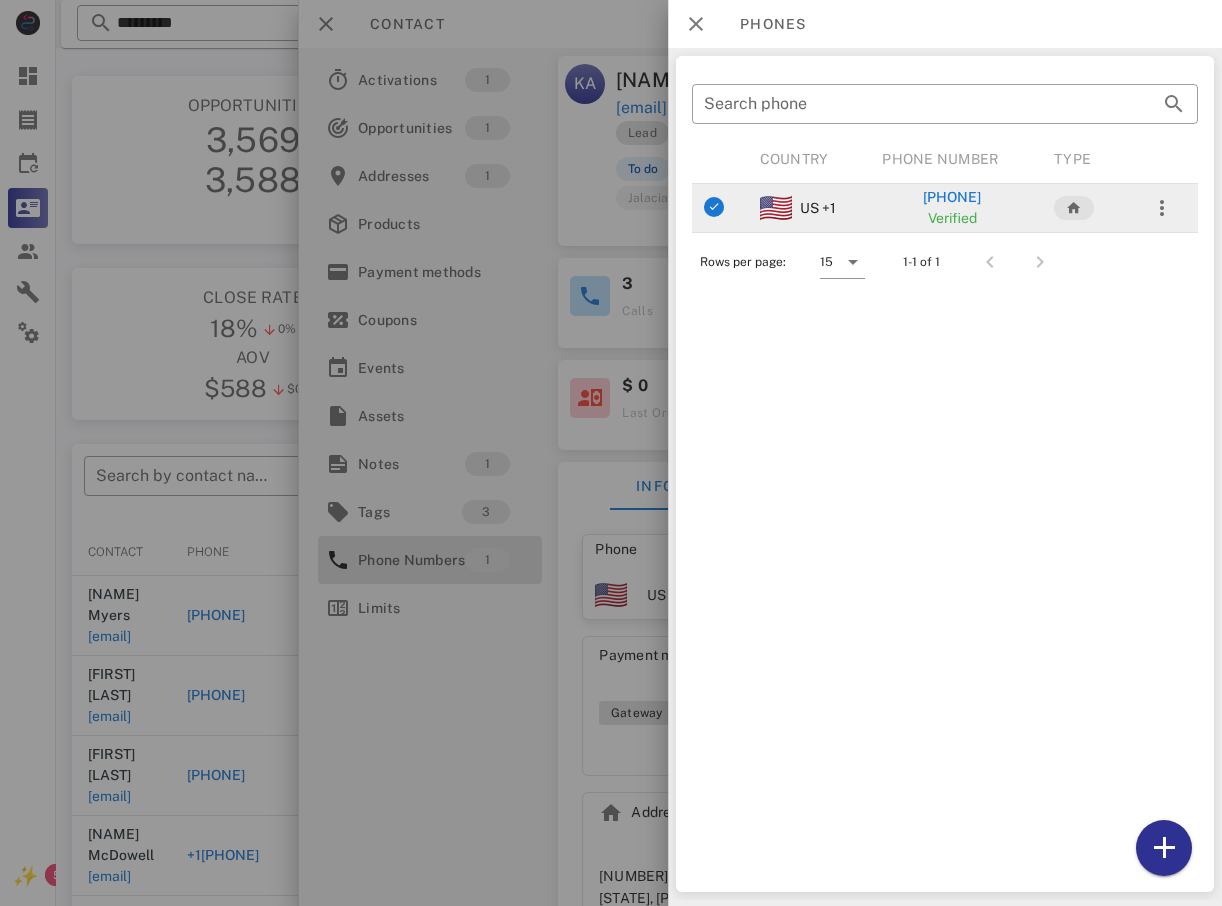 click on "Verified" at bounding box center [951, 218] 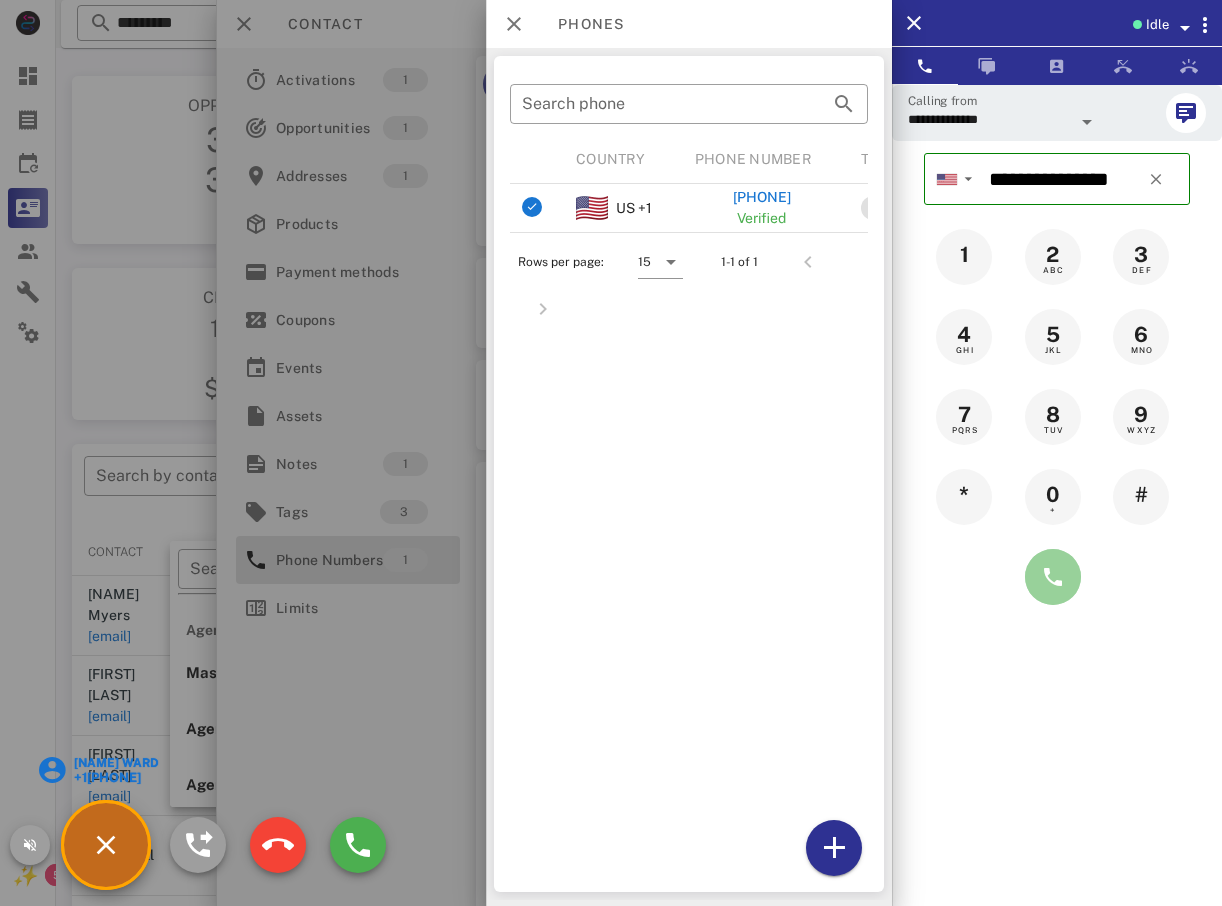click at bounding box center [1053, 577] 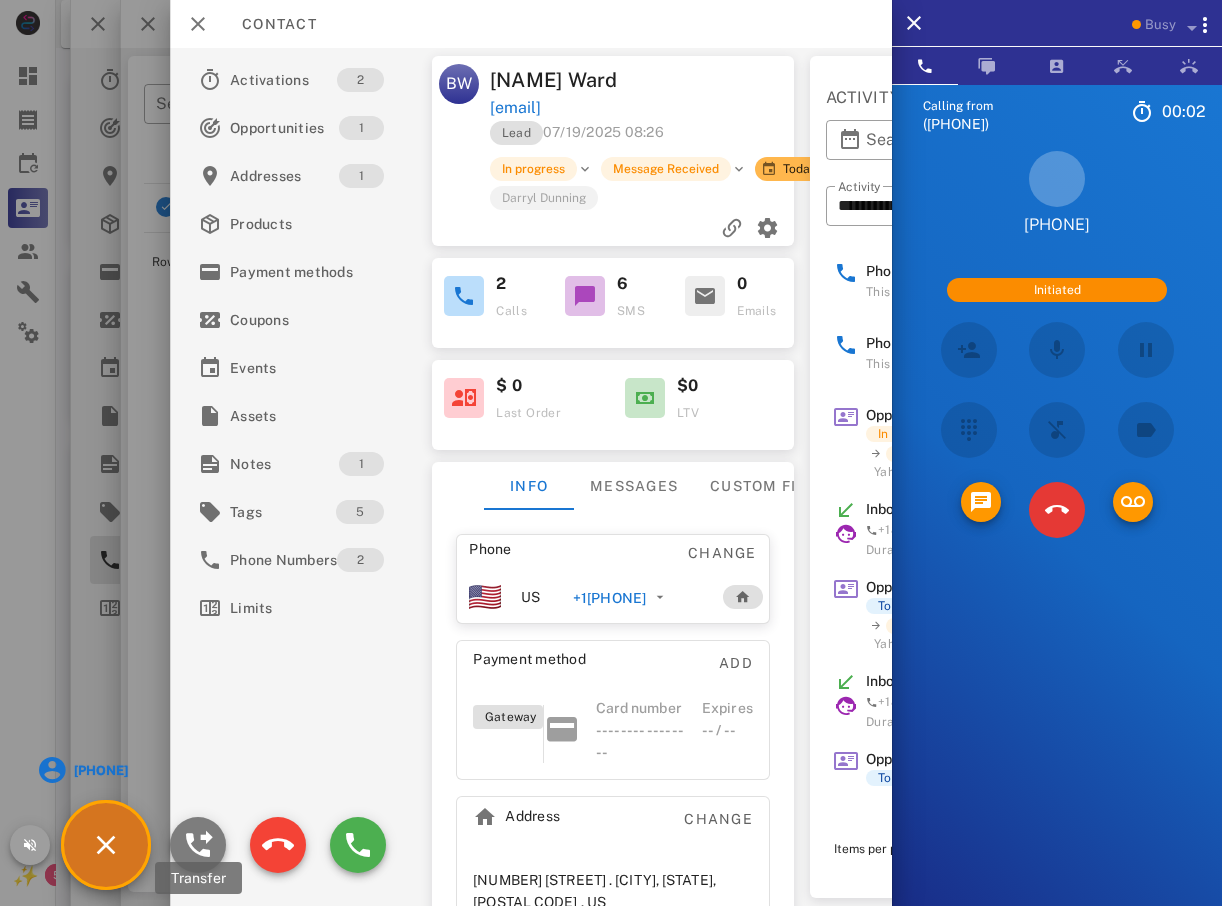 click at bounding box center (198, 845) 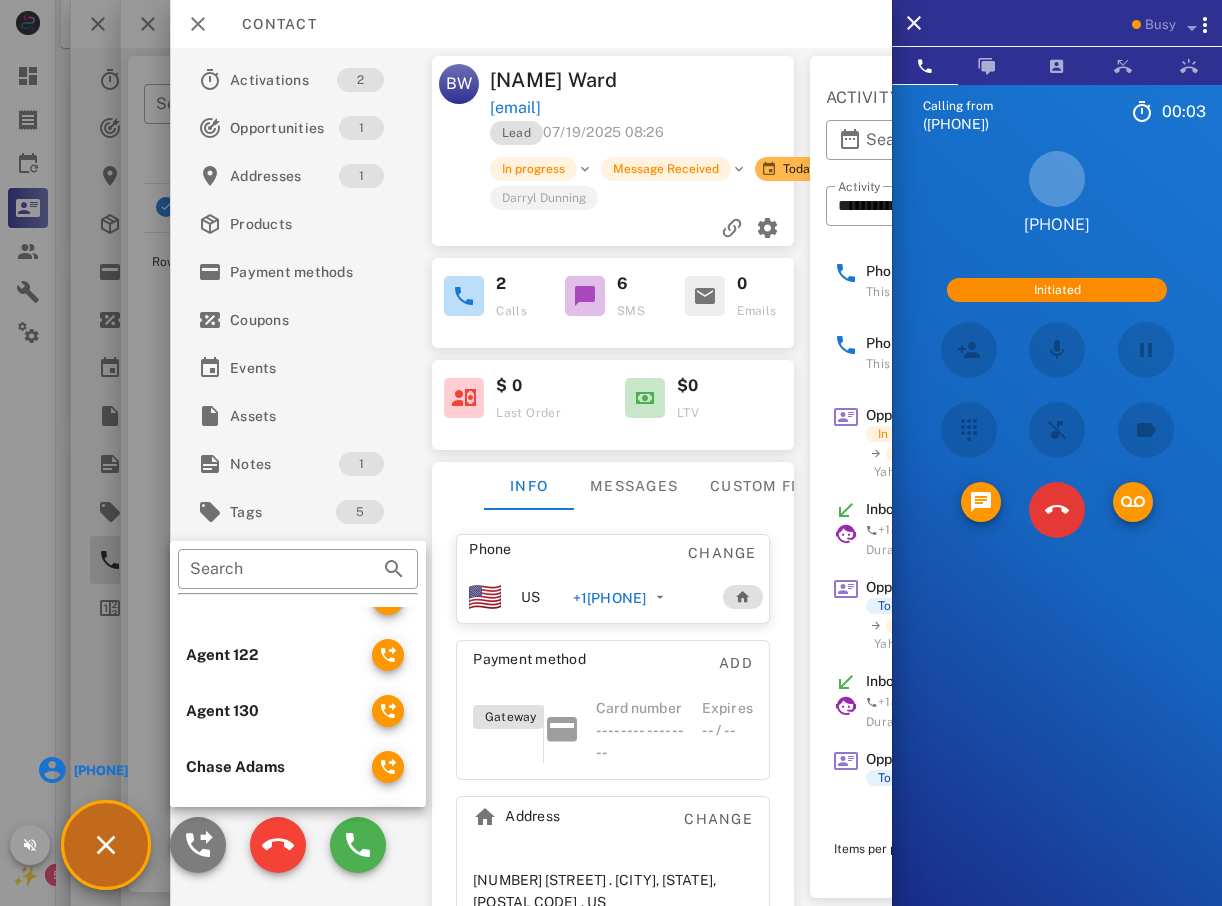 scroll, scrollTop: 238, scrollLeft: 0, axis: vertical 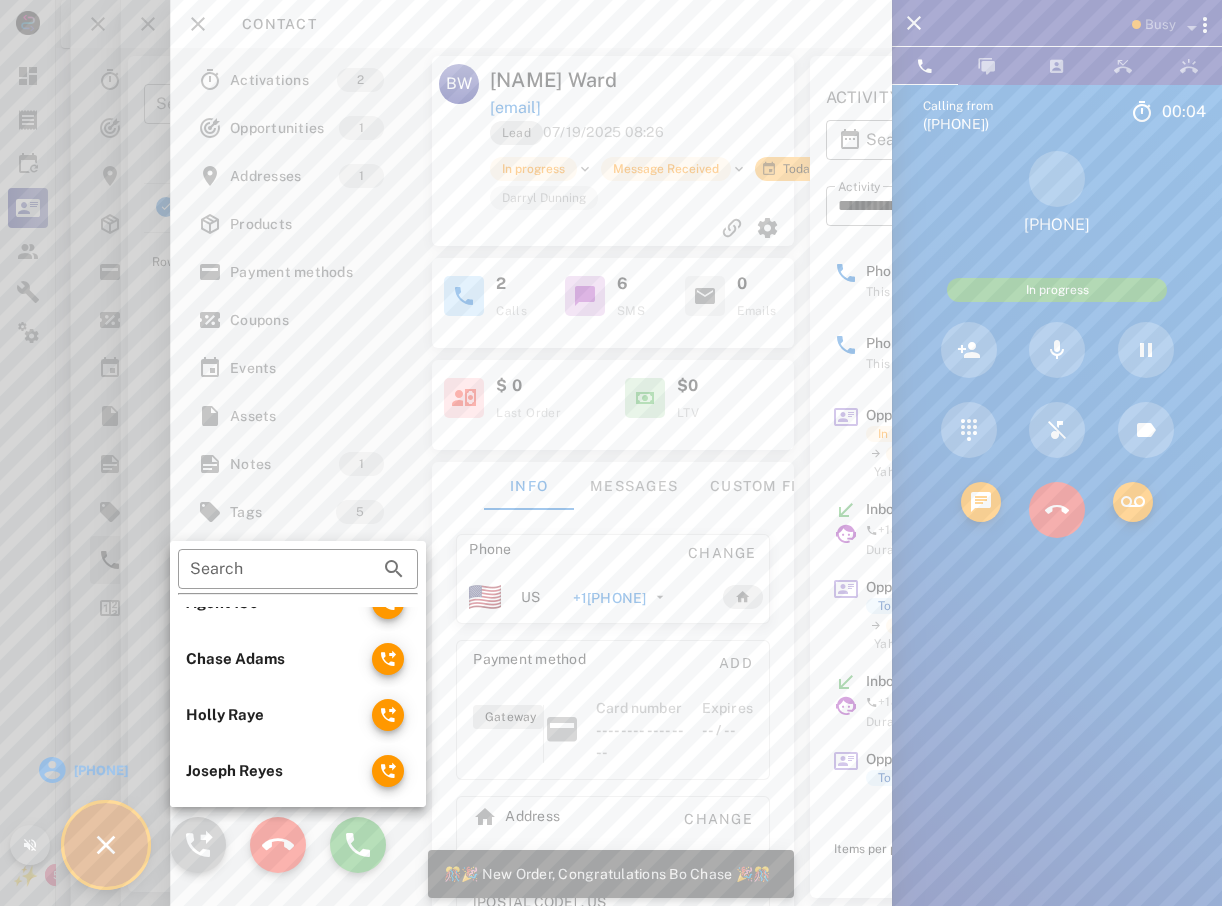 click on "Joseph Reyes" at bounding box center (271, 771) 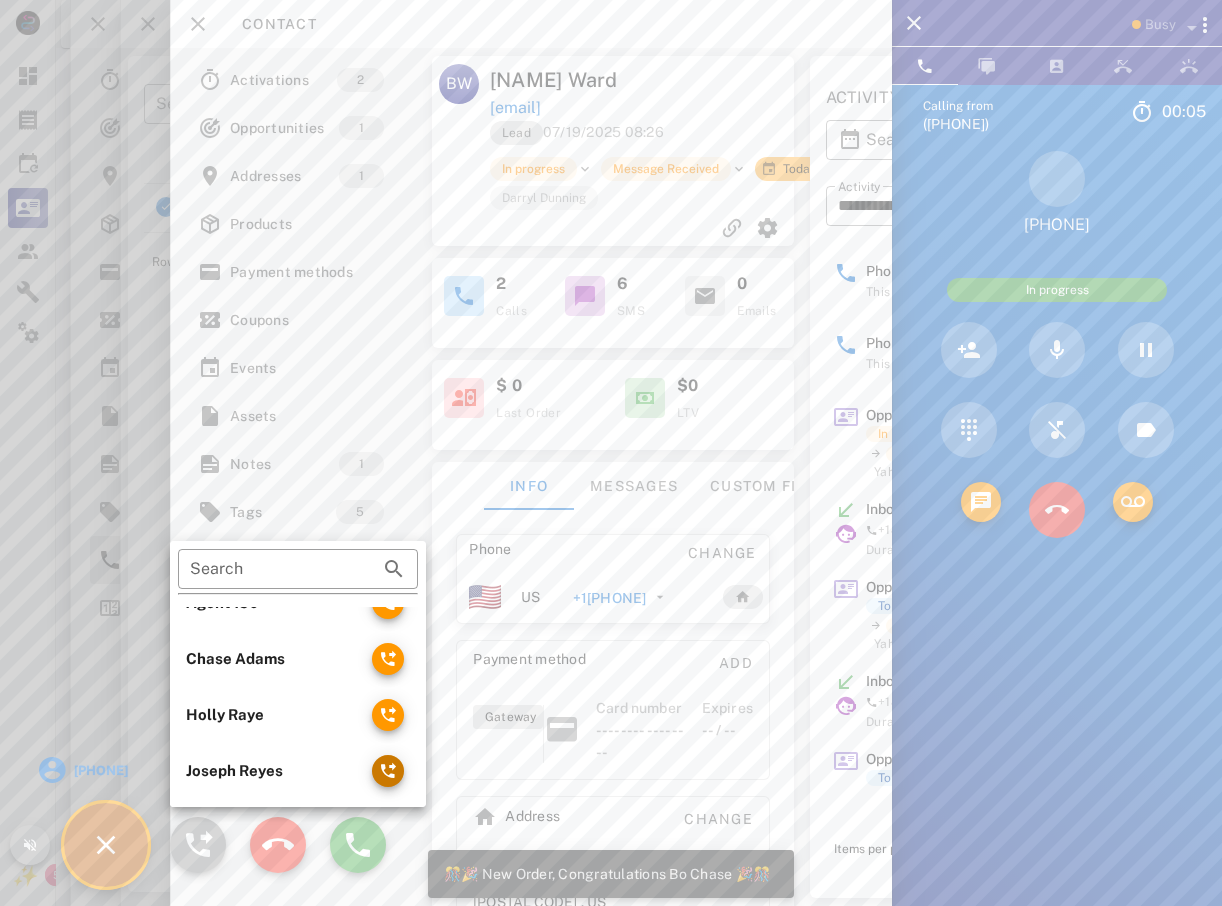 click at bounding box center (388, 771) 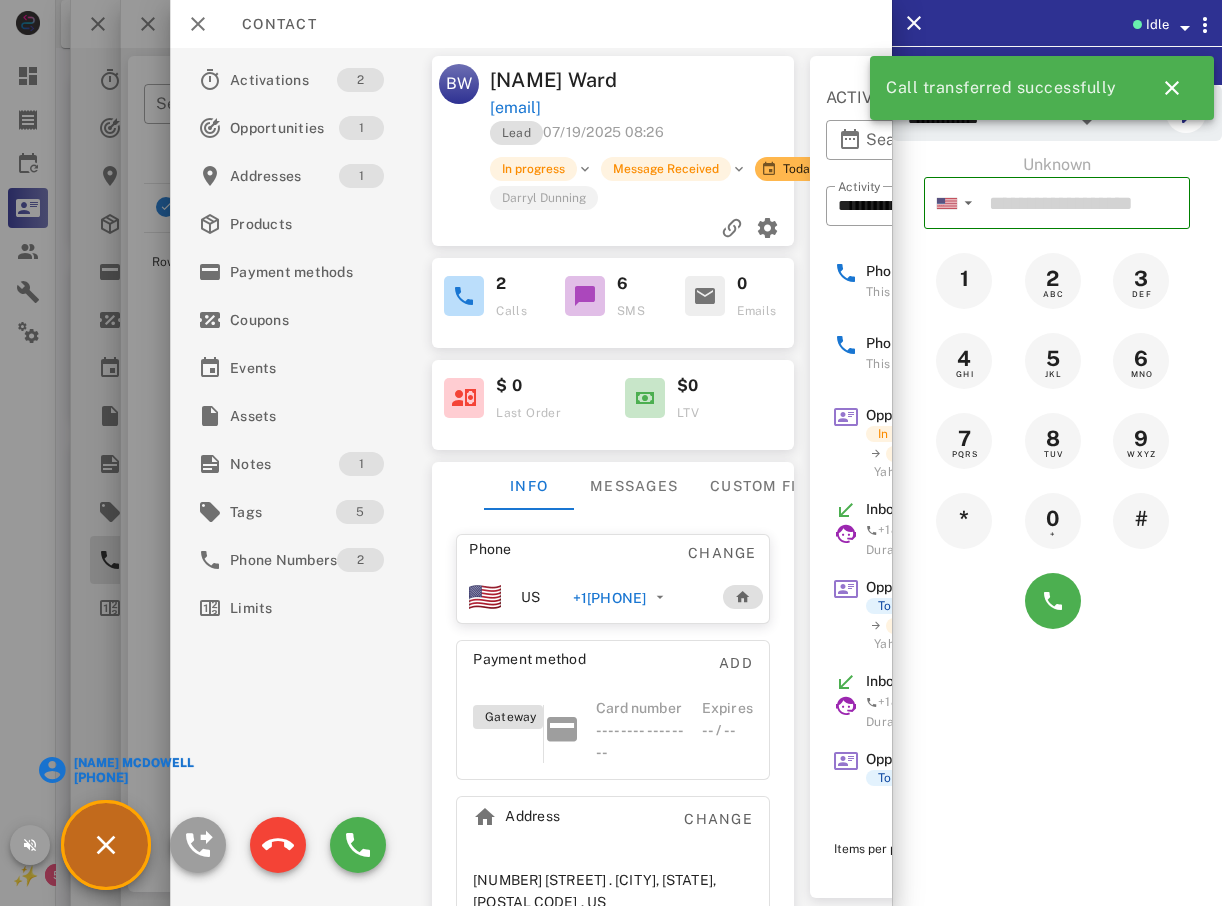 drag, startPoint x: 58, startPoint y: 357, endPoint x: 145, endPoint y: 454, distance: 130.29965 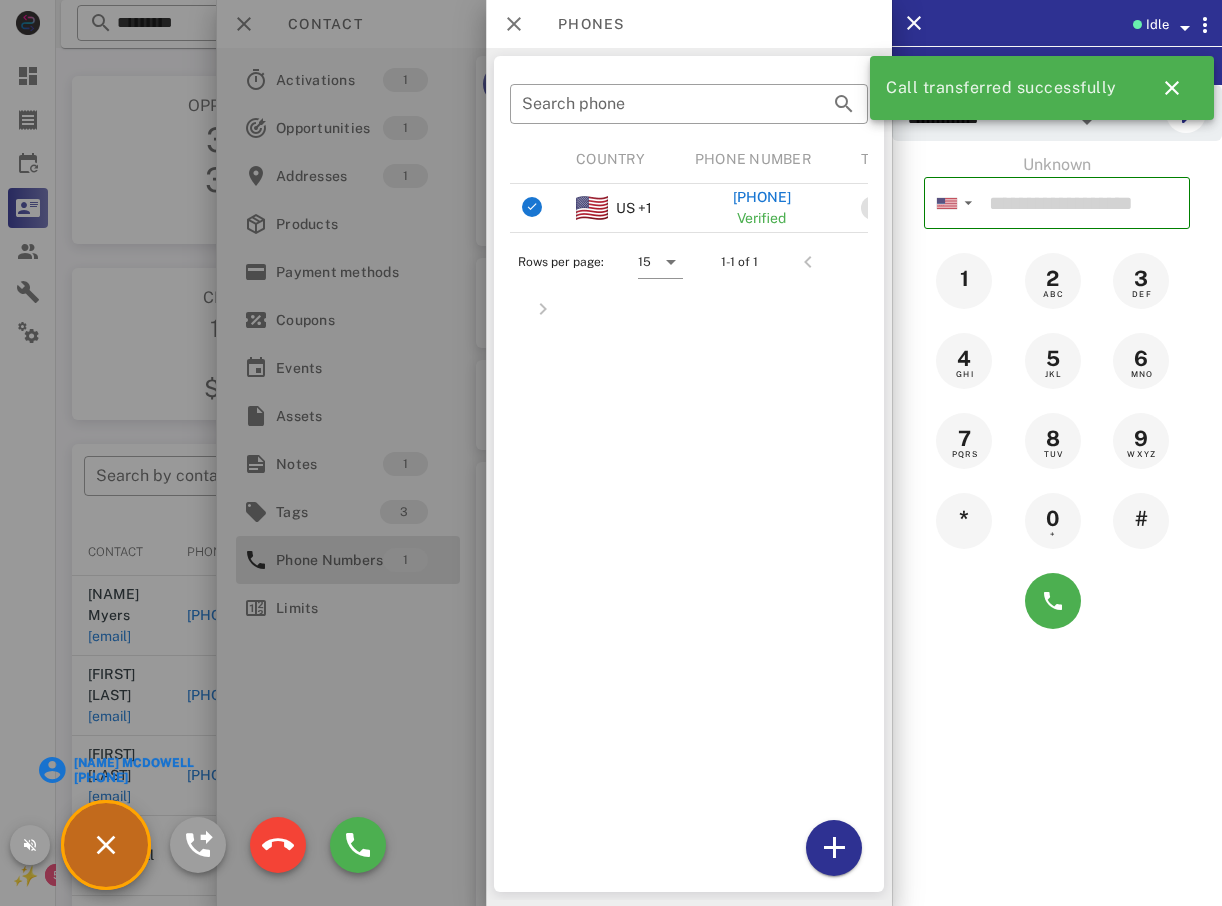 click at bounding box center (611, 453) 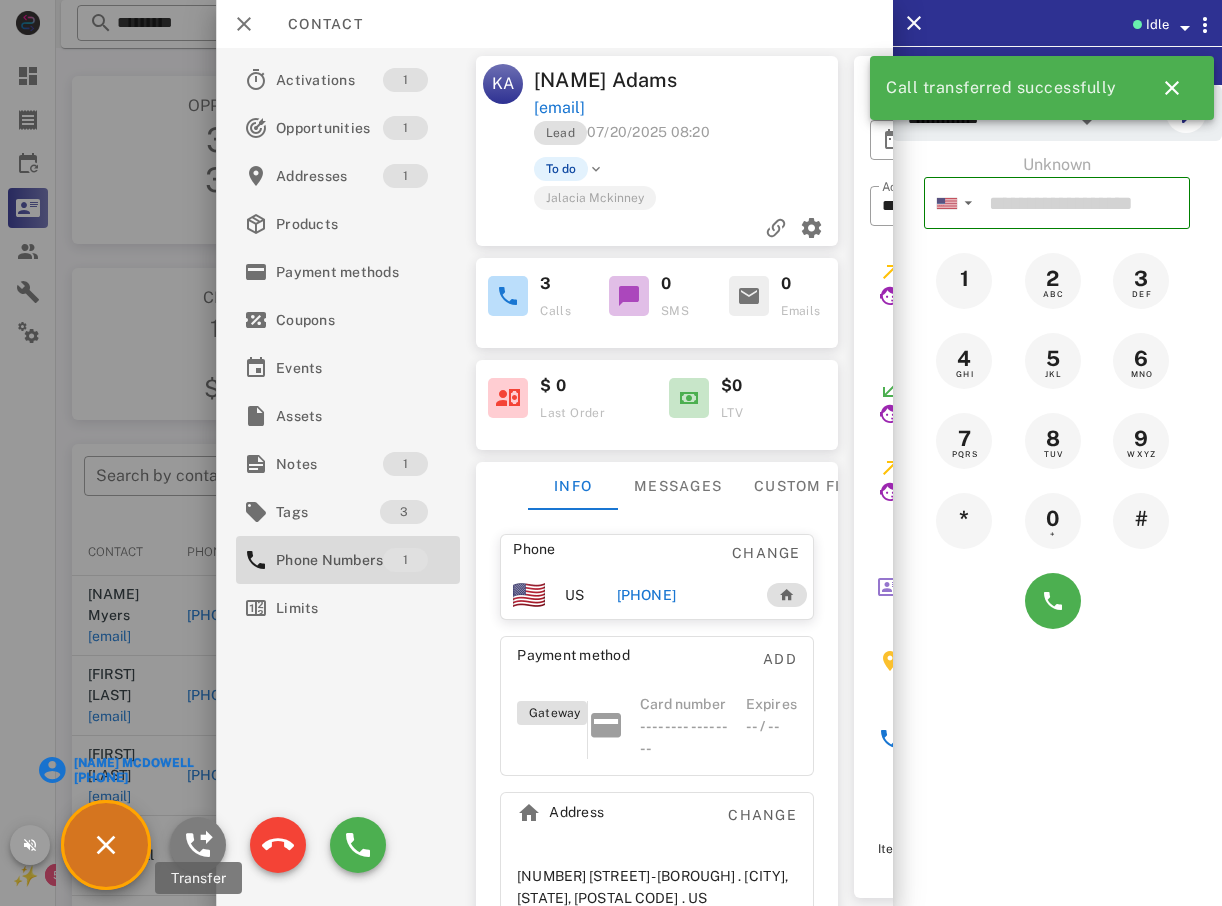 click at bounding box center [198, 845] 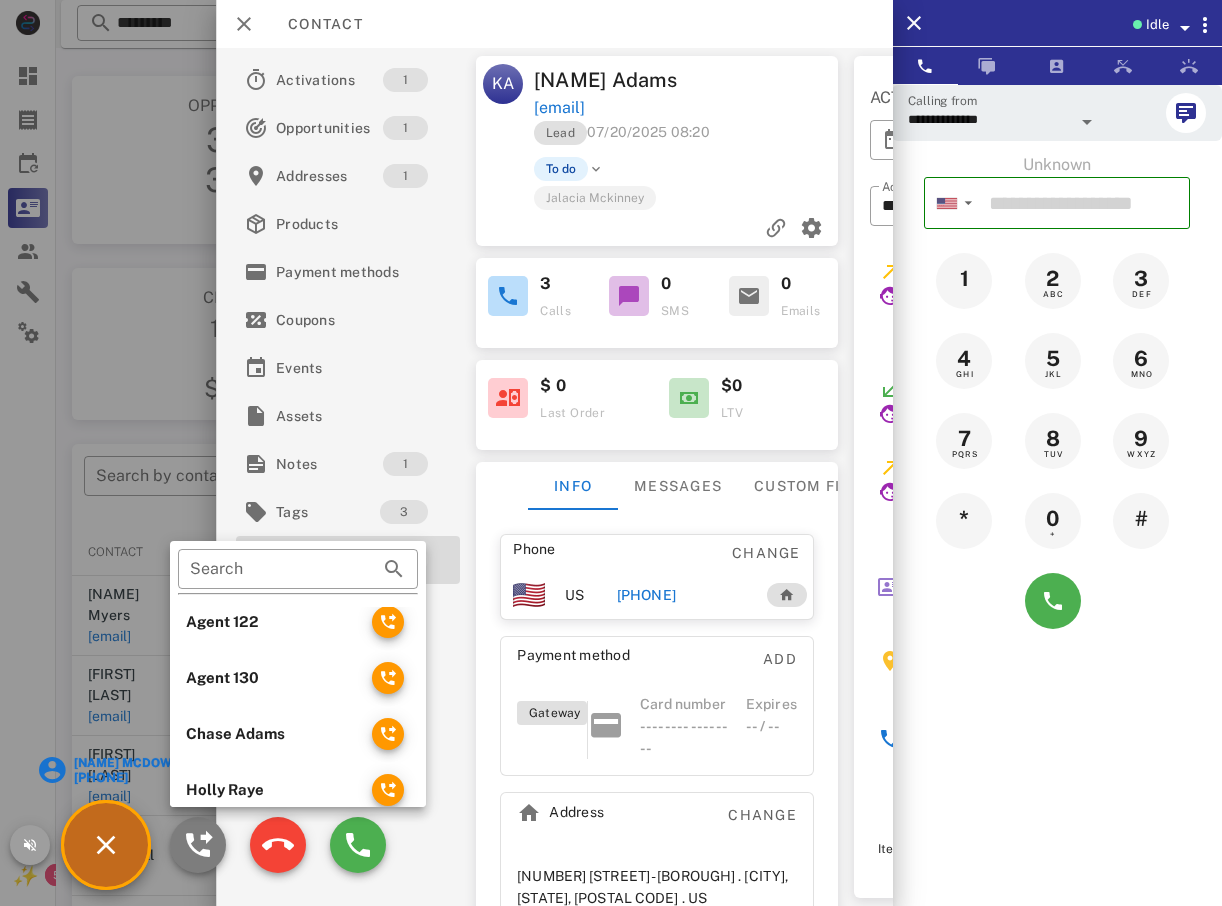 scroll, scrollTop: 182, scrollLeft: 0, axis: vertical 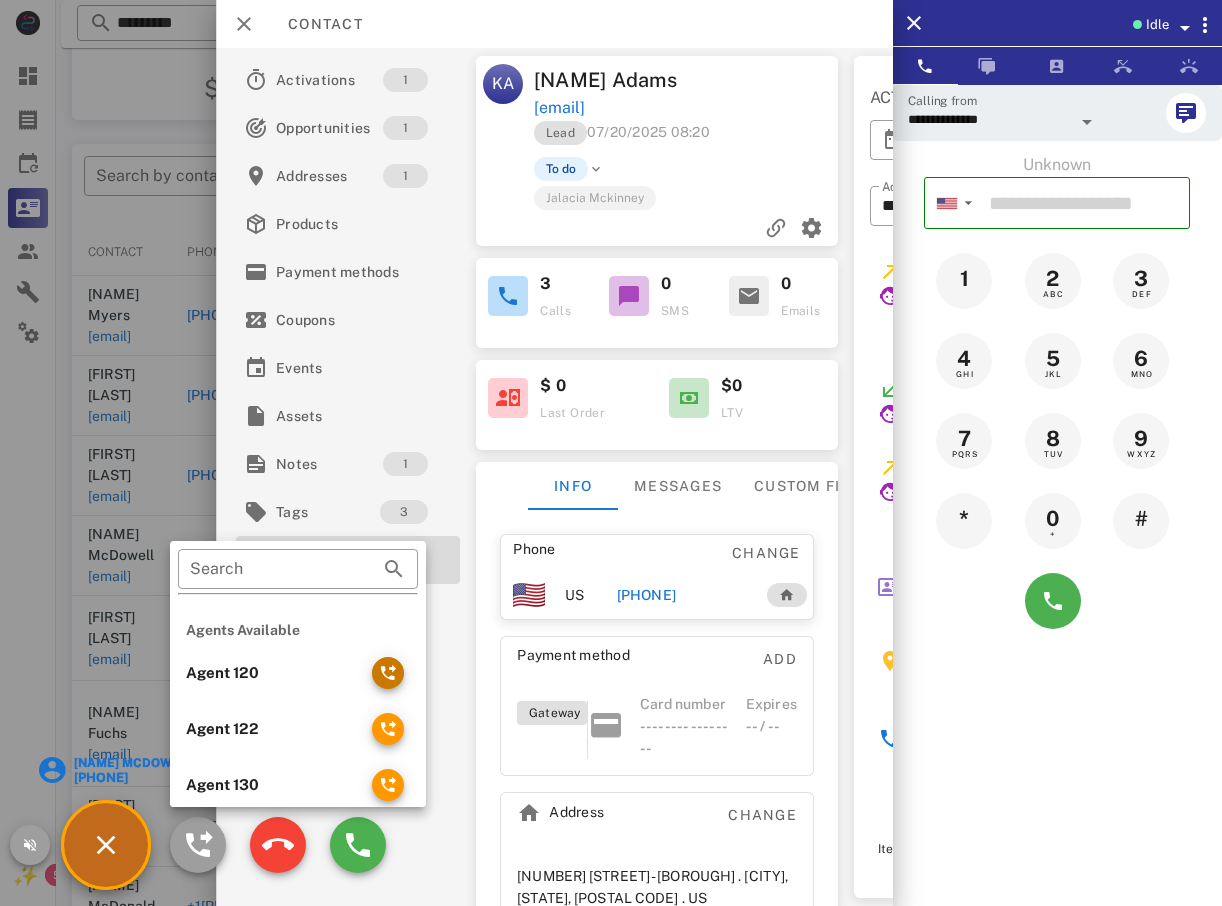 click at bounding box center (388, 673) 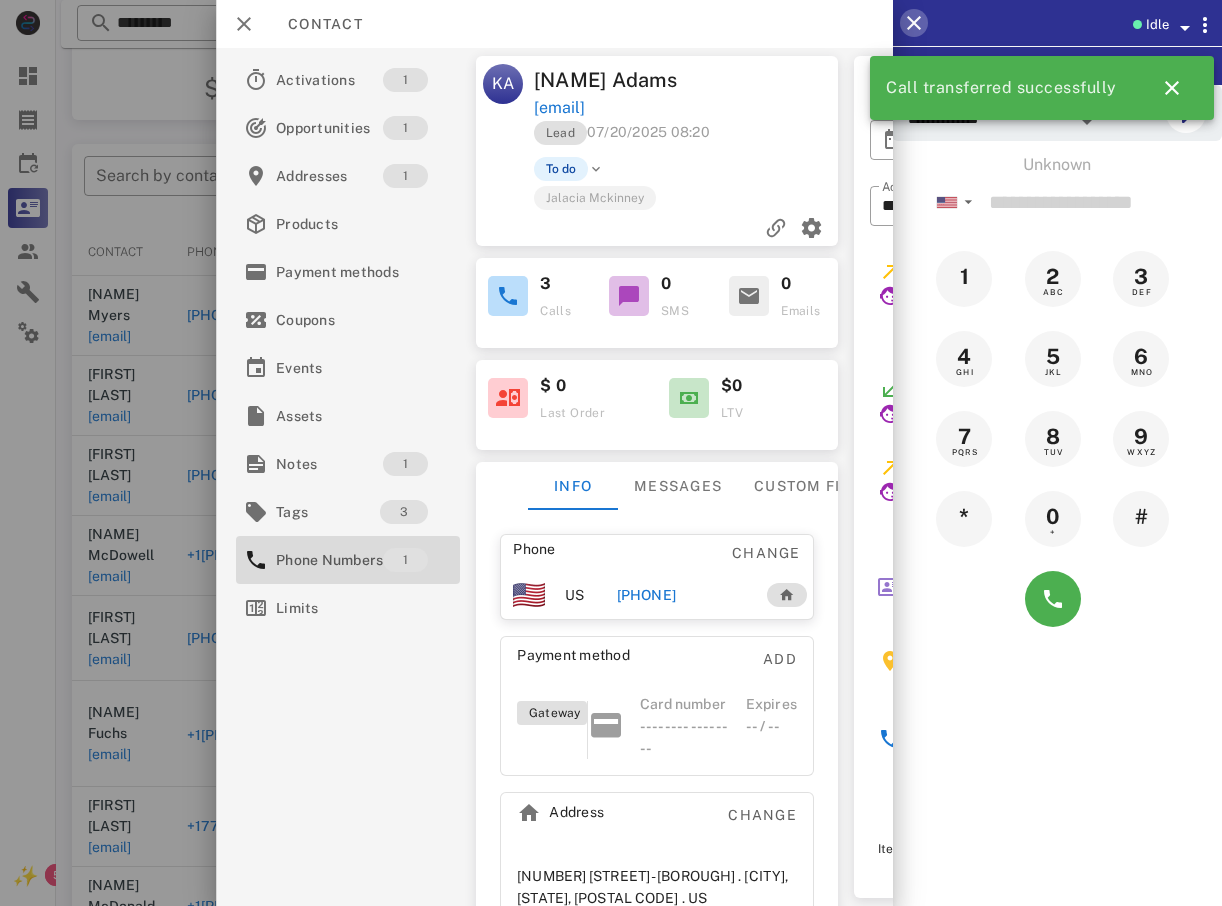 click at bounding box center [914, 23] 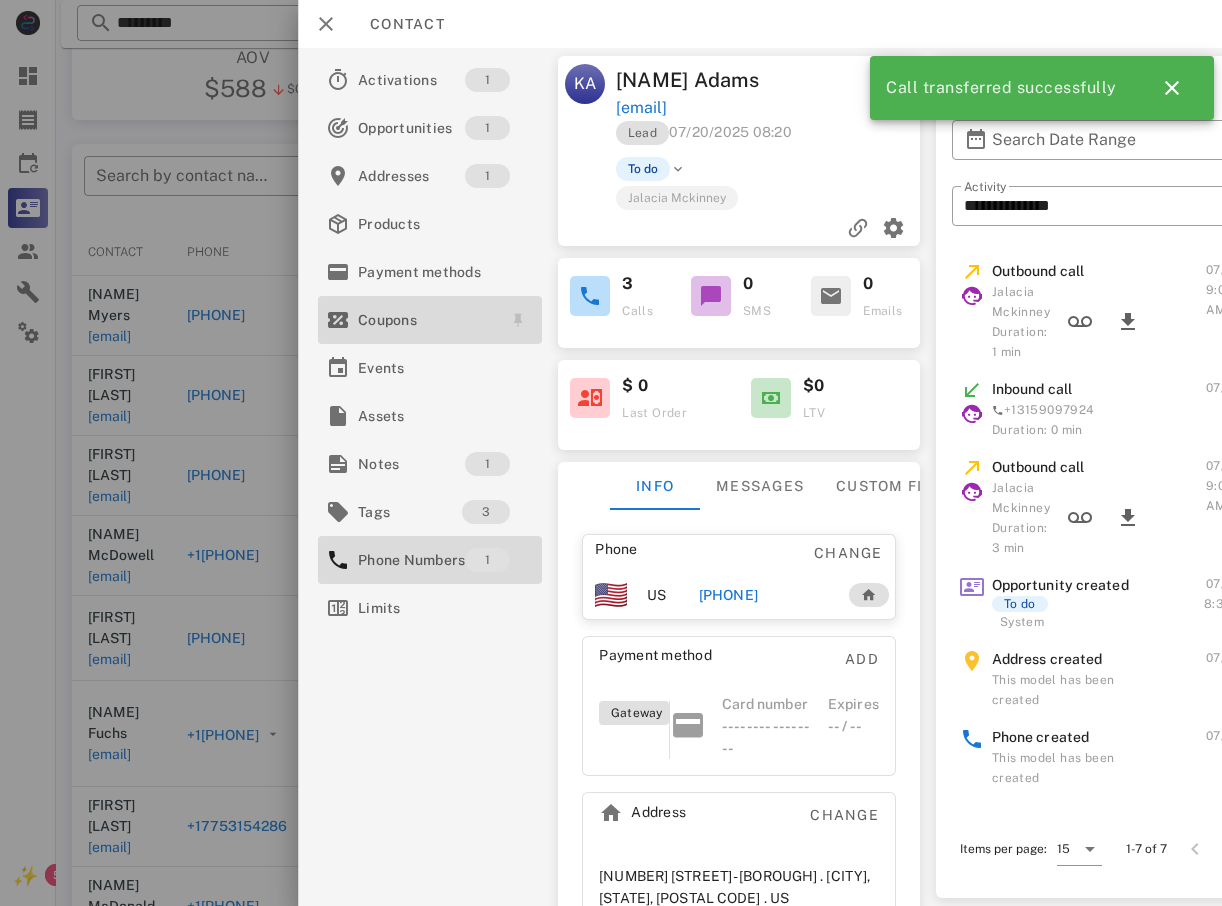click on "Coupons" at bounding box center (430, 320) 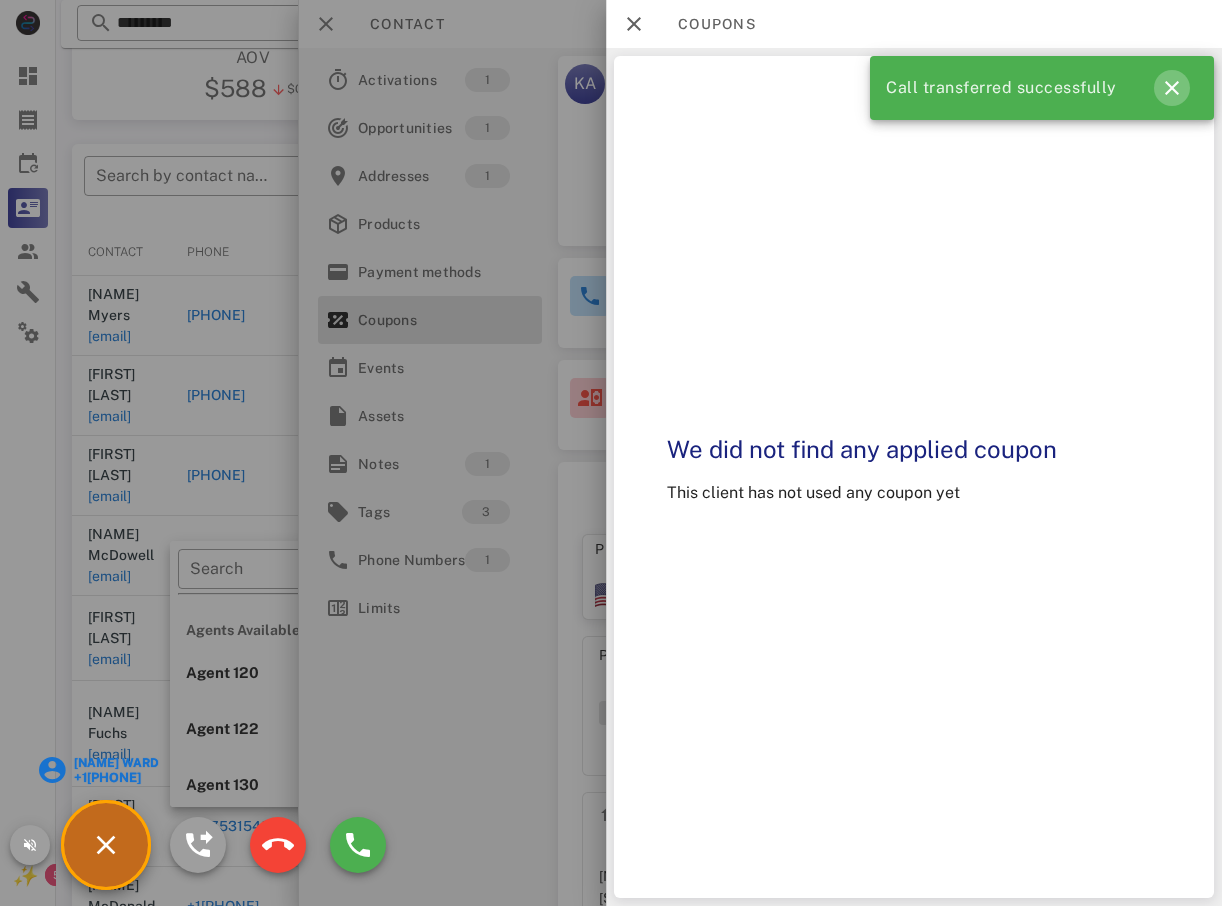 click at bounding box center (1172, 88) 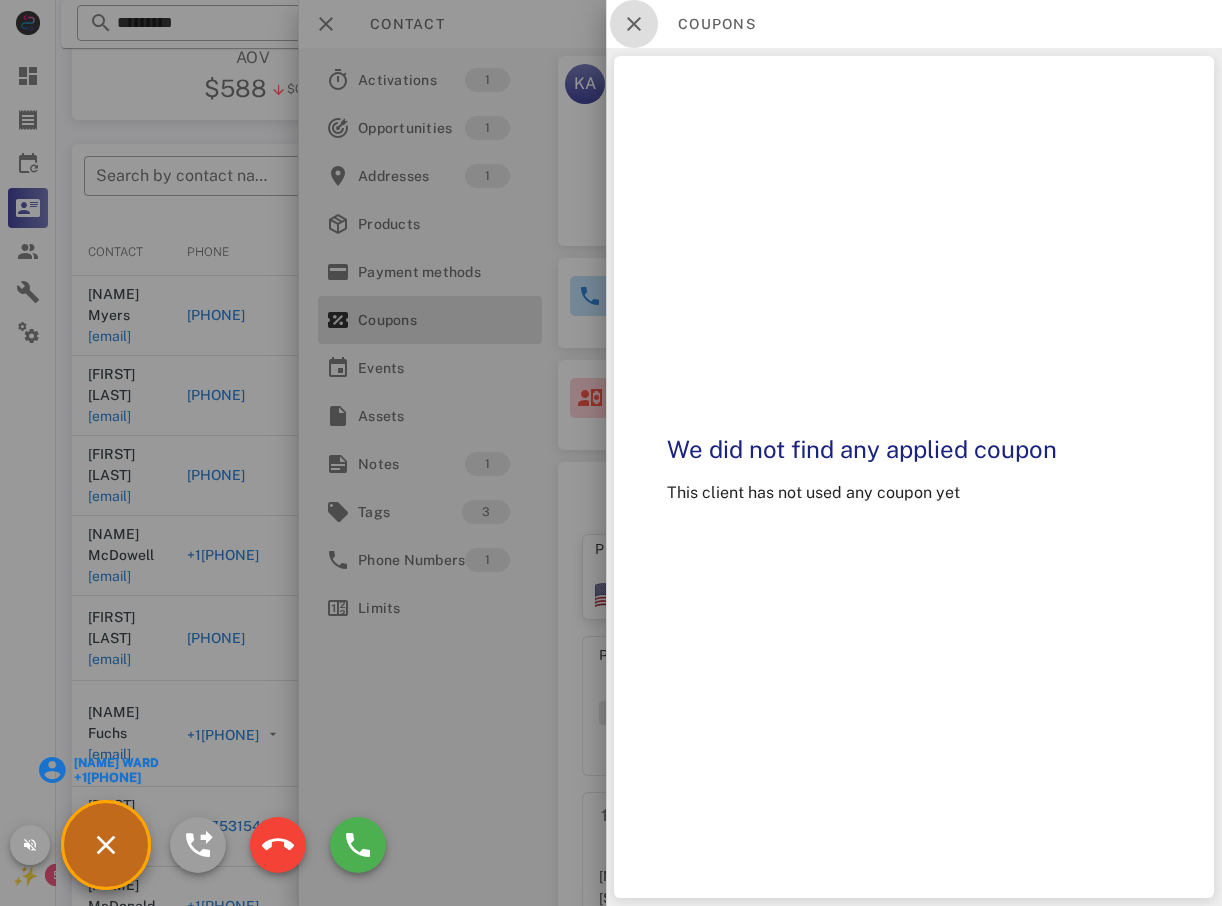 click at bounding box center (634, 24) 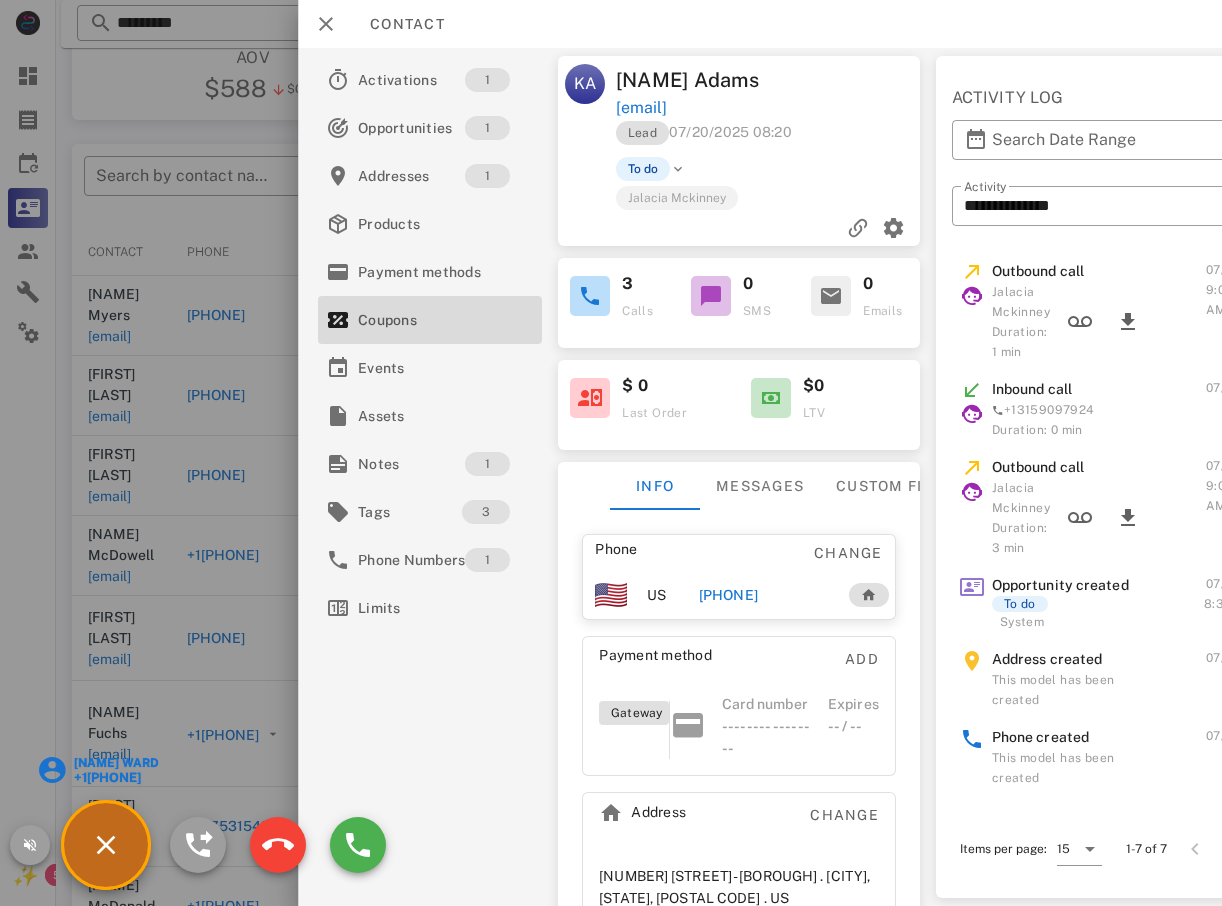 click at bounding box center (611, 453) 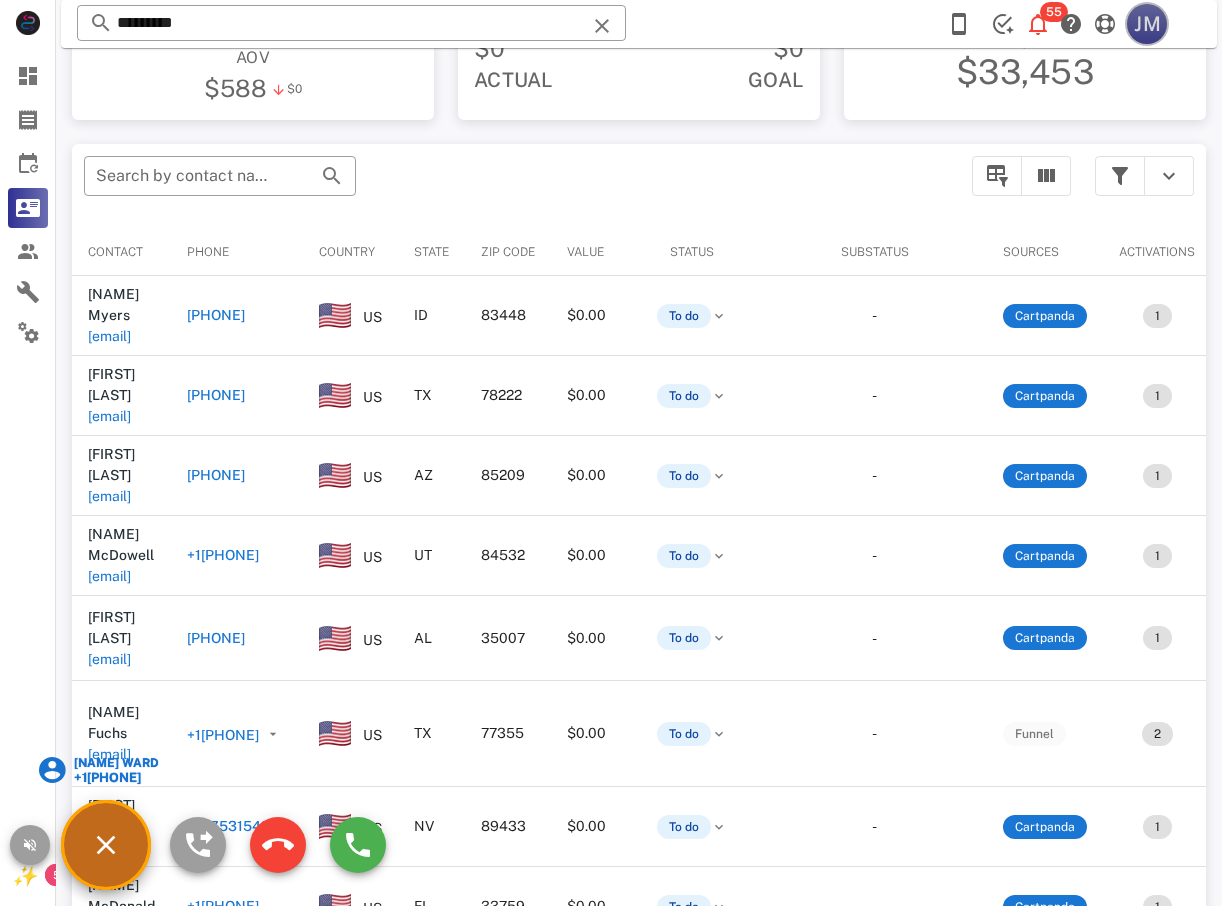drag, startPoint x: 1155, startPoint y: 27, endPoint x: 1146, endPoint y: 43, distance: 18.35756 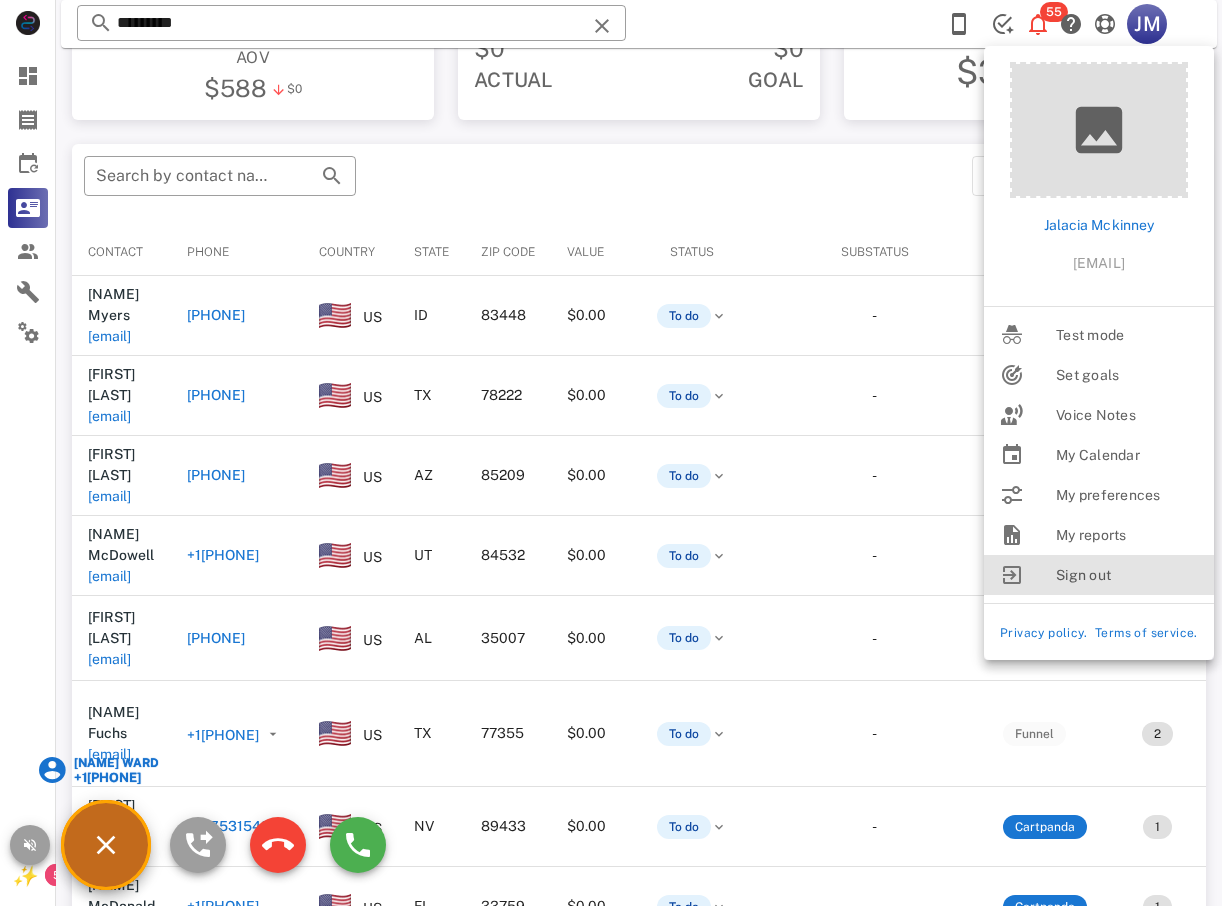 click on "Sign out" at bounding box center [1127, 575] 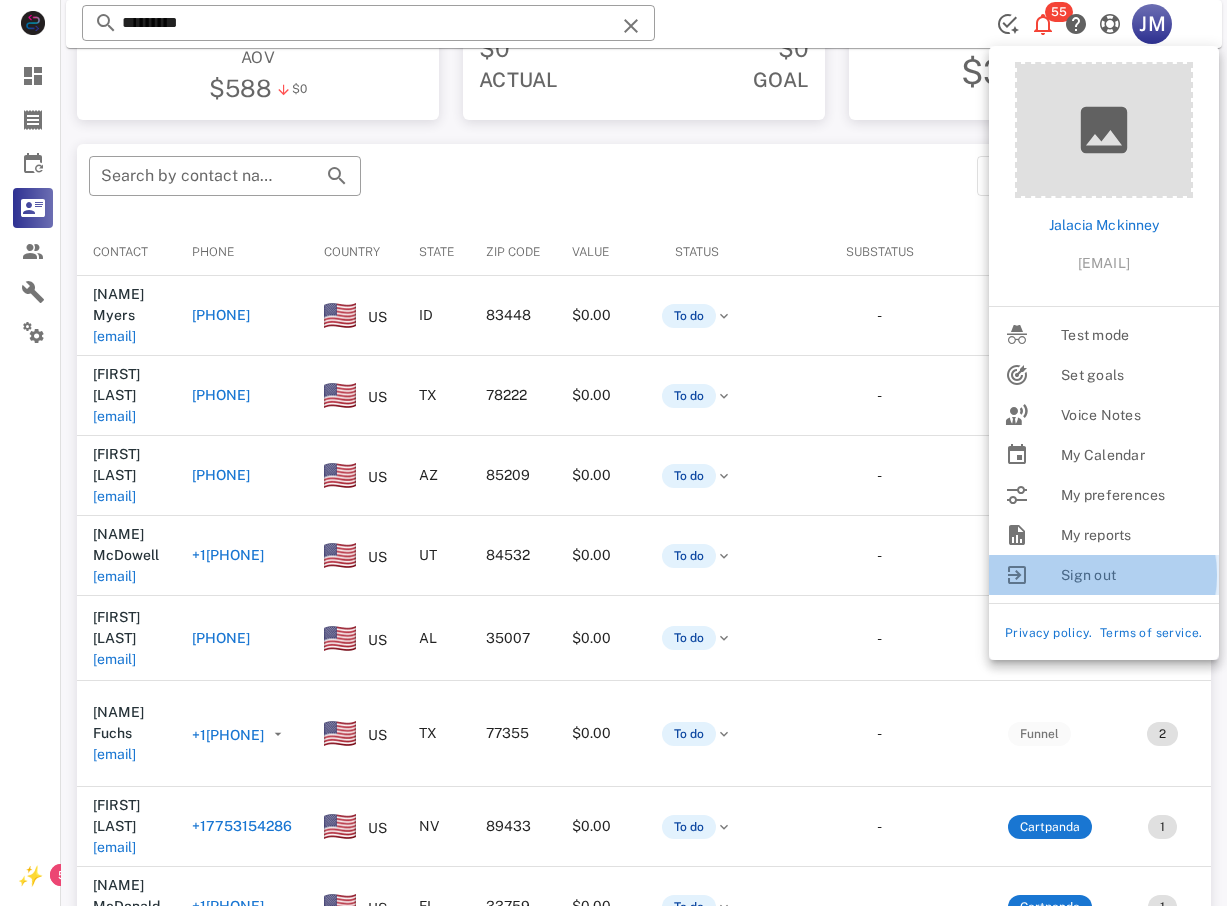 scroll, scrollTop: 0, scrollLeft: 0, axis: both 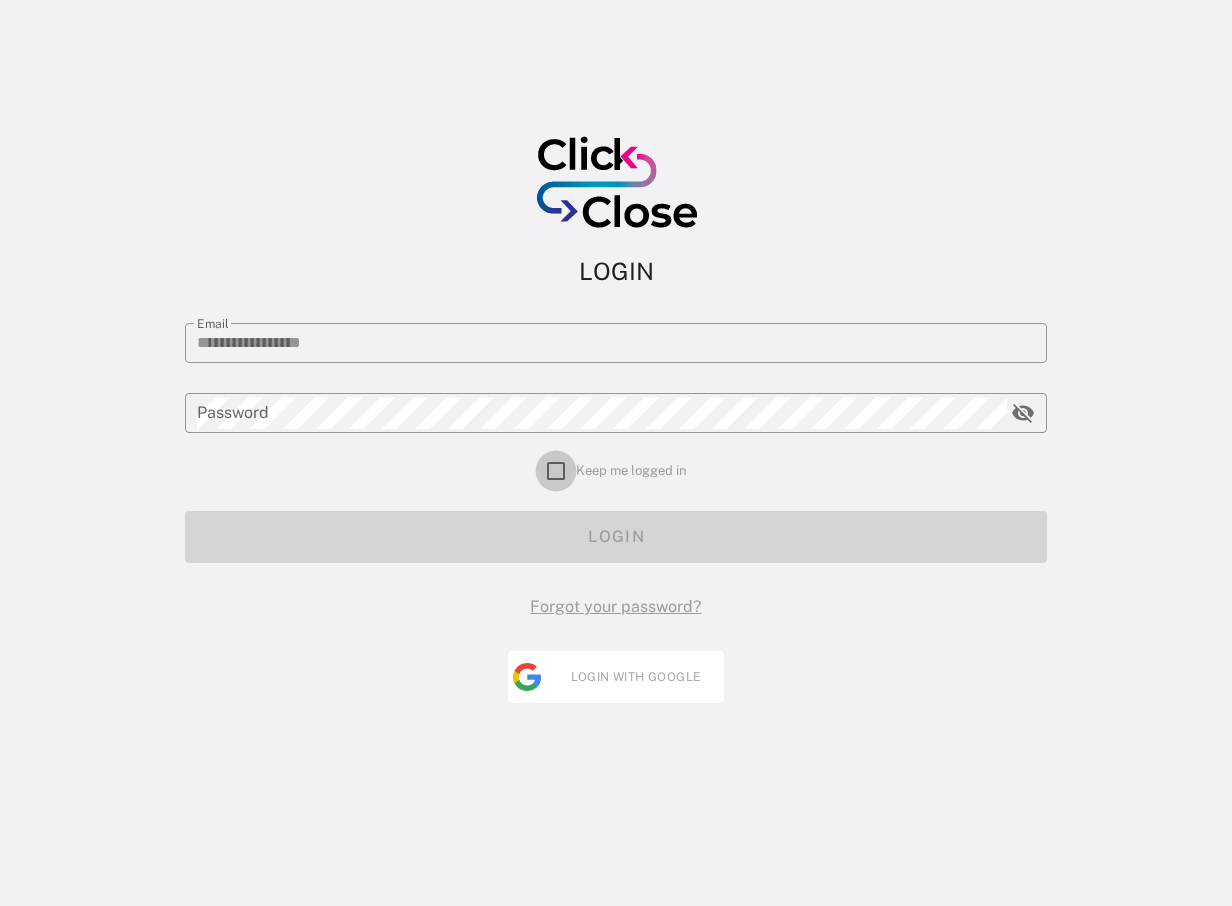 type on "**********" 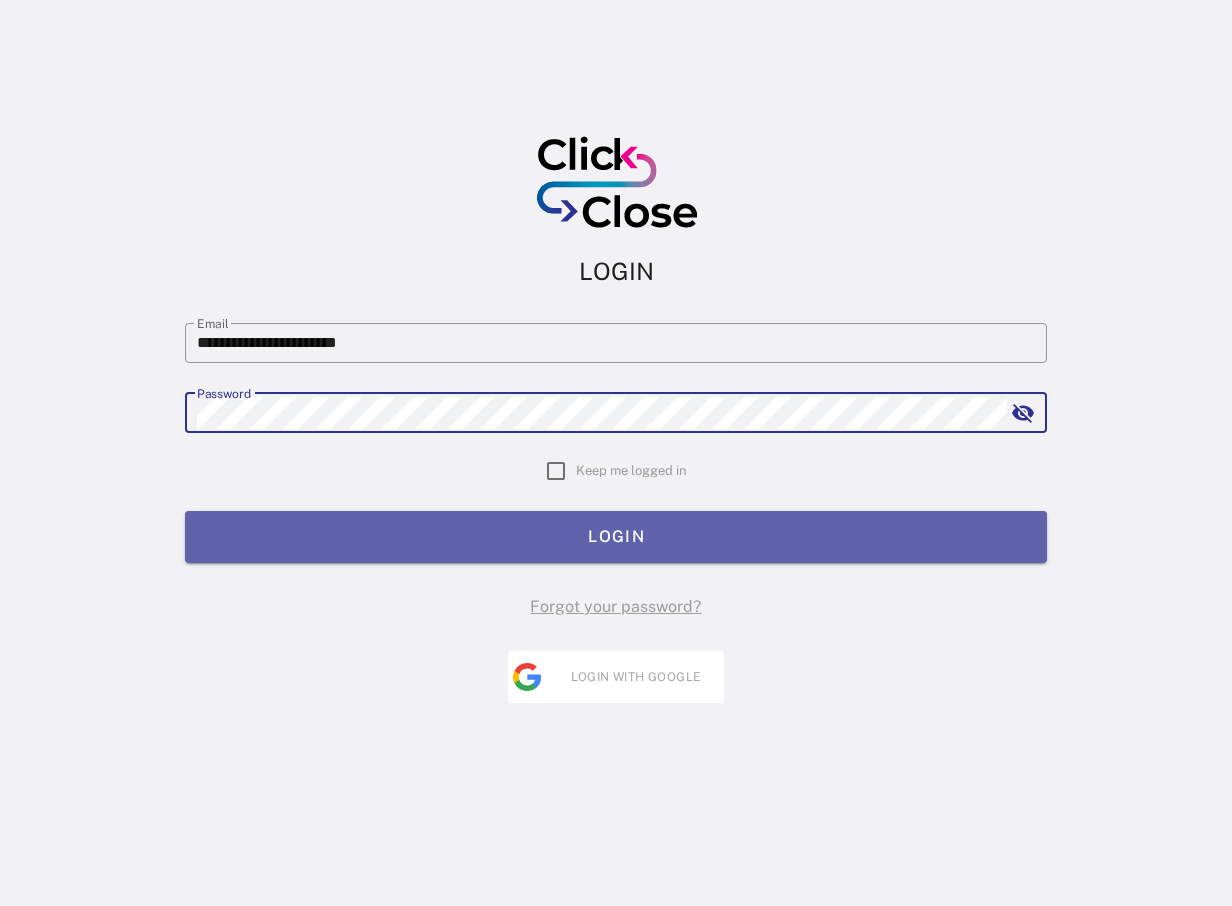 click on "LOGIN" at bounding box center (616, 537) 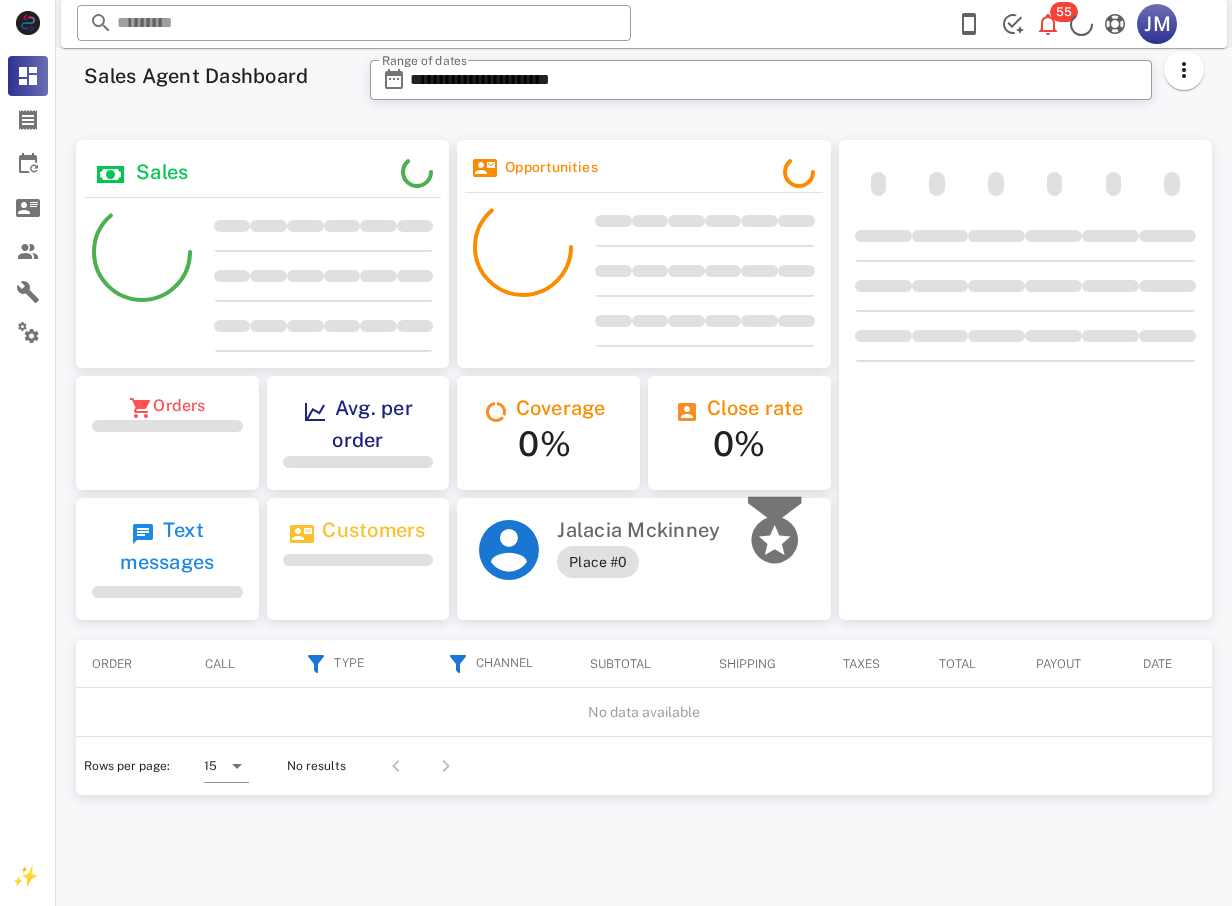 scroll, scrollTop: 0, scrollLeft: 0, axis: both 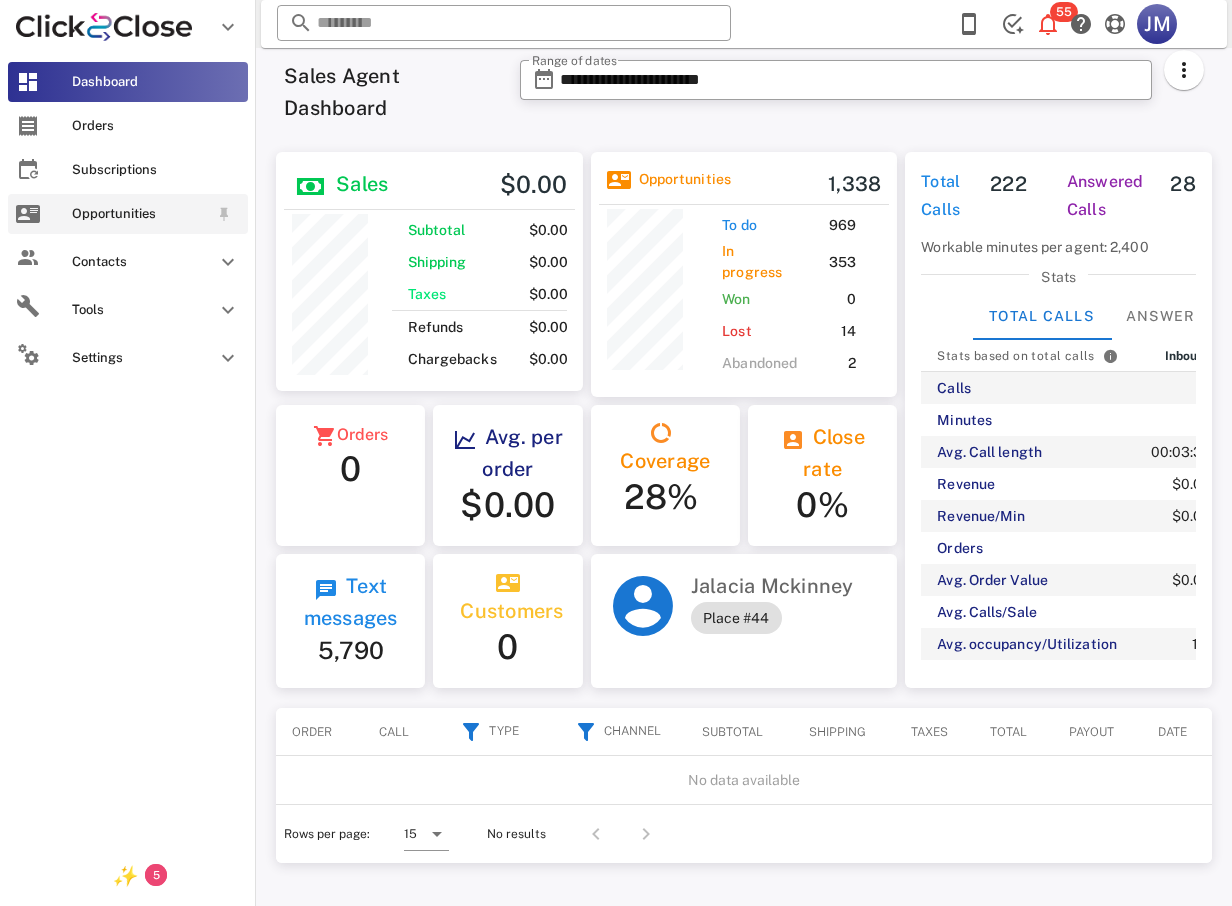click on "Opportunities" at bounding box center (140, 214) 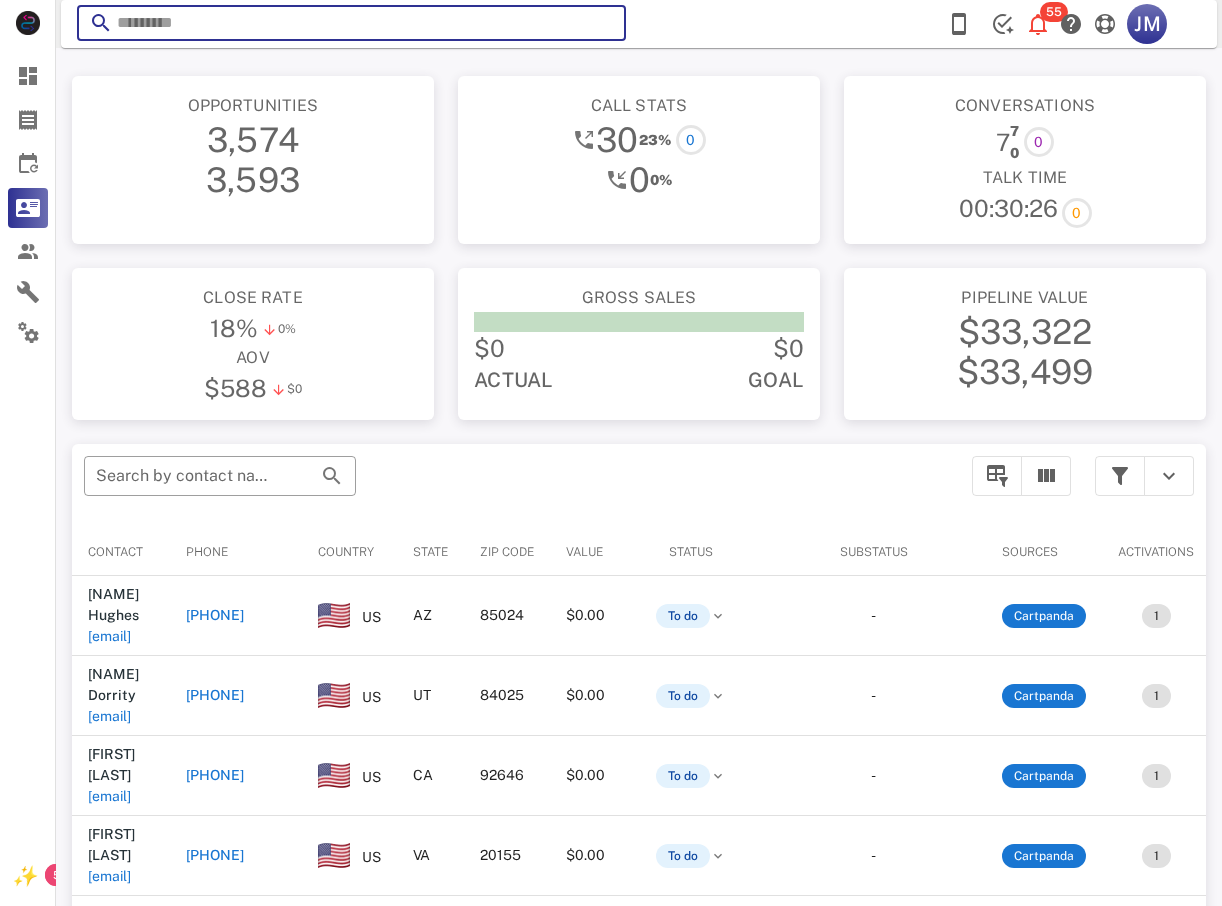 click at bounding box center [351, 23] 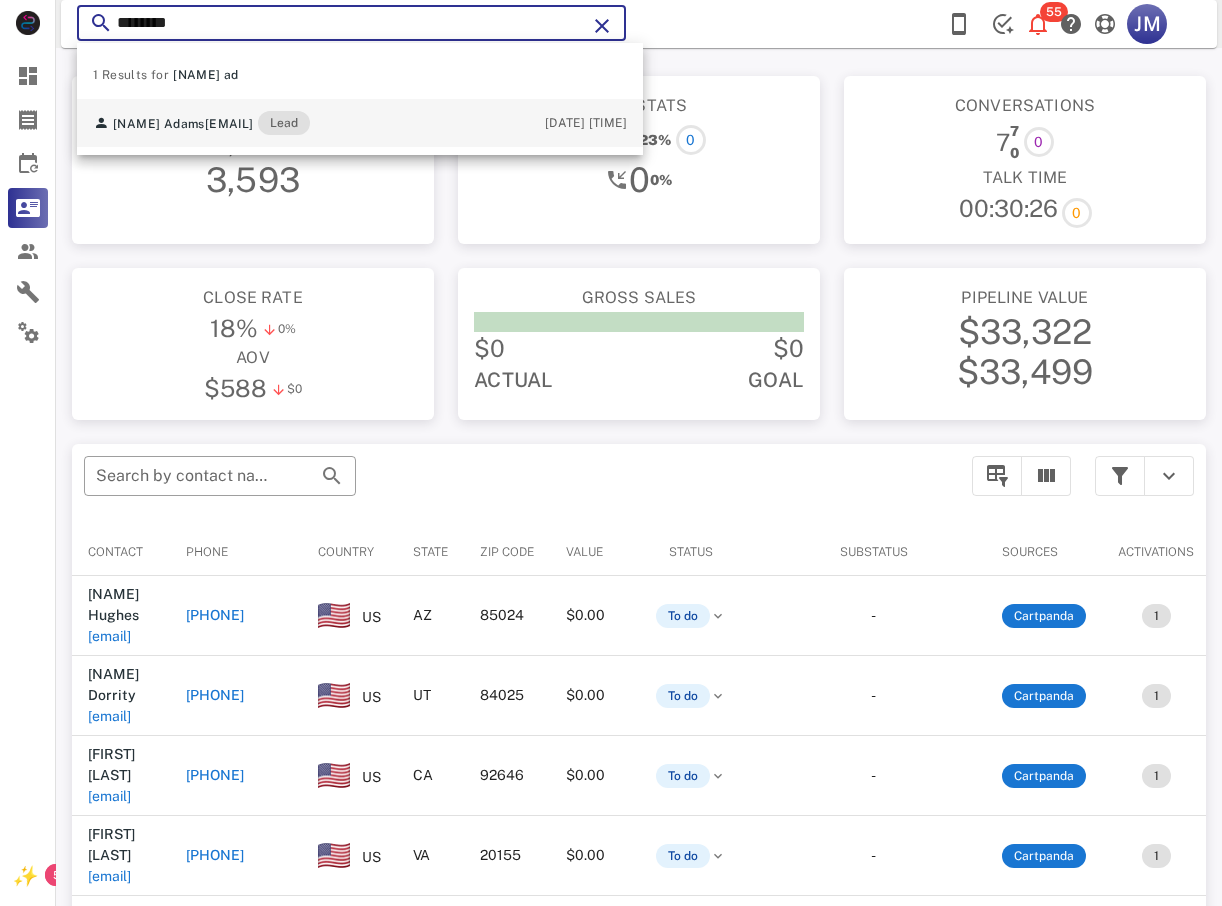 type on "********" 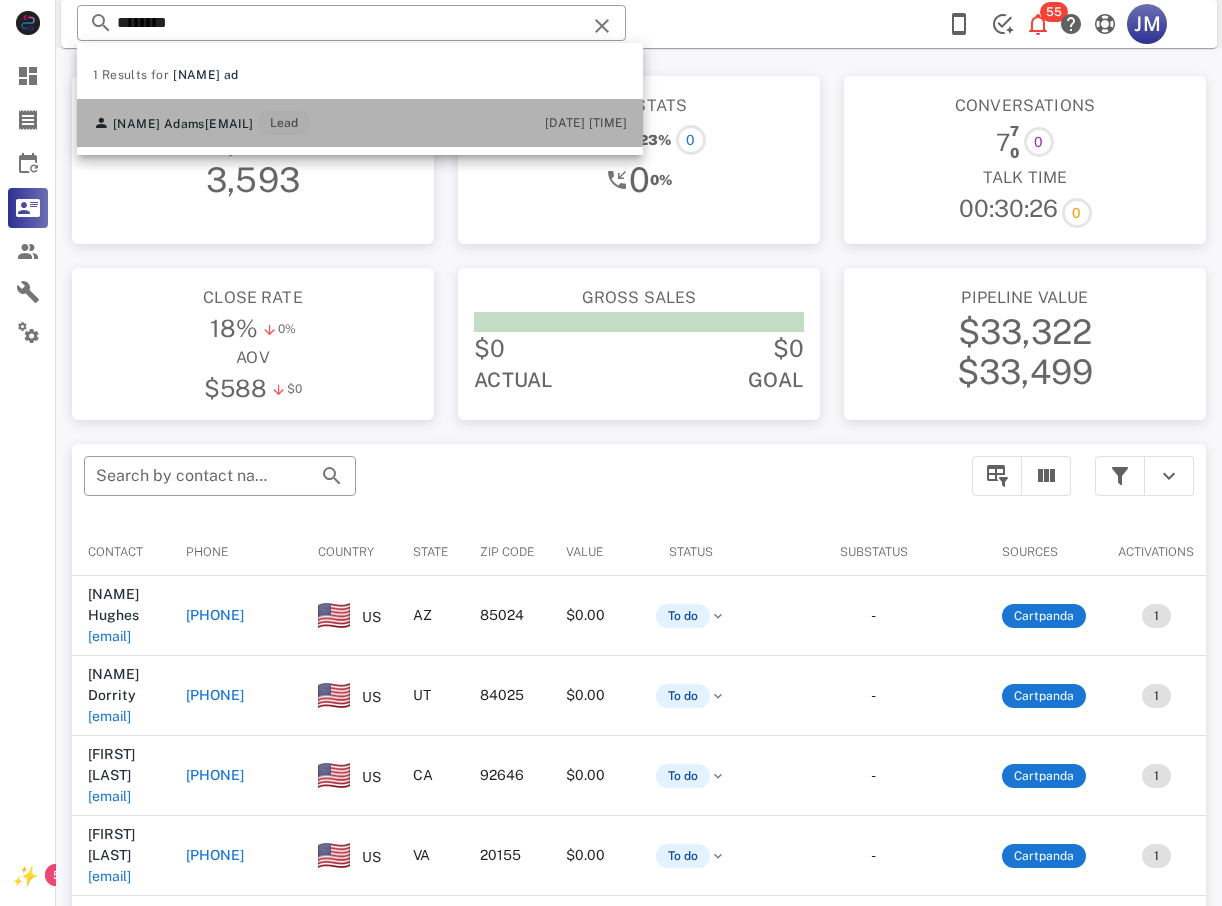 click on "[EMAIL]" at bounding box center (229, 124) 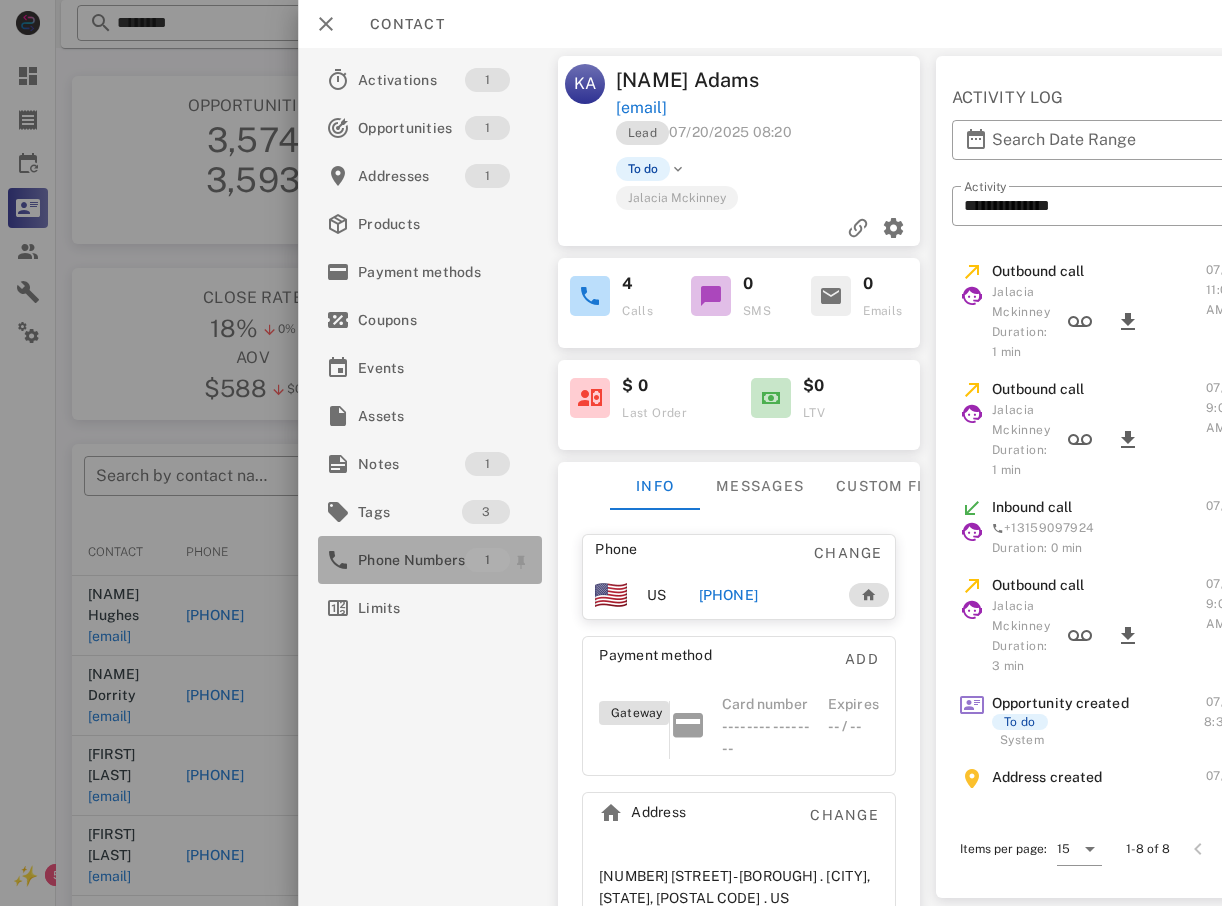 click on "Phone Numbers" at bounding box center (411, 560) 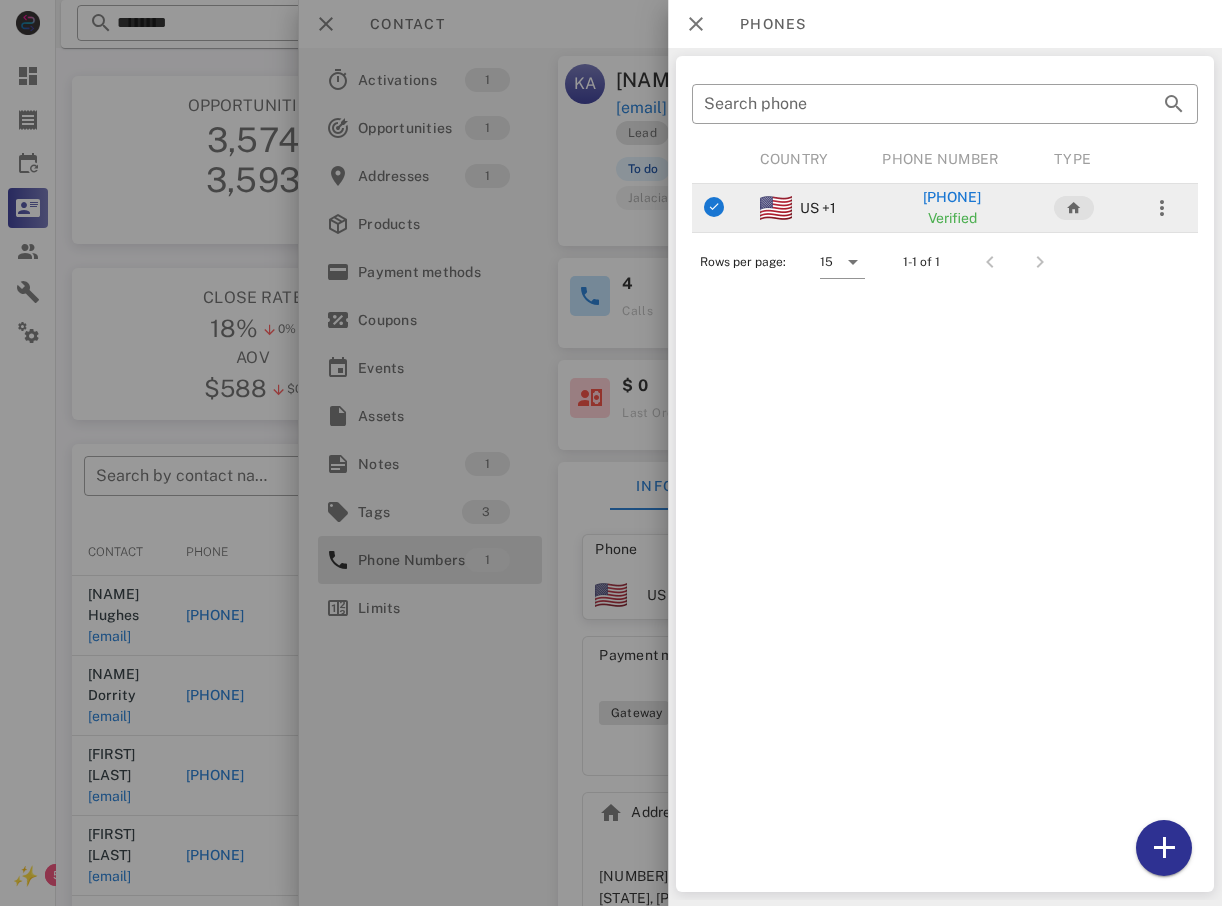click on "[PHONE]" at bounding box center (952, 197) 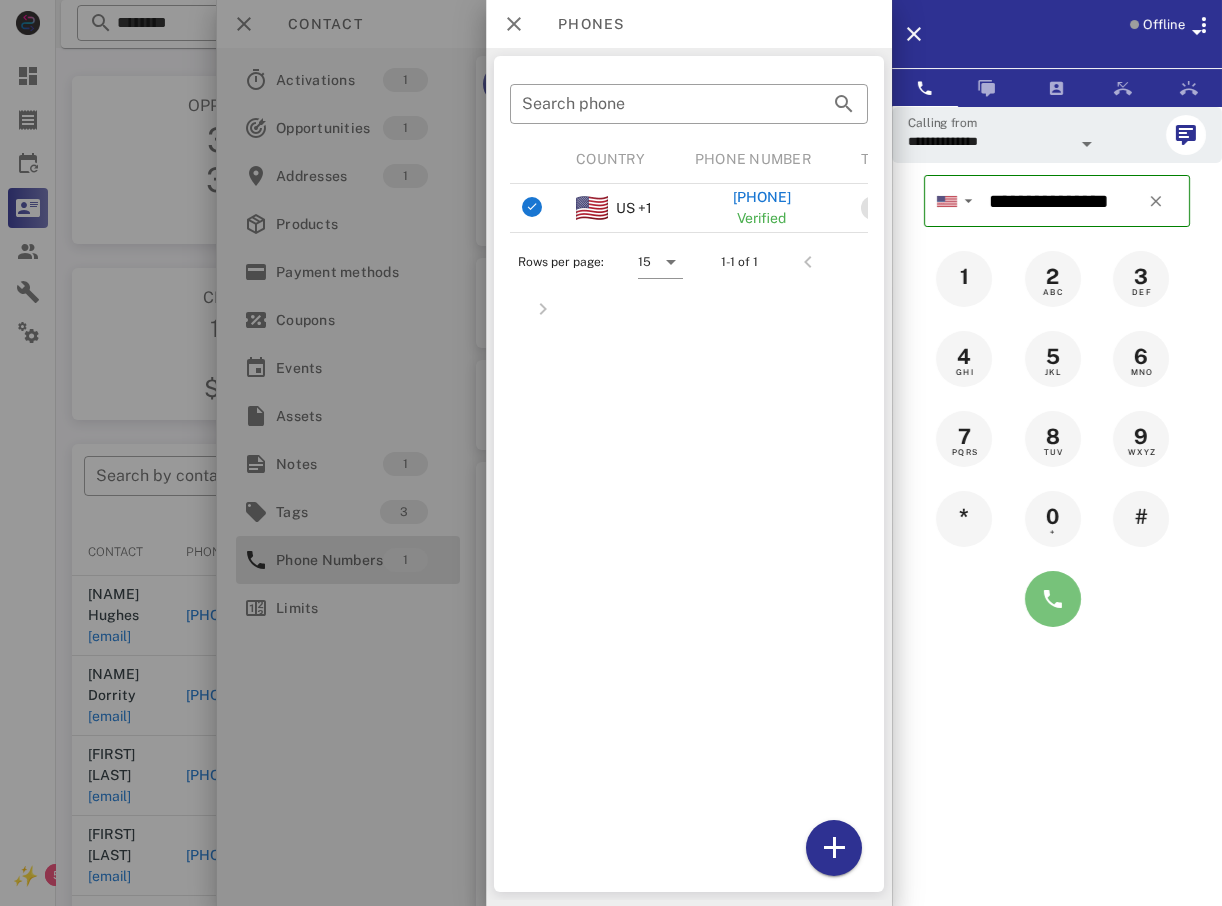 click at bounding box center [1053, 599] 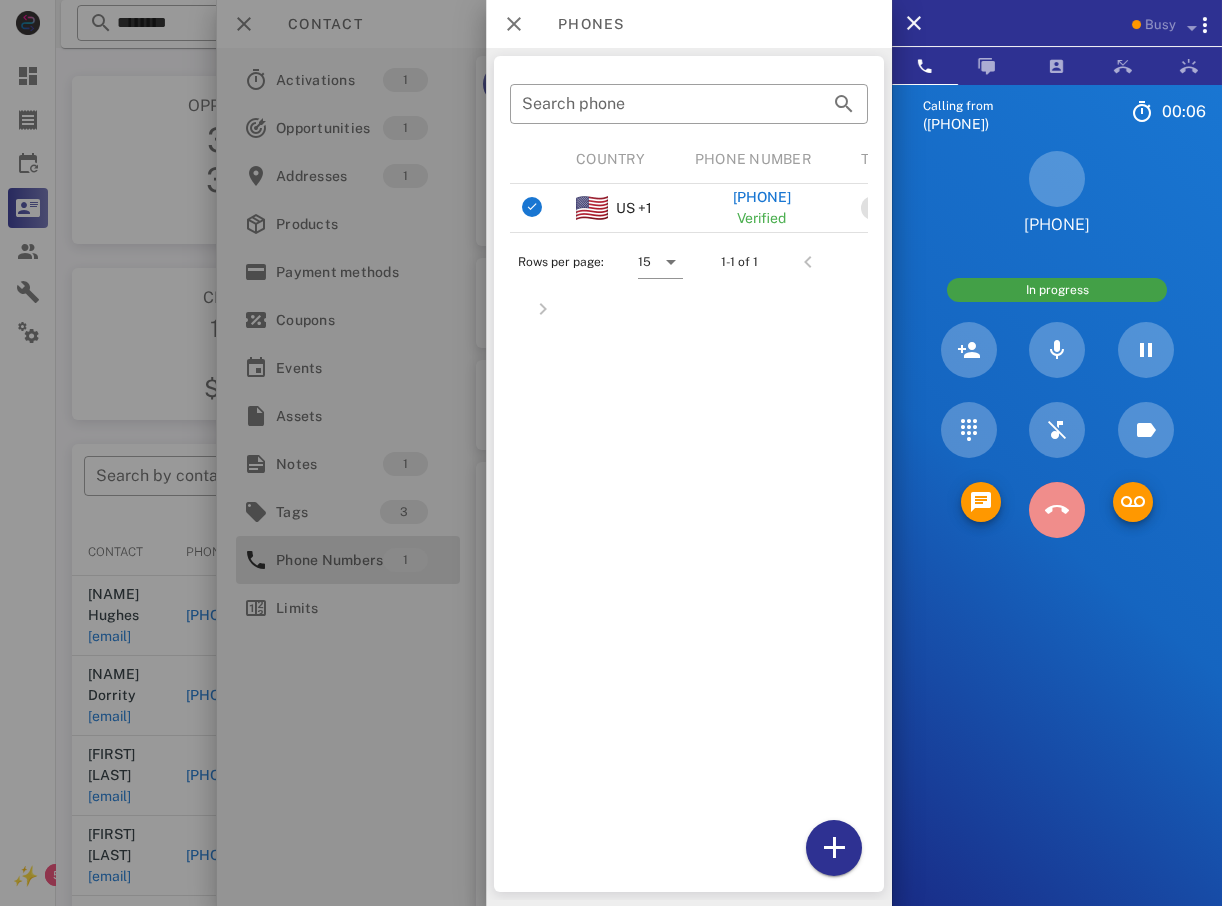 click at bounding box center (1057, 510) 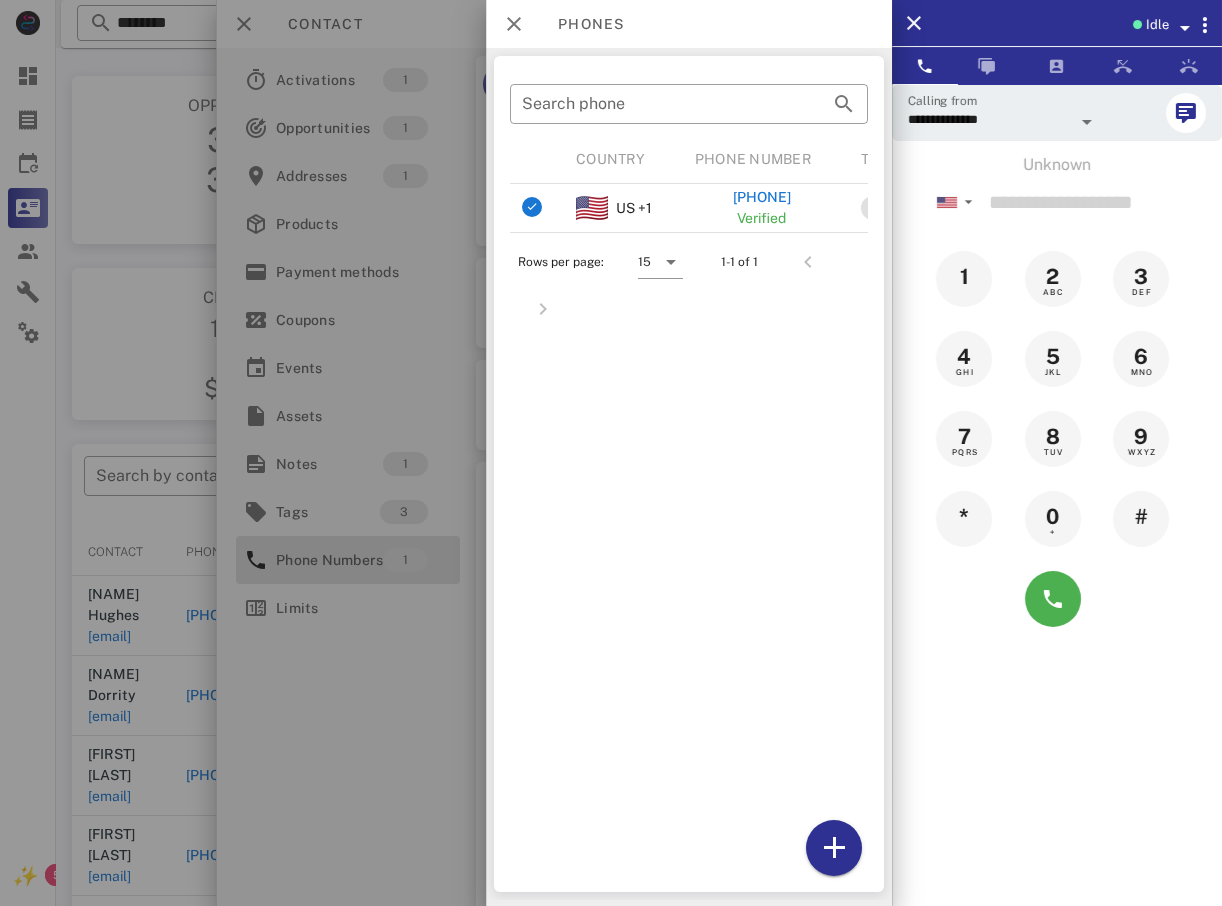 click at bounding box center (611, 453) 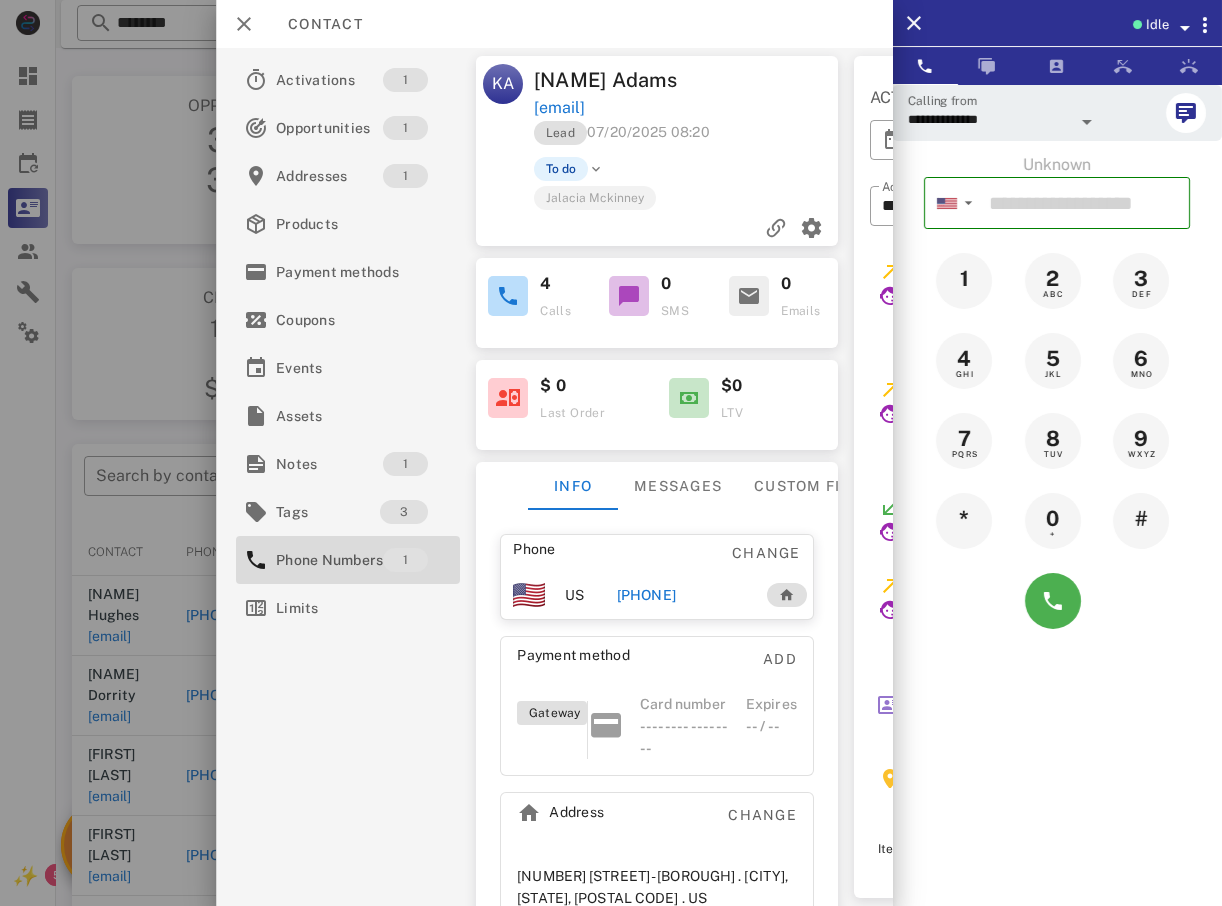 click at bounding box center (611, 453) 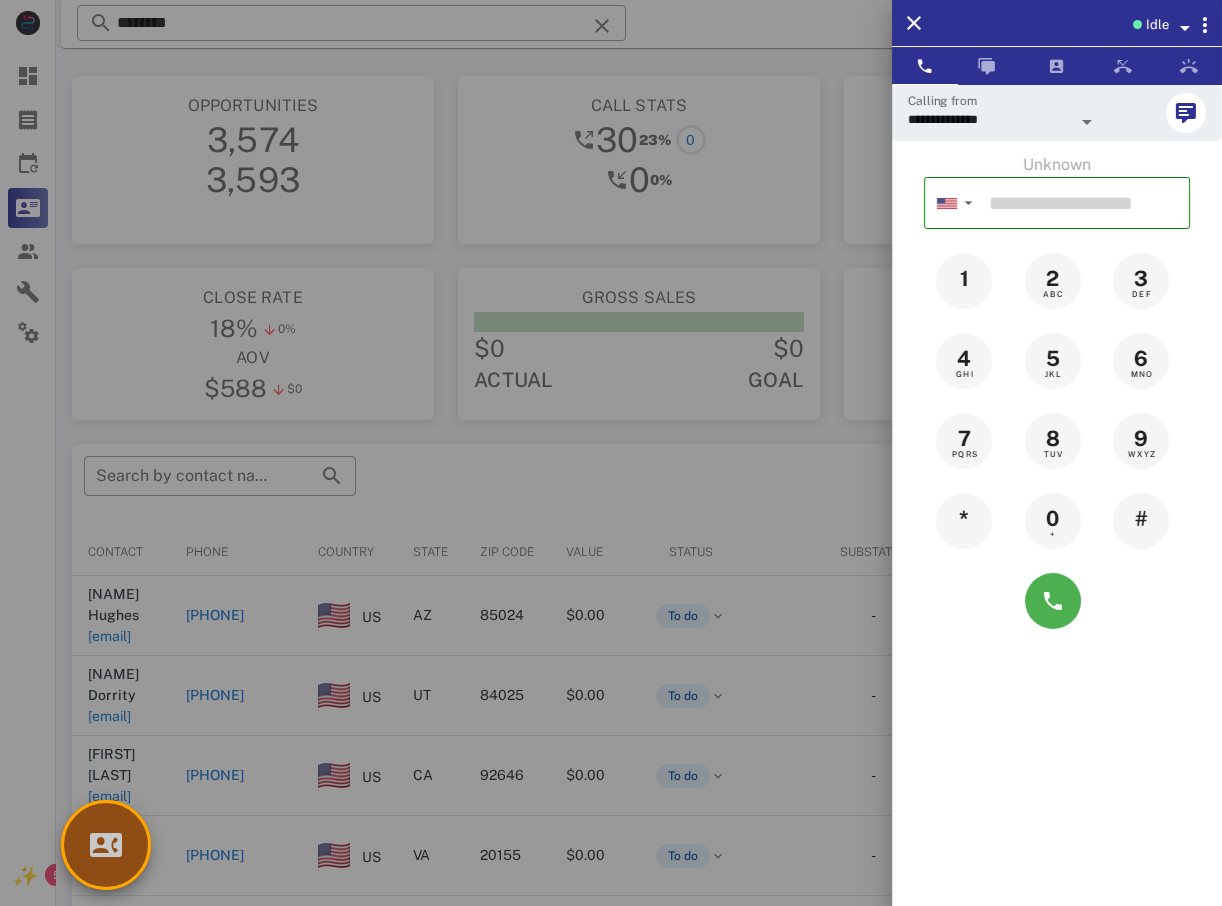 click on "**********" at bounding box center (639, 667) 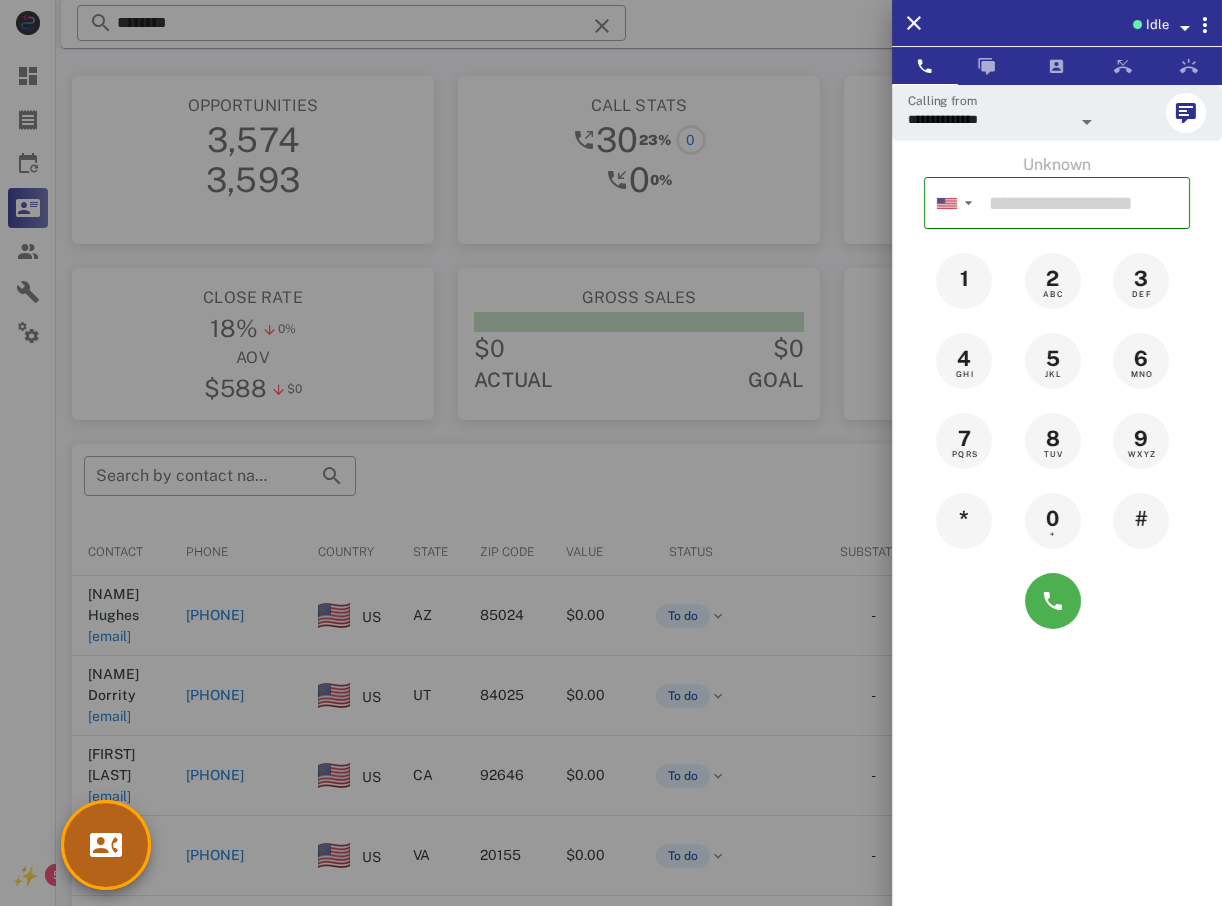 click at bounding box center (106, 845) 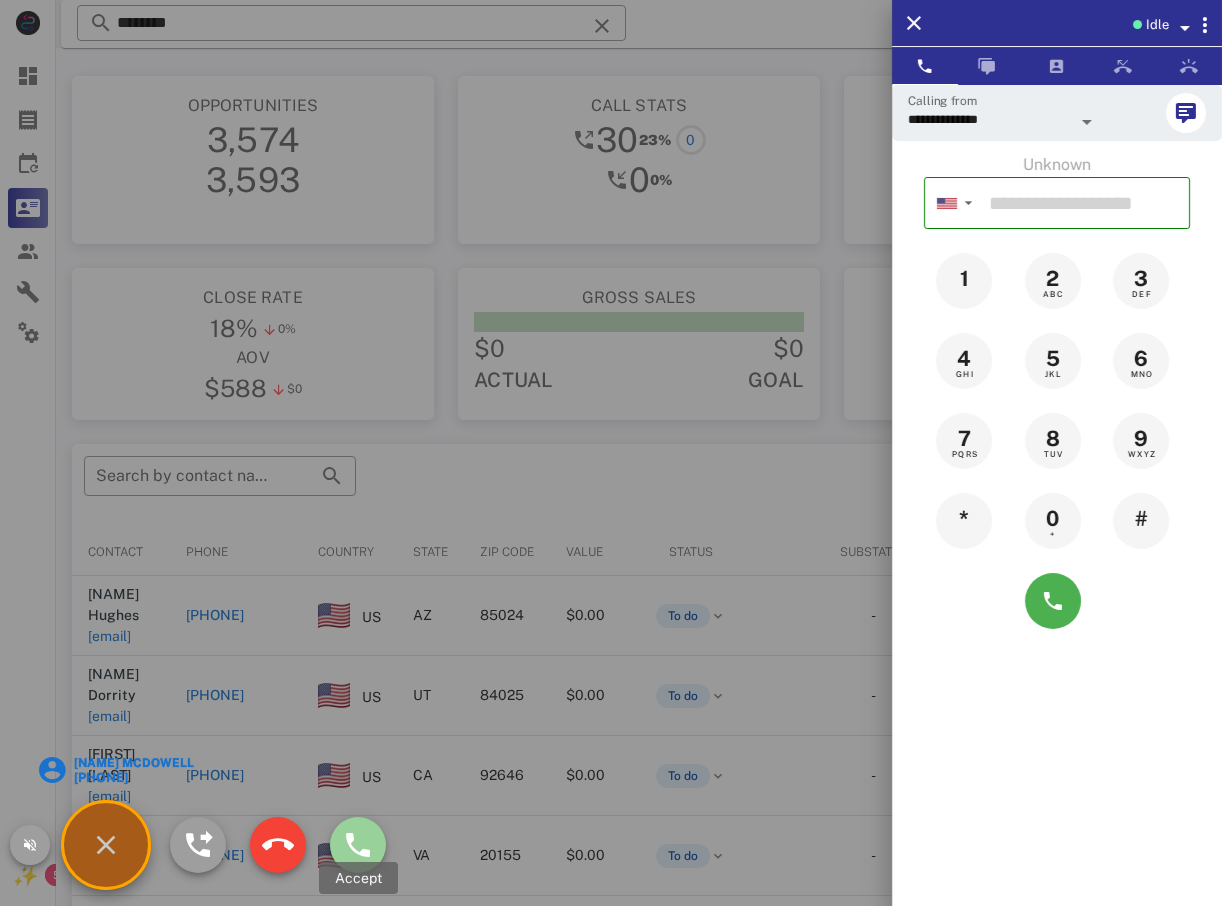 click at bounding box center [358, 845] 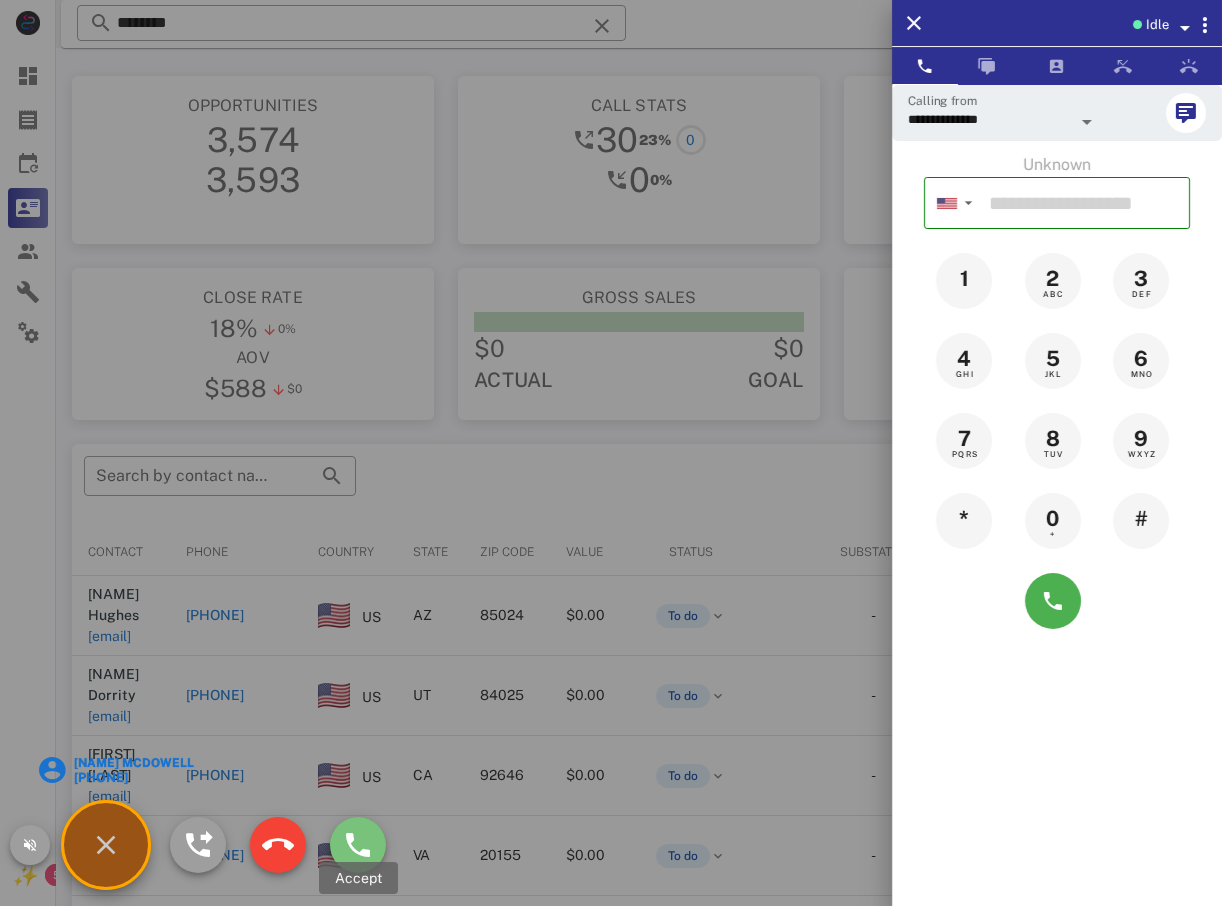 type on "**********" 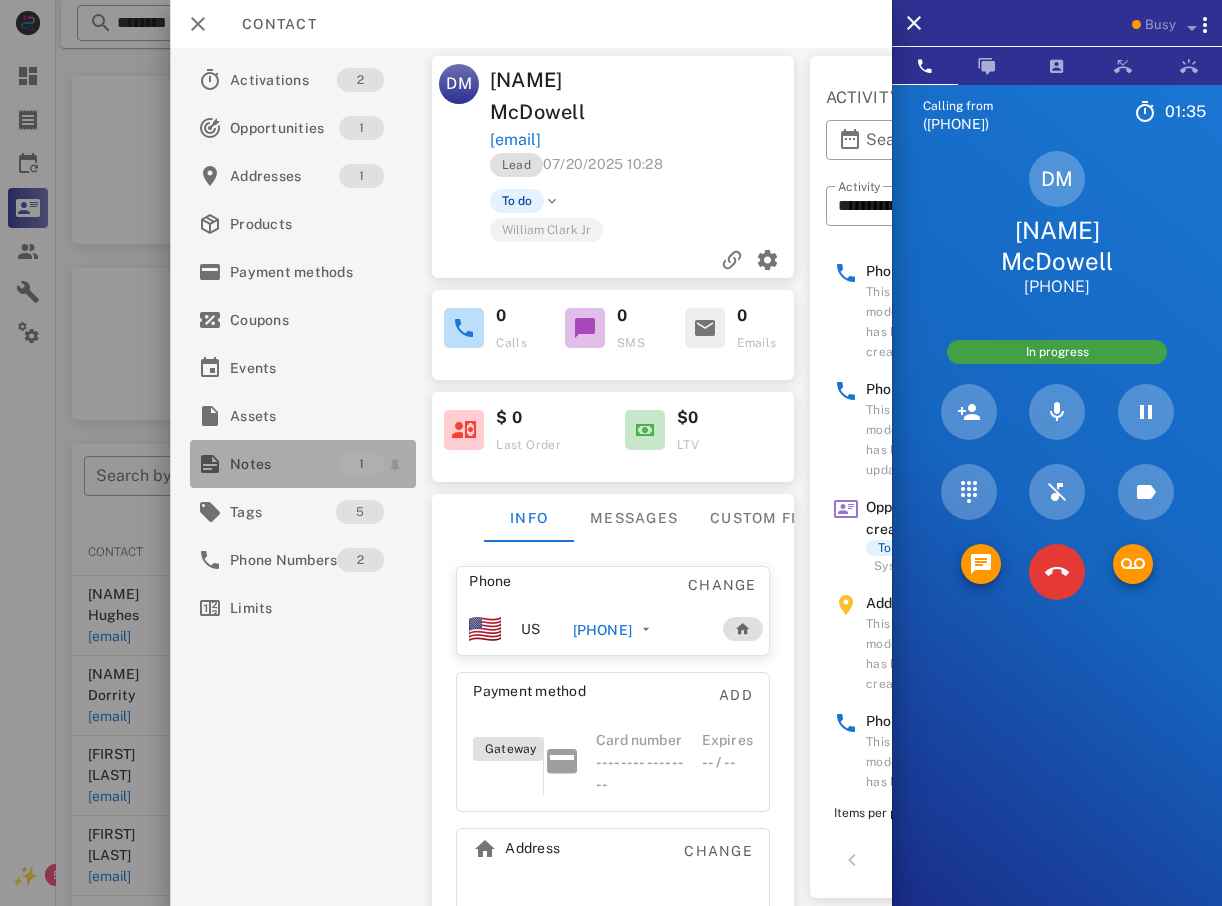 click on "Notes" at bounding box center (284, 464) 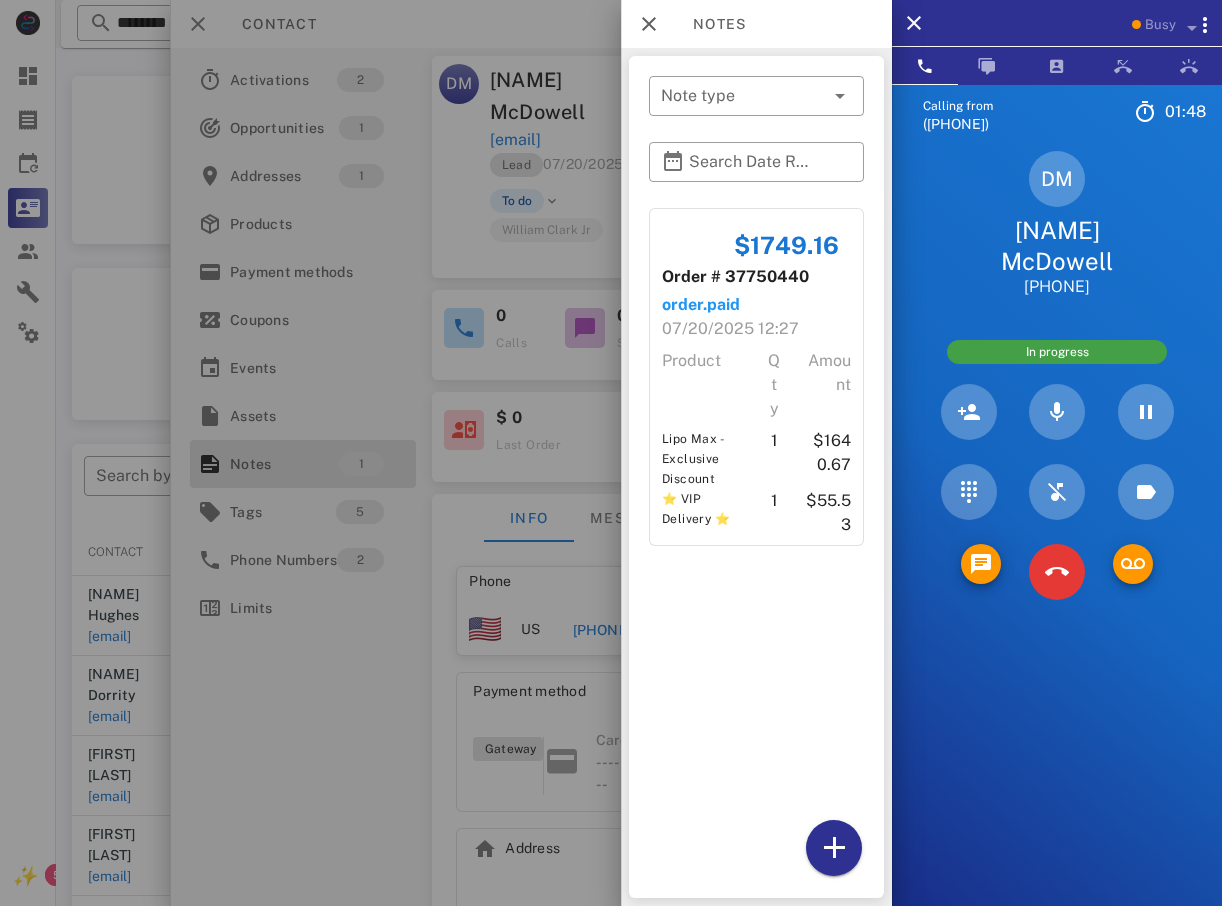 click at bounding box center [611, 453] 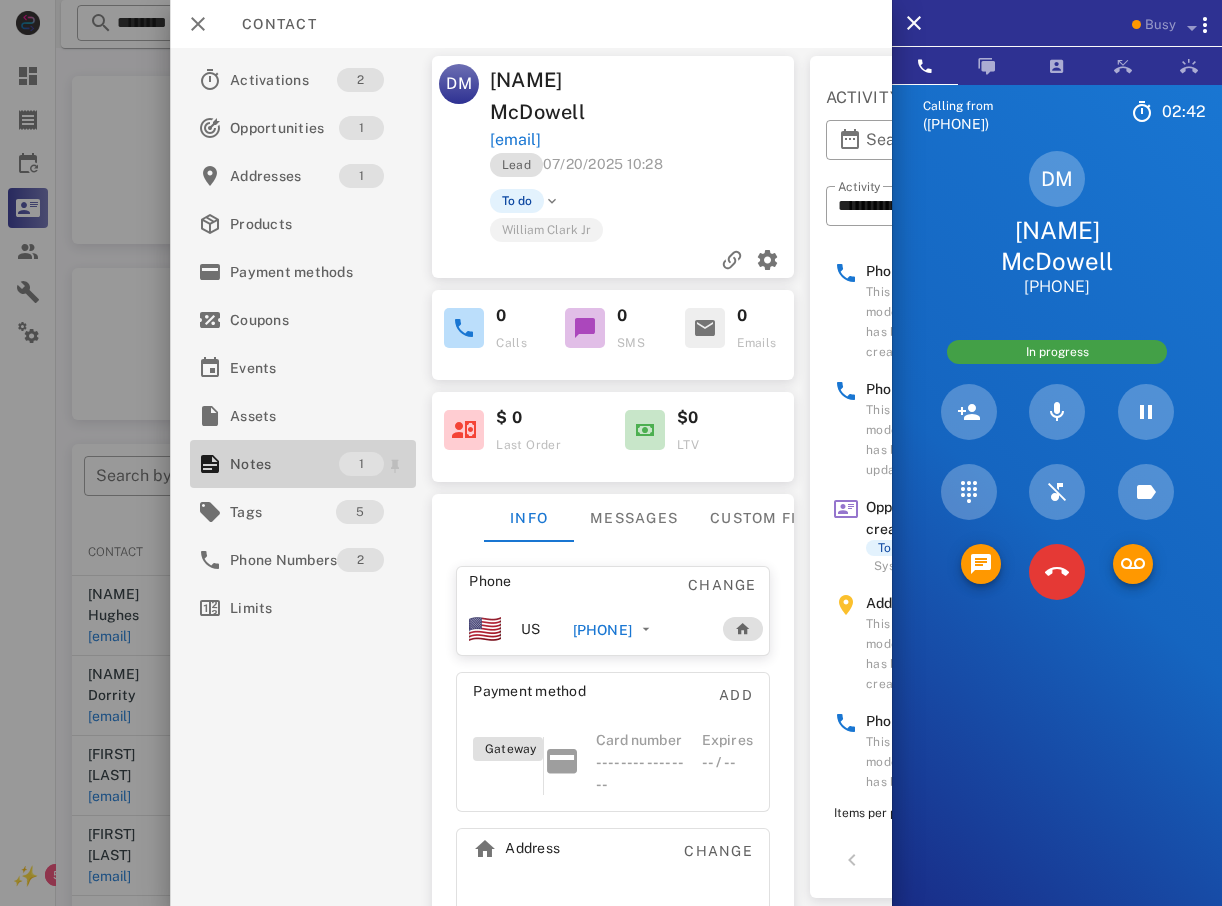 click on "Notes" at bounding box center (284, 464) 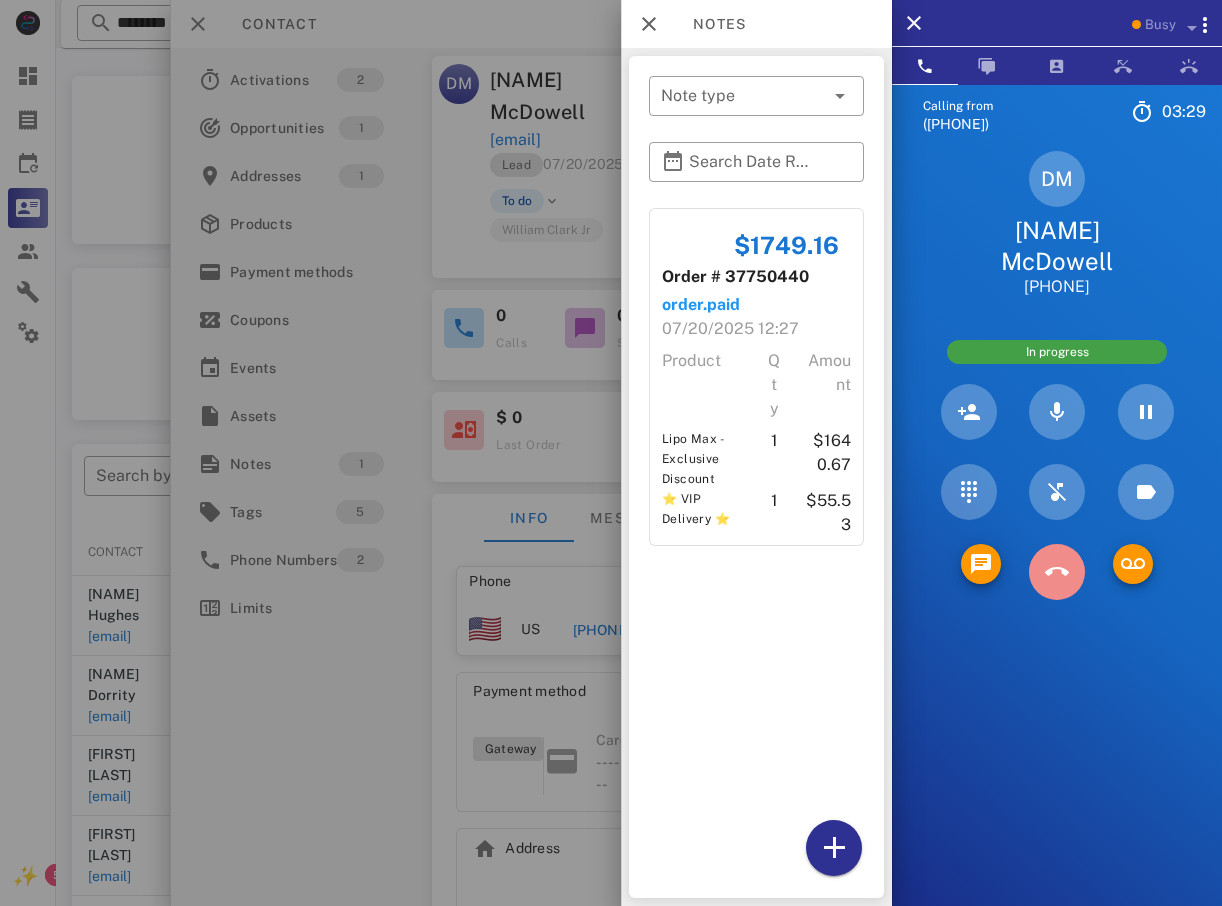 click at bounding box center [1057, 572] 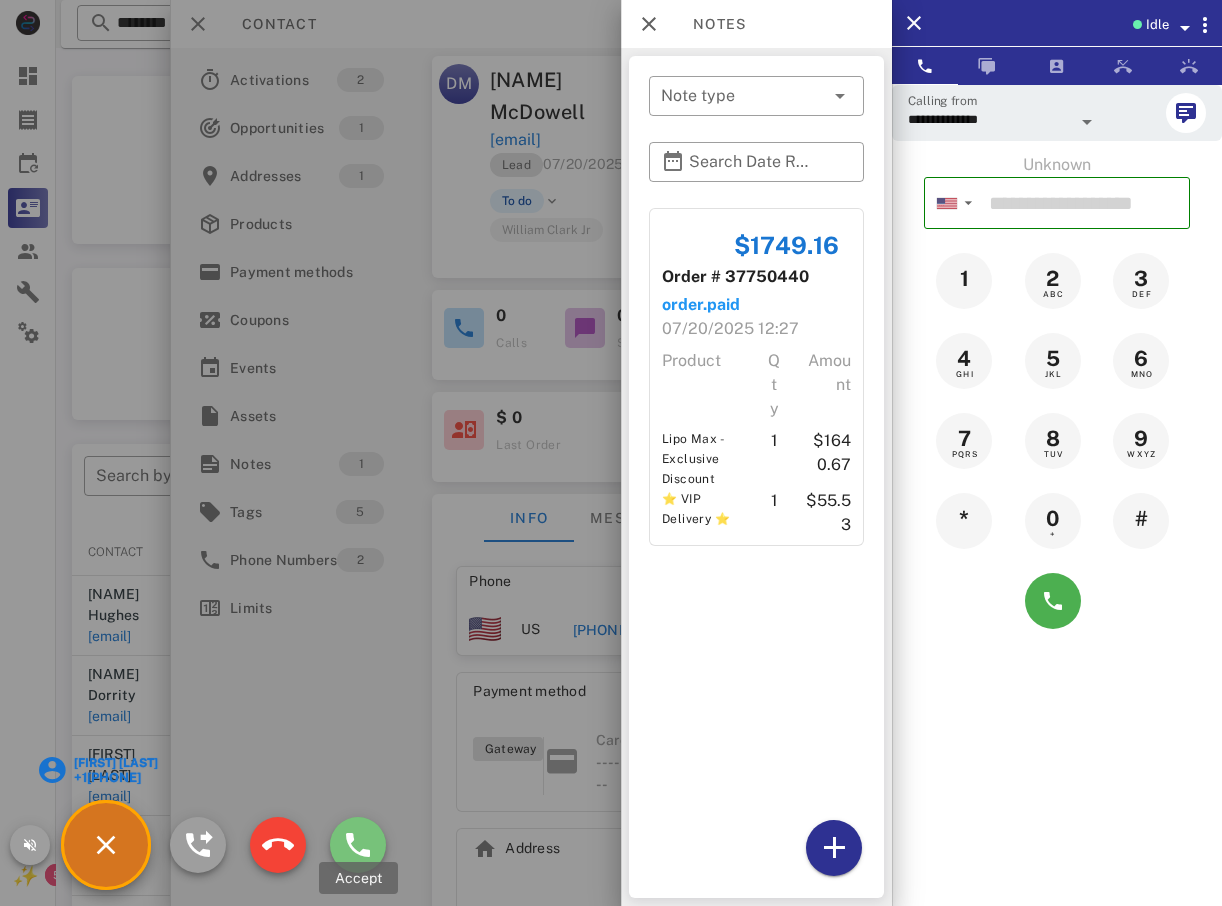 click at bounding box center (358, 845) 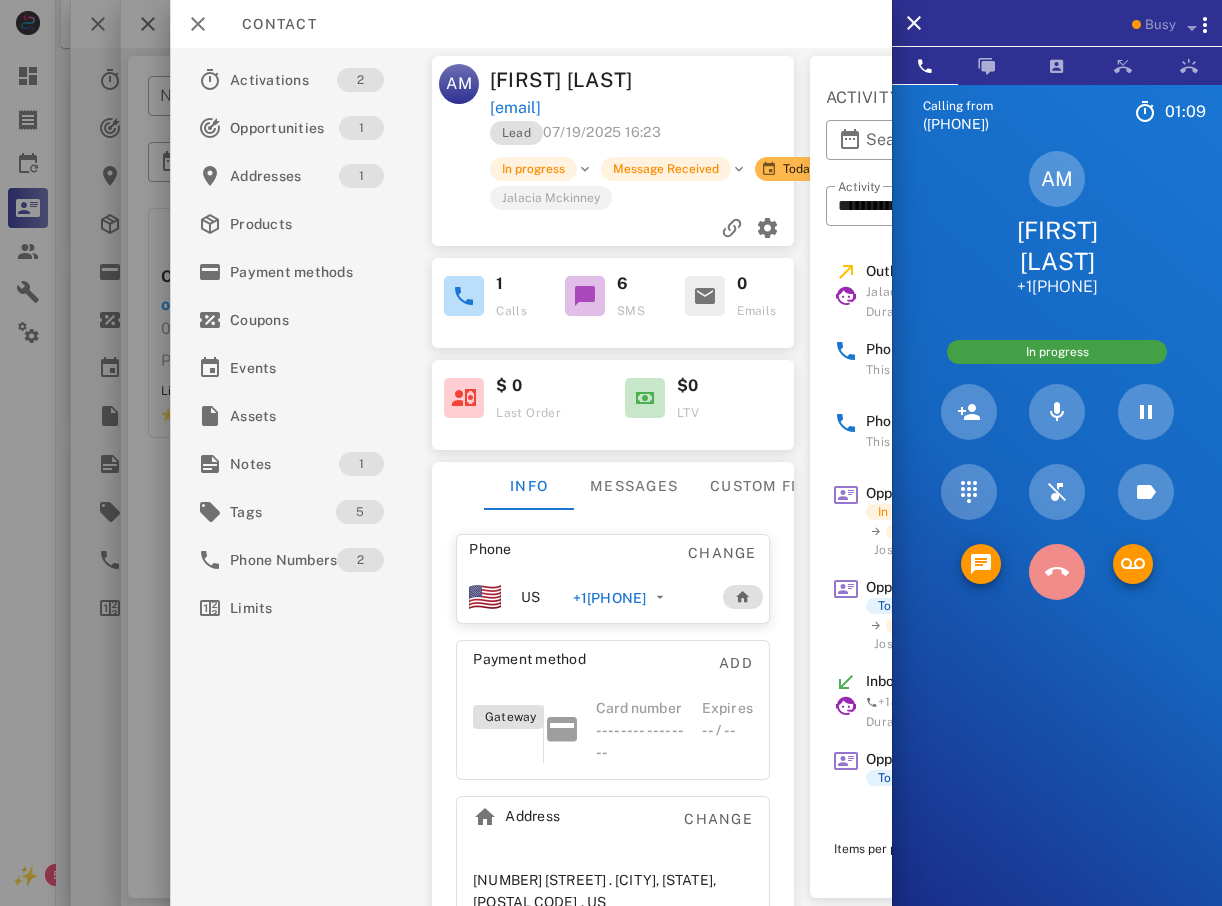 click at bounding box center (1057, 572) 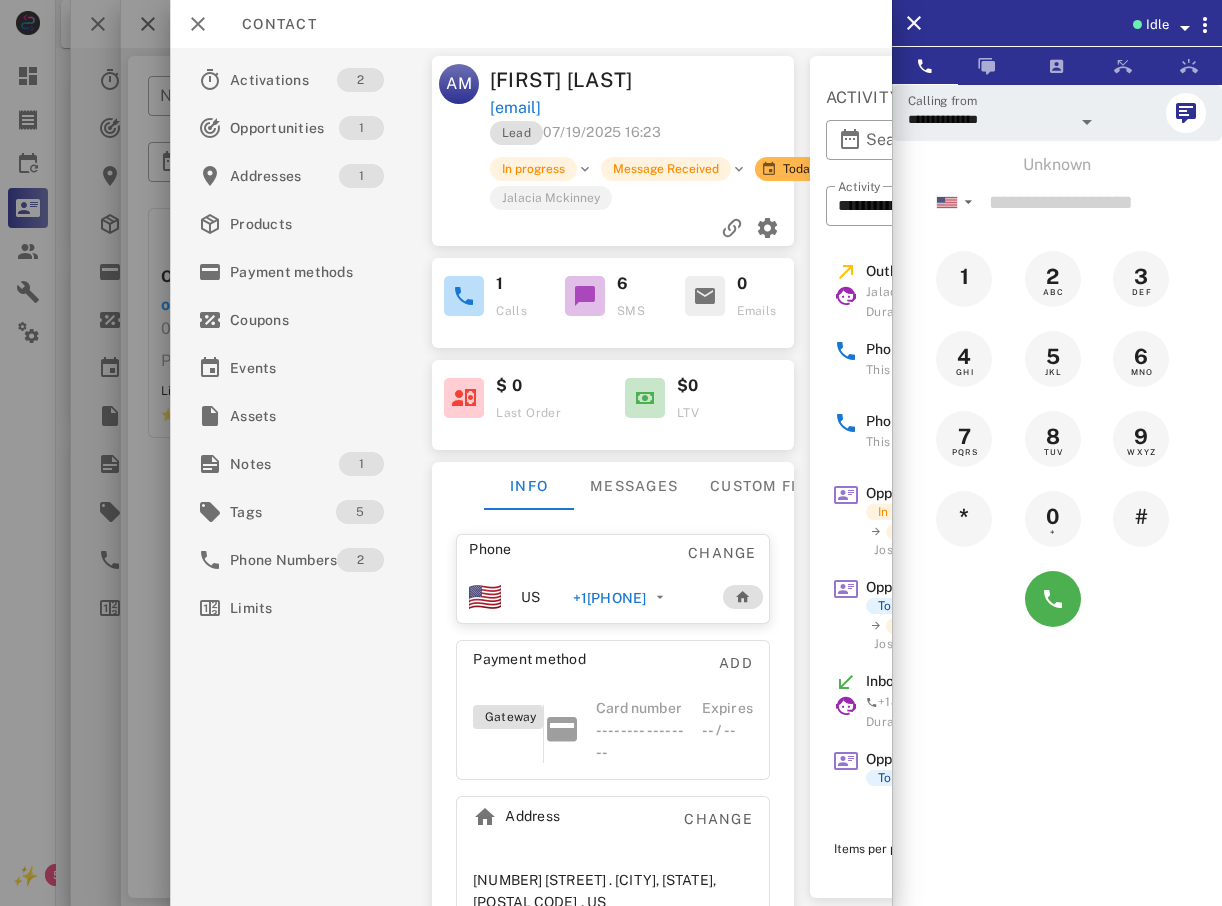 click on "**********" at bounding box center (611, 643) 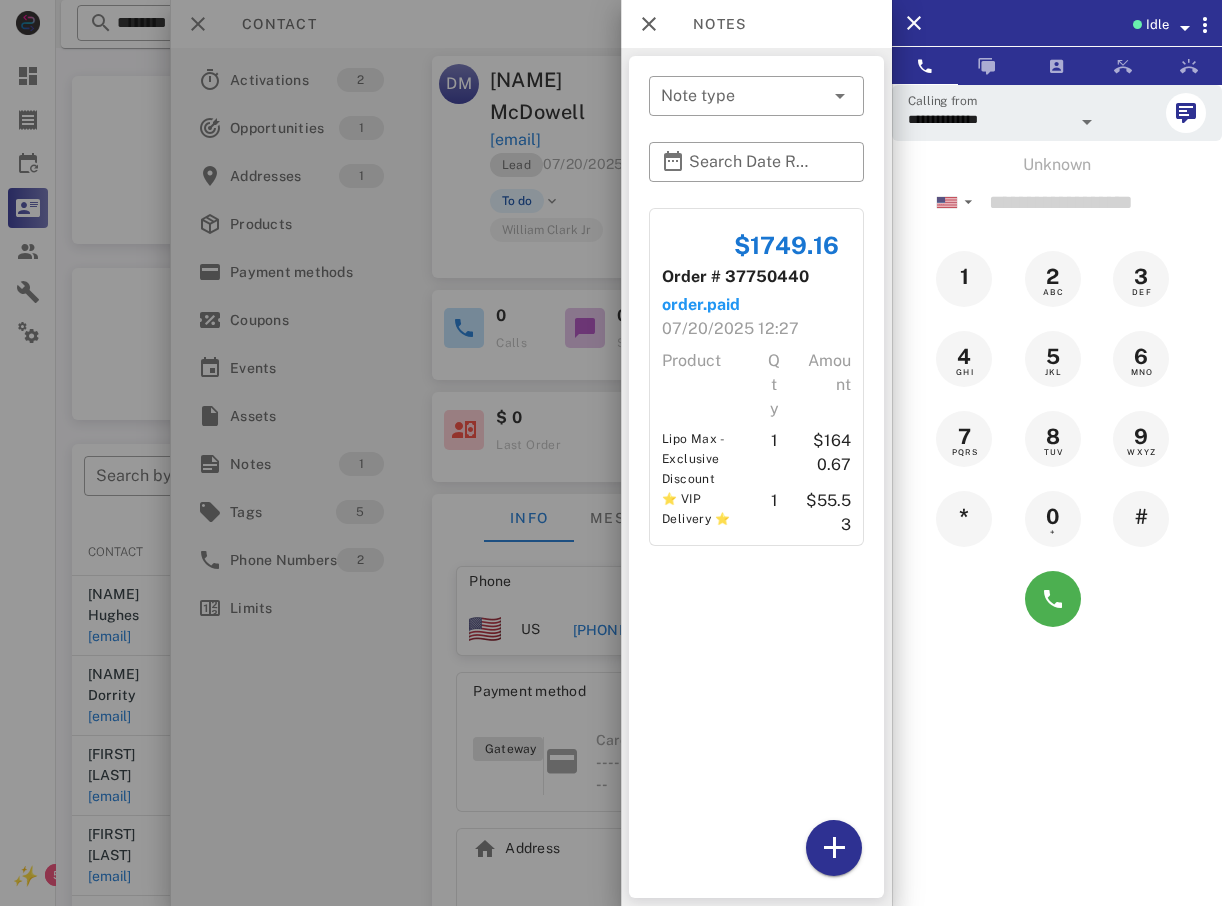 click at bounding box center [611, 453] 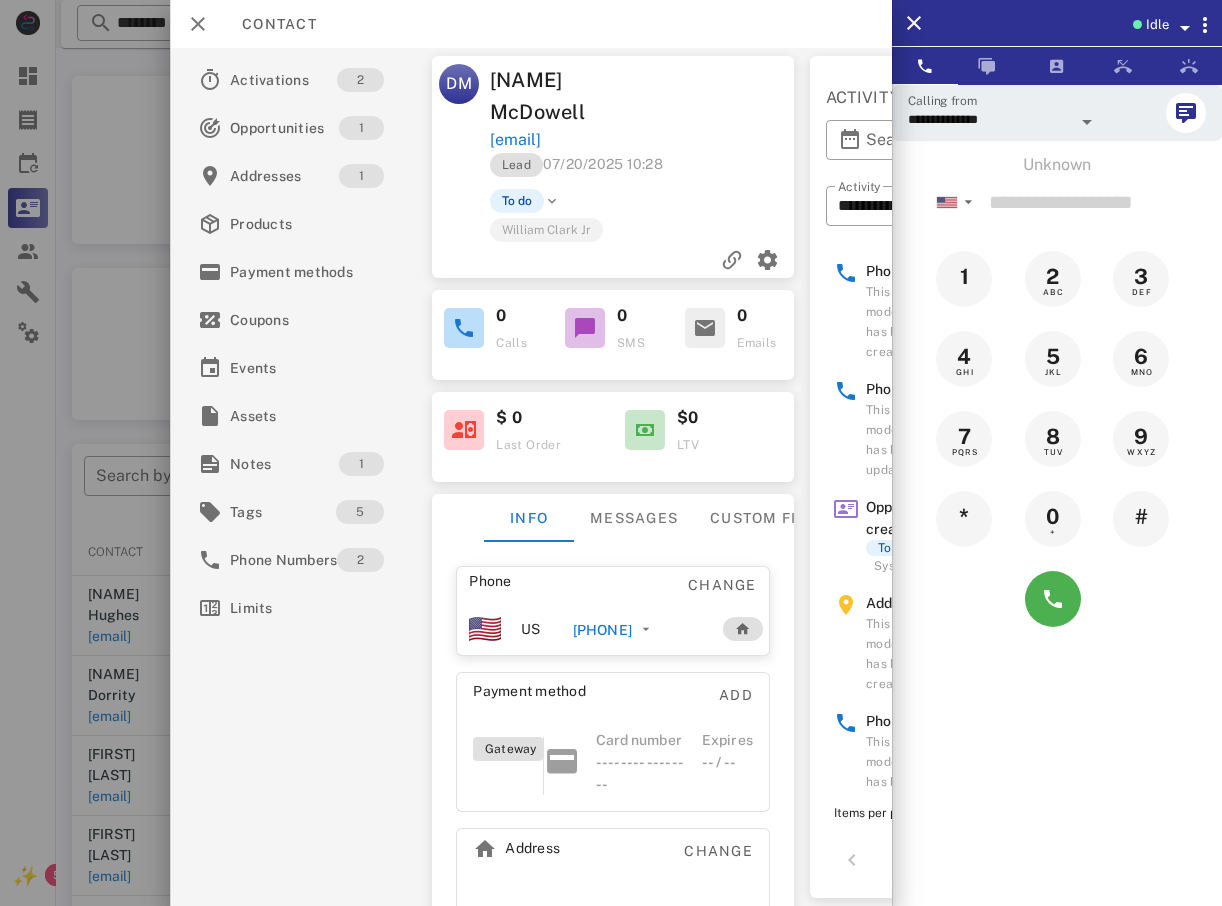click at bounding box center (611, 453) 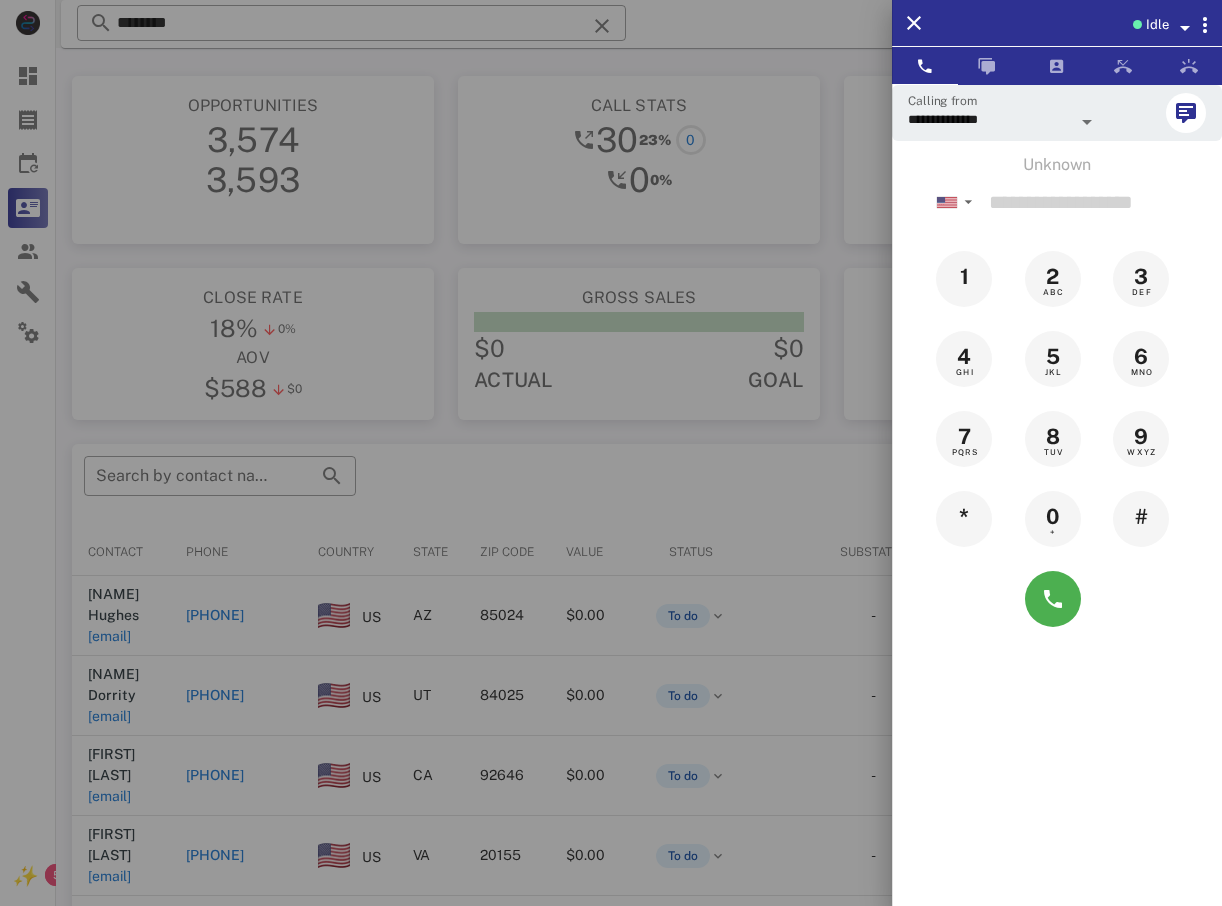 click at bounding box center (611, 453) 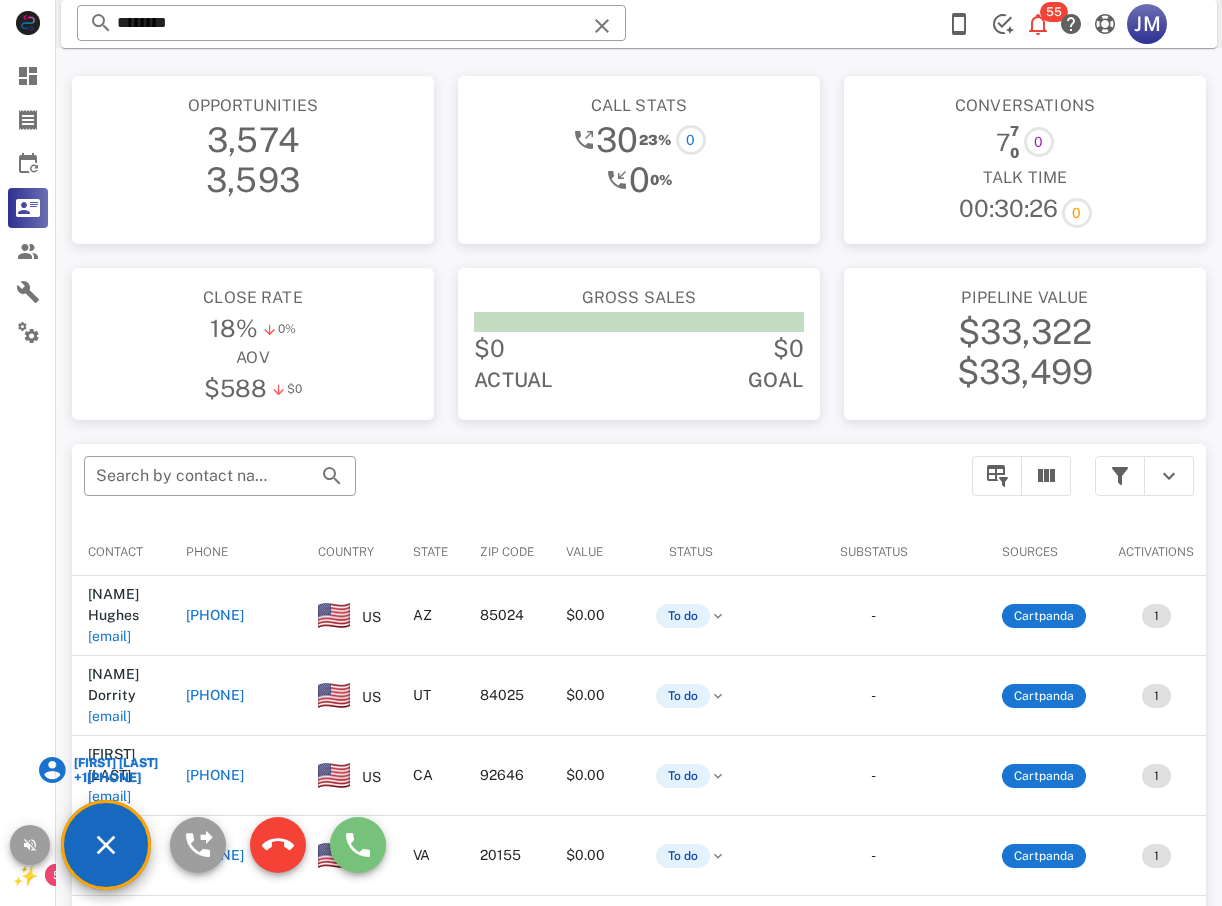click at bounding box center (358, 845) 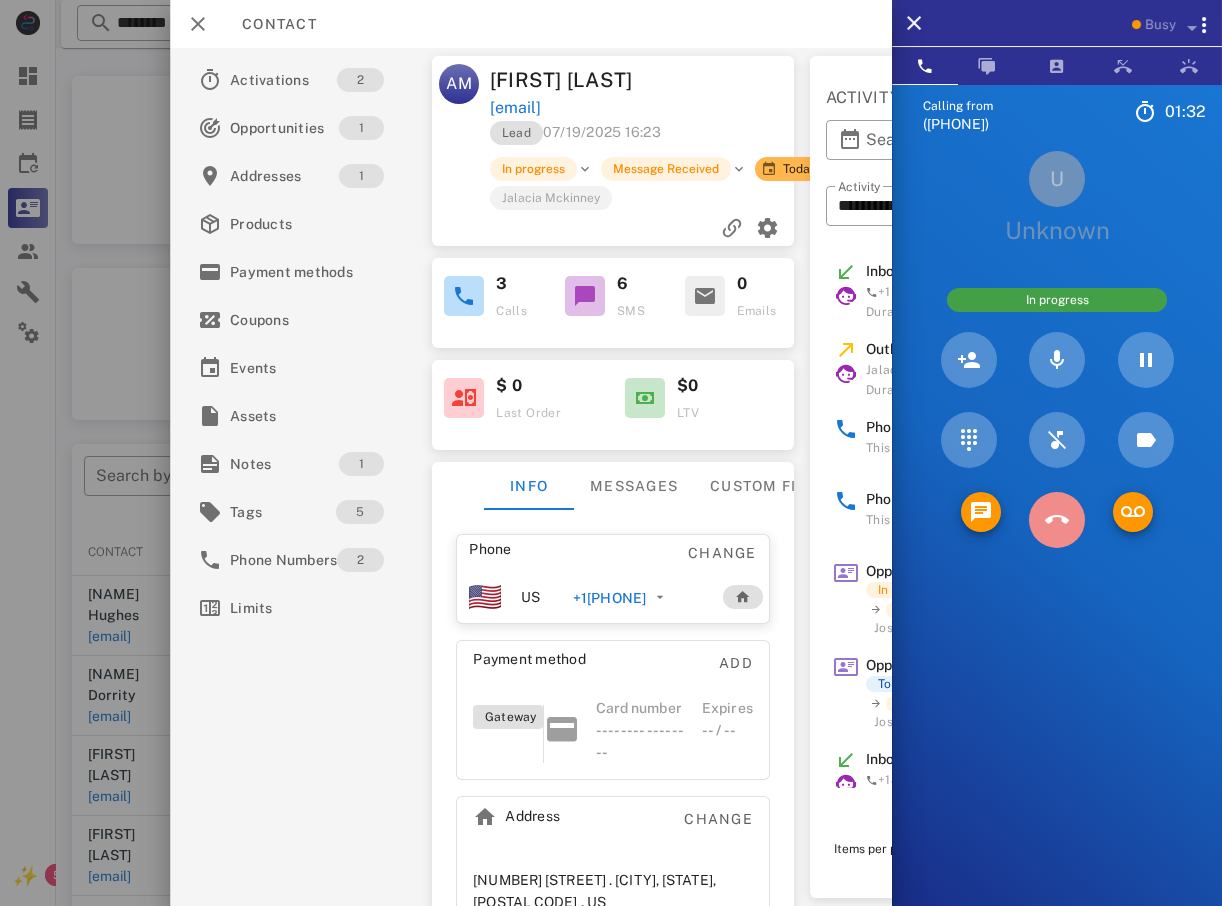 click at bounding box center (1057, 520) 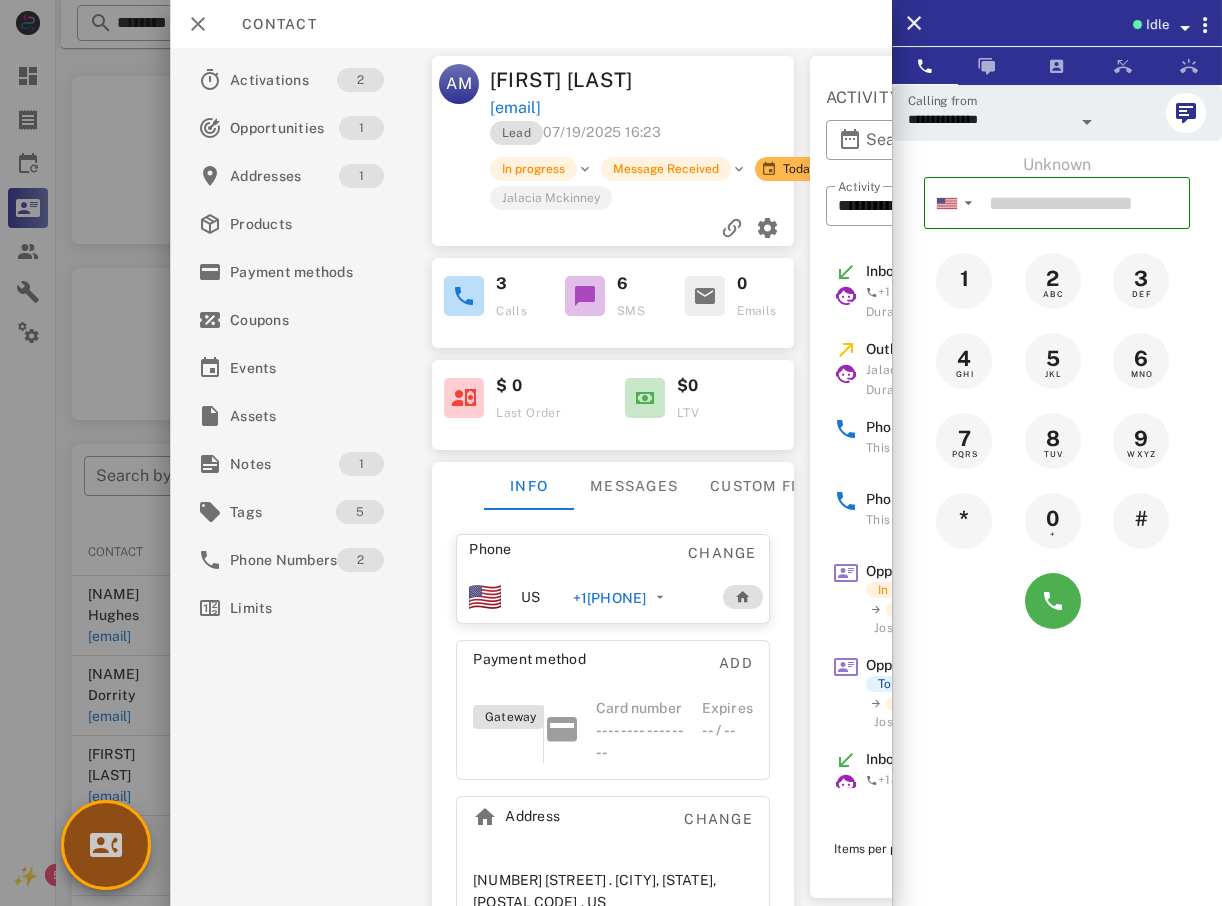 click at bounding box center [106, 845] 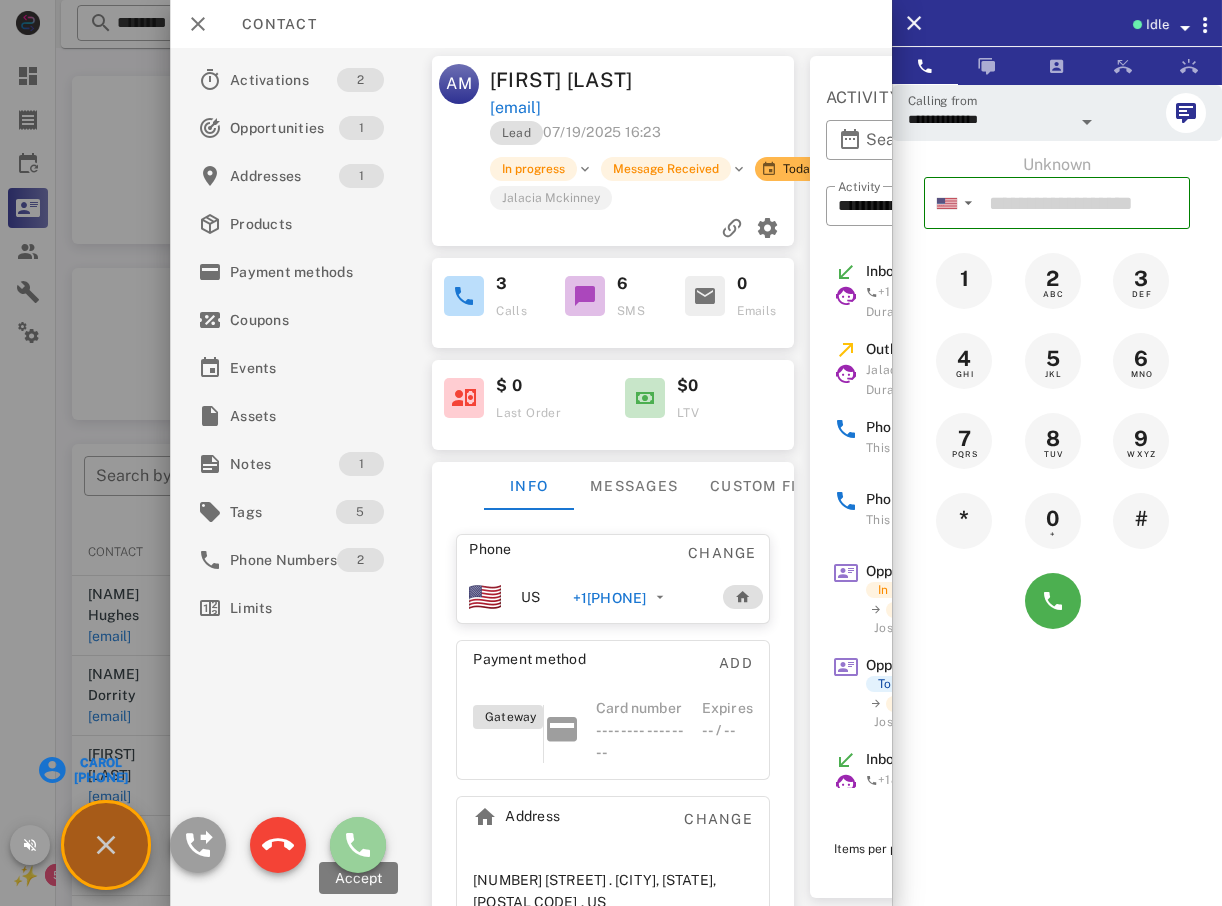click at bounding box center (358, 845) 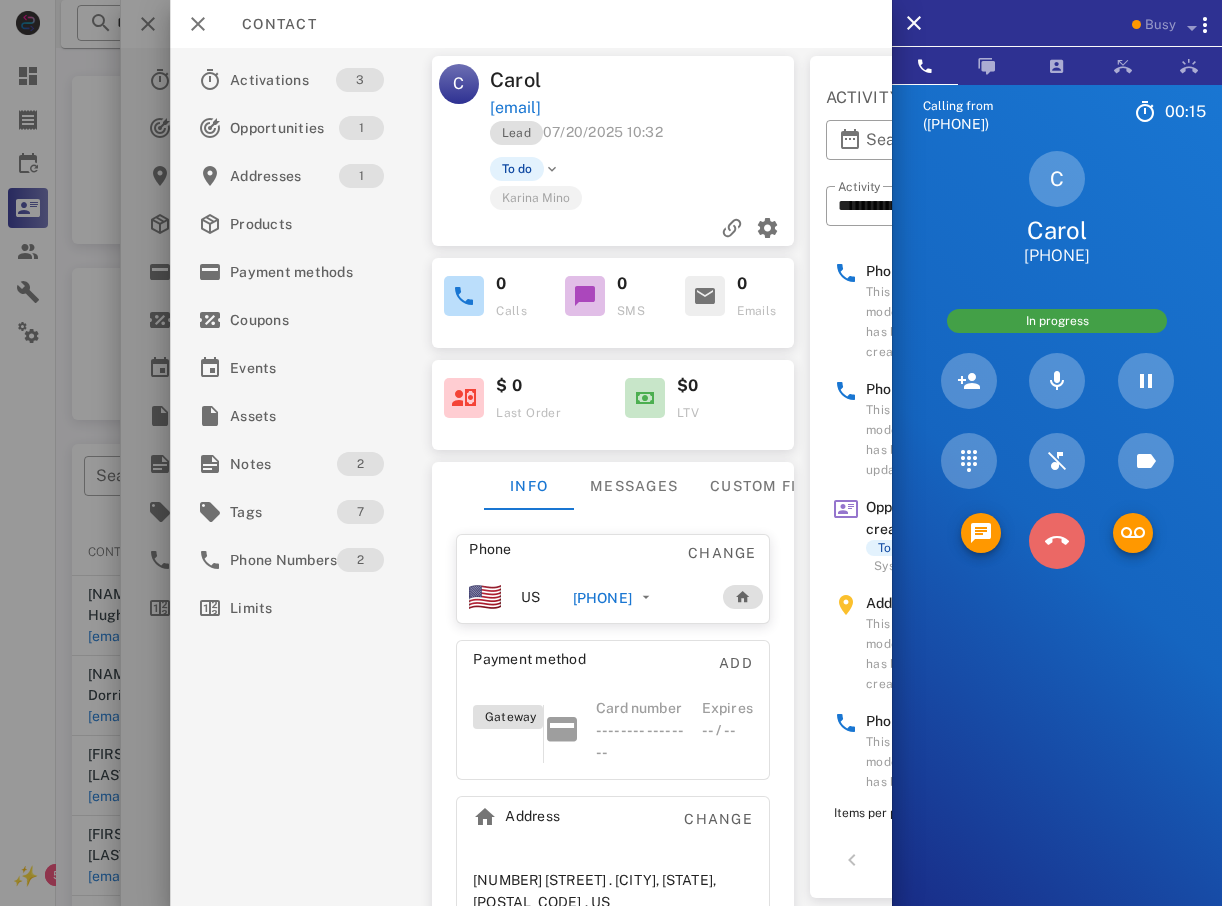 drag, startPoint x: 1049, startPoint y: 547, endPoint x: 1061, endPoint y: 544, distance: 12.369317 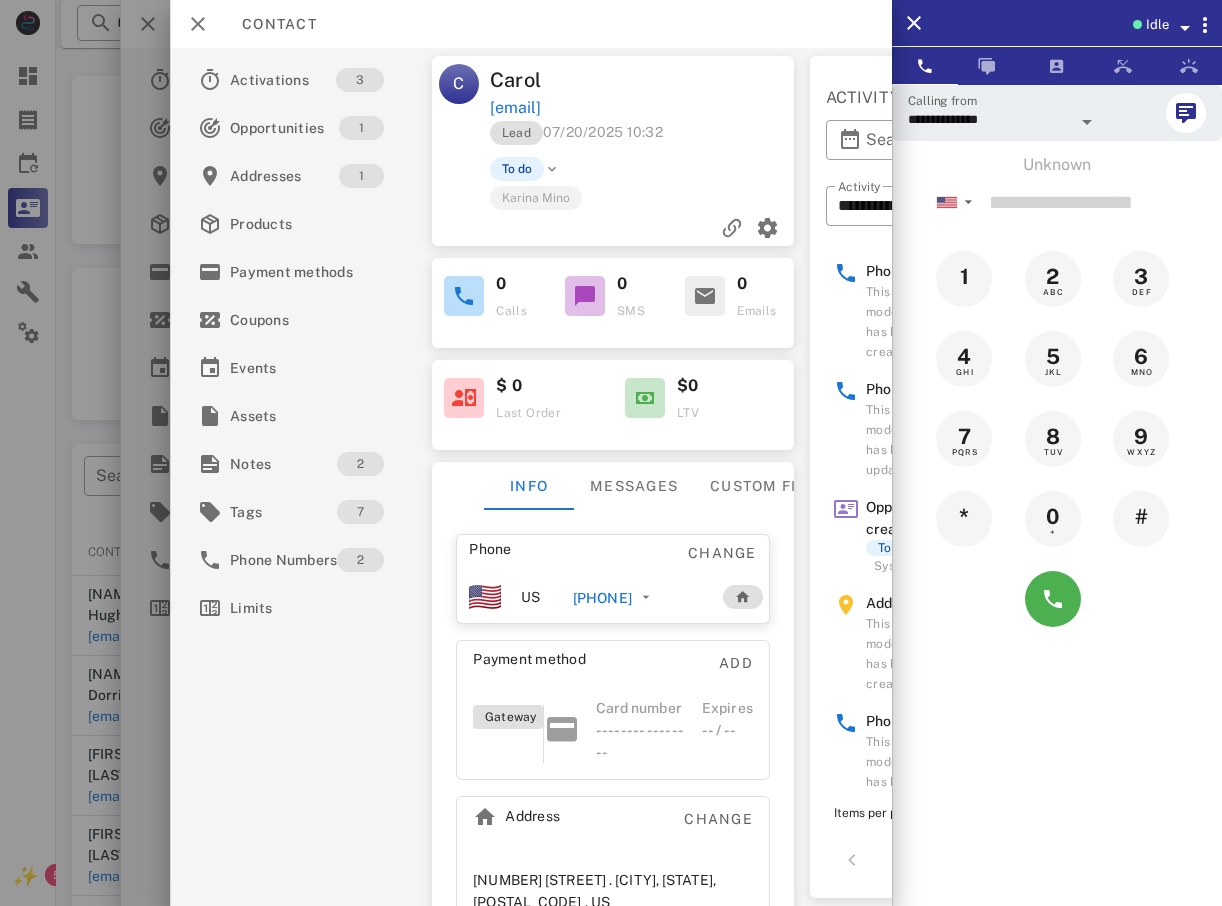 click at bounding box center [611, 453] 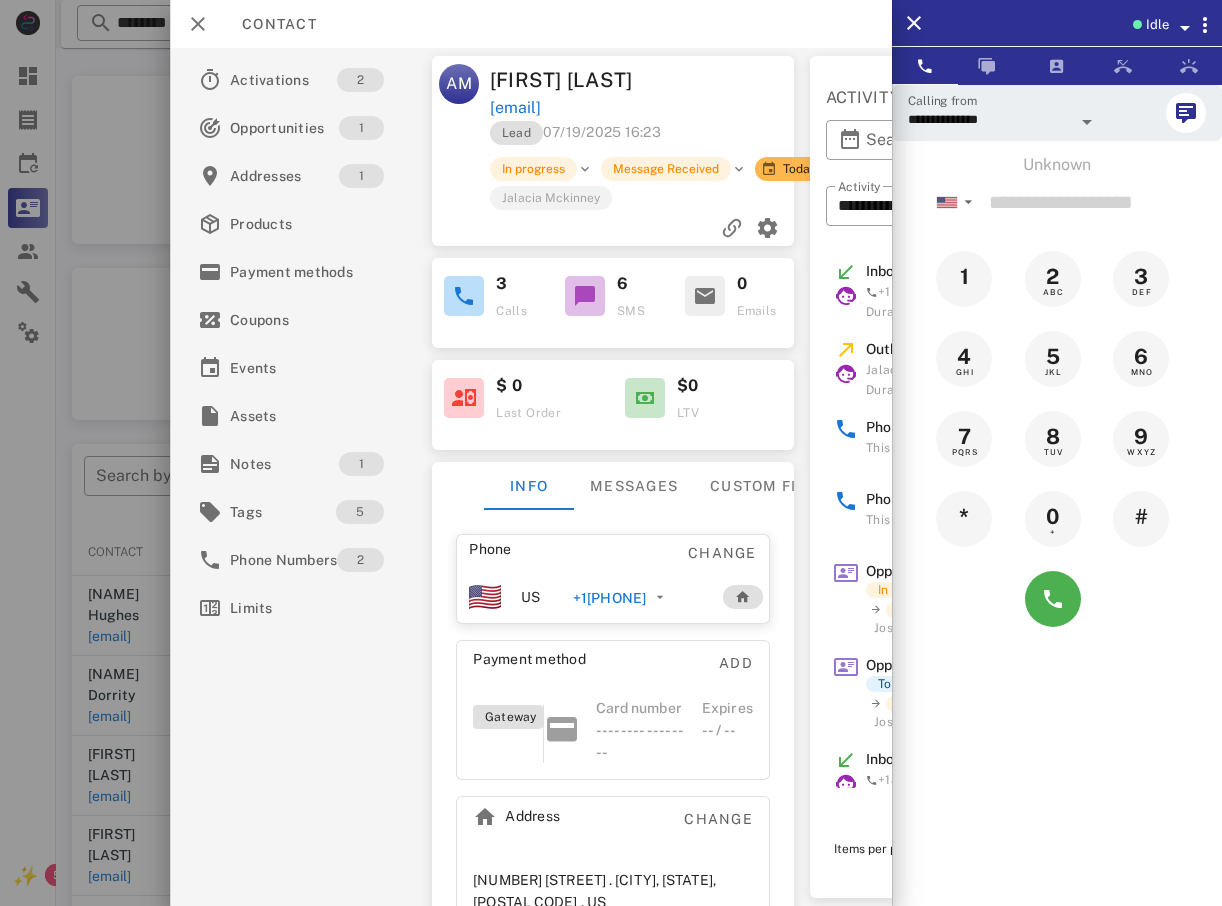 drag, startPoint x: 51, startPoint y: 558, endPoint x: 13, endPoint y: 557, distance: 38.013157 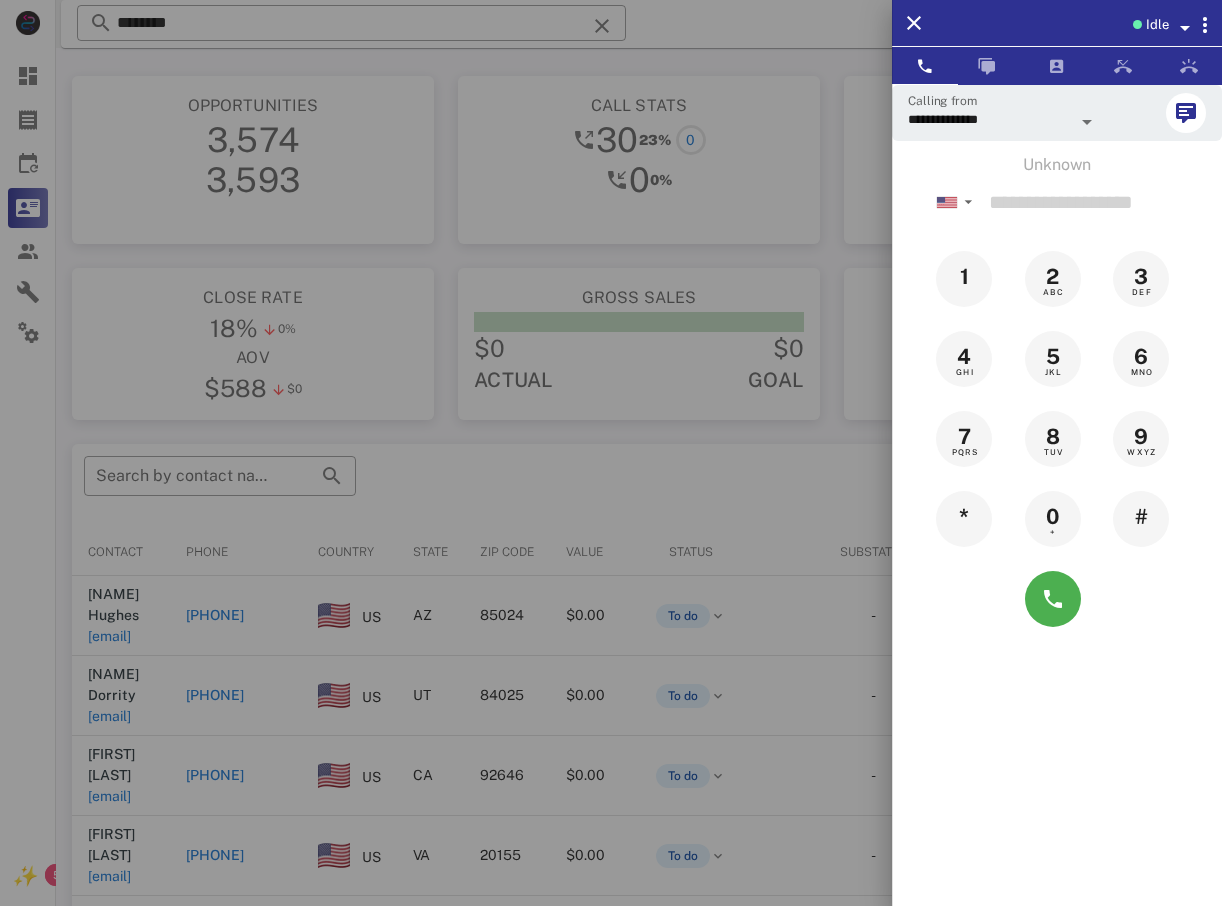 click at bounding box center (611, 453) 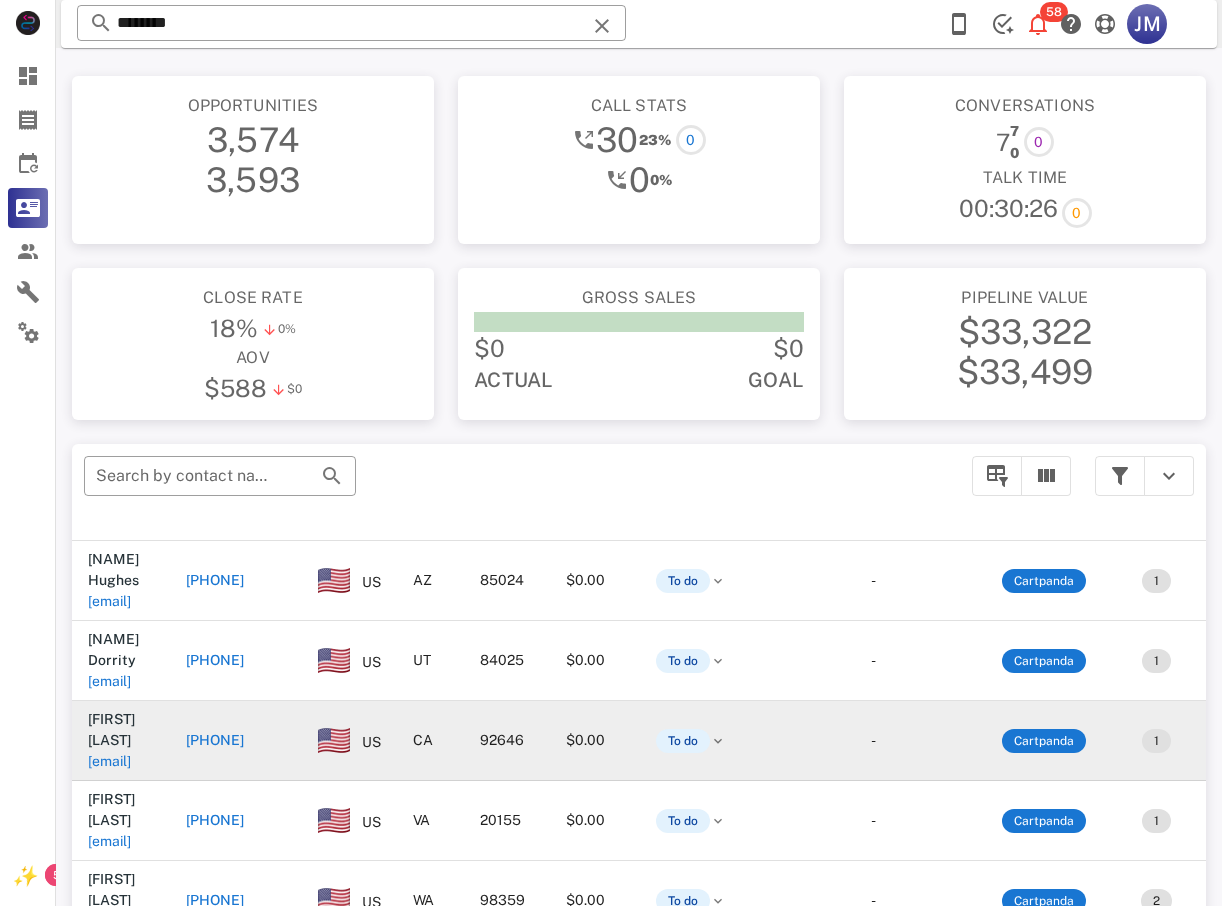 scroll, scrollTop: 0, scrollLeft: 0, axis: both 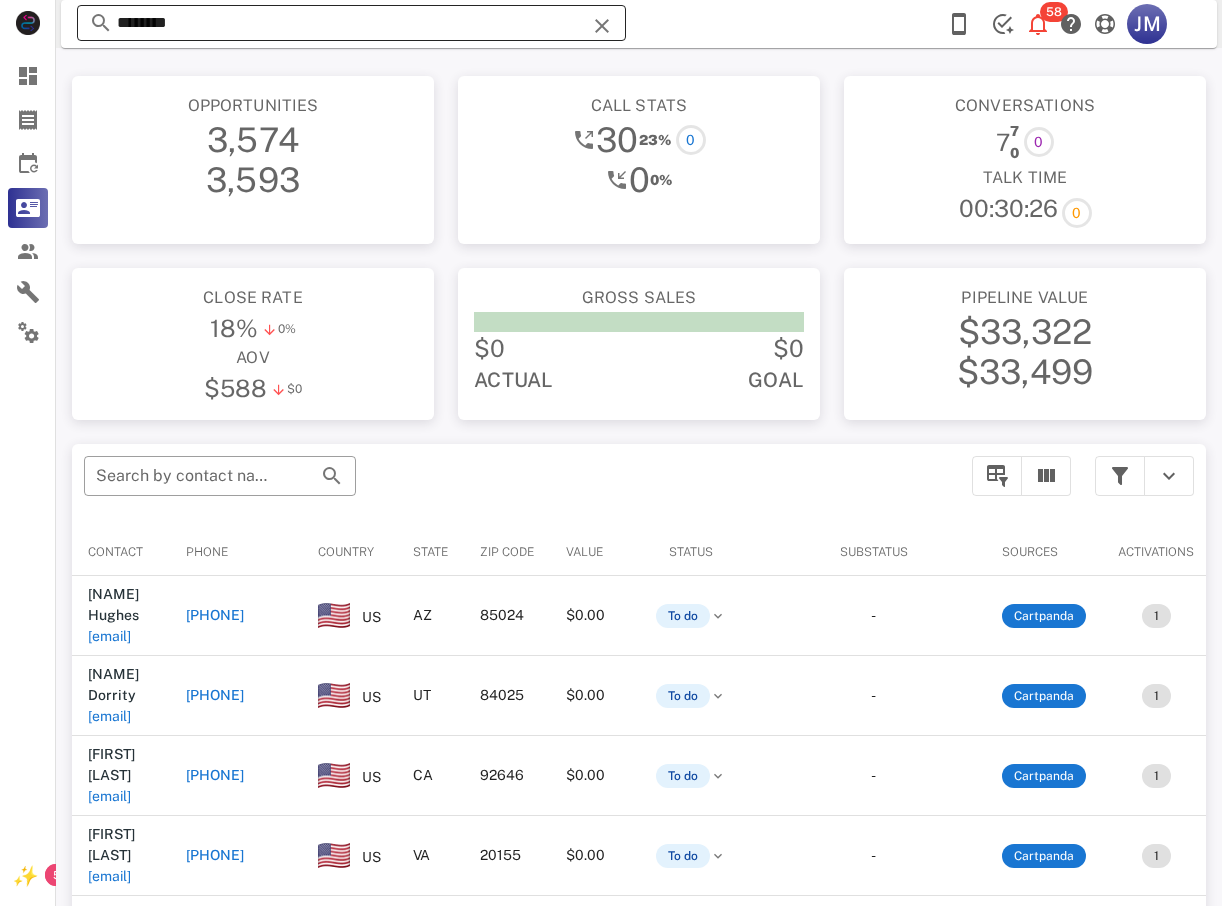 click on "********" at bounding box center (351, 23) 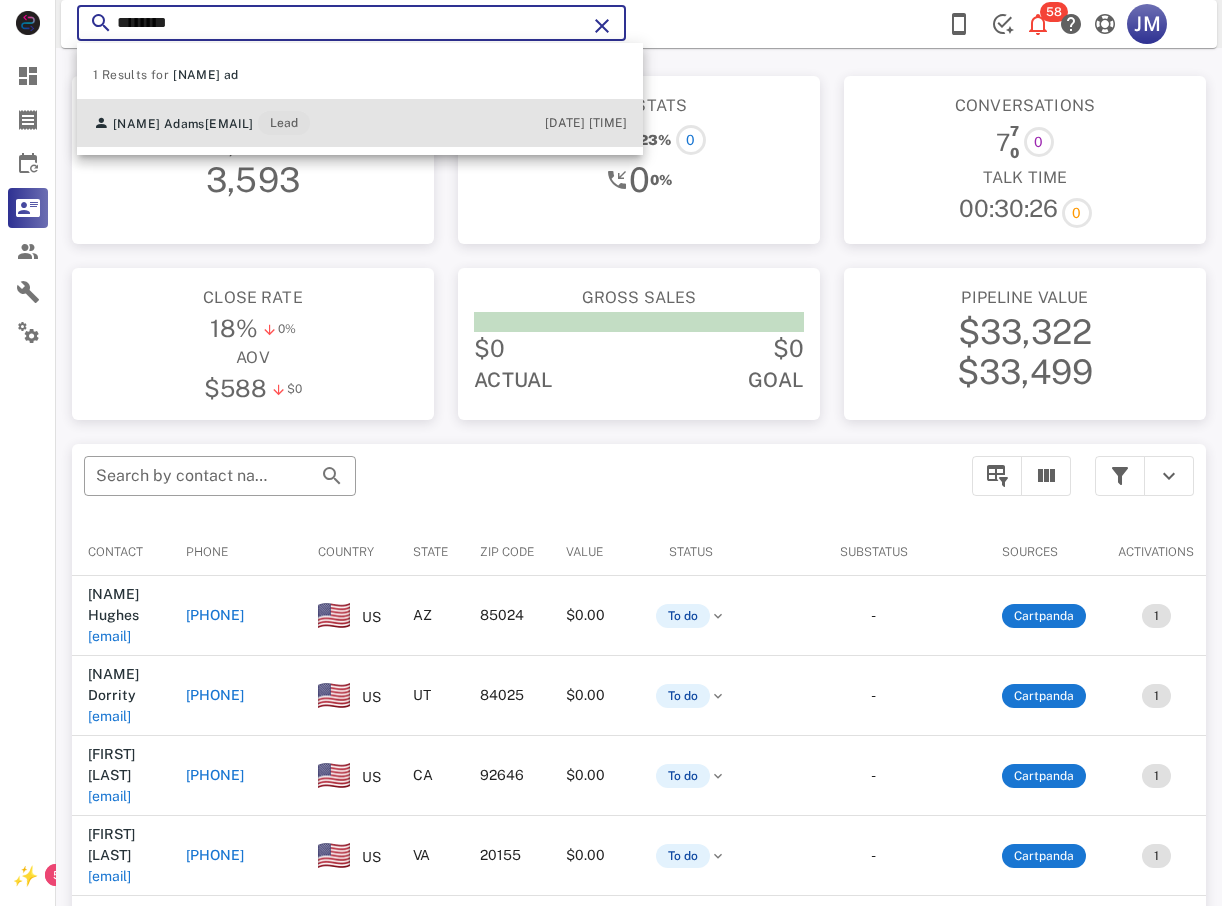 click on "[EMAIL]" at bounding box center (229, 124) 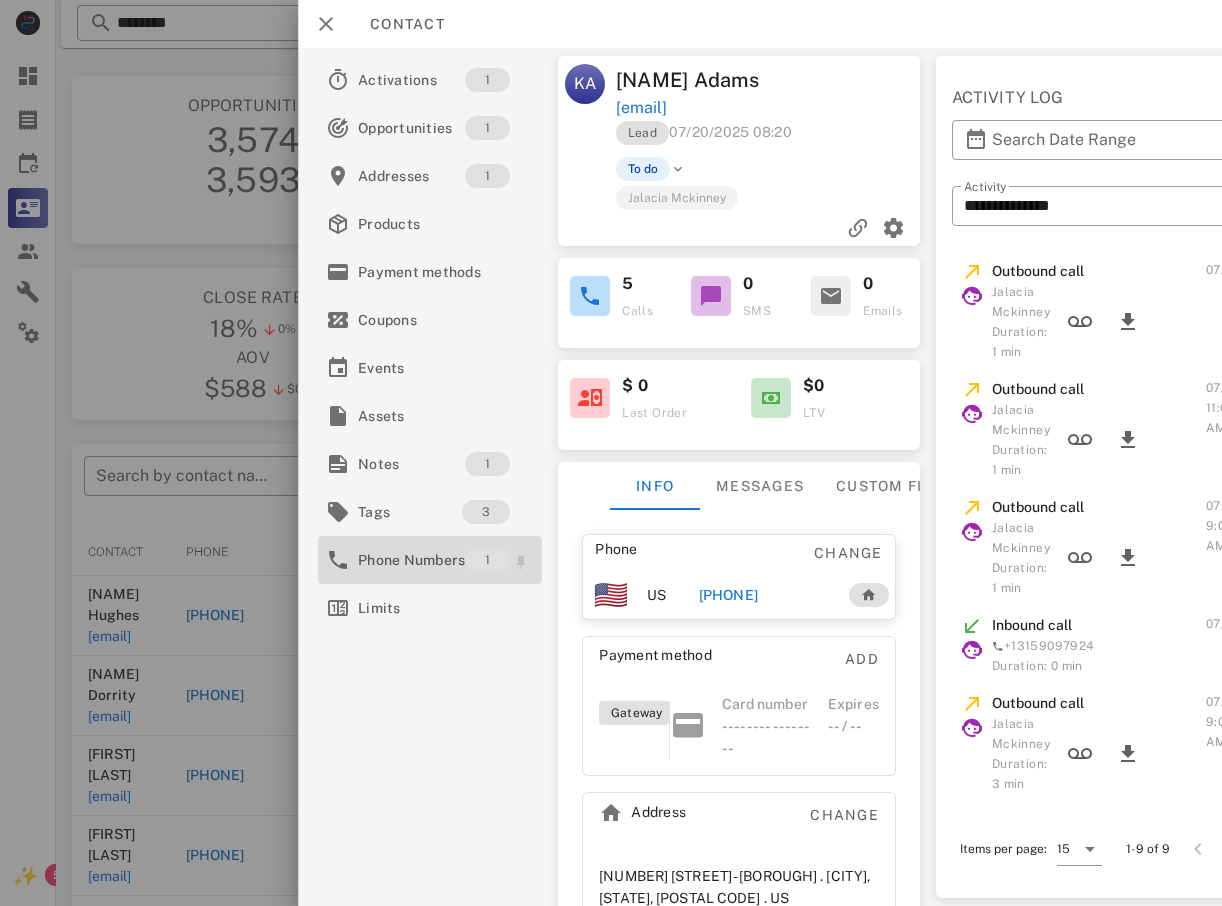 click on "Phone Numbers" at bounding box center (411, 560) 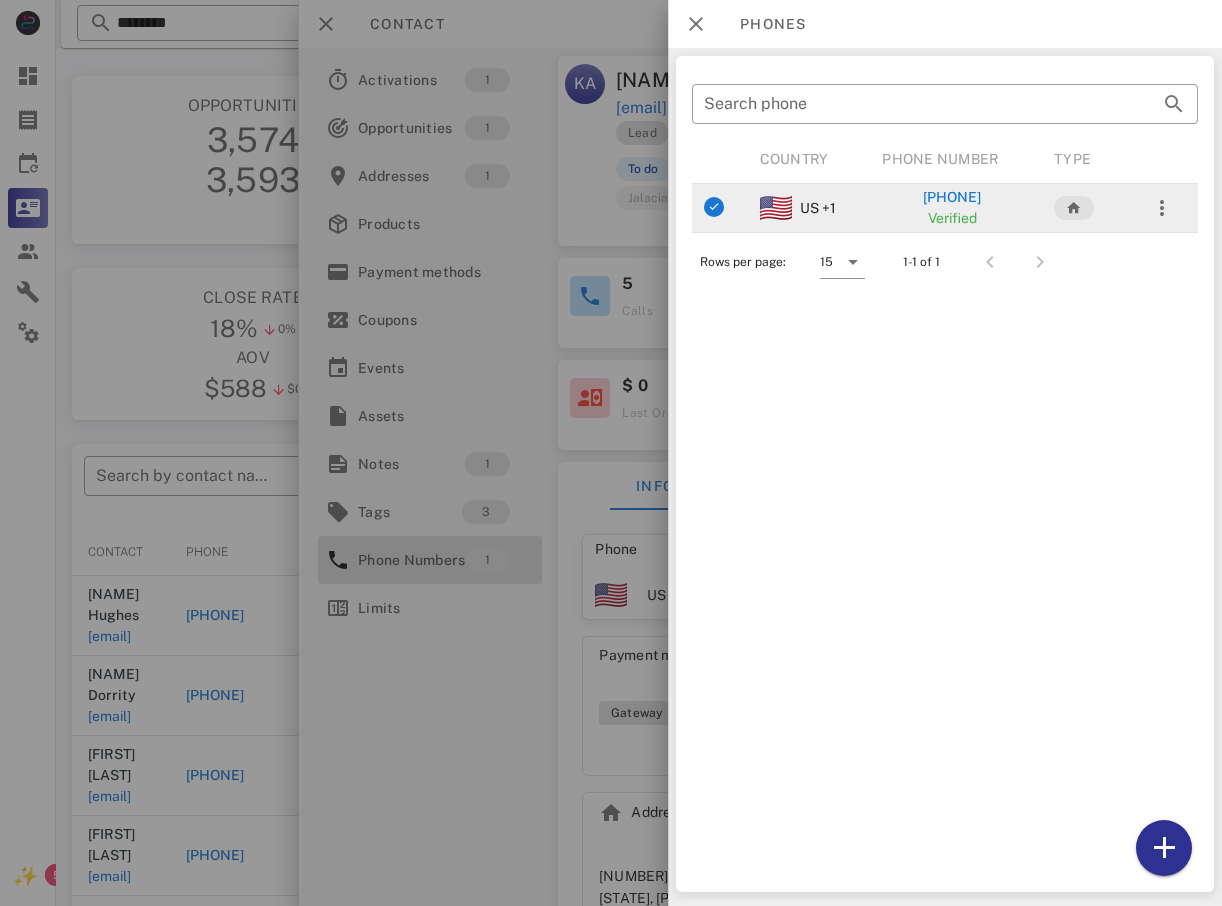 click on "[PHONE]" at bounding box center (952, 197) 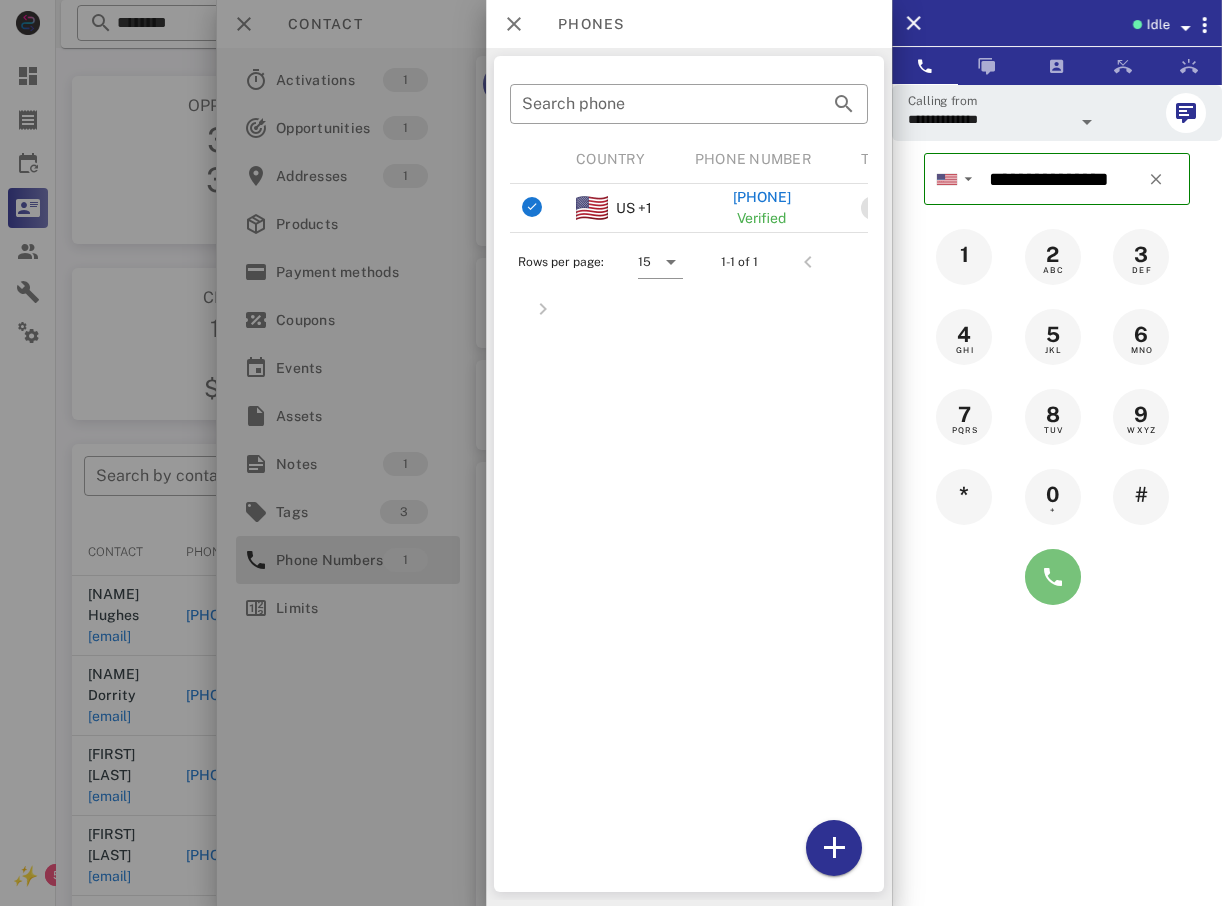 click at bounding box center (1053, 577) 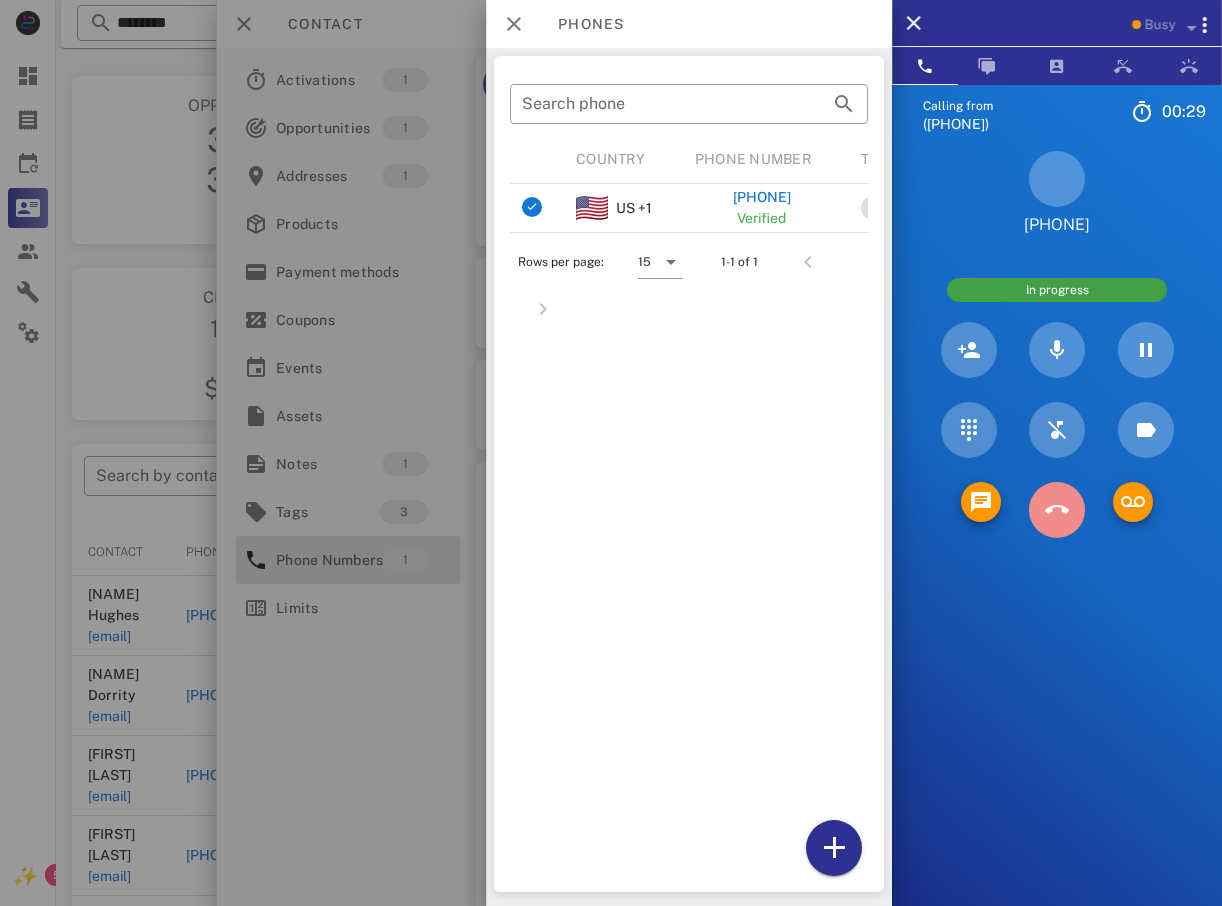 click at bounding box center [1057, 510] 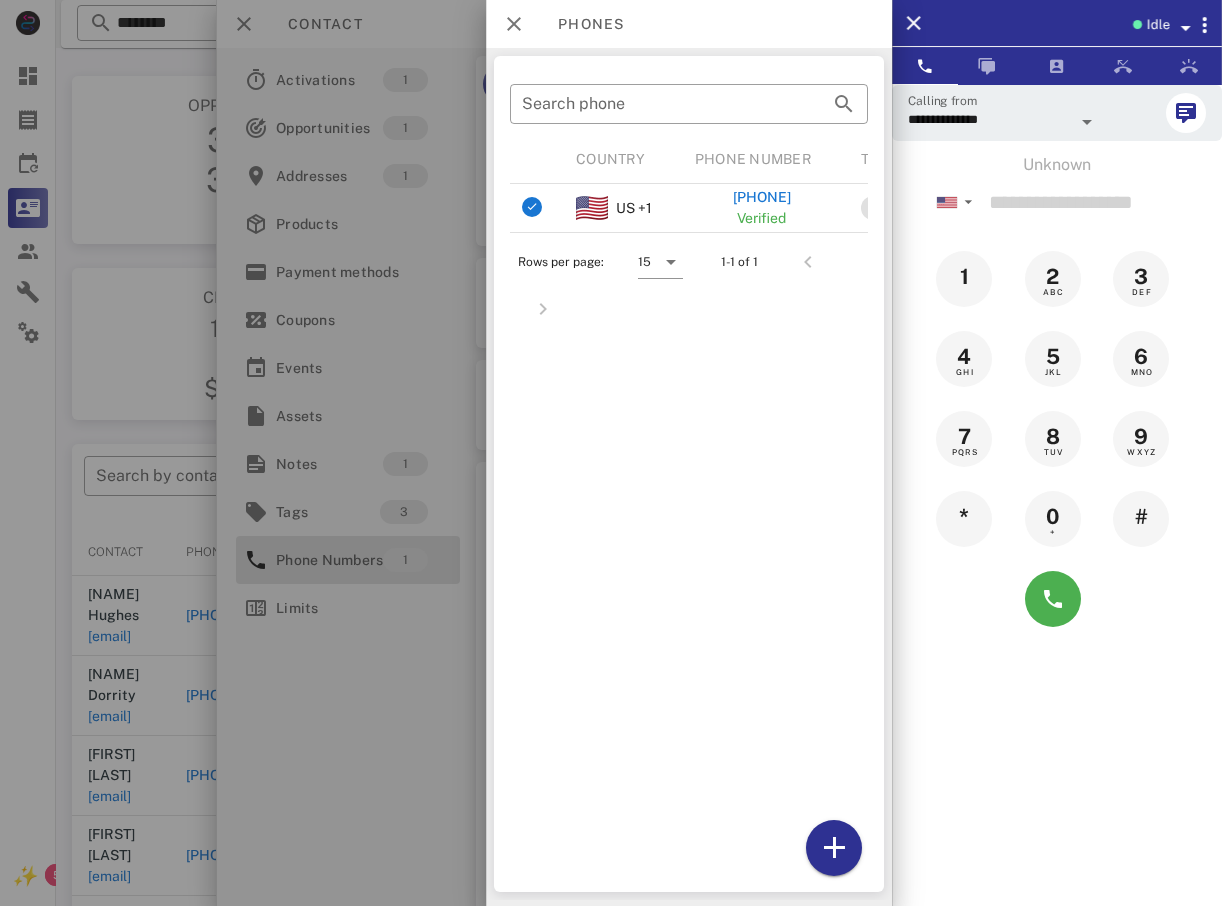 drag, startPoint x: 82, startPoint y: 130, endPoint x: 163, endPoint y: 118, distance: 81.88406 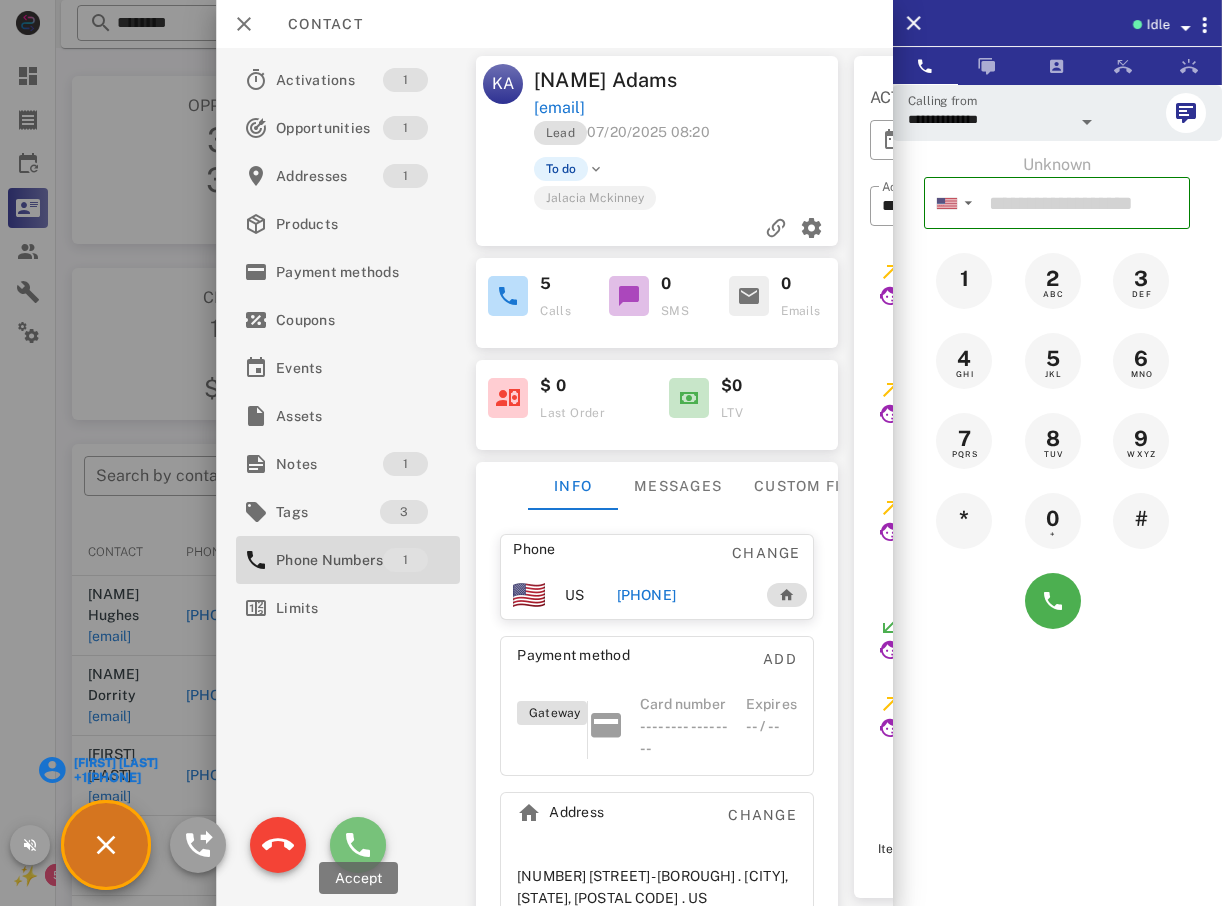 click at bounding box center [358, 845] 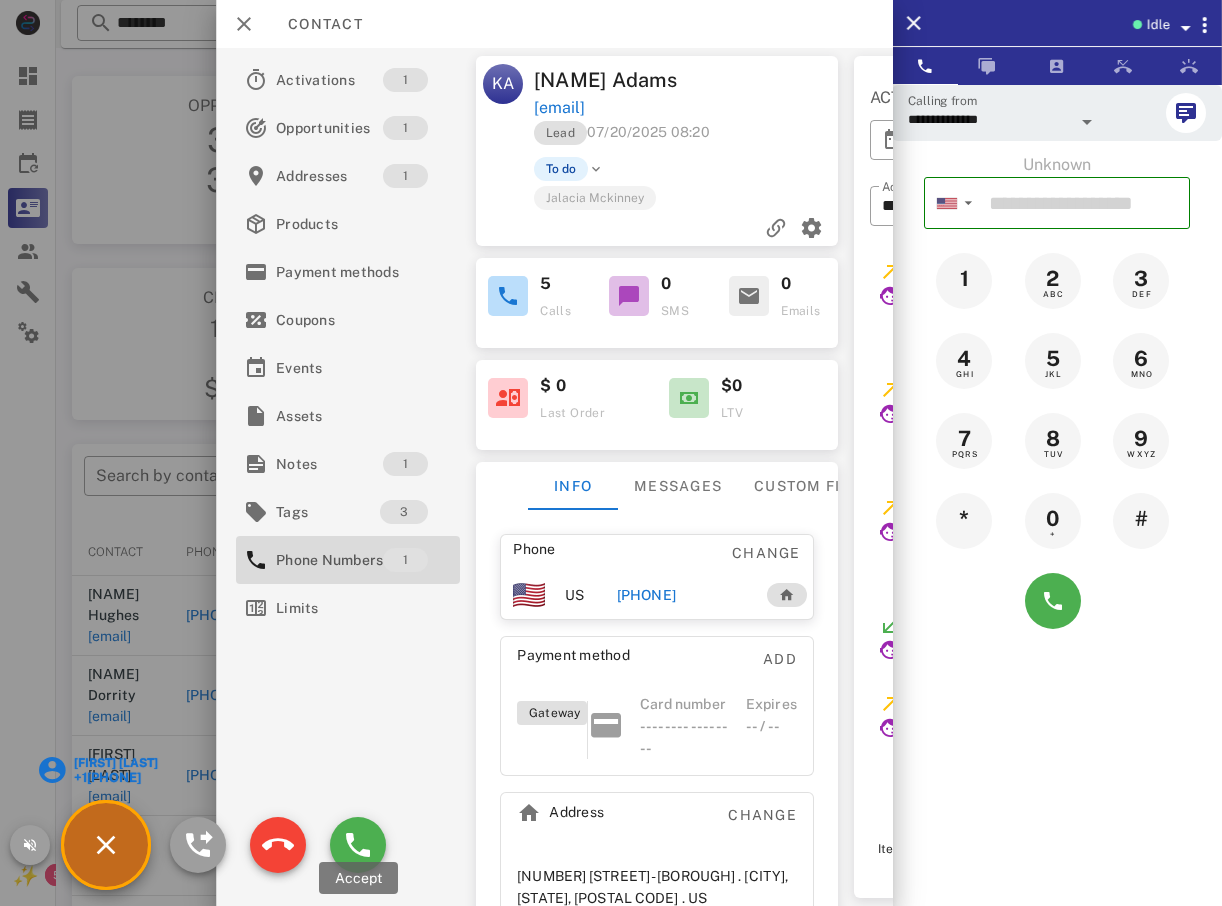 type on "**********" 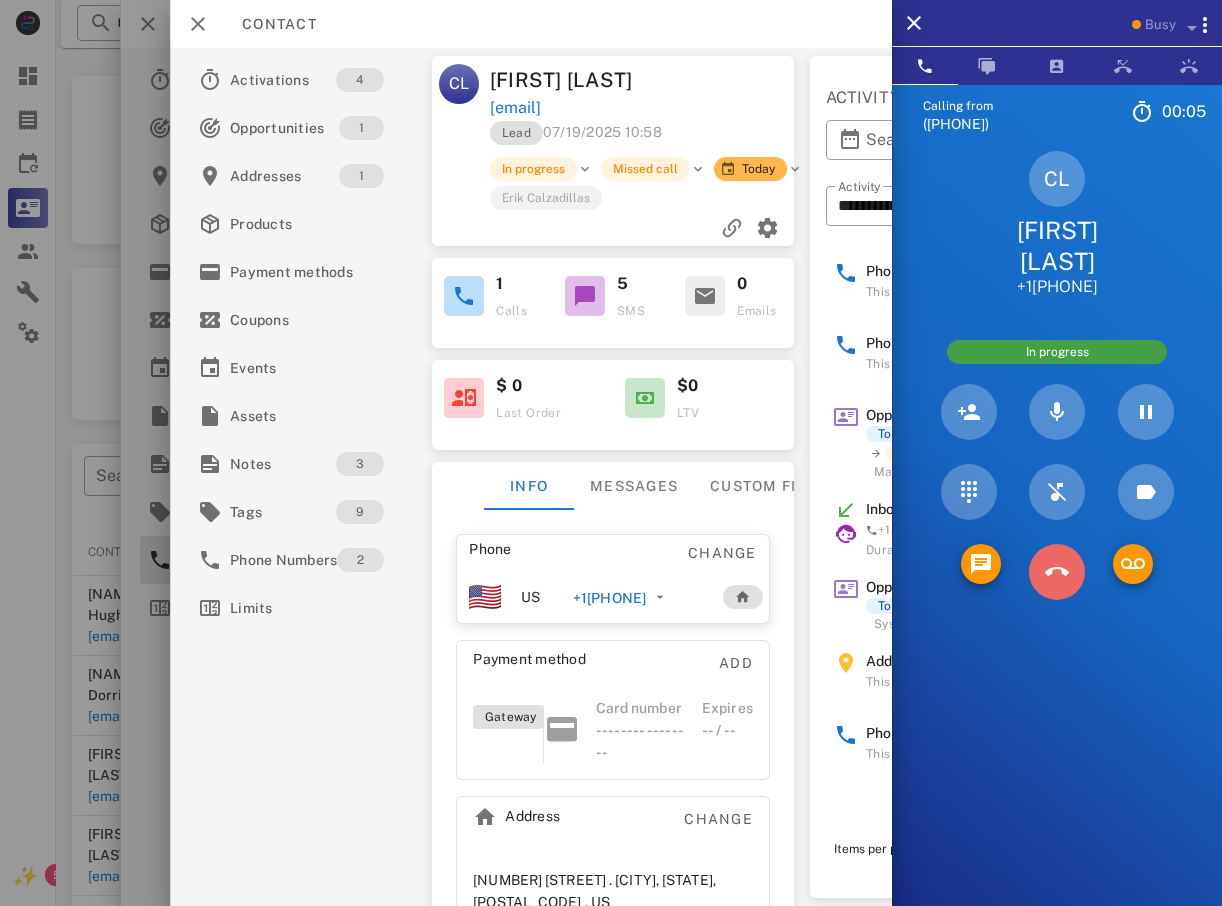 click at bounding box center [1057, 572] 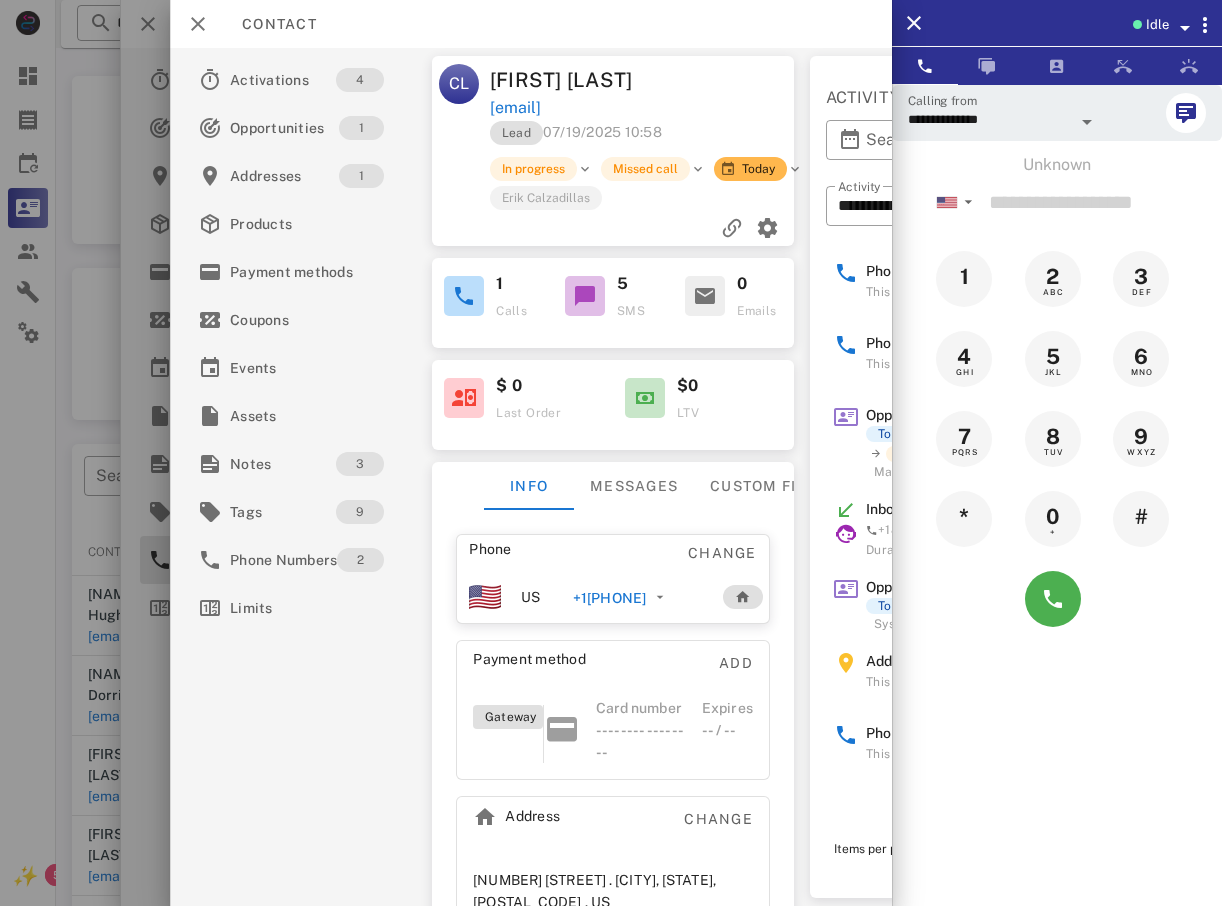 click at bounding box center [611, 453] 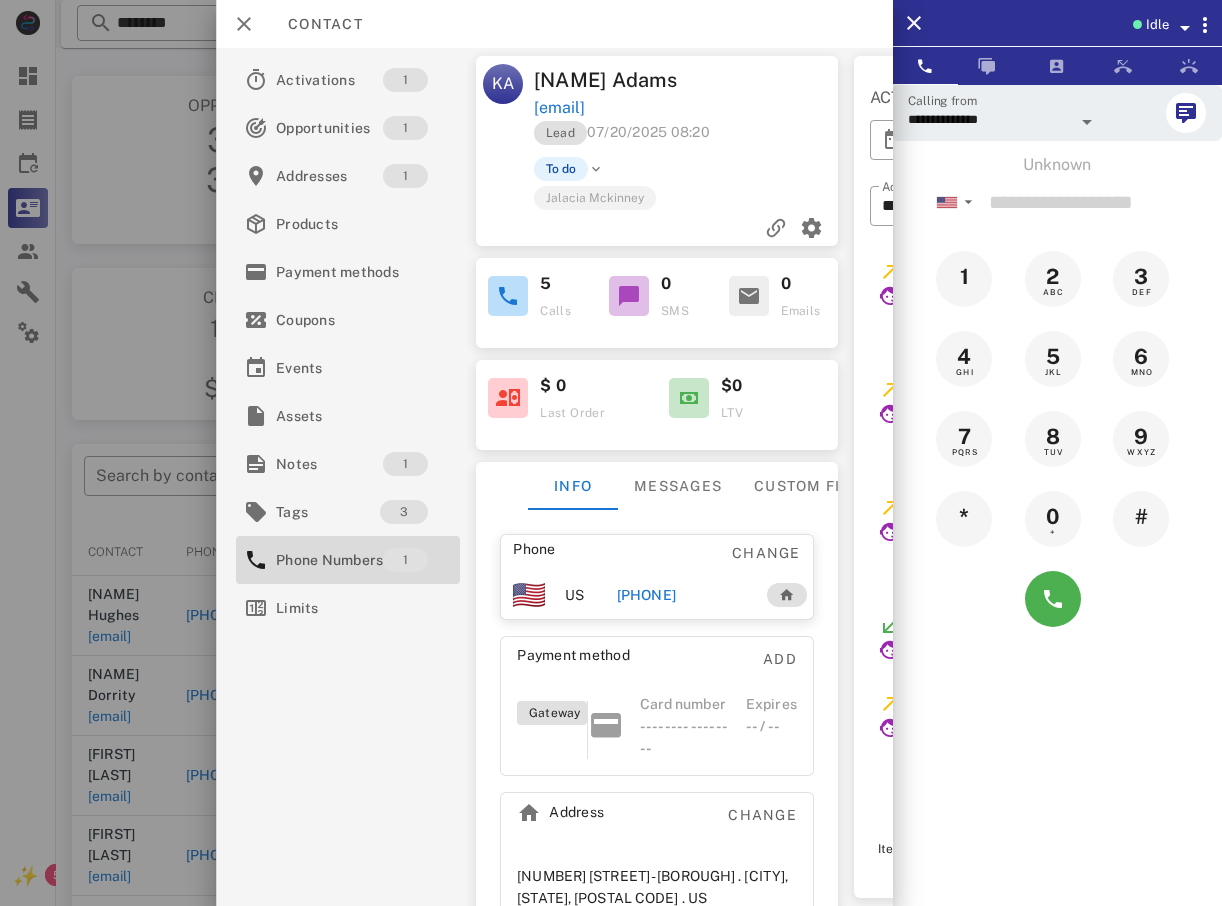 drag, startPoint x: 75, startPoint y: 432, endPoint x: 68, endPoint y: 418, distance: 15.652476 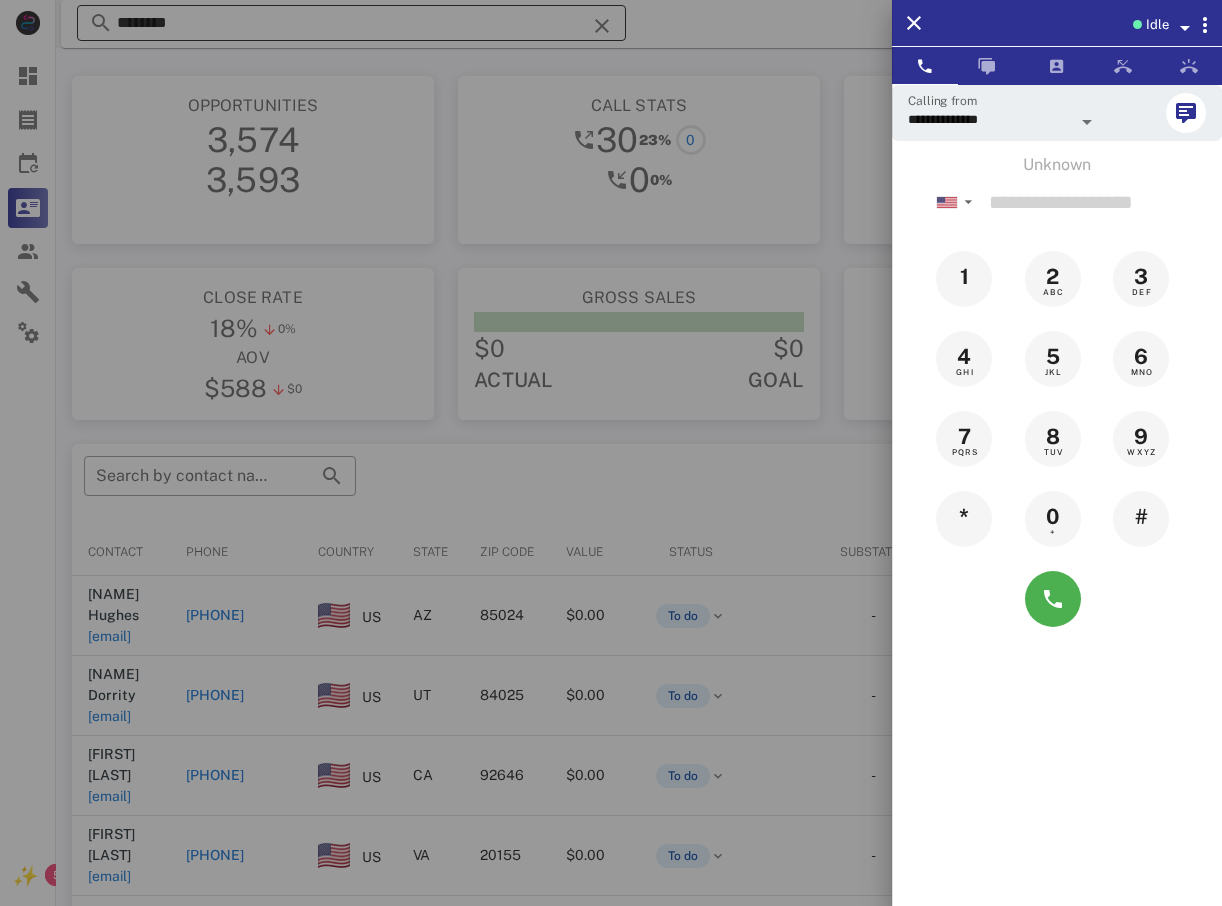 drag, startPoint x: 550, startPoint y: 12, endPoint x: 606, endPoint y: 5, distance: 56.435802 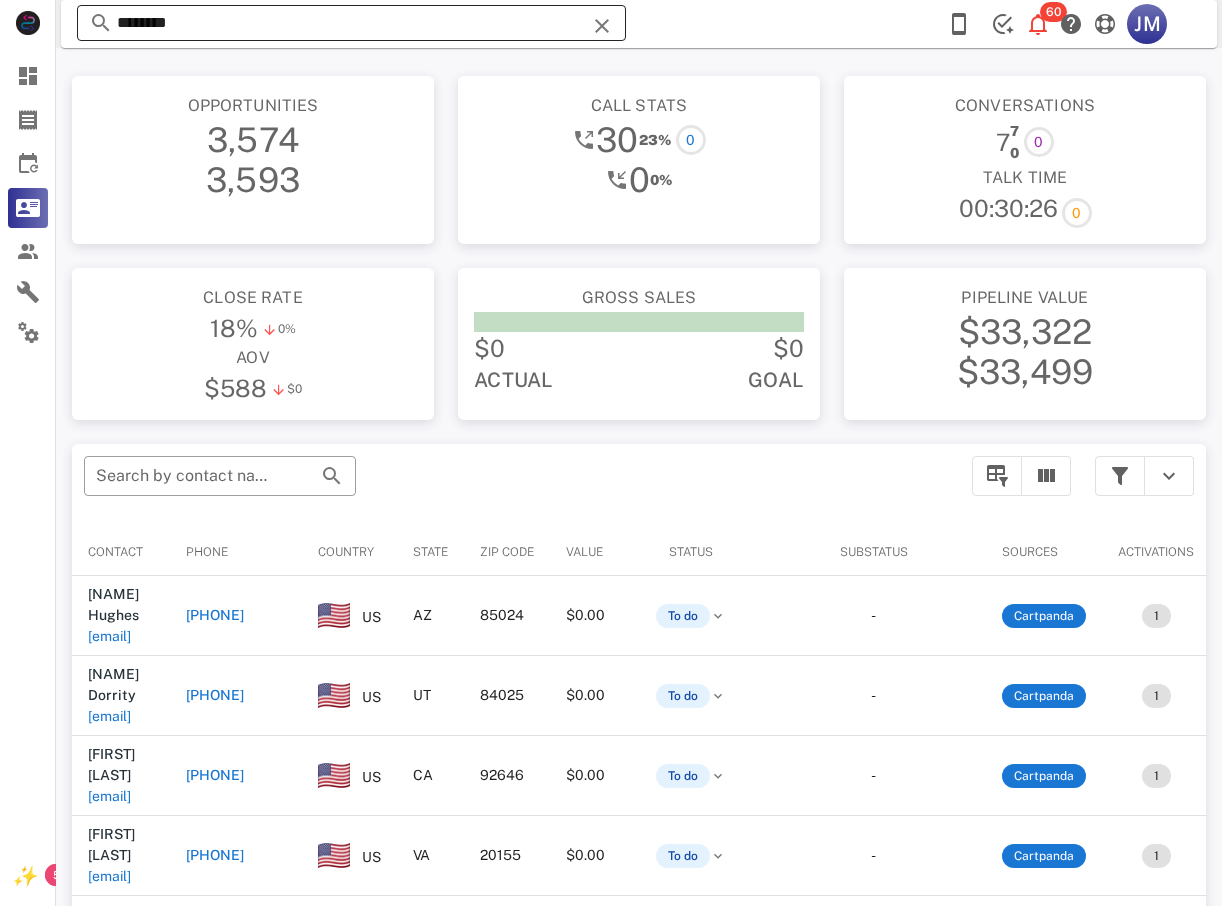 click at bounding box center [602, 26] 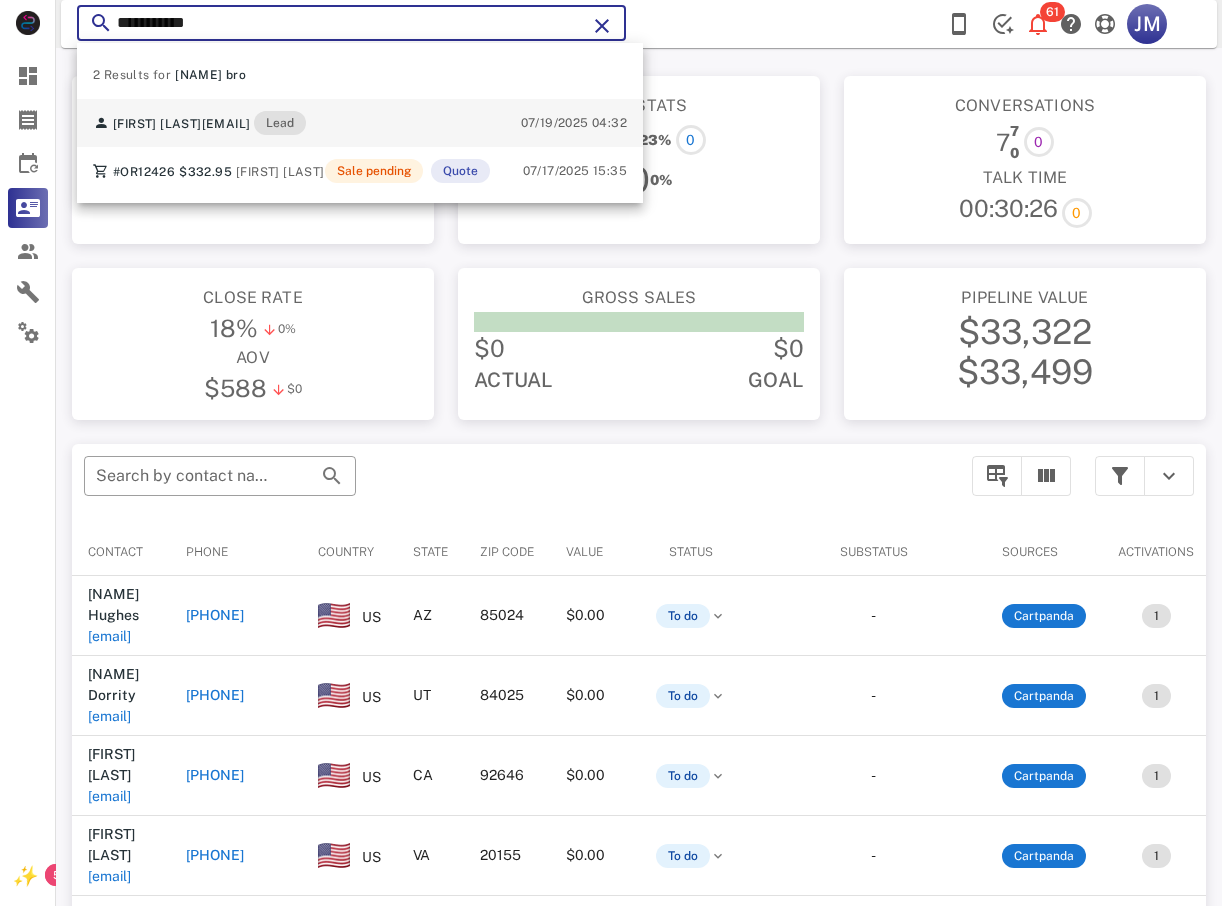 type on "**********" 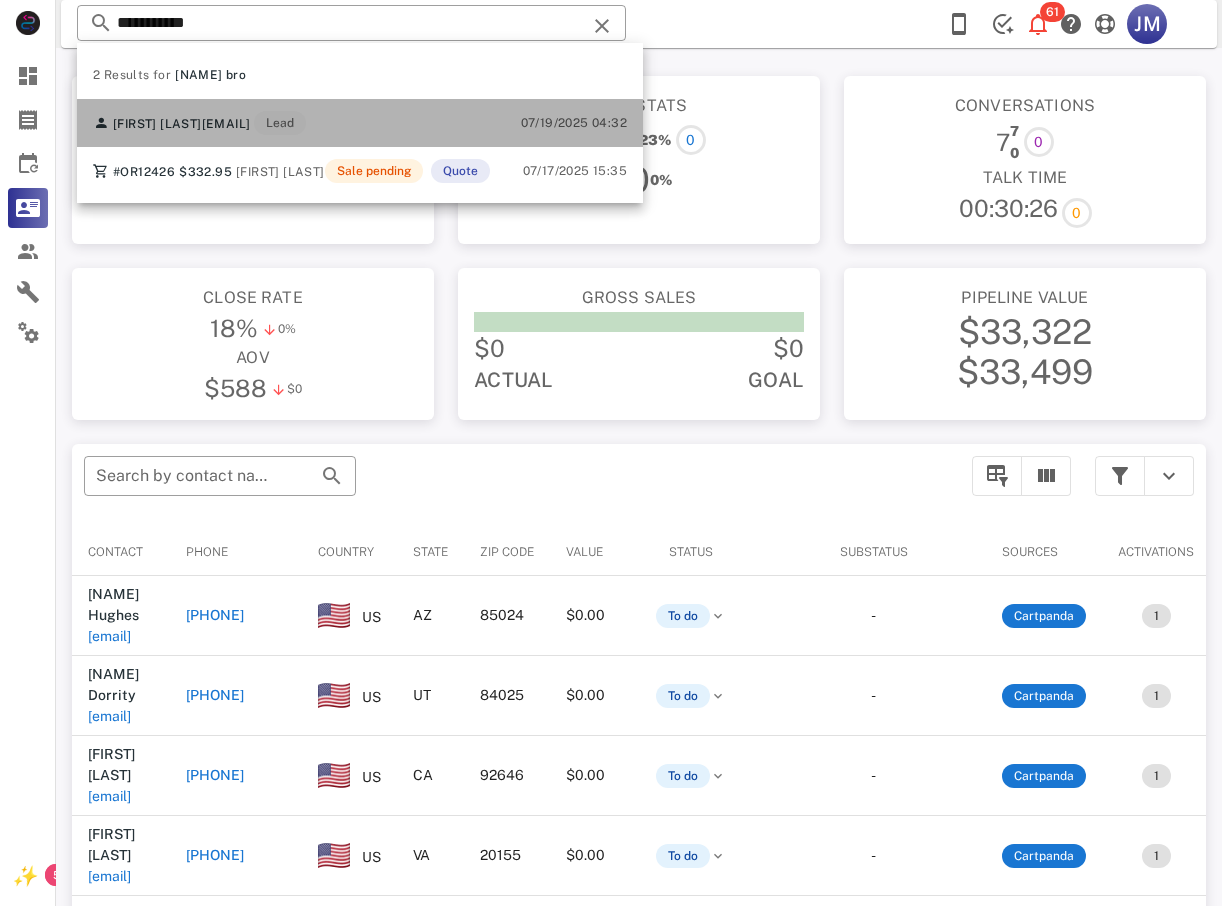 click on "[EMAIL]" at bounding box center (226, 124) 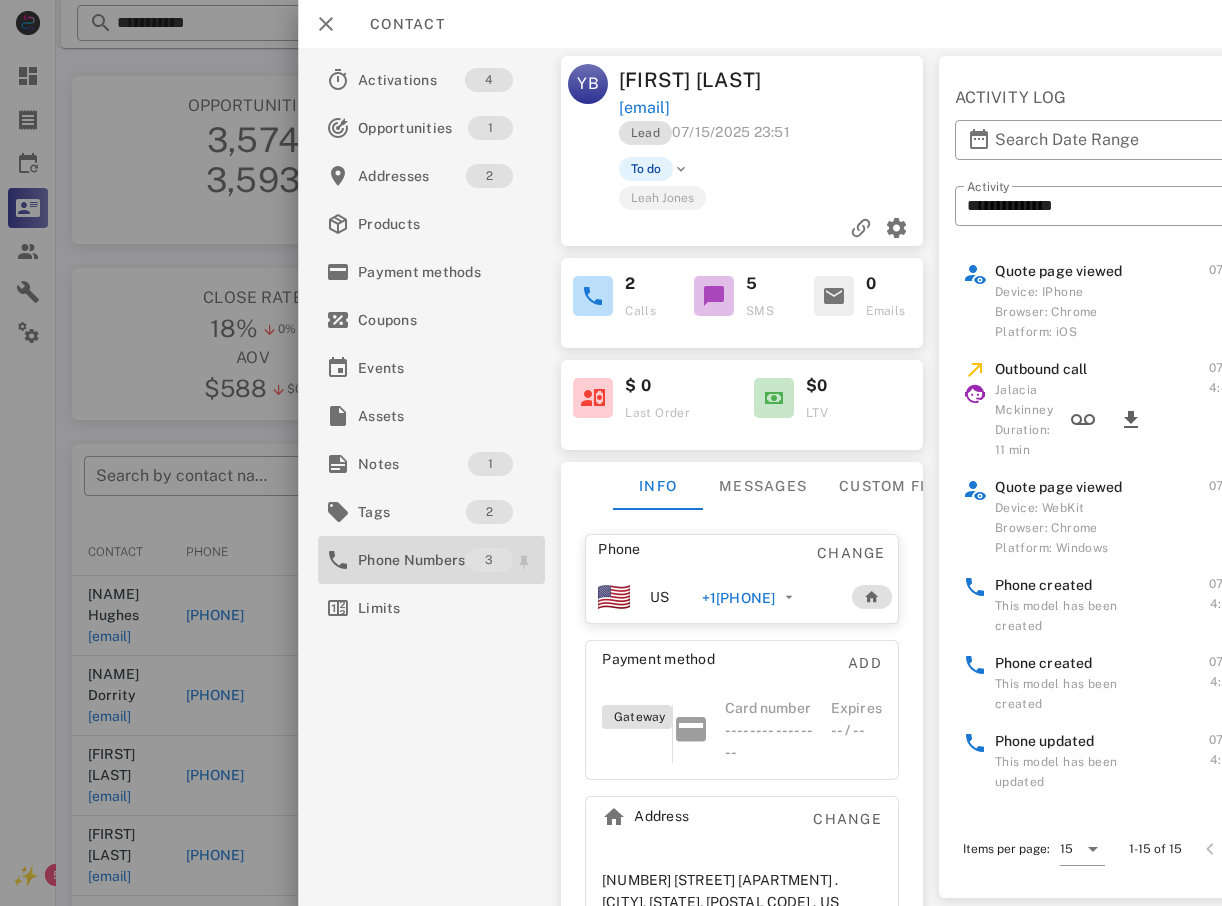 click on "Phone Numbers" at bounding box center [411, 560] 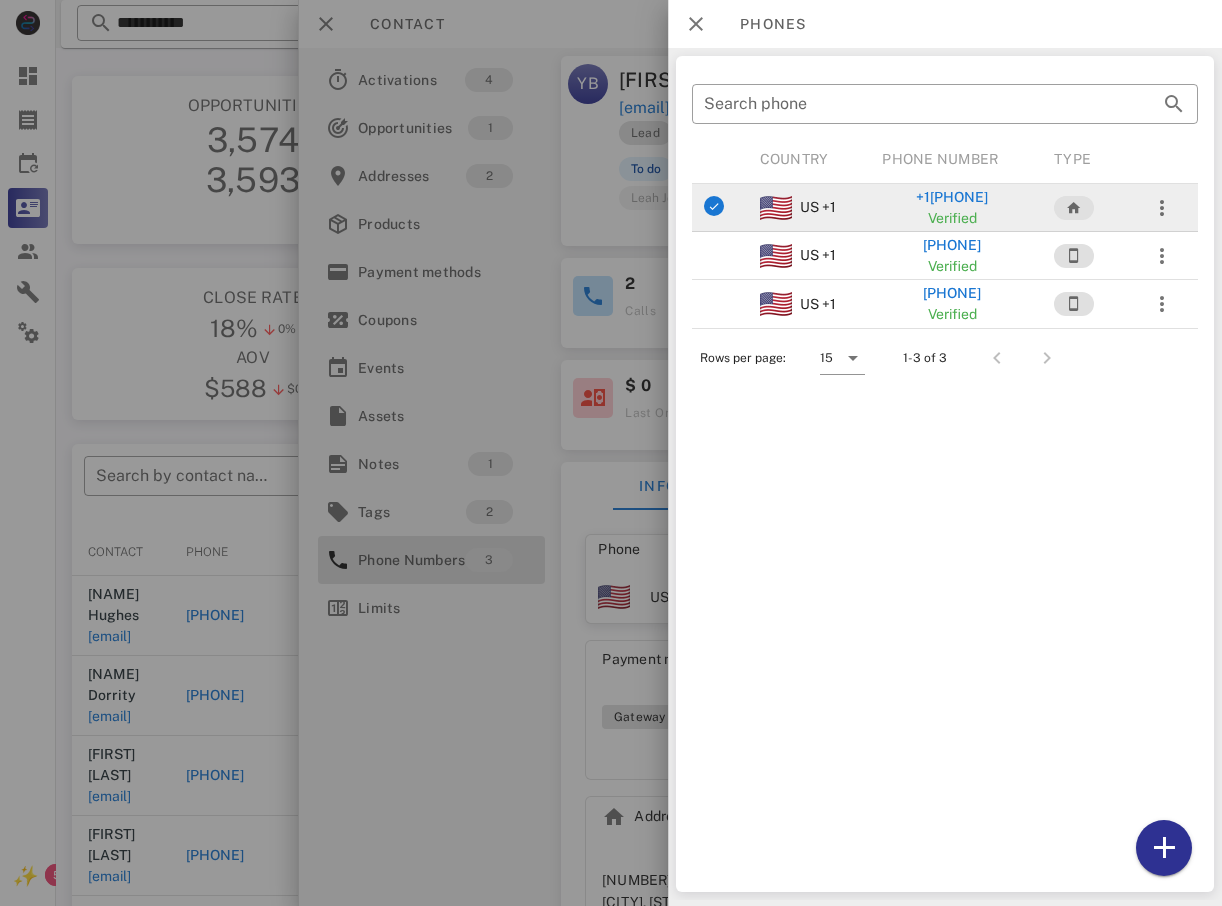 click on "+1[PHONE]" at bounding box center (952, 197) 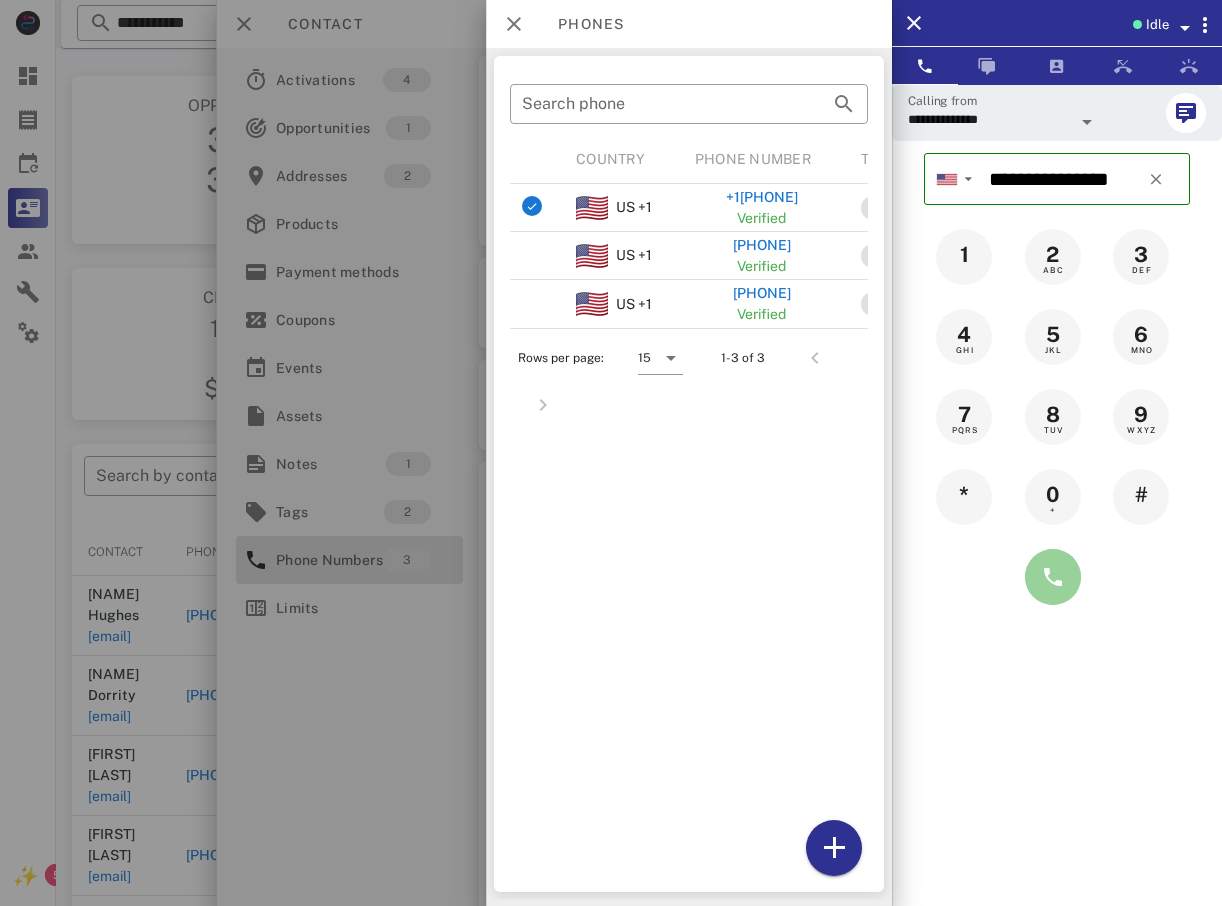click at bounding box center (1053, 577) 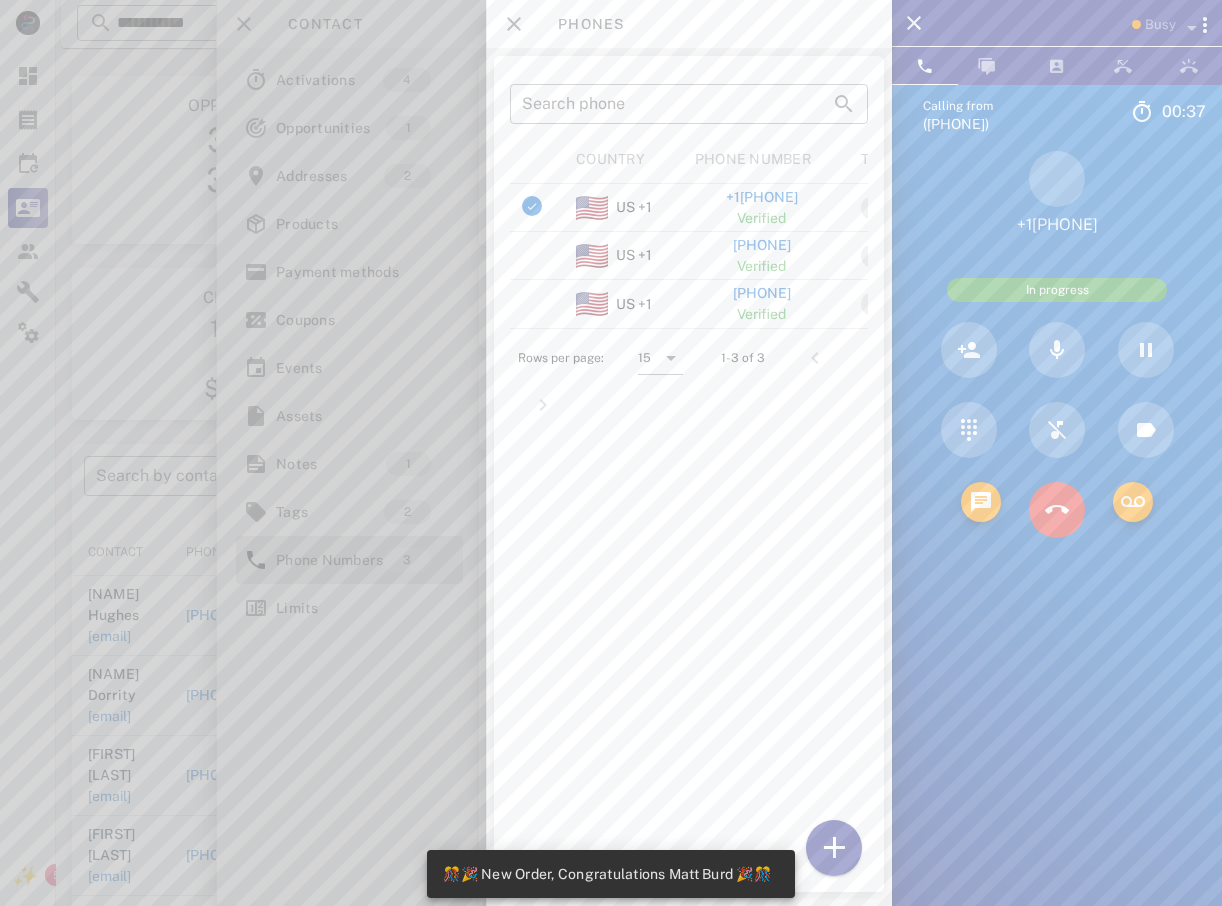 click at bounding box center (611, 453) 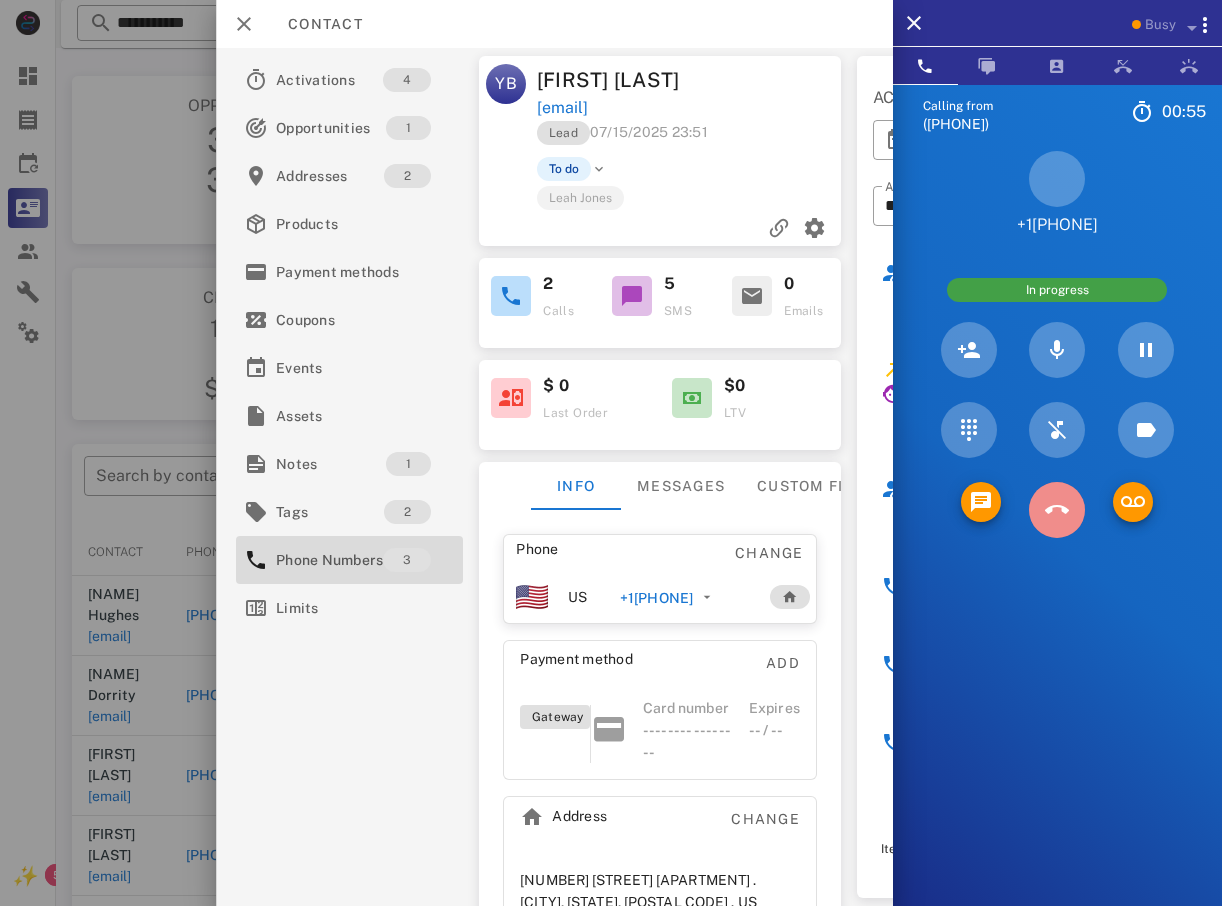 click at bounding box center [1057, 510] 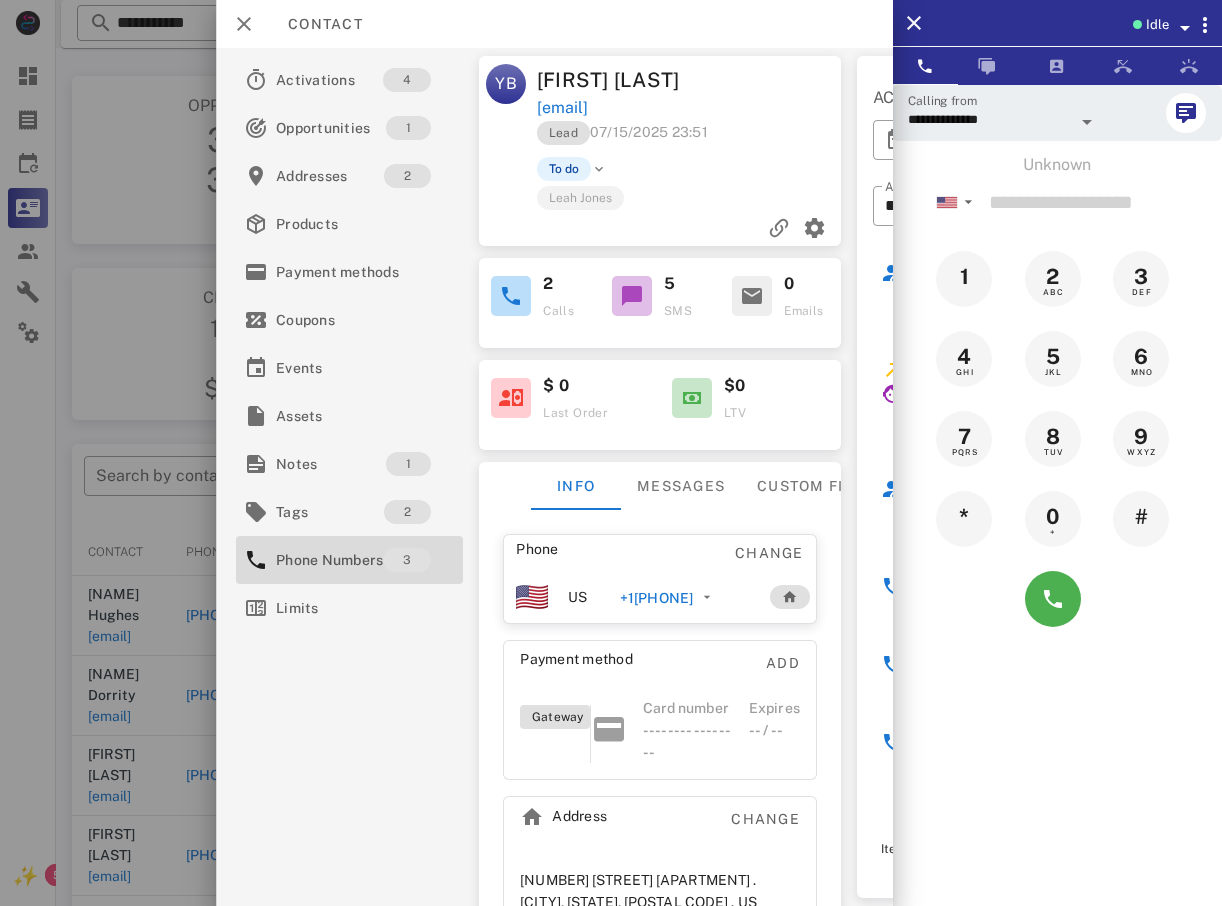 click on "Activations  4  Opportunities  1  Addresses  2  Products Payment methodsCoupons Events Assets Notes  1  Tags  2  Phone Numbers  3  Limits" at bounding box center [349, 477] 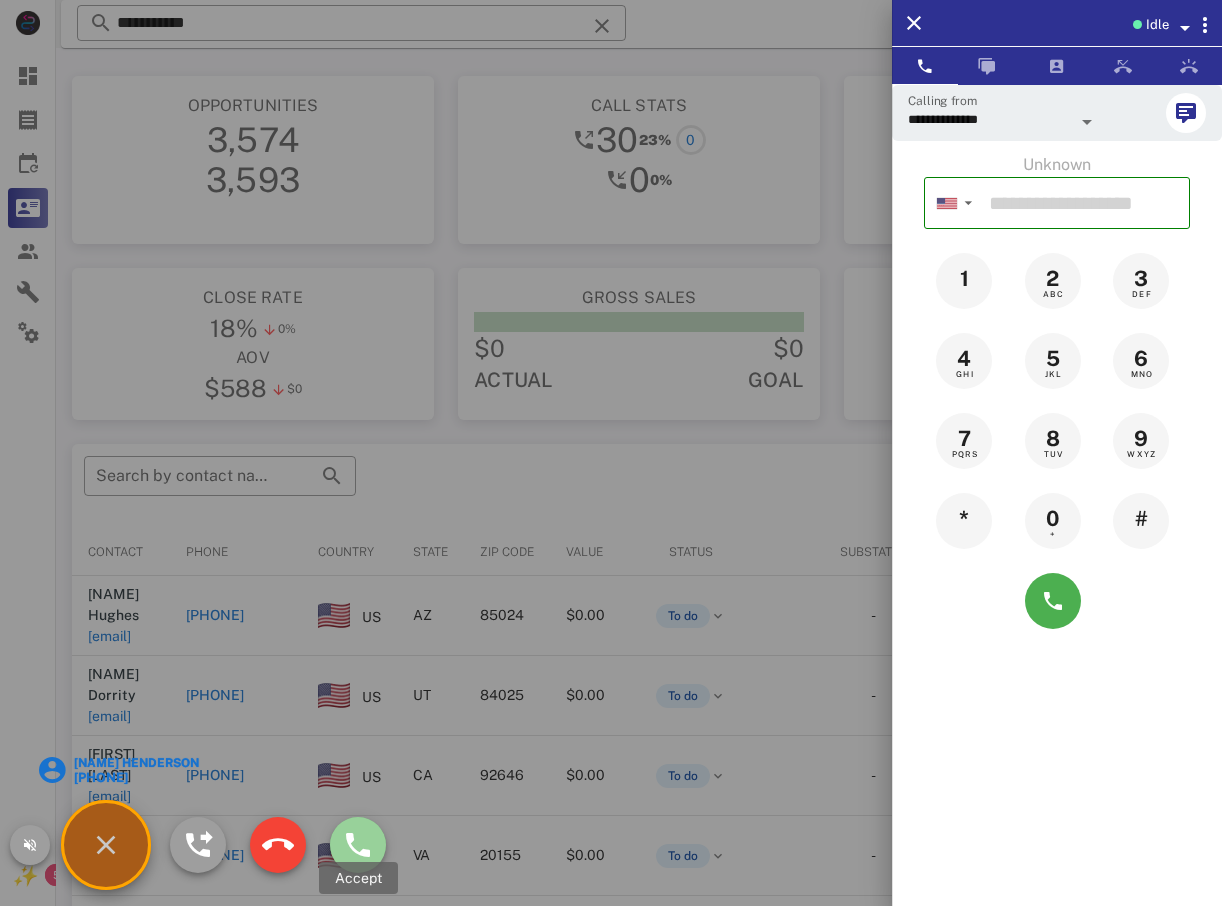 click at bounding box center [358, 845] 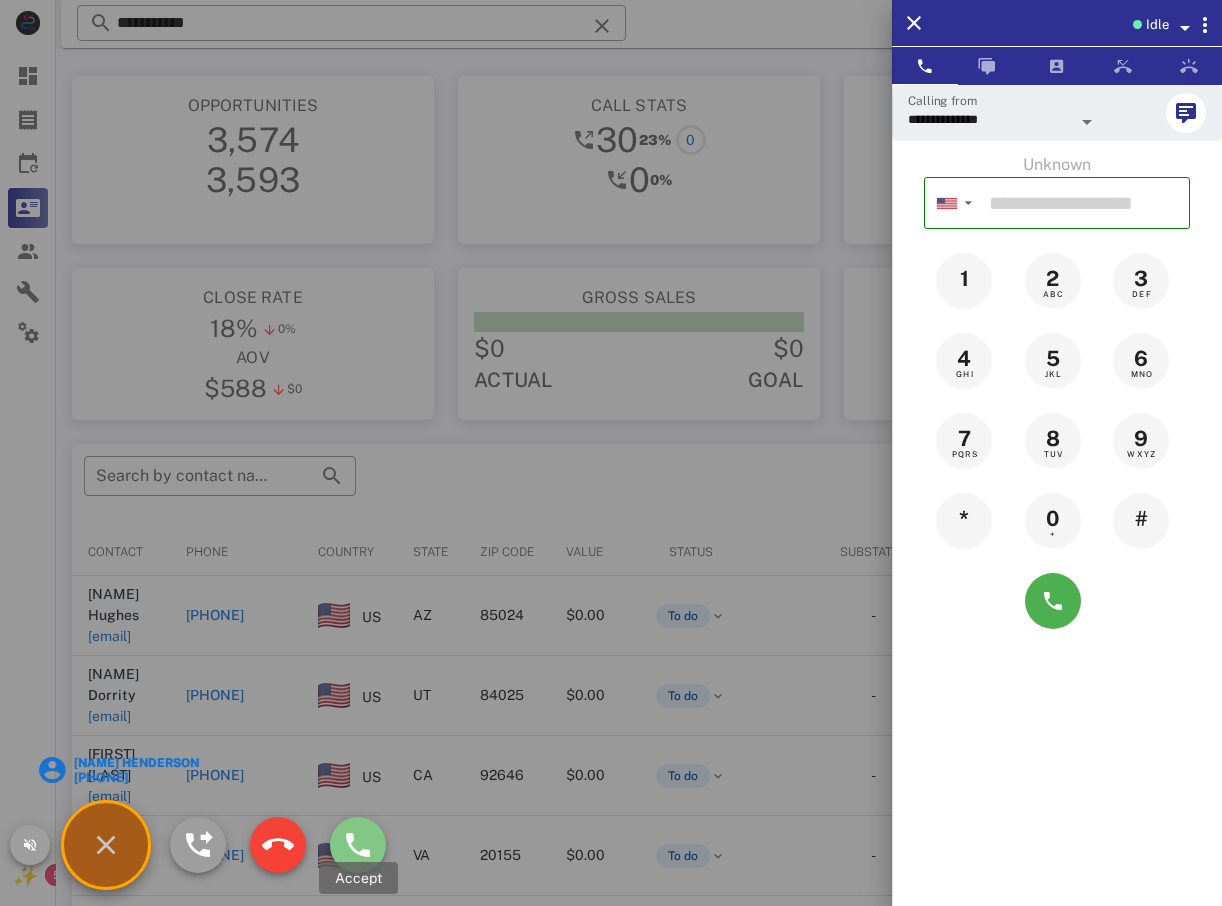 type on "**********" 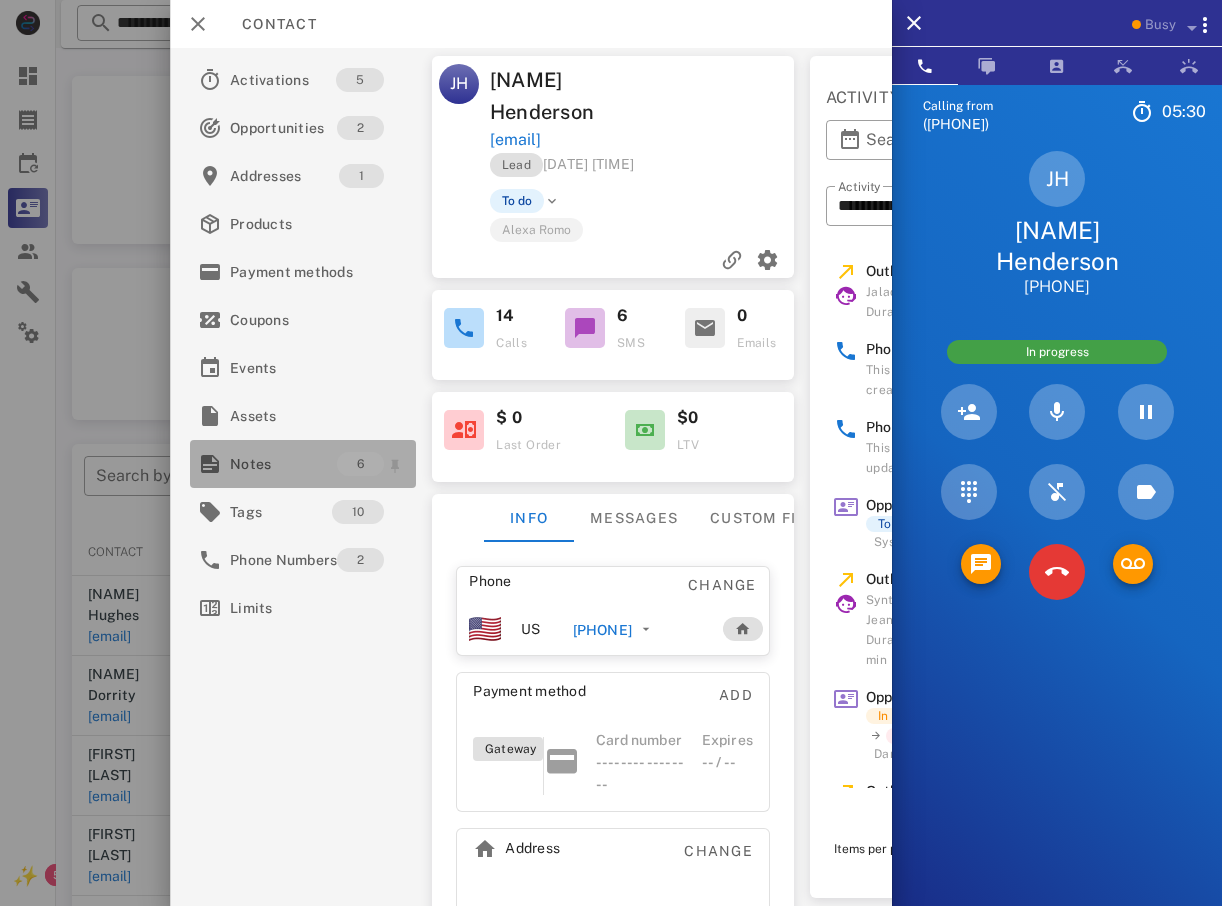 click on "Notes" at bounding box center [283, 464] 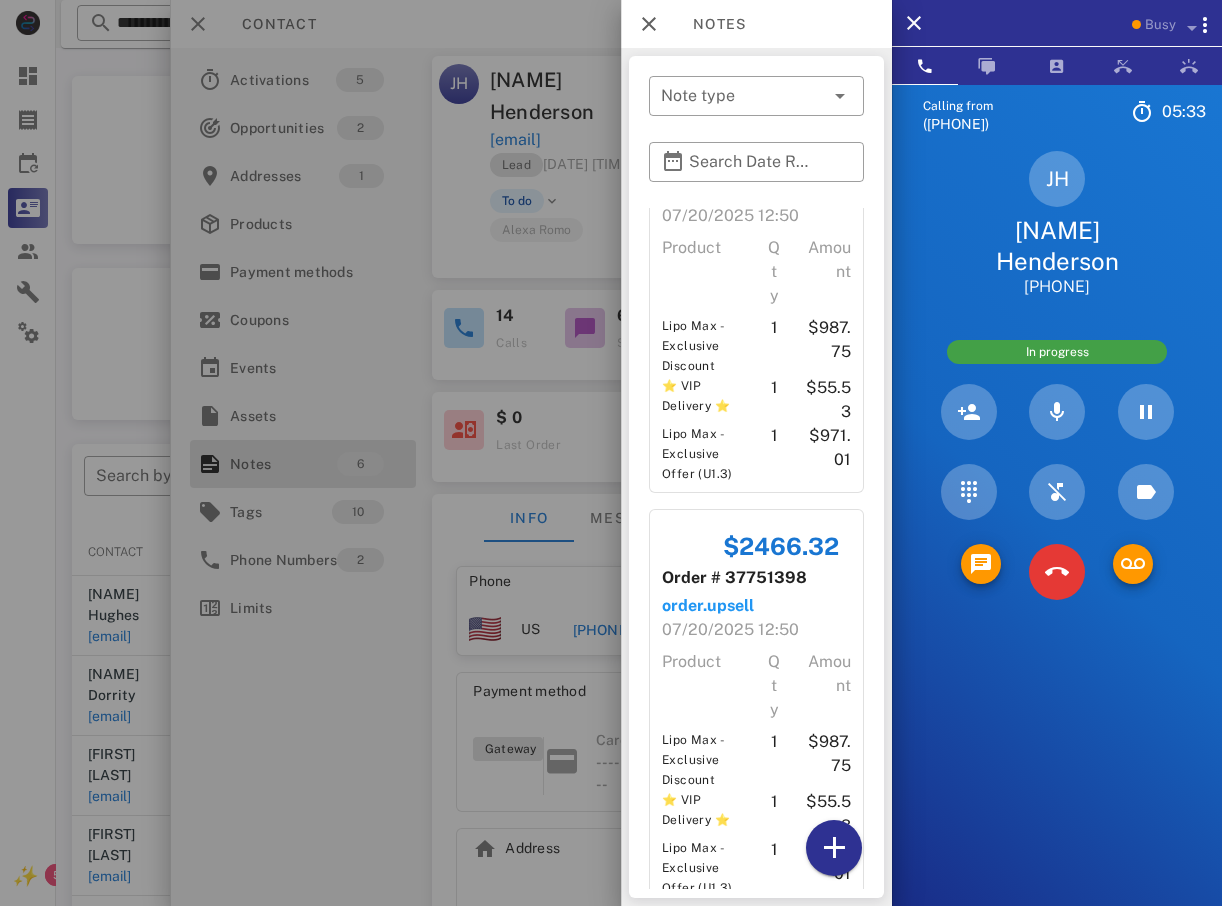scroll, scrollTop: 1387, scrollLeft: 0, axis: vertical 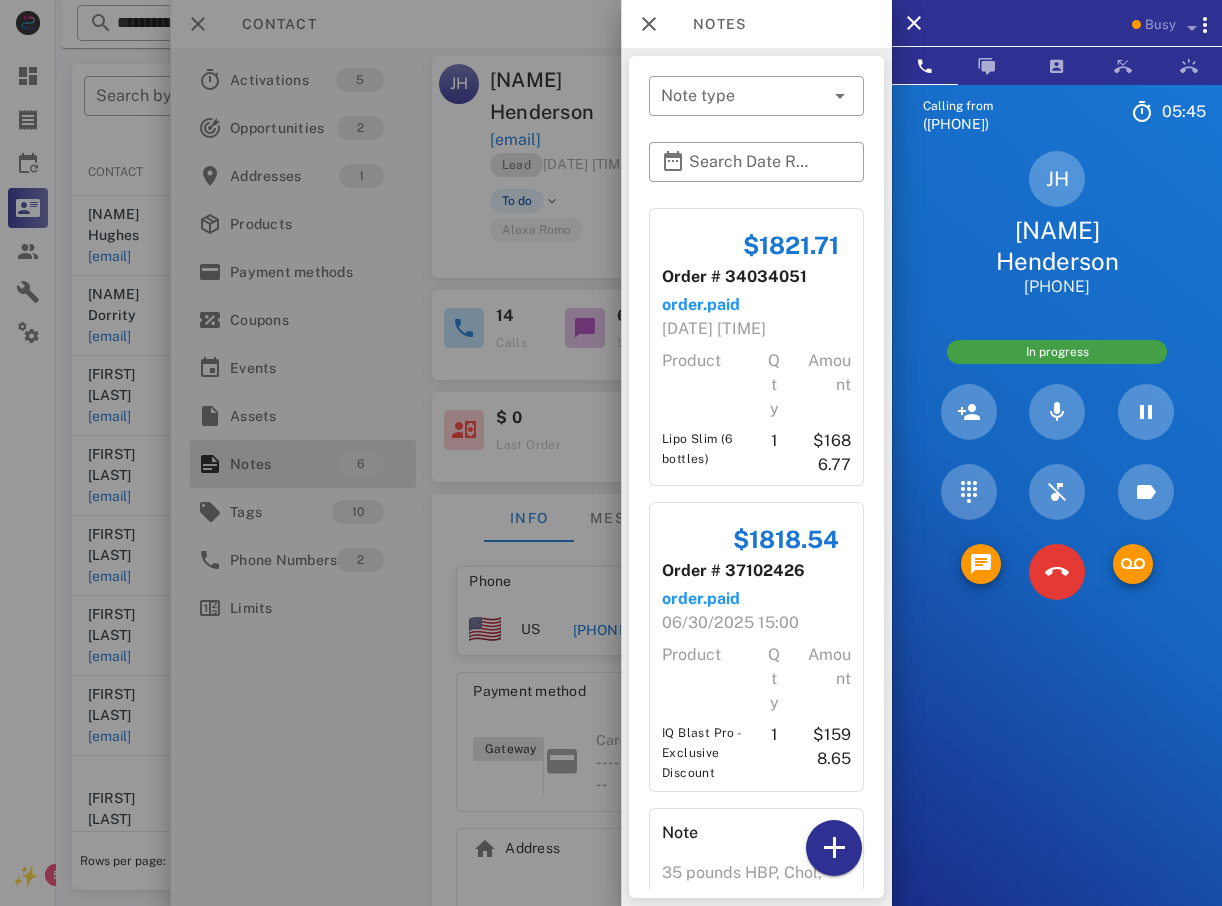 click at bounding box center (611, 453) 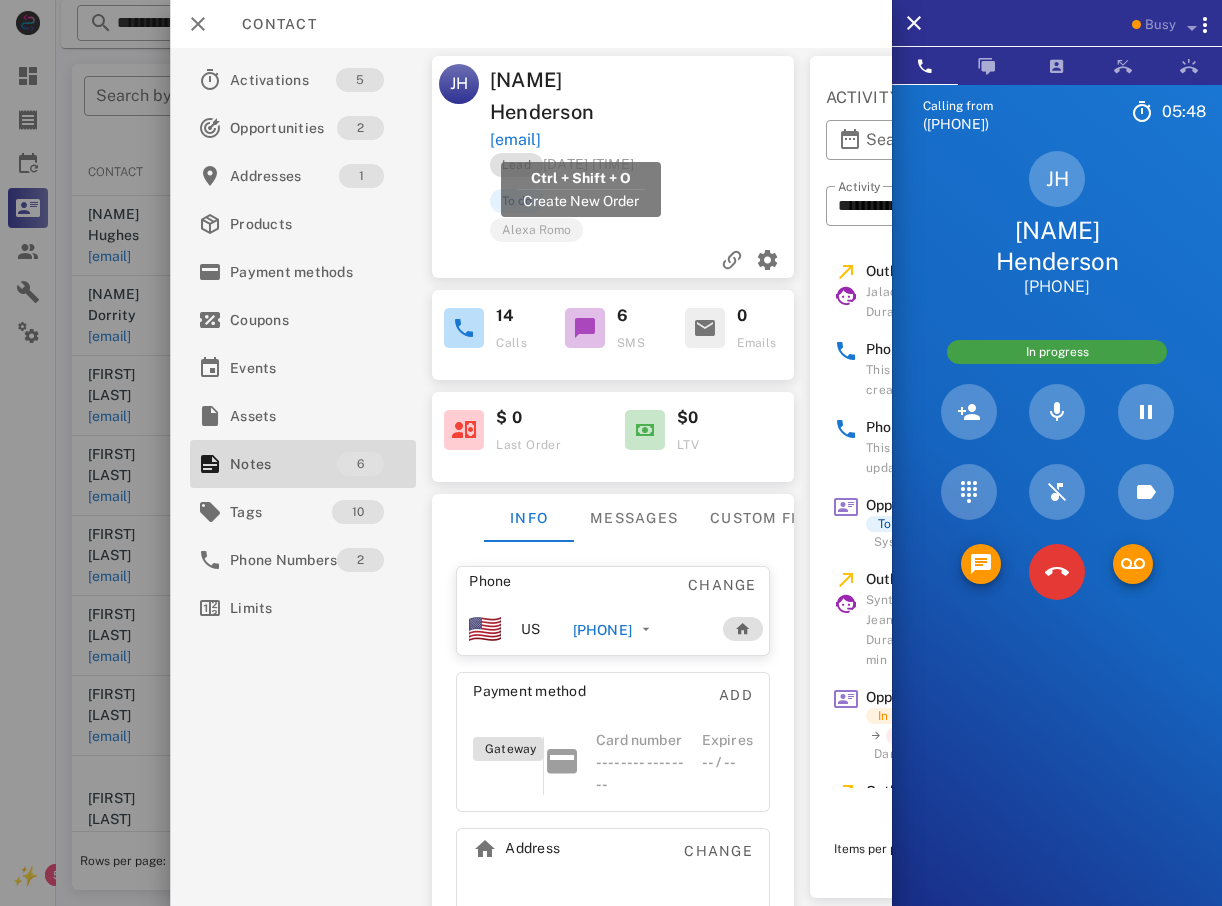 click on "[EMAIL]" at bounding box center (515, 140) 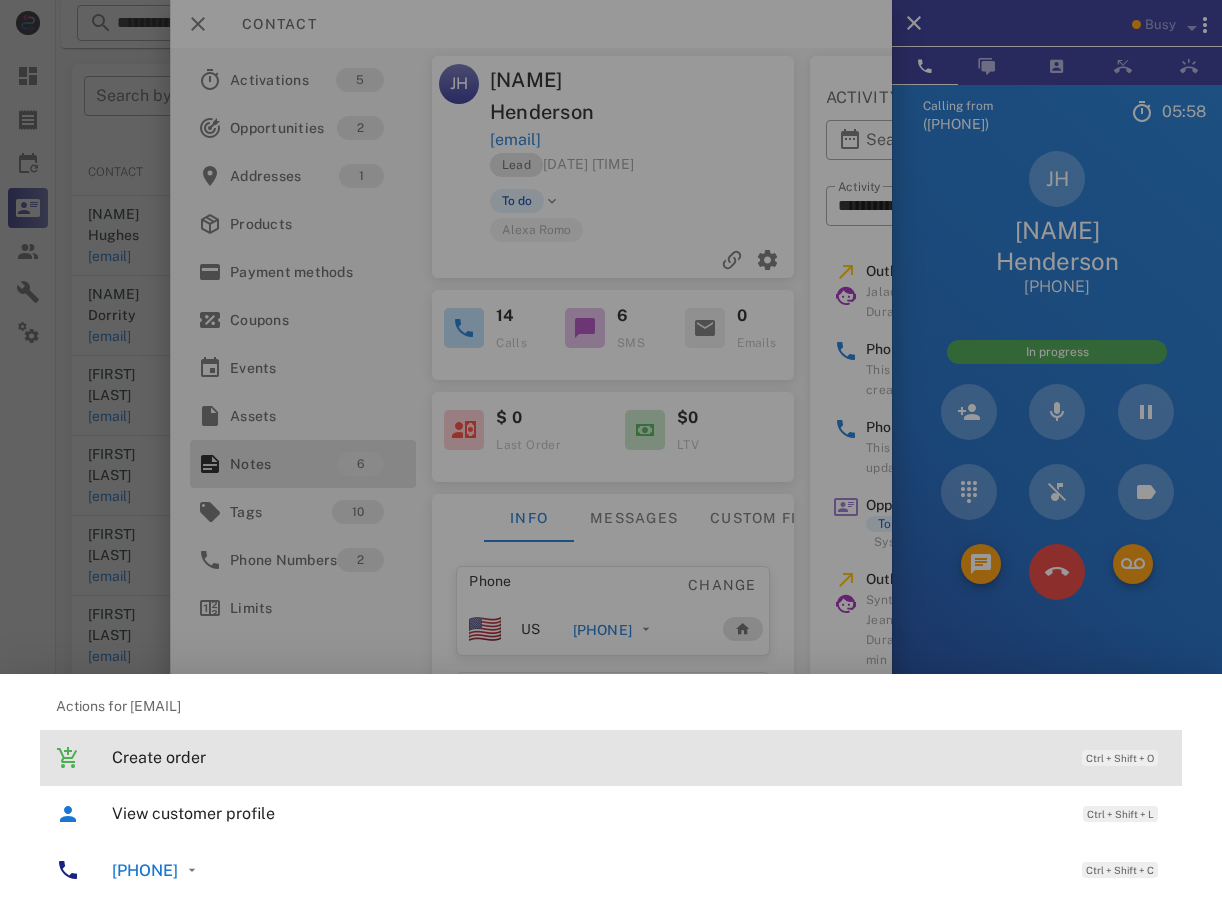 click on "Create order" at bounding box center (587, 757) 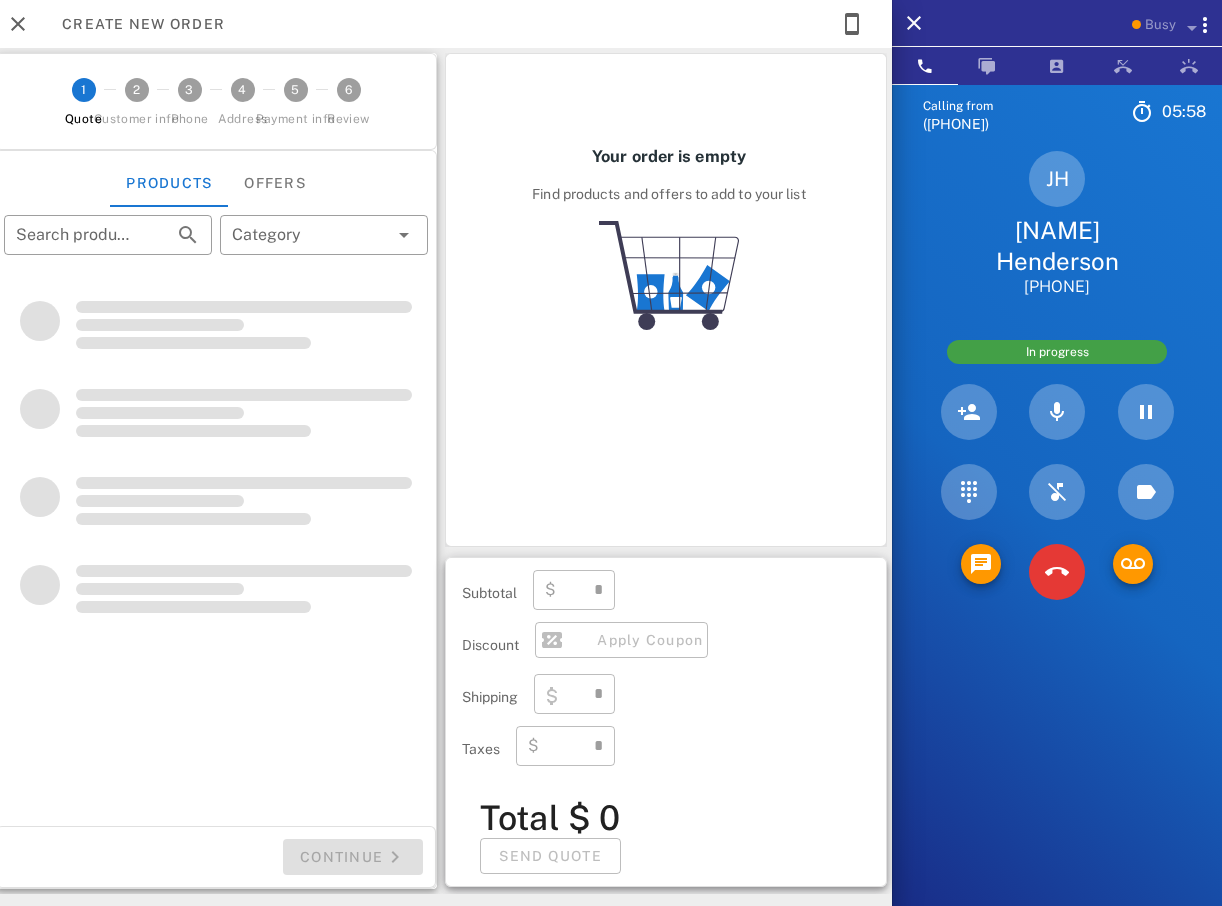 type on "**********" 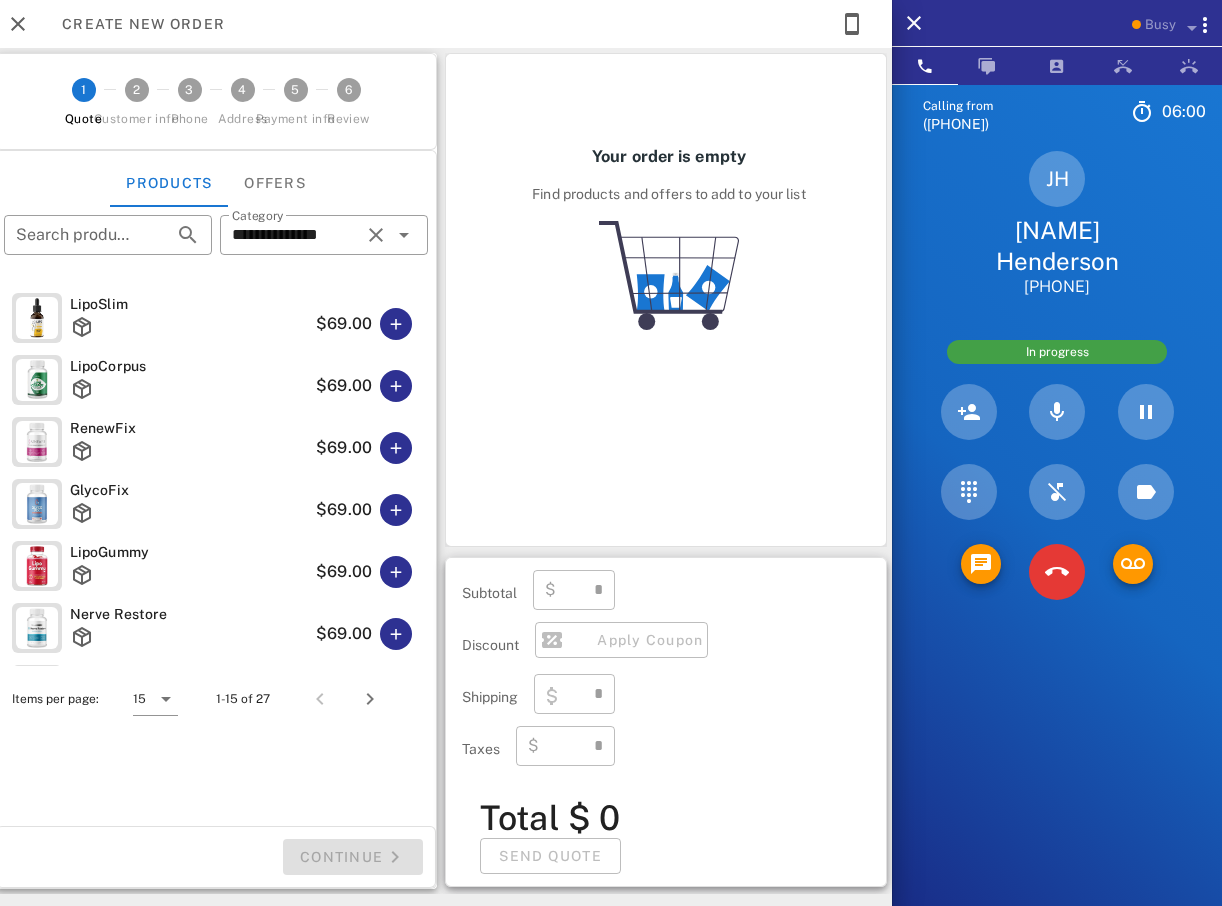 type on "****" 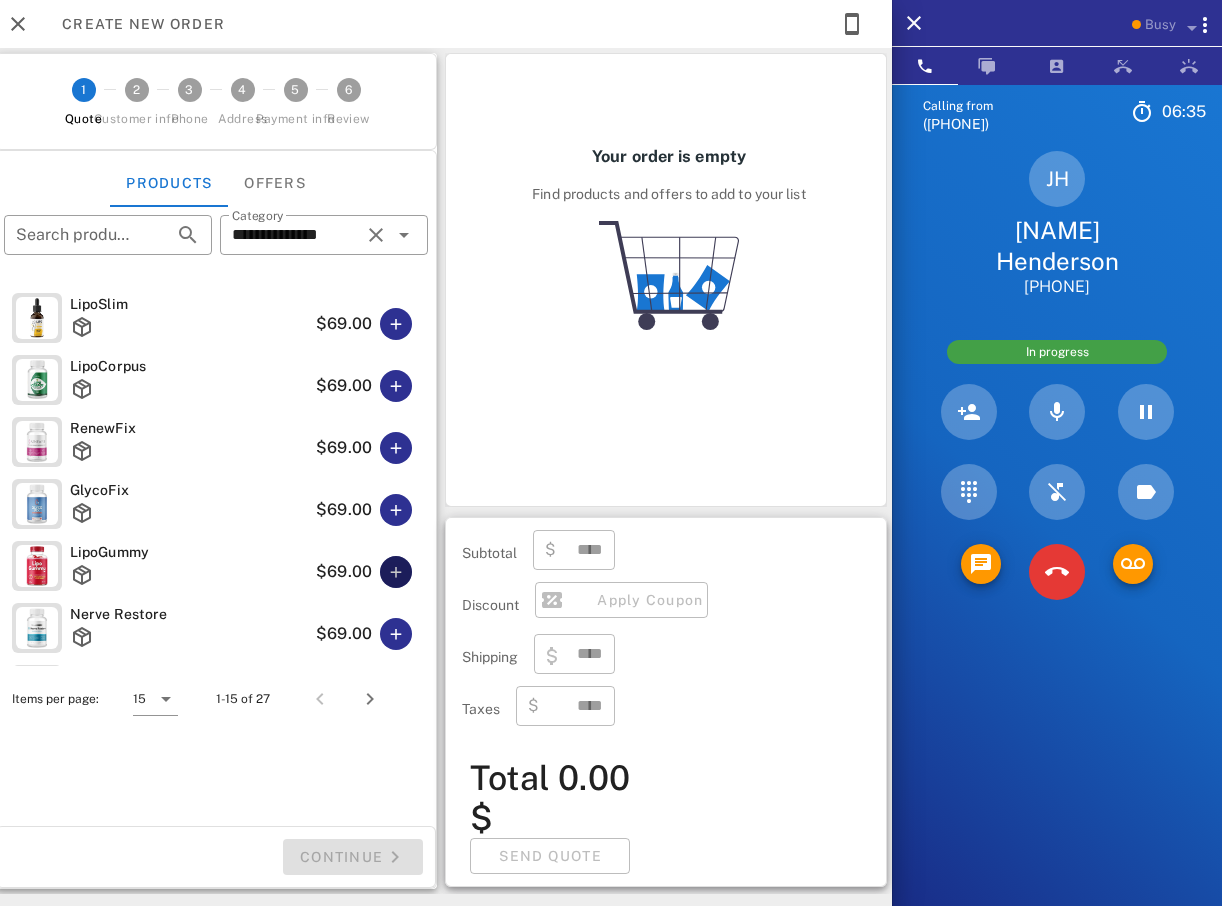 click at bounding box center [396, 572] 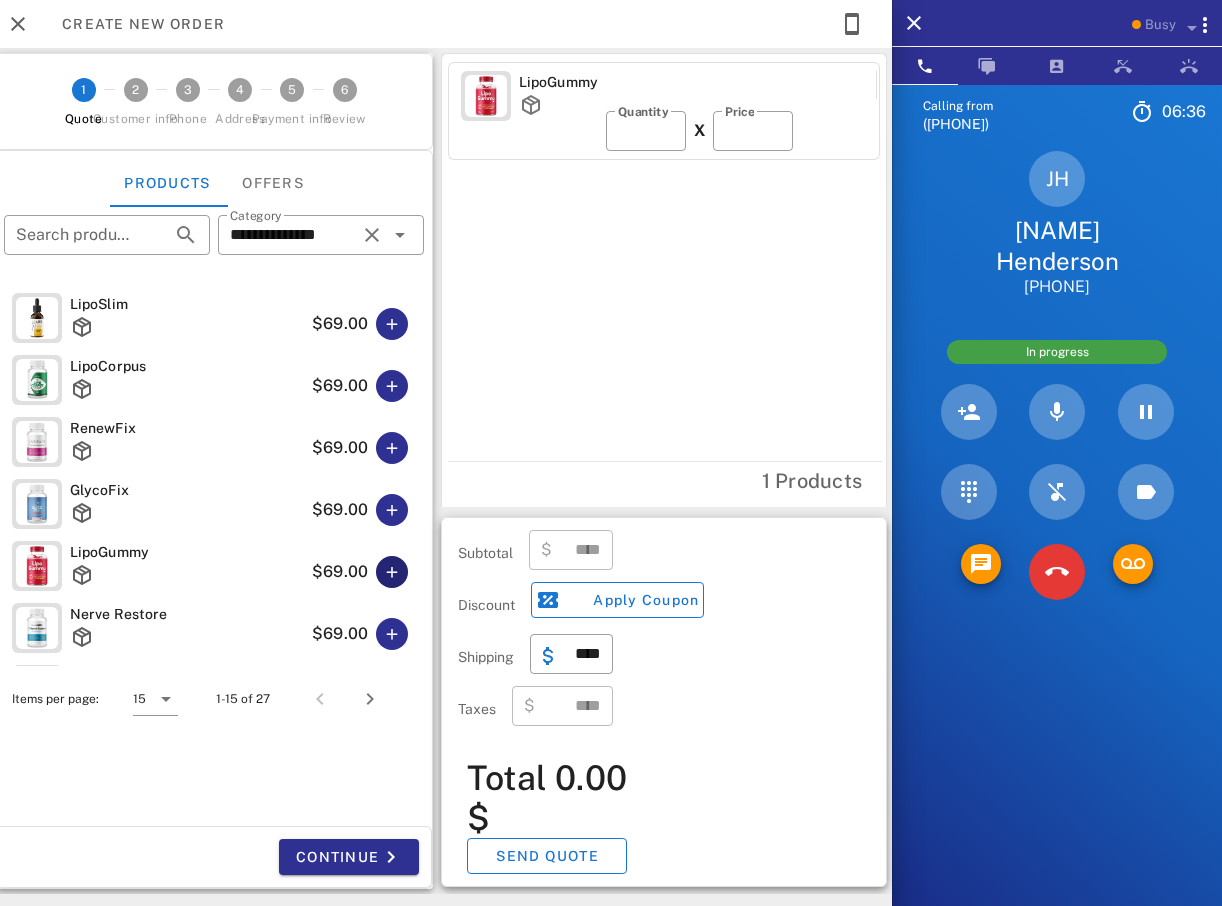 type on "*****" 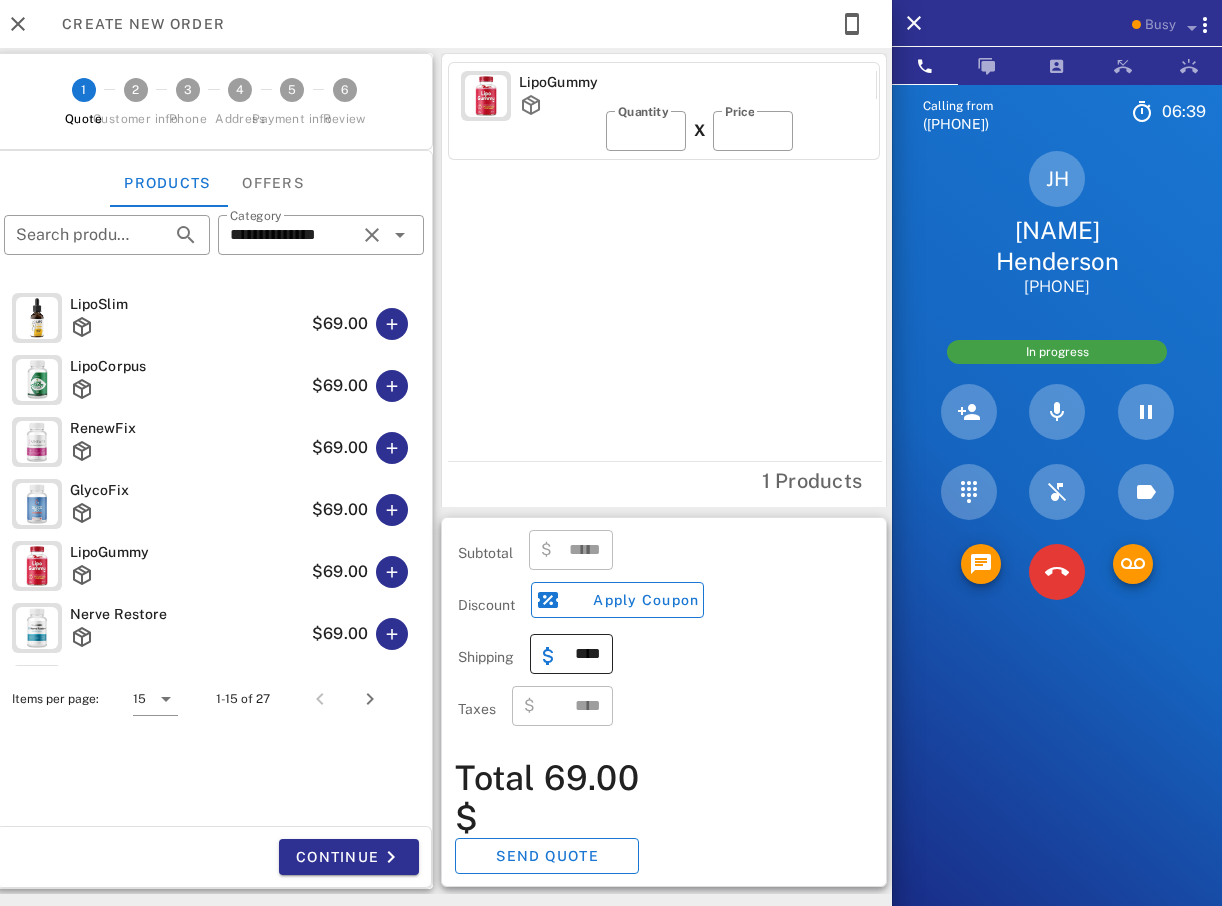 click on "****" at bounding box center (583, 654) 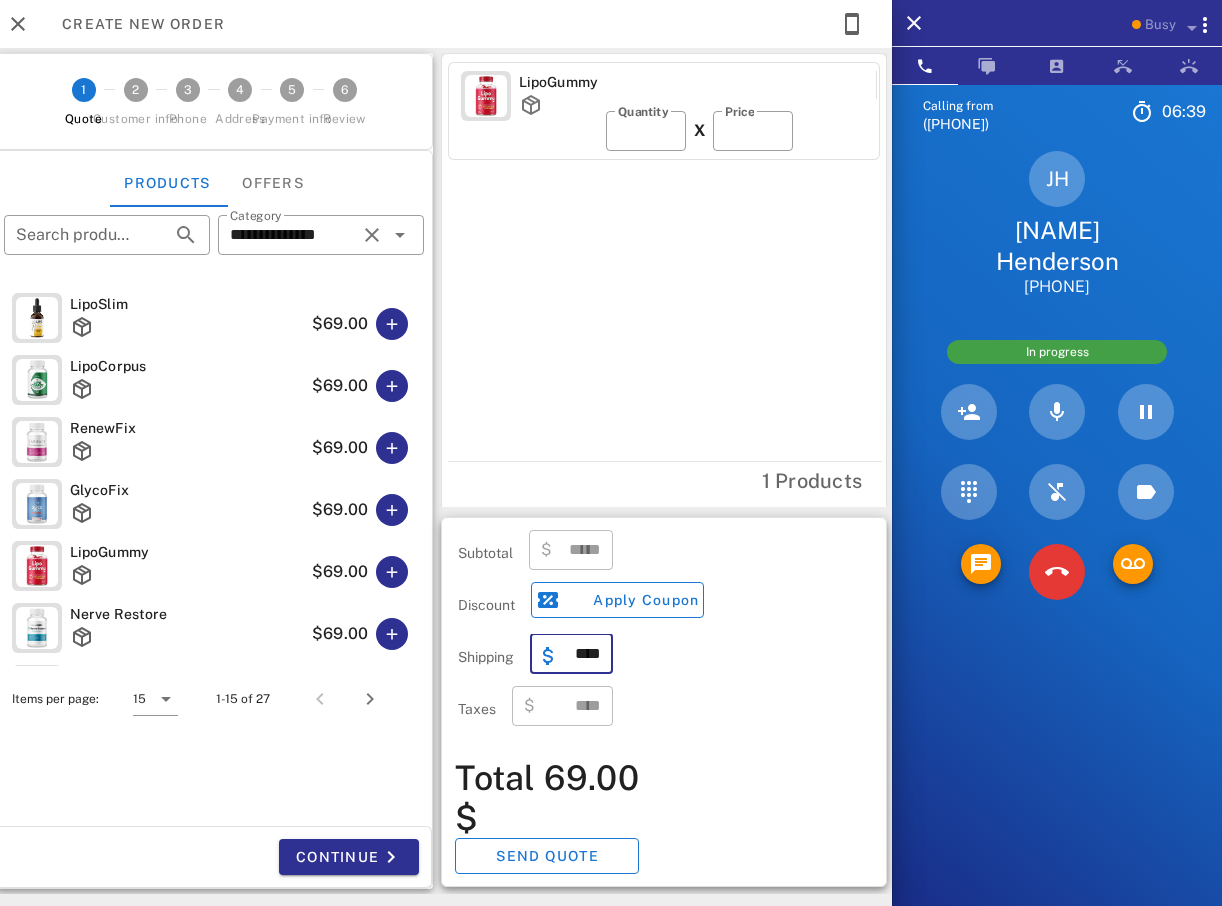 click on "****" at bounding box center (583, 654) 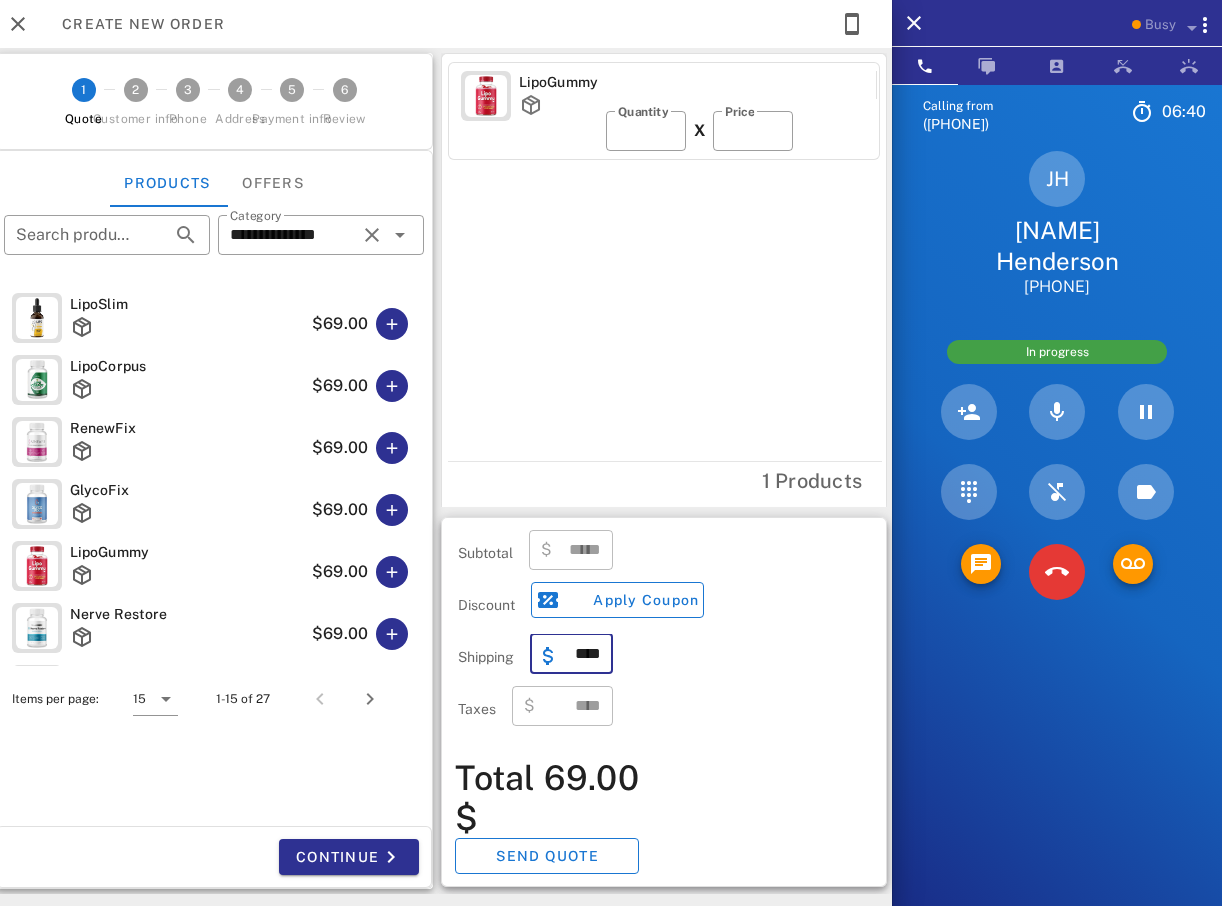 click on "****" at bounding box center [583, 654] 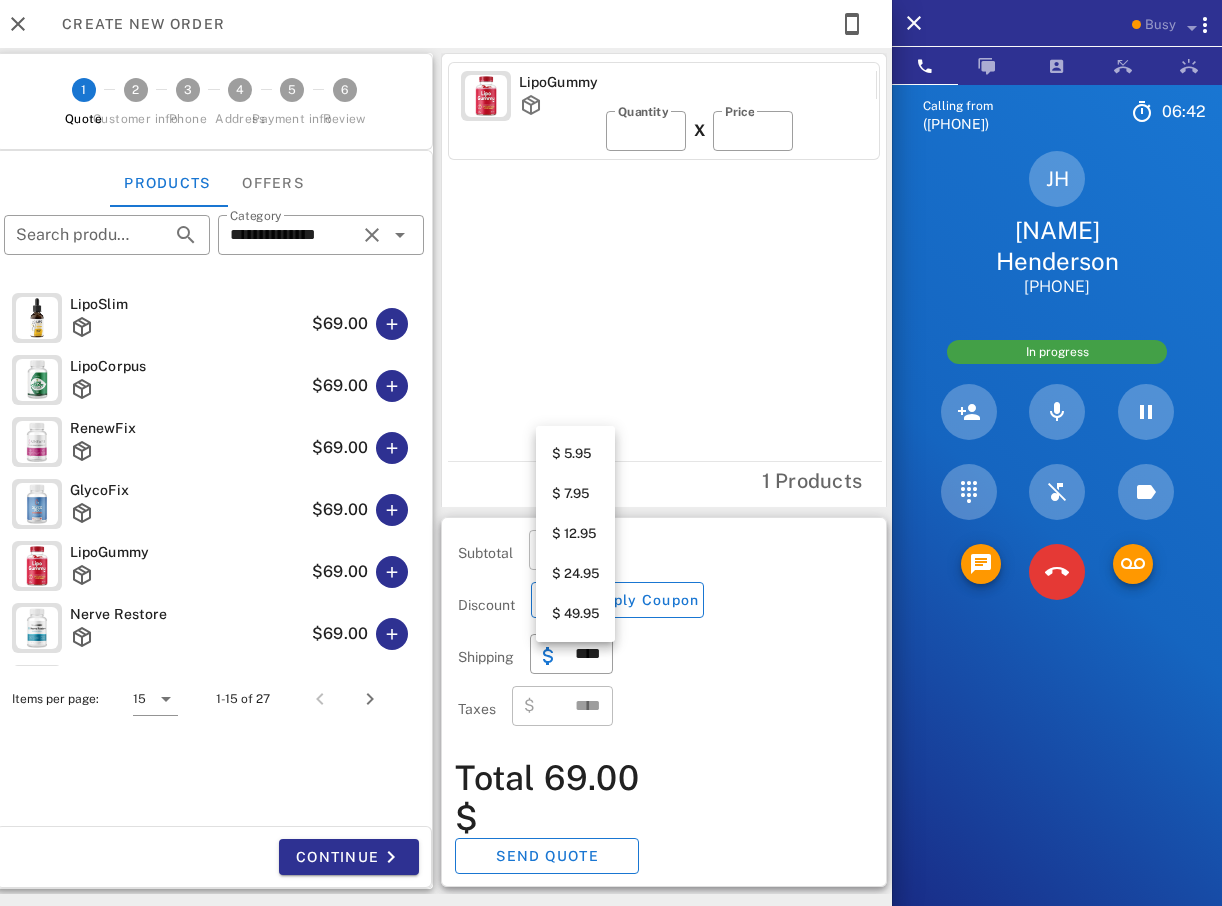 click on "$ 5.95" at bounding box center (575, 454) 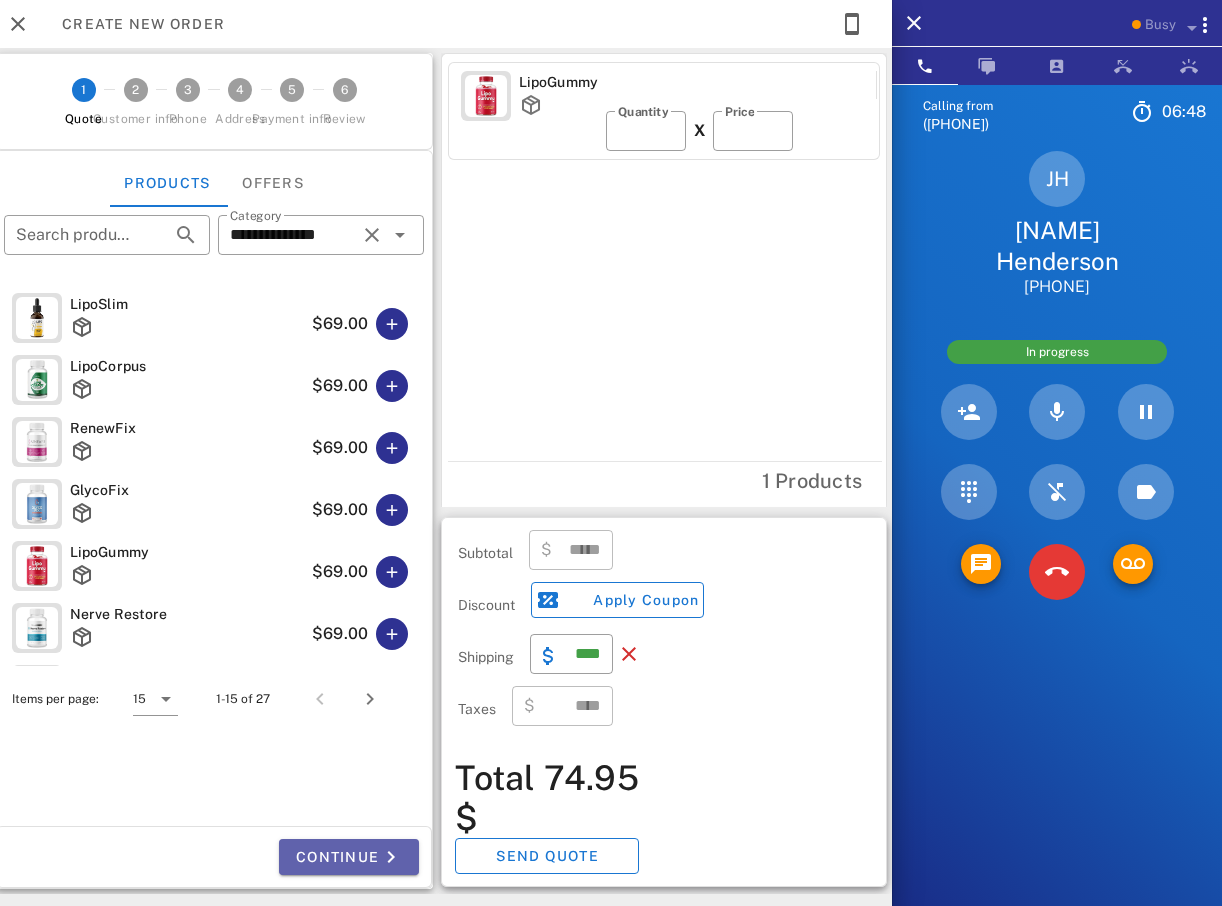 click on "Continue" at bounding box center (349, 857) 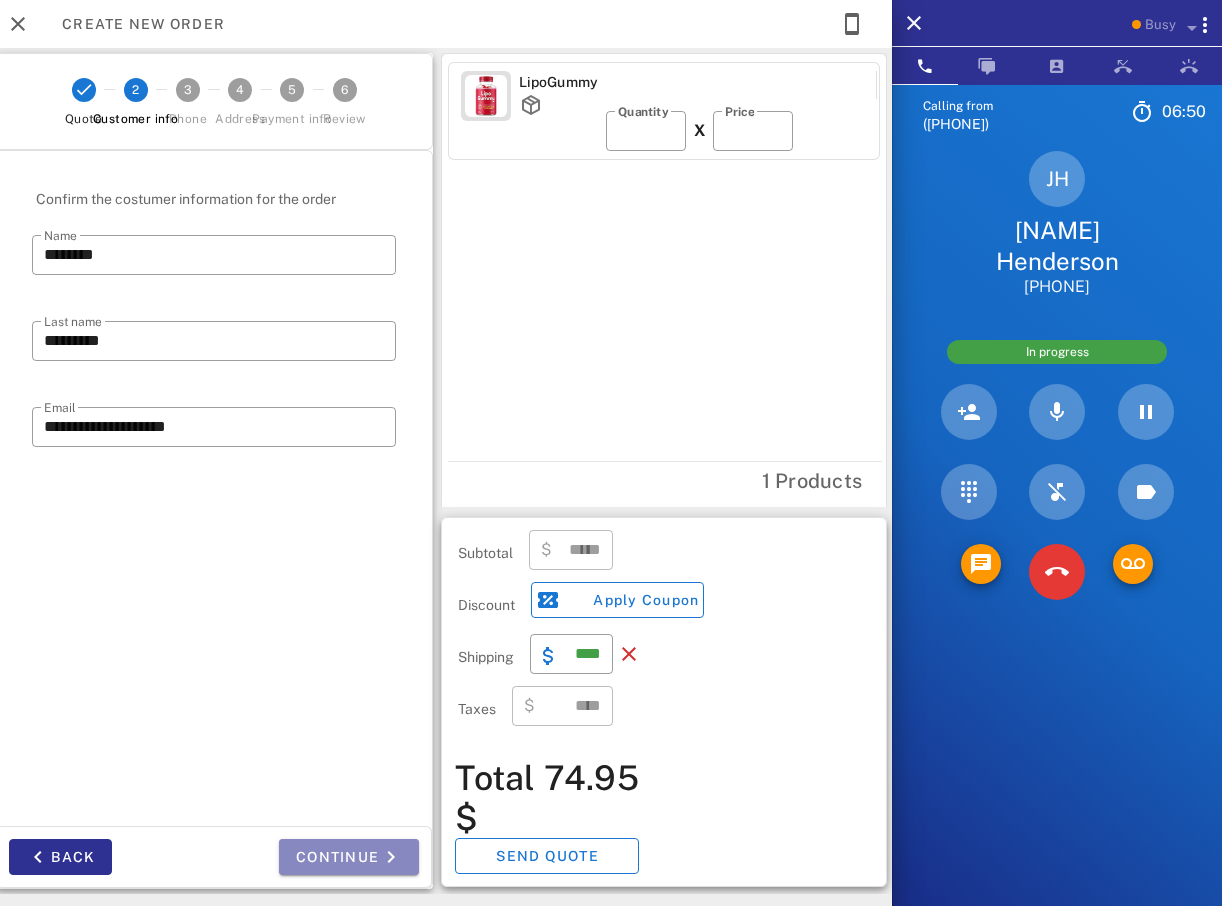 click on "Continue" at bounding box center [349, 857] 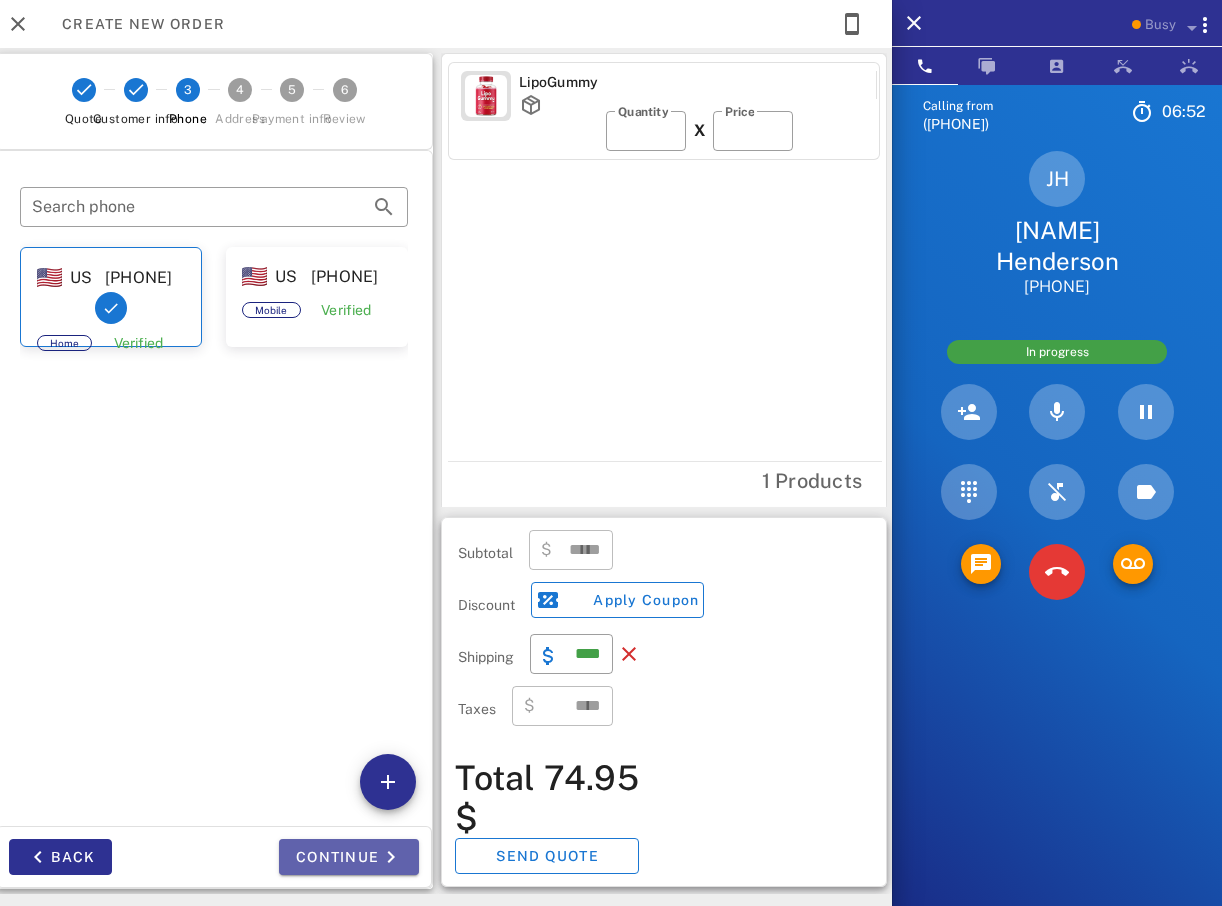click on "Continue" at bounding box center [349, 857] 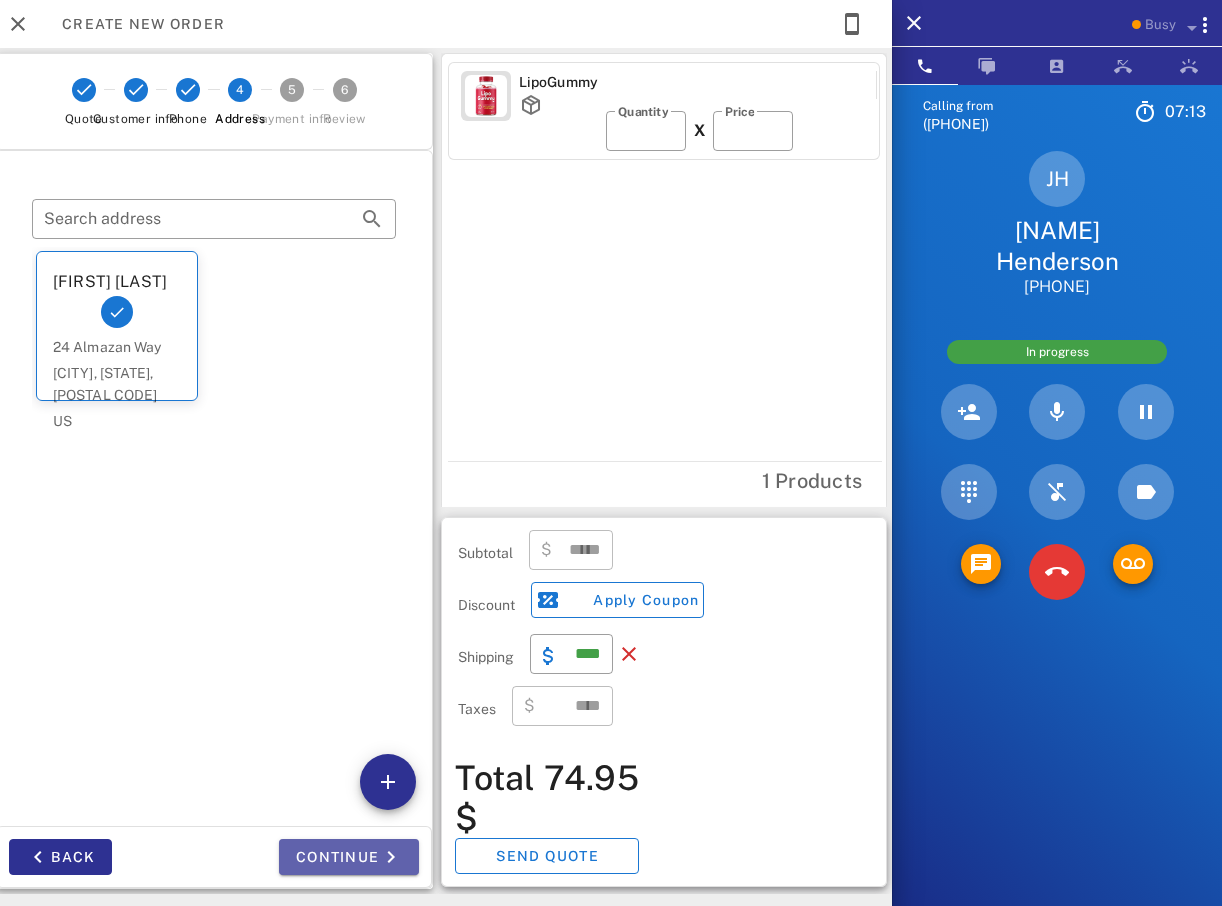 click on "Continue" at bounding box center [349, 857] 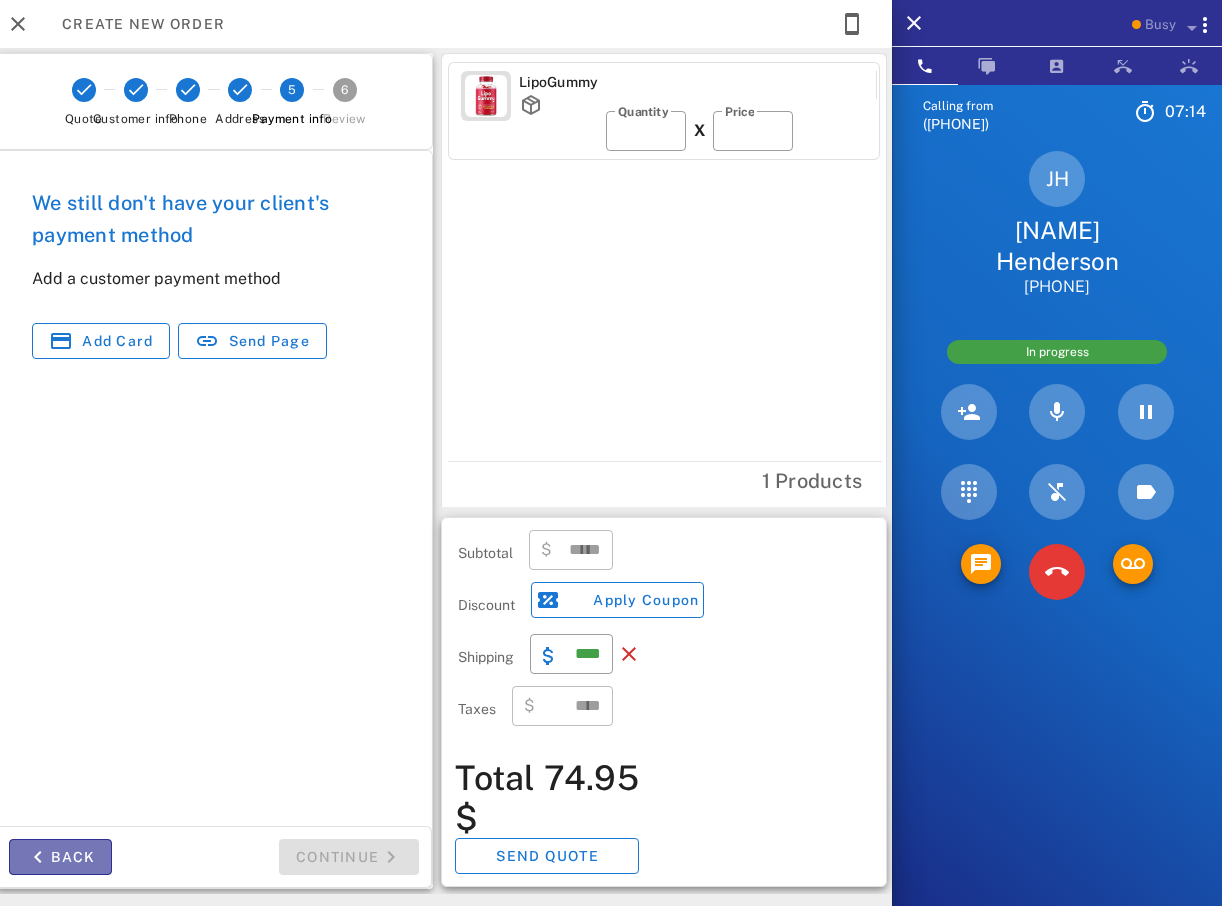 click on "Back" at bounding box center [60, 857] 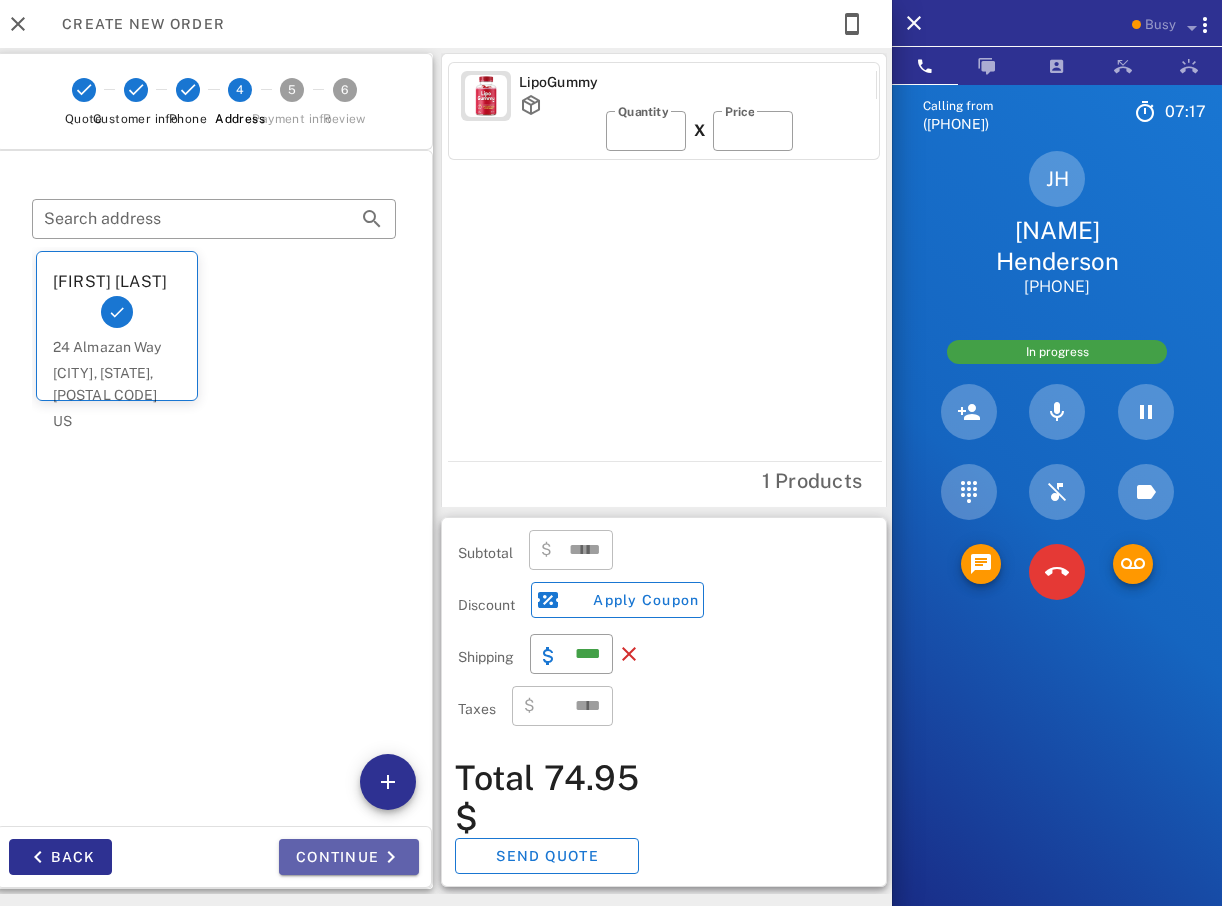 click on "Continue" at bounding box center [349, 857] 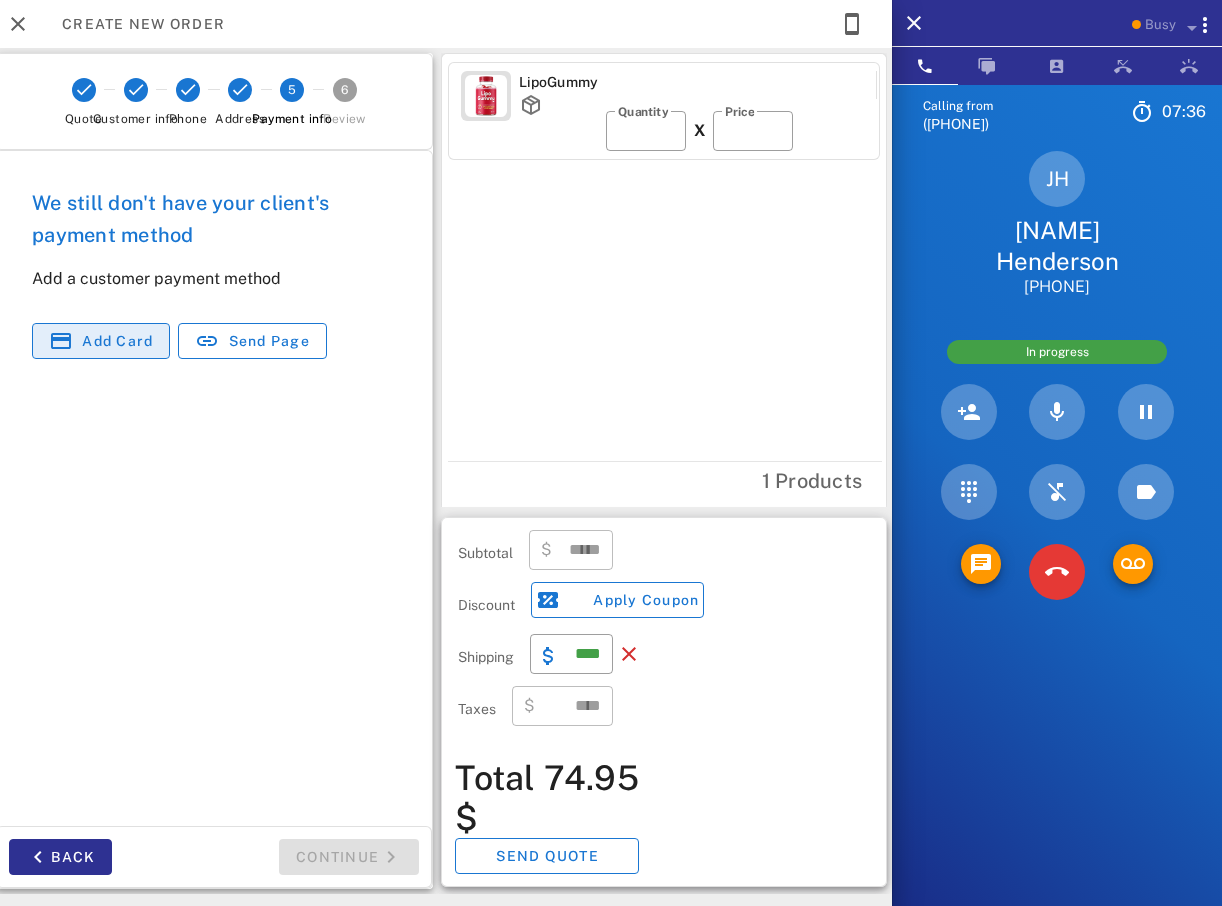 click on "Add card" at bounding box center [117, 341] 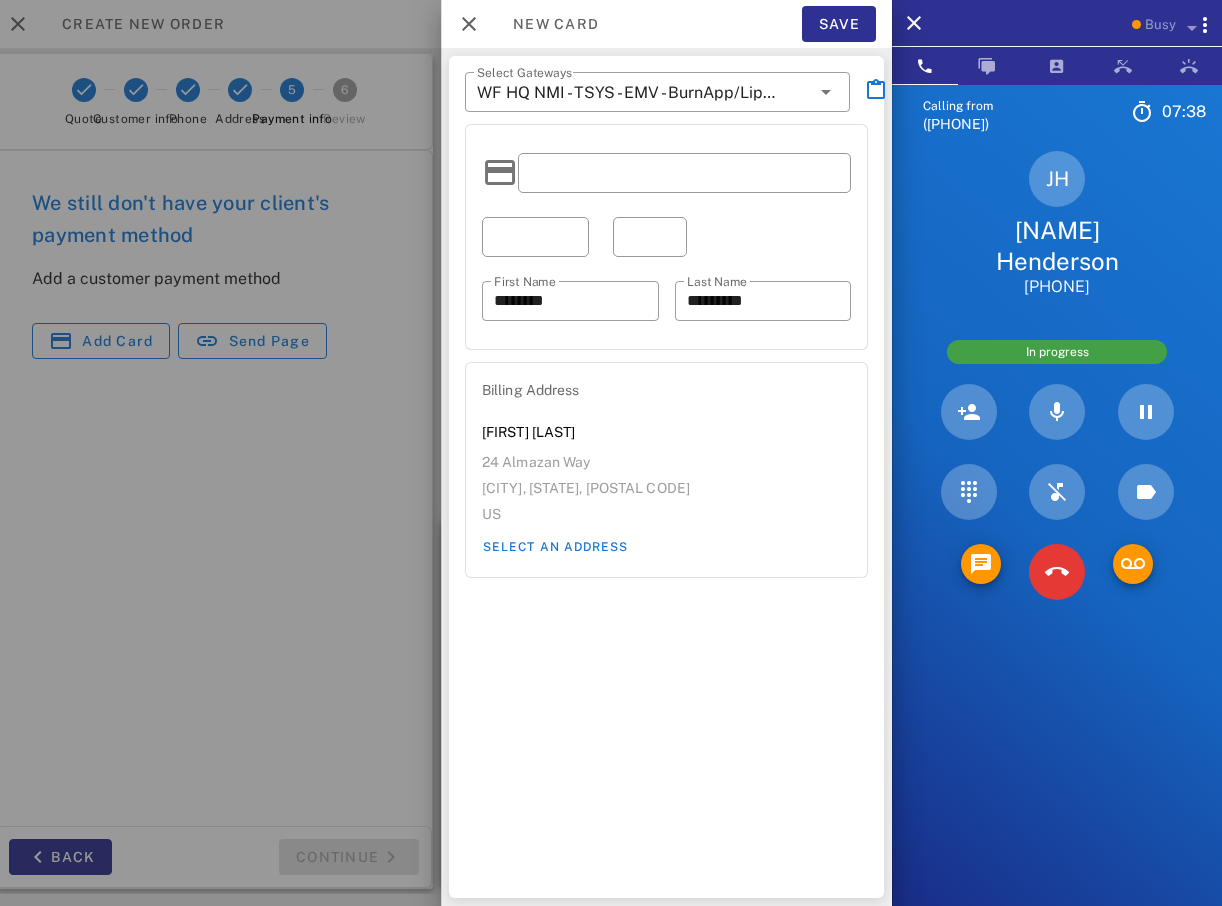 click at bounding box center (684, 173) 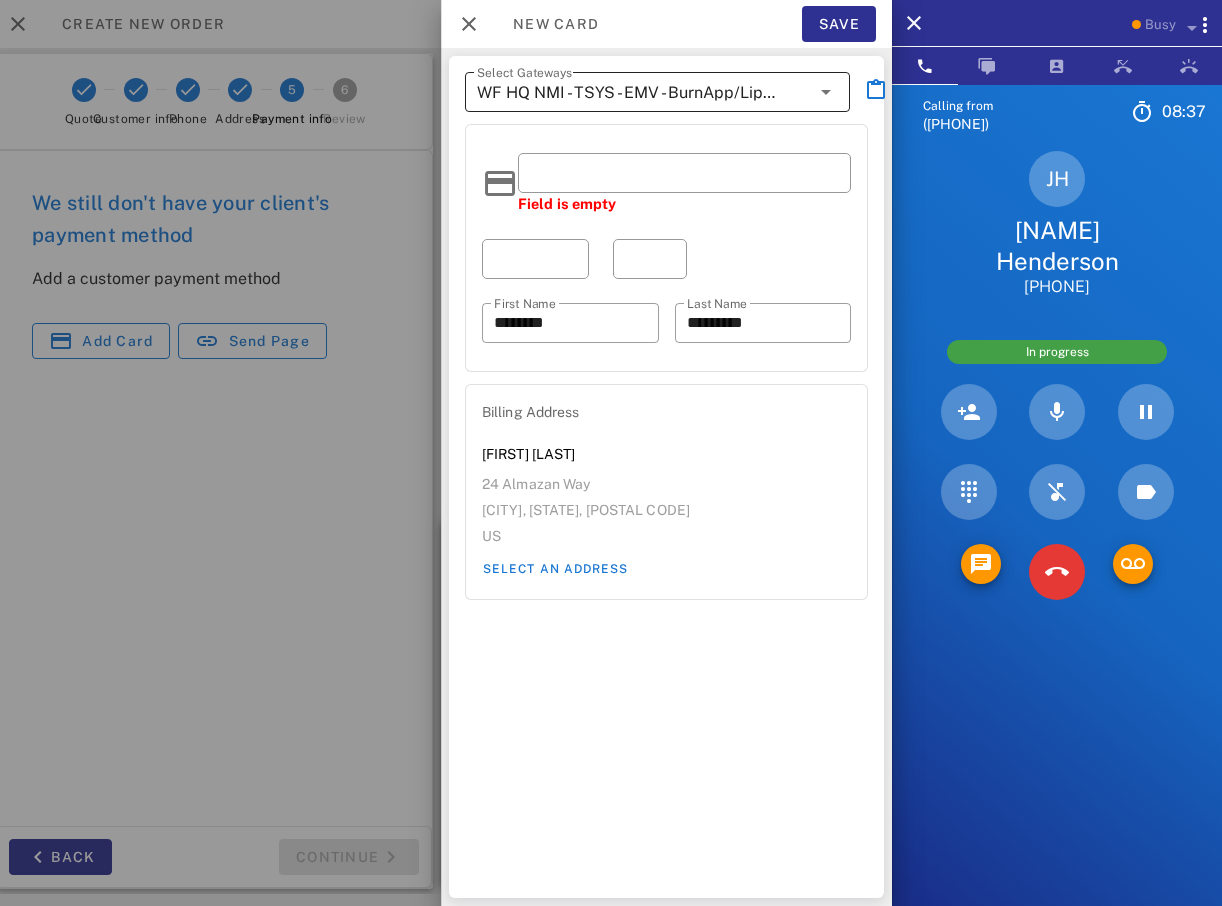 click at bounding box center (826, 92) 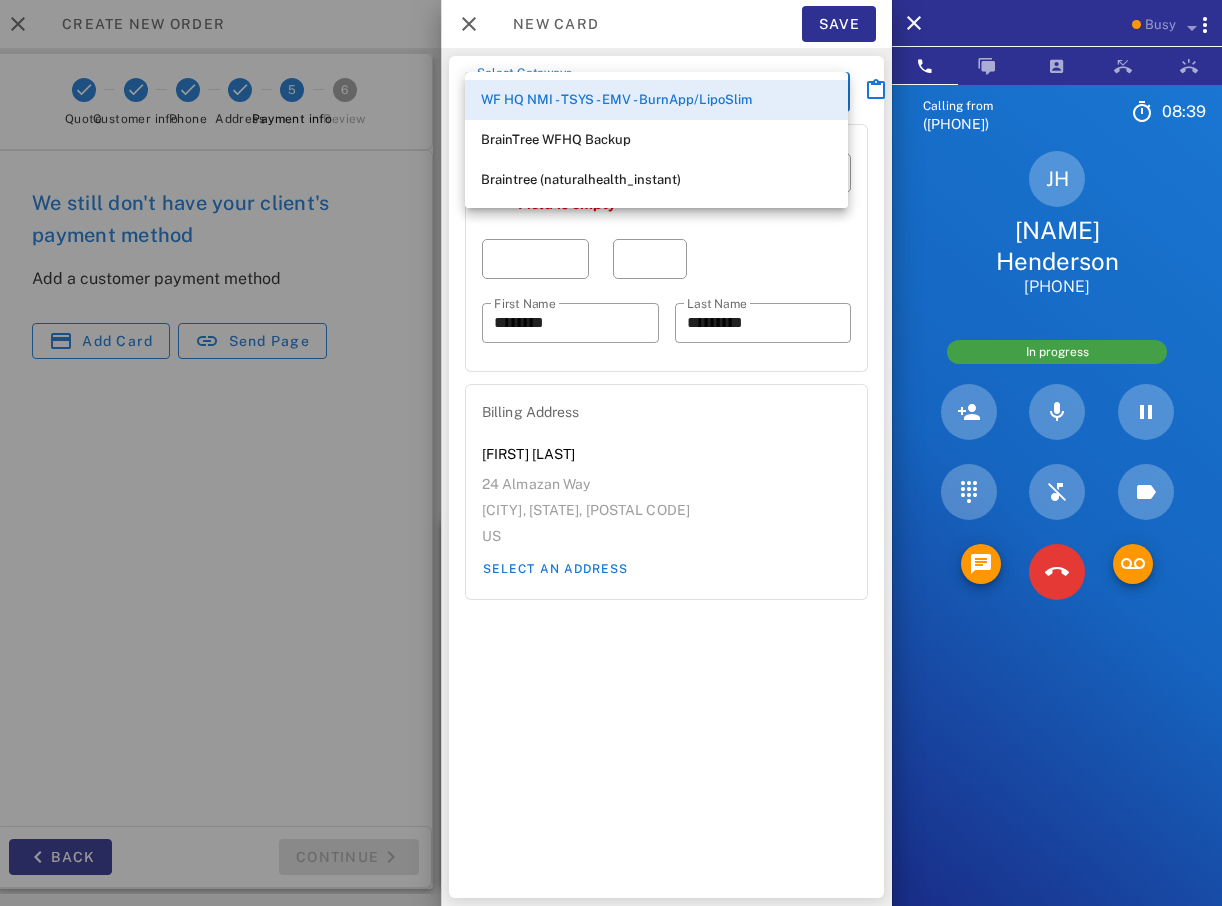 click on "Field is empty ​​ First Name ​​​​​​​​ ​​ Last Name ​​​​​​​​​​" at bounding box center [666, 248] 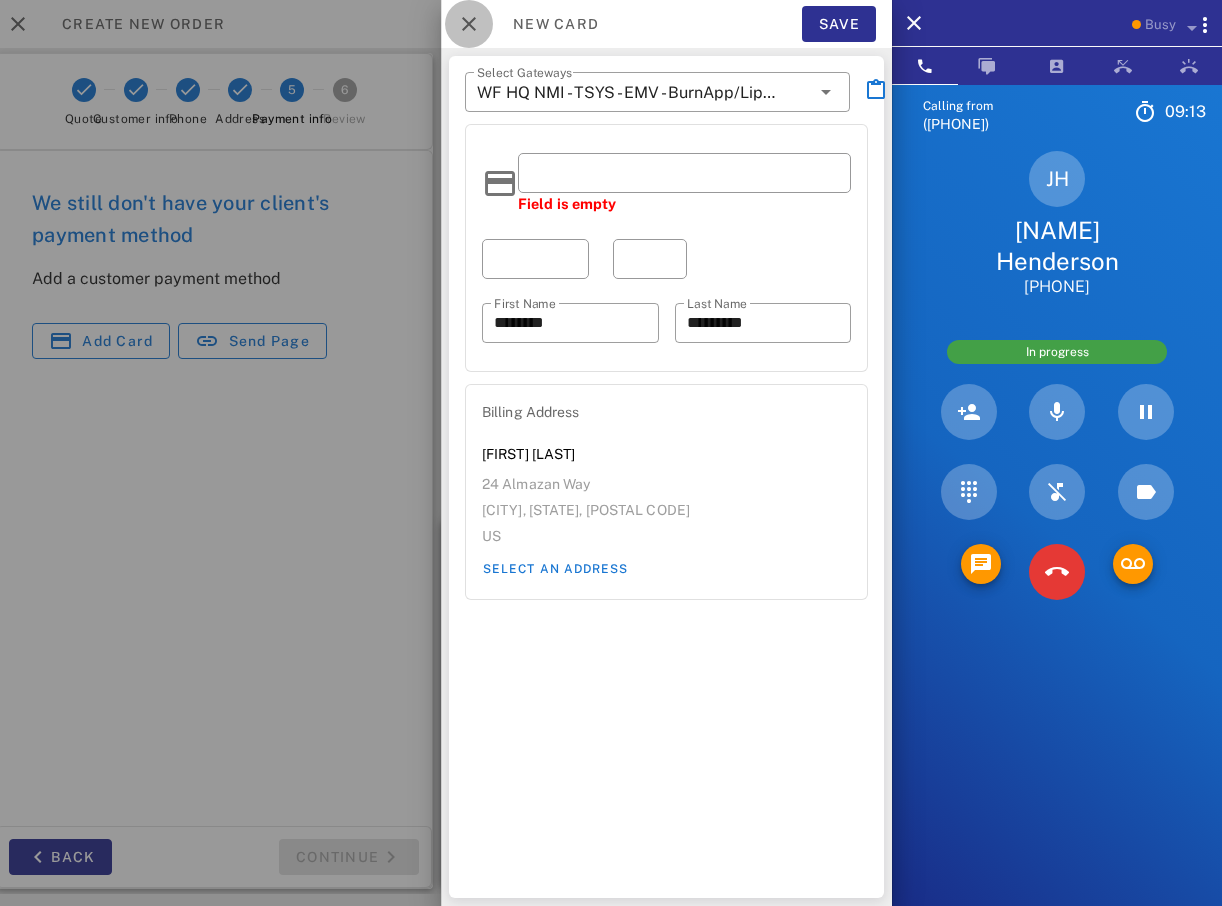 click at bounding box center (469, 24) 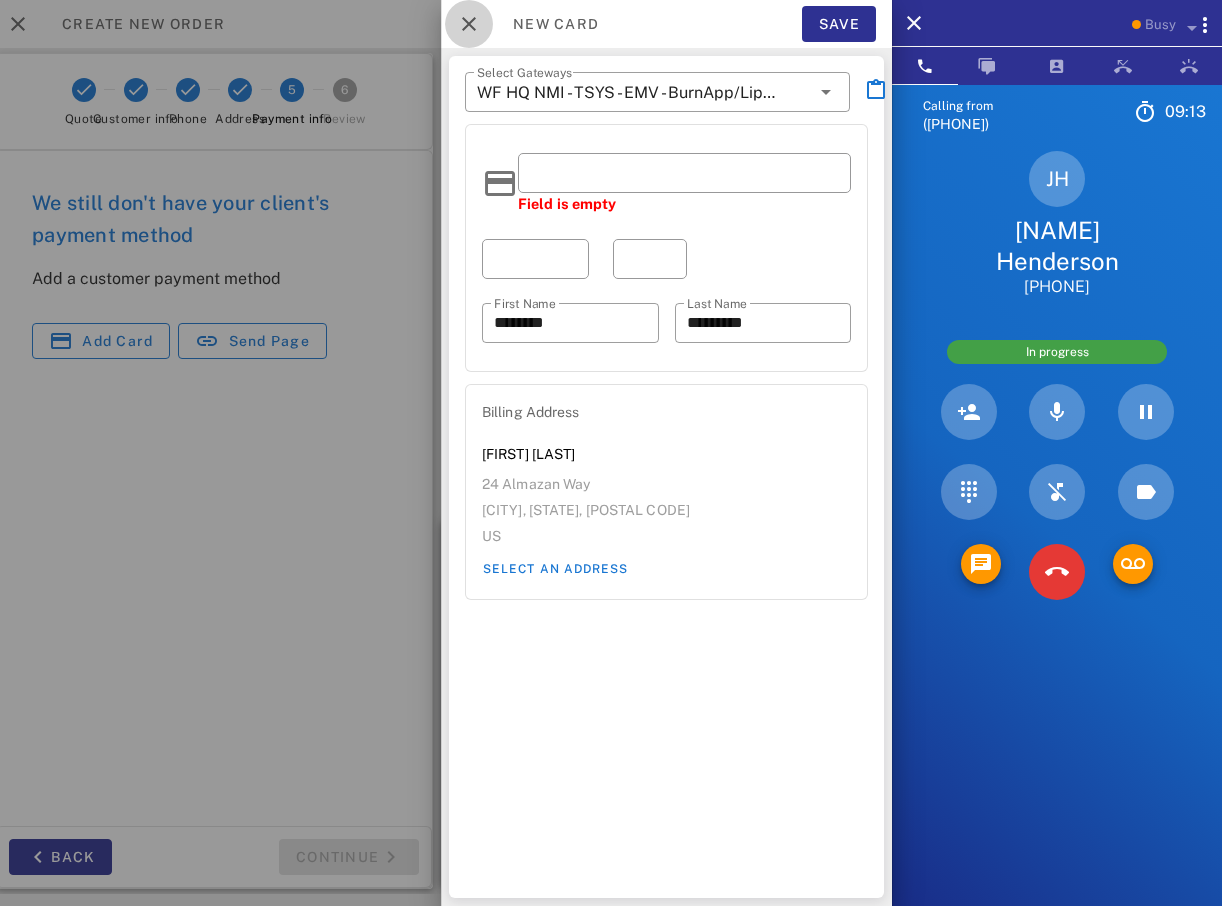 click on "Create new order" at bounding box center (441, 24) 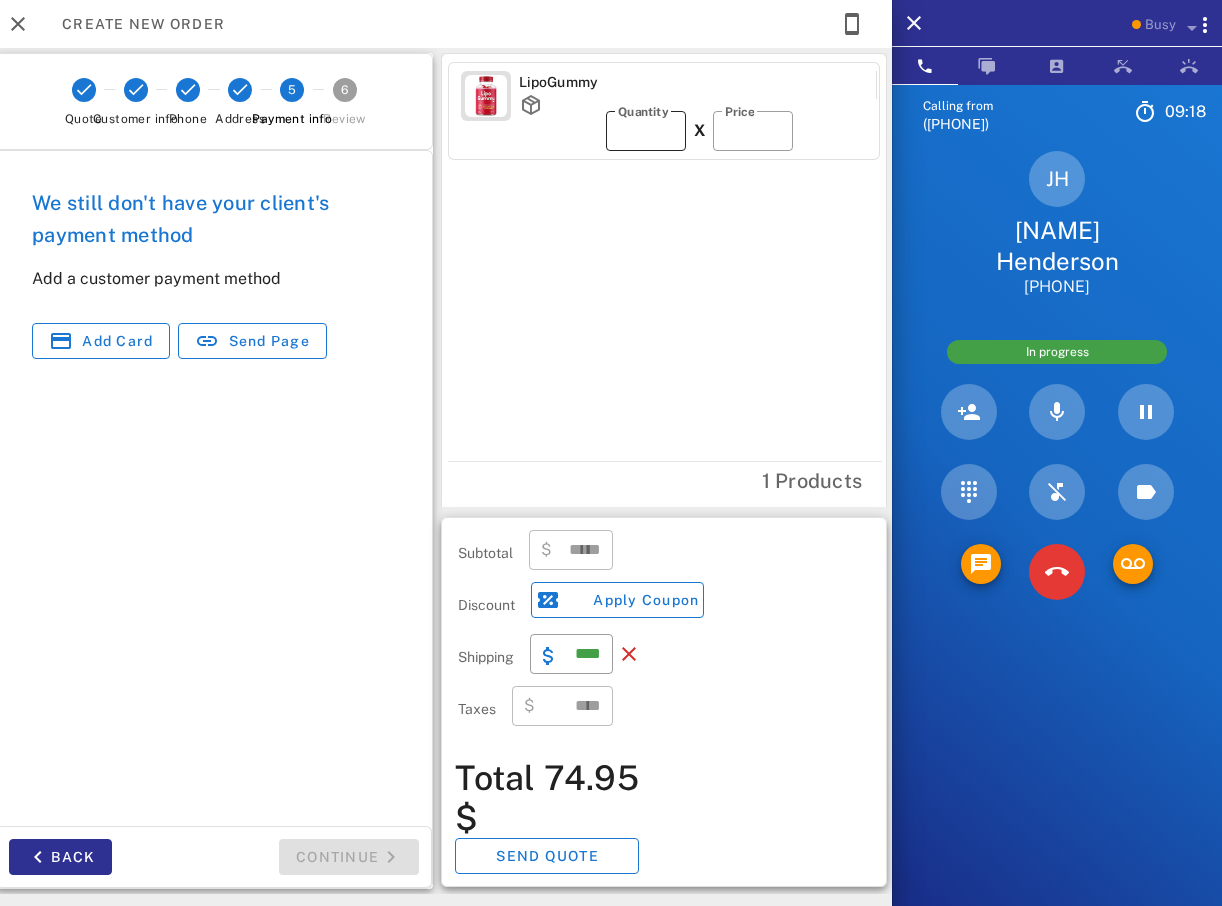 click on "*" at bounding box center (646, 131) 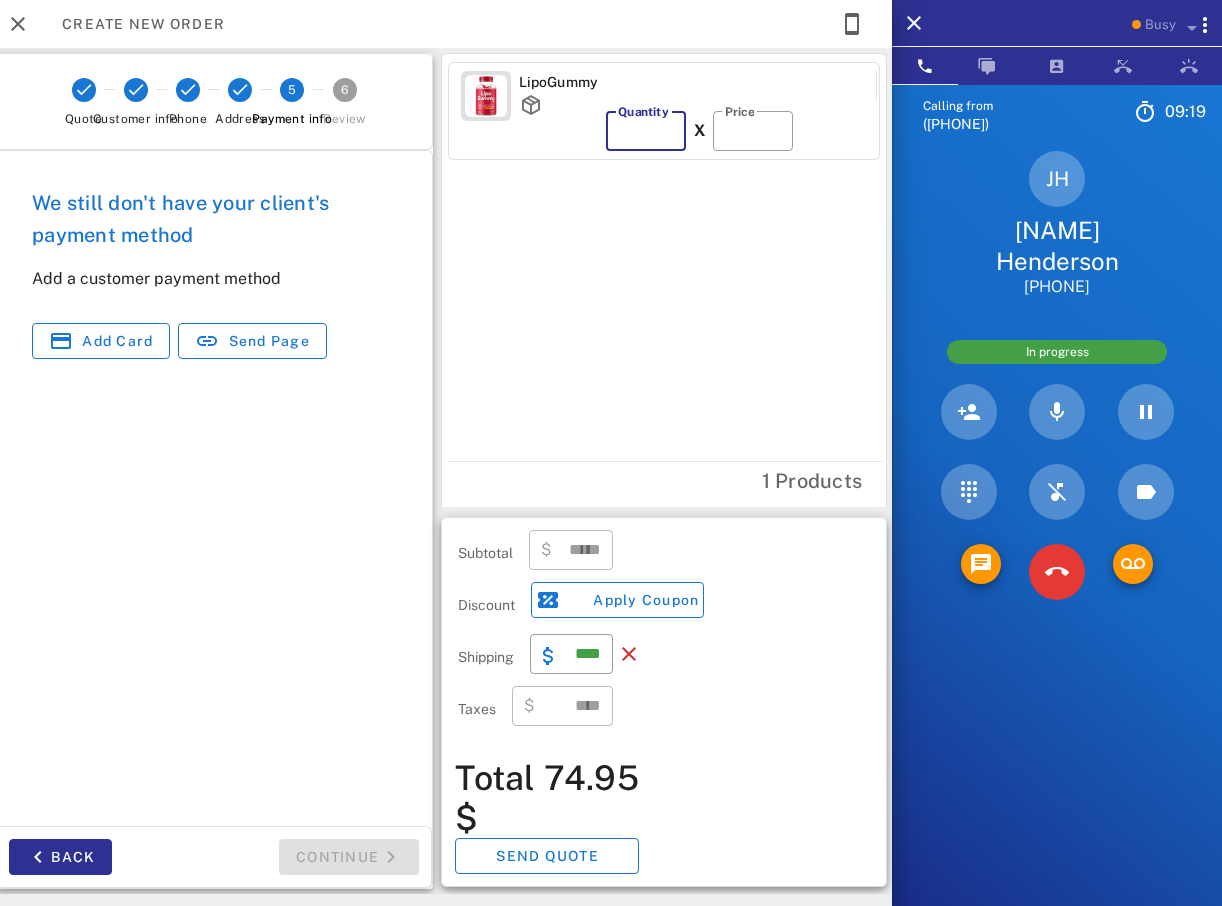 type 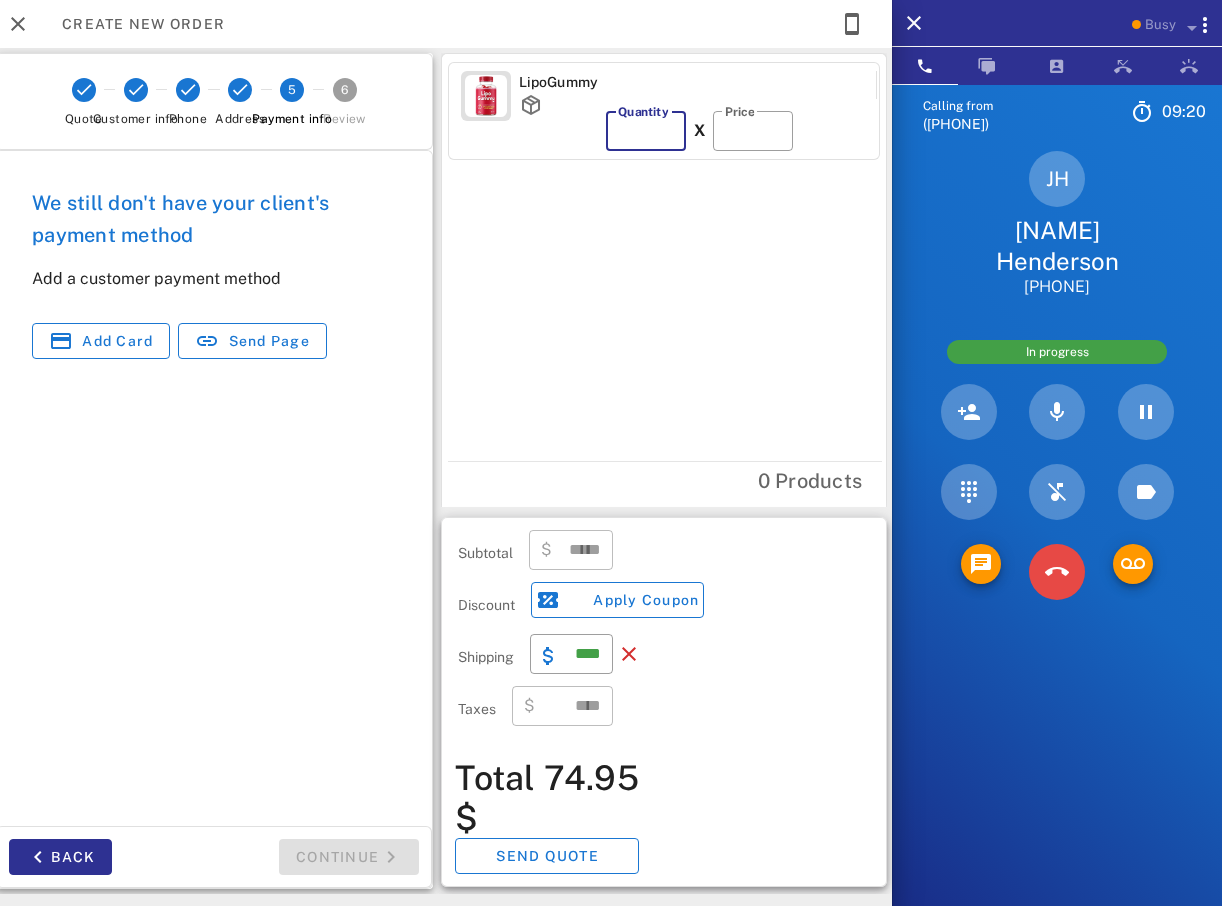 type on "***" 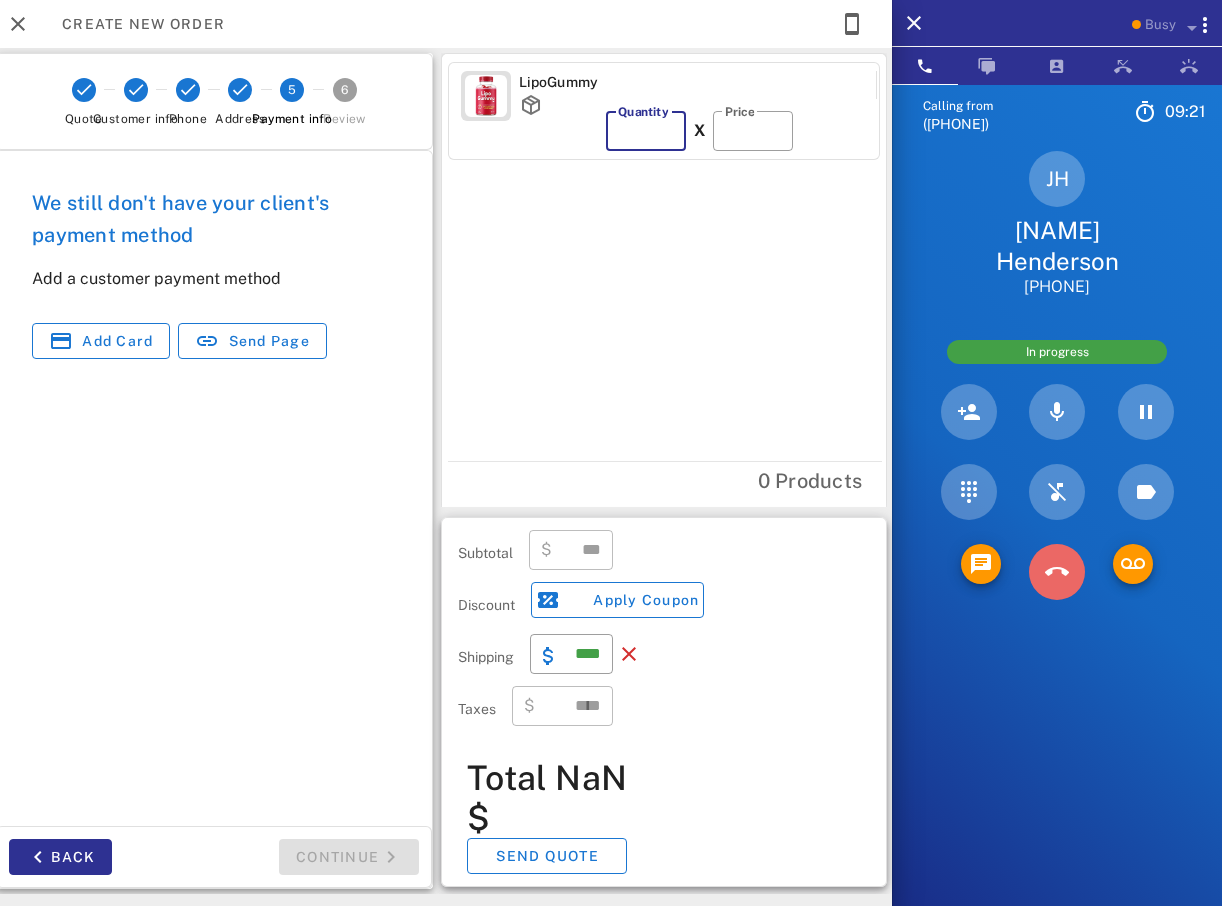 type on "*" 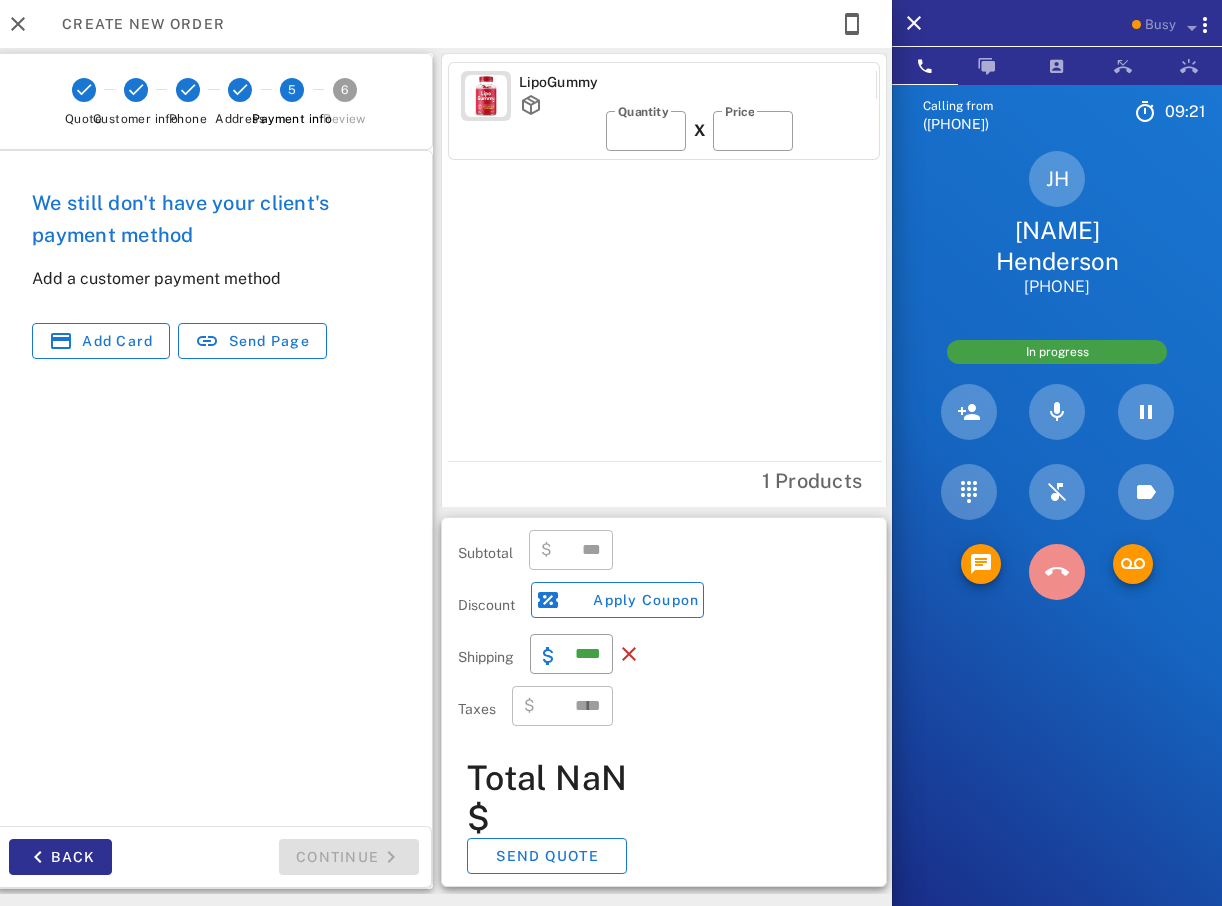 click at bounding box center (1057, 572) 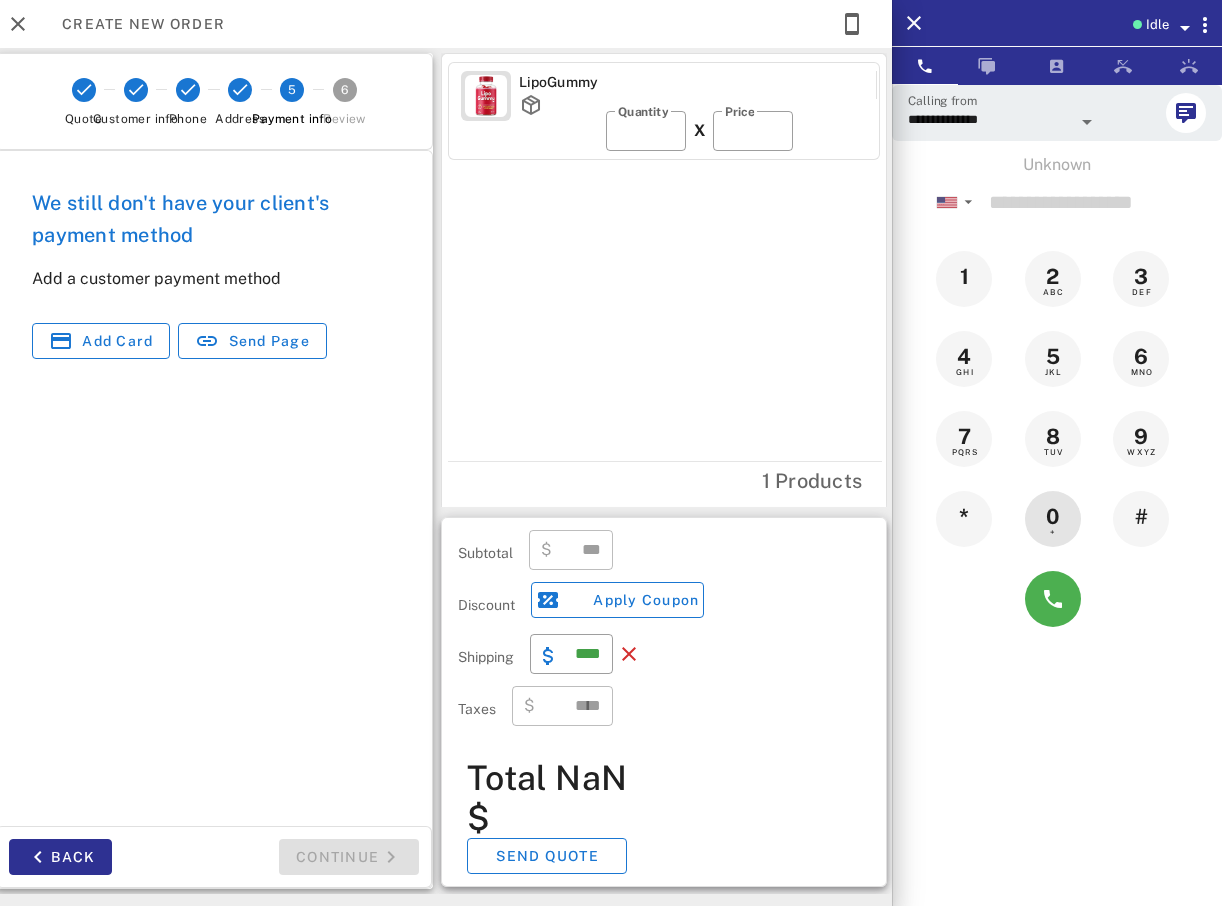 type on "*****" 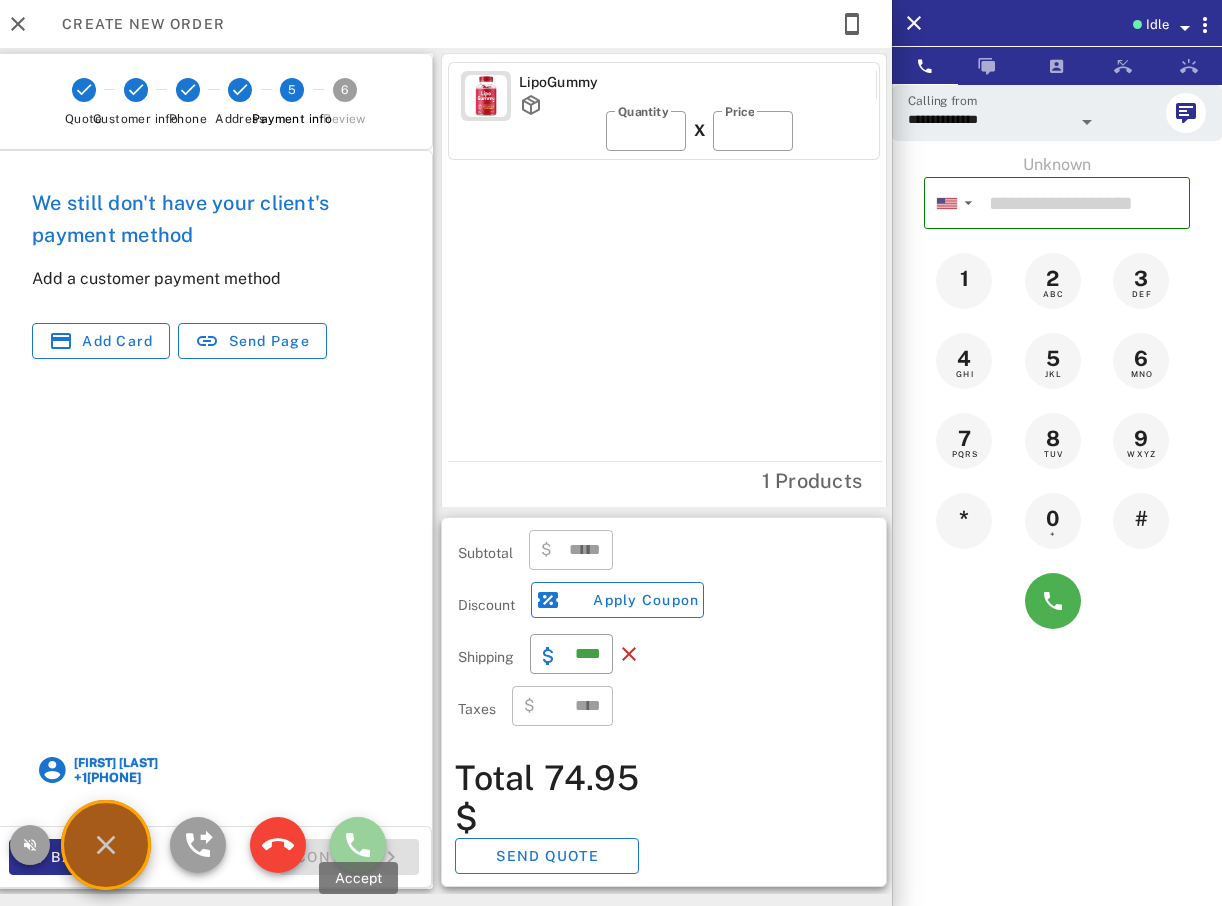 click at bounding box center [358, 845] 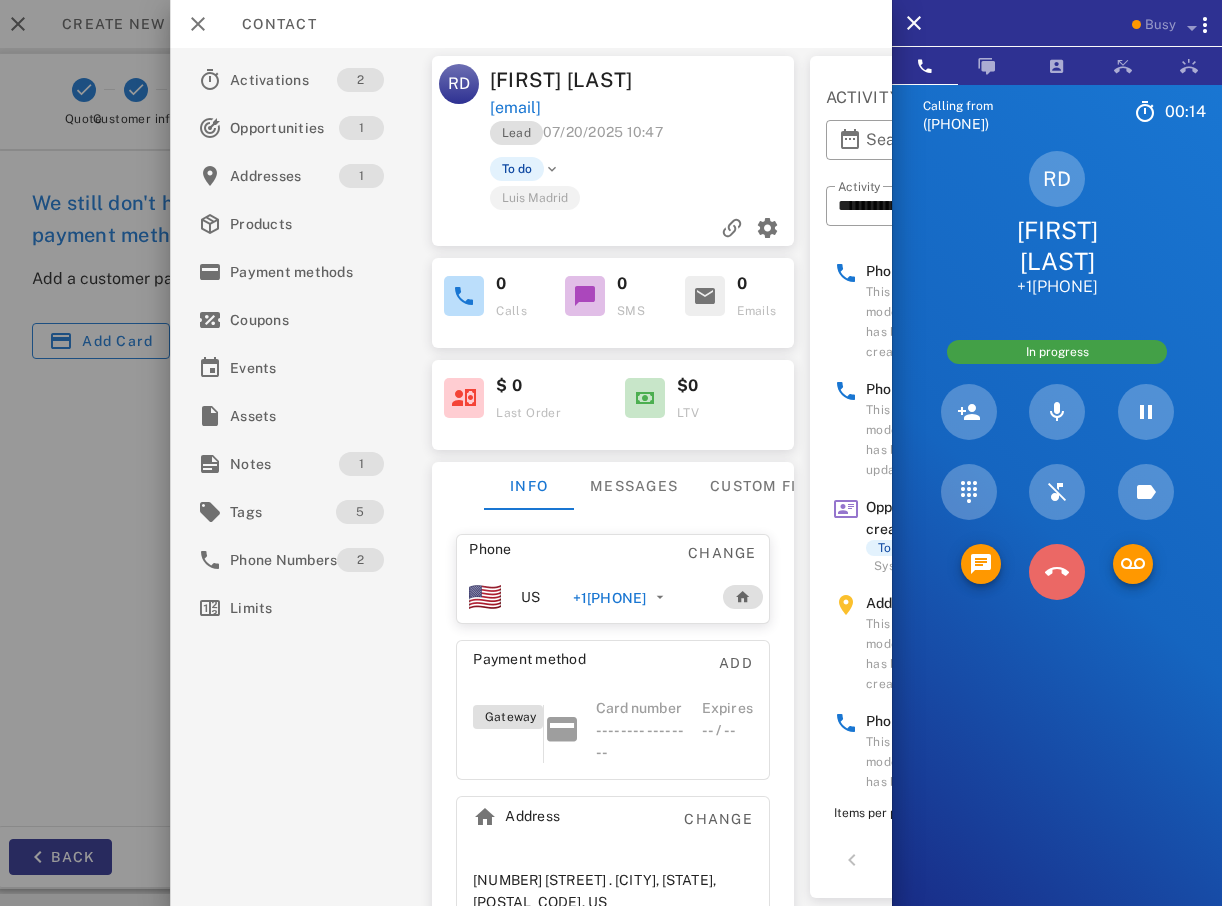 click at bounding box center (1057, 572) 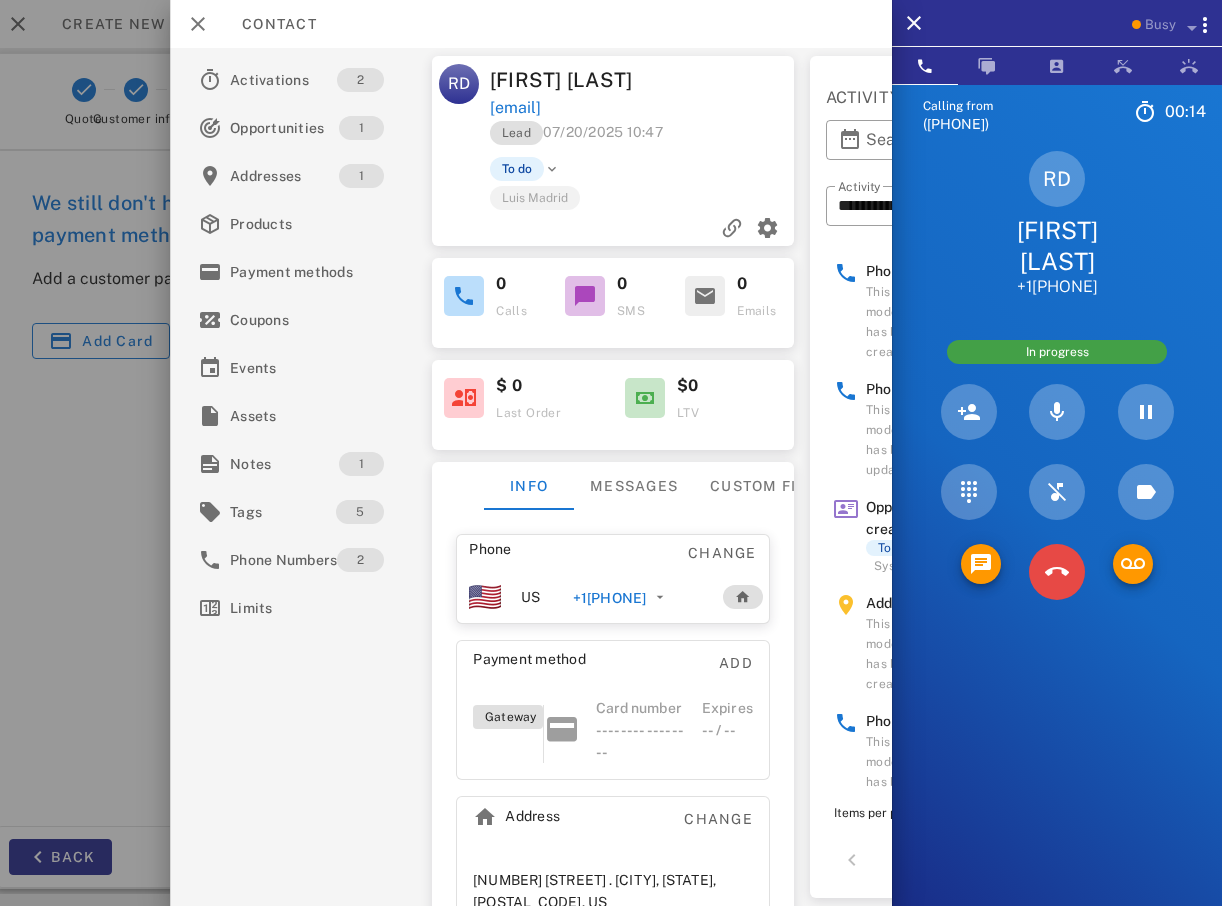 click on "5 JKL" at bounding box center (0, 0) 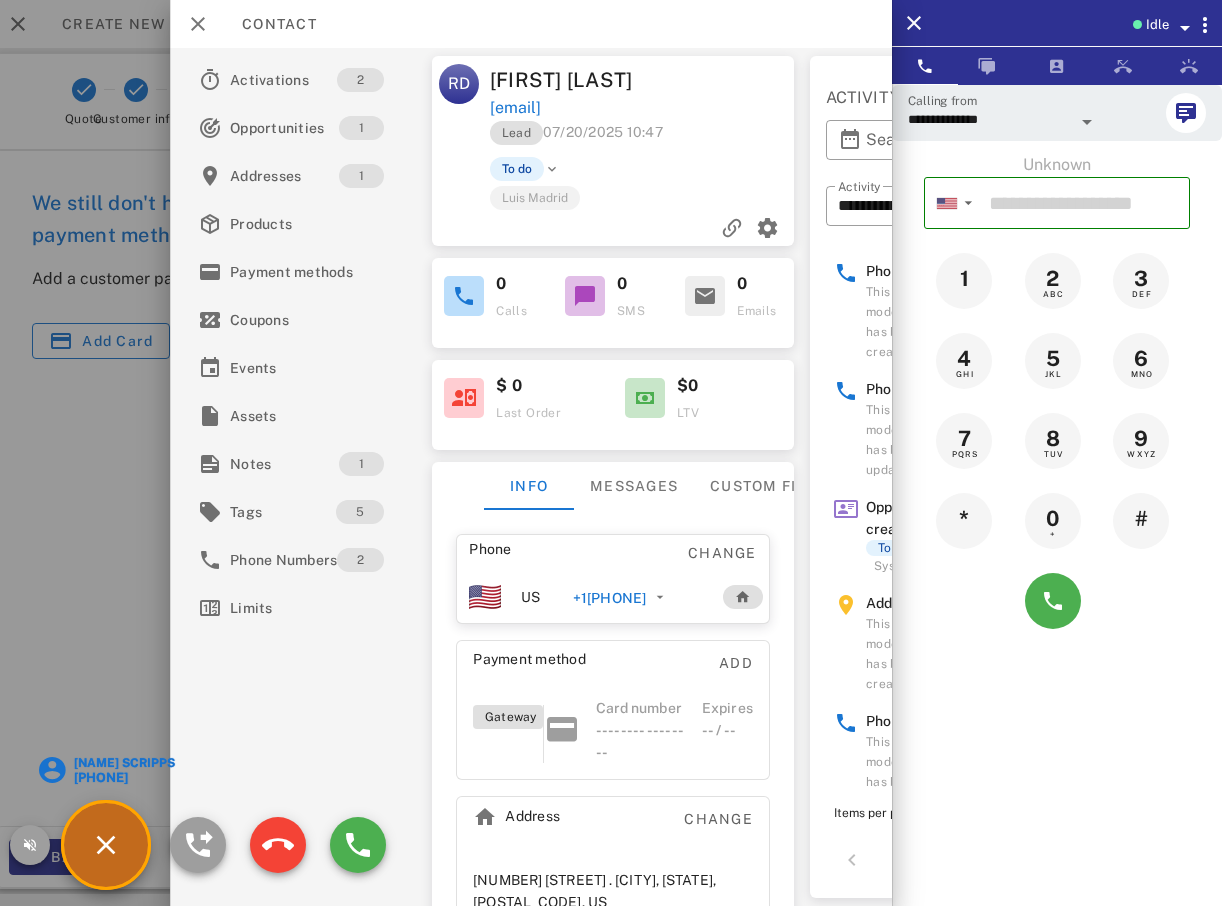 click at bounding box center [611, 453] 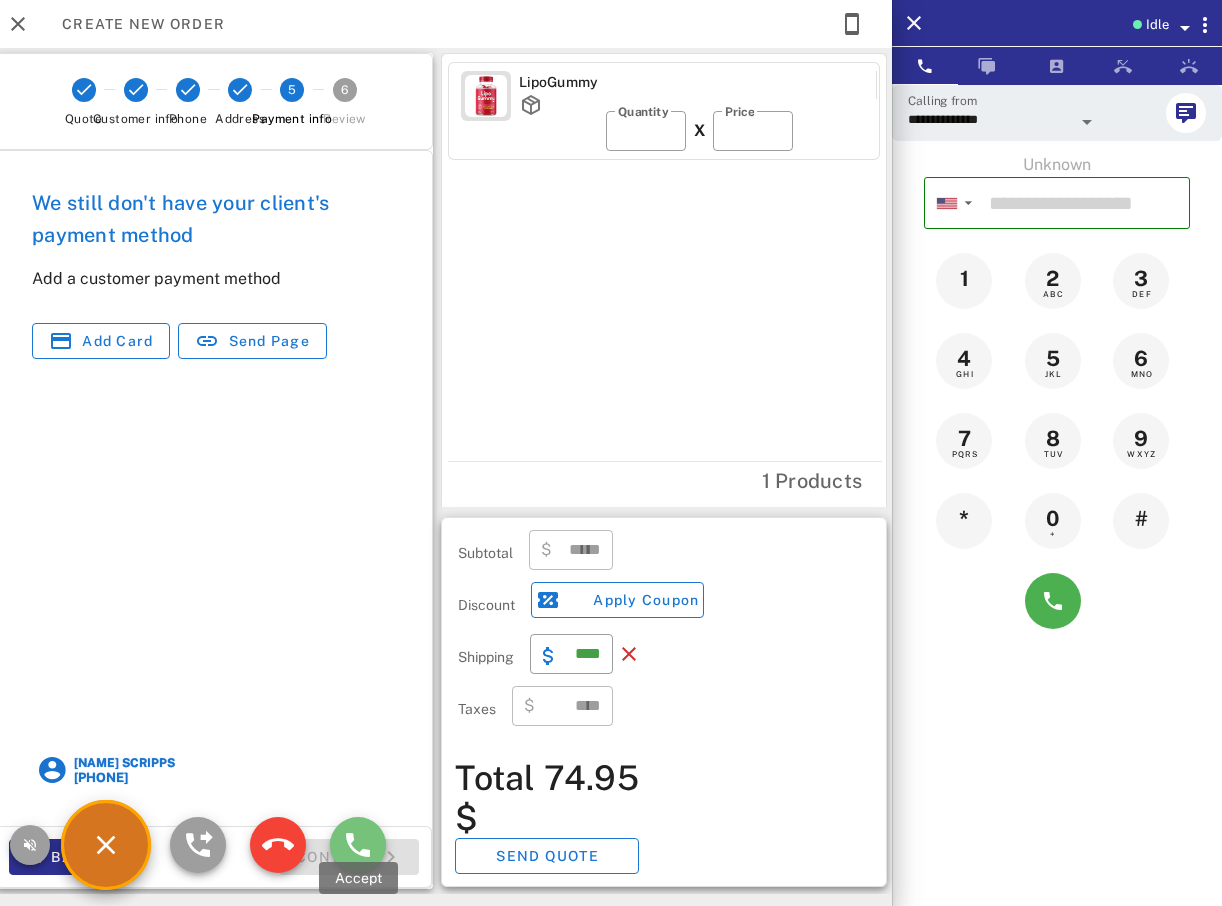 click at bounding box center (358, 845) 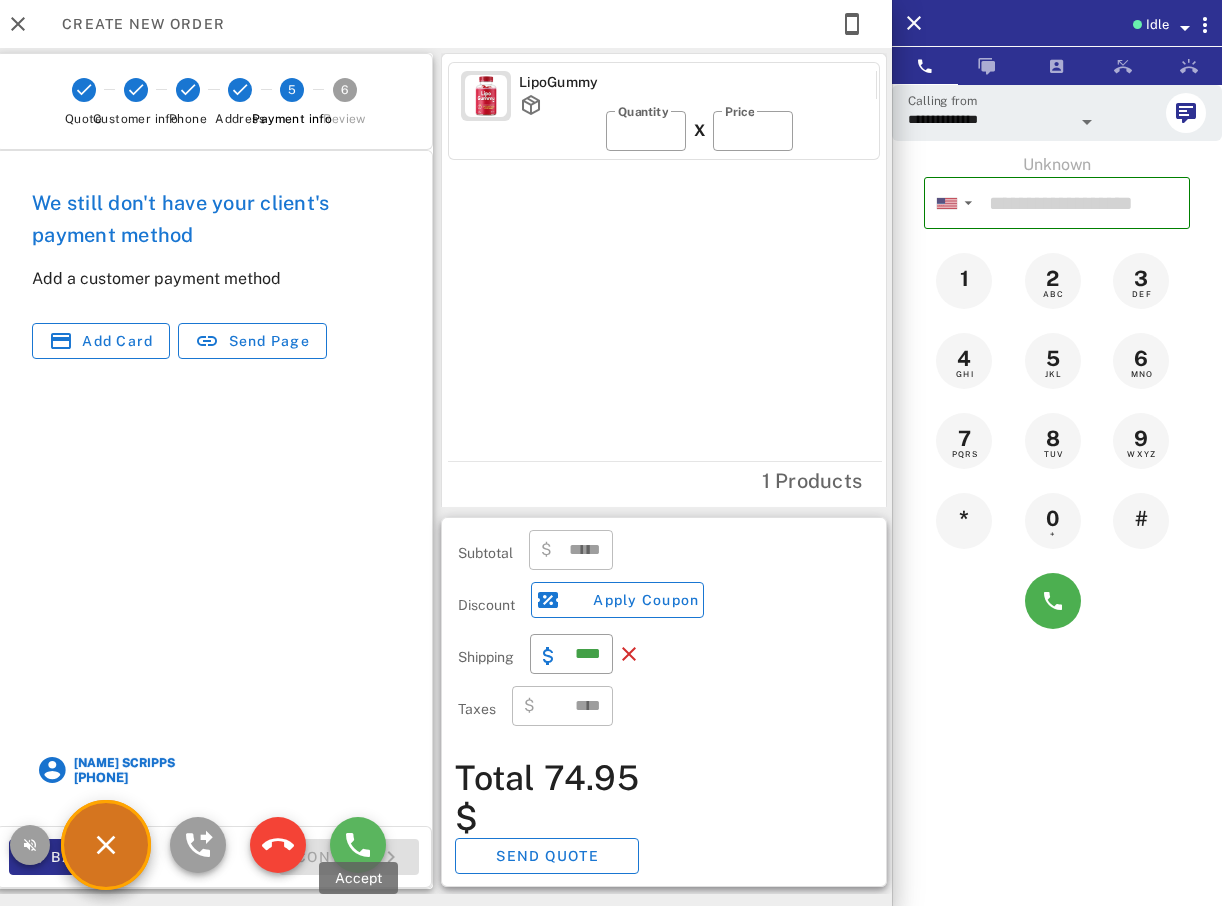 type on "**********" 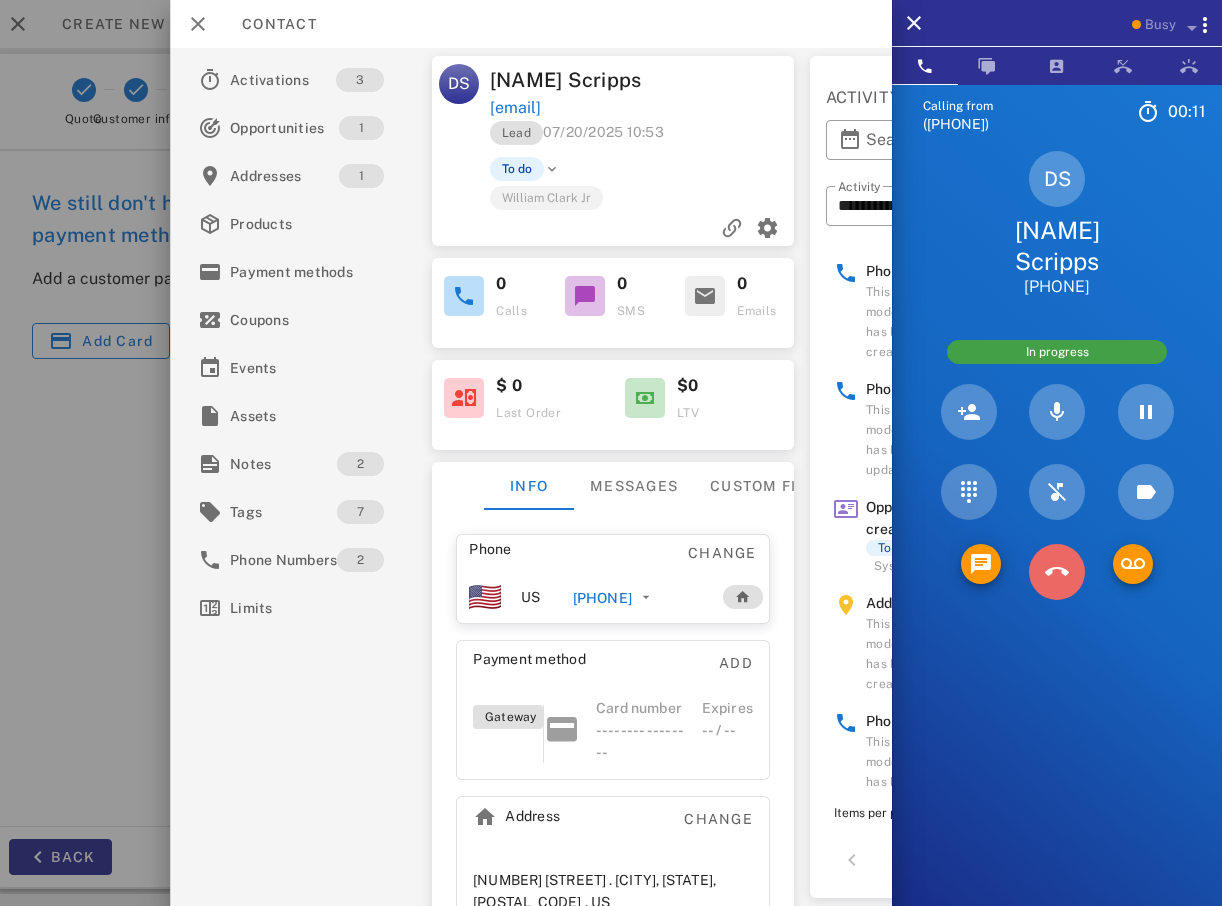 drag, startPoint x: 1047, startPoint y: 576, endPoint x: 1038, endPoint y: 590, distance: 16.643316 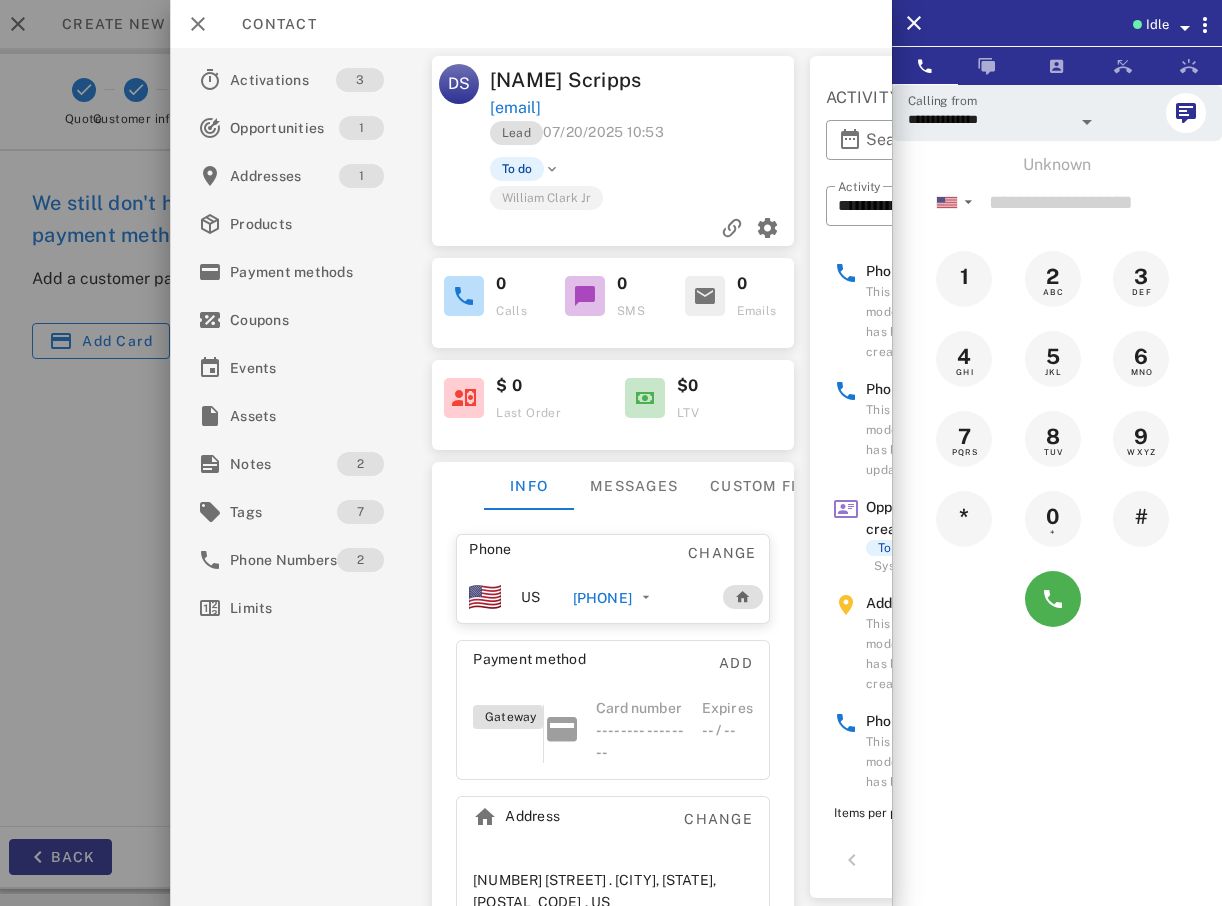 click at bounding box center [611, 453] 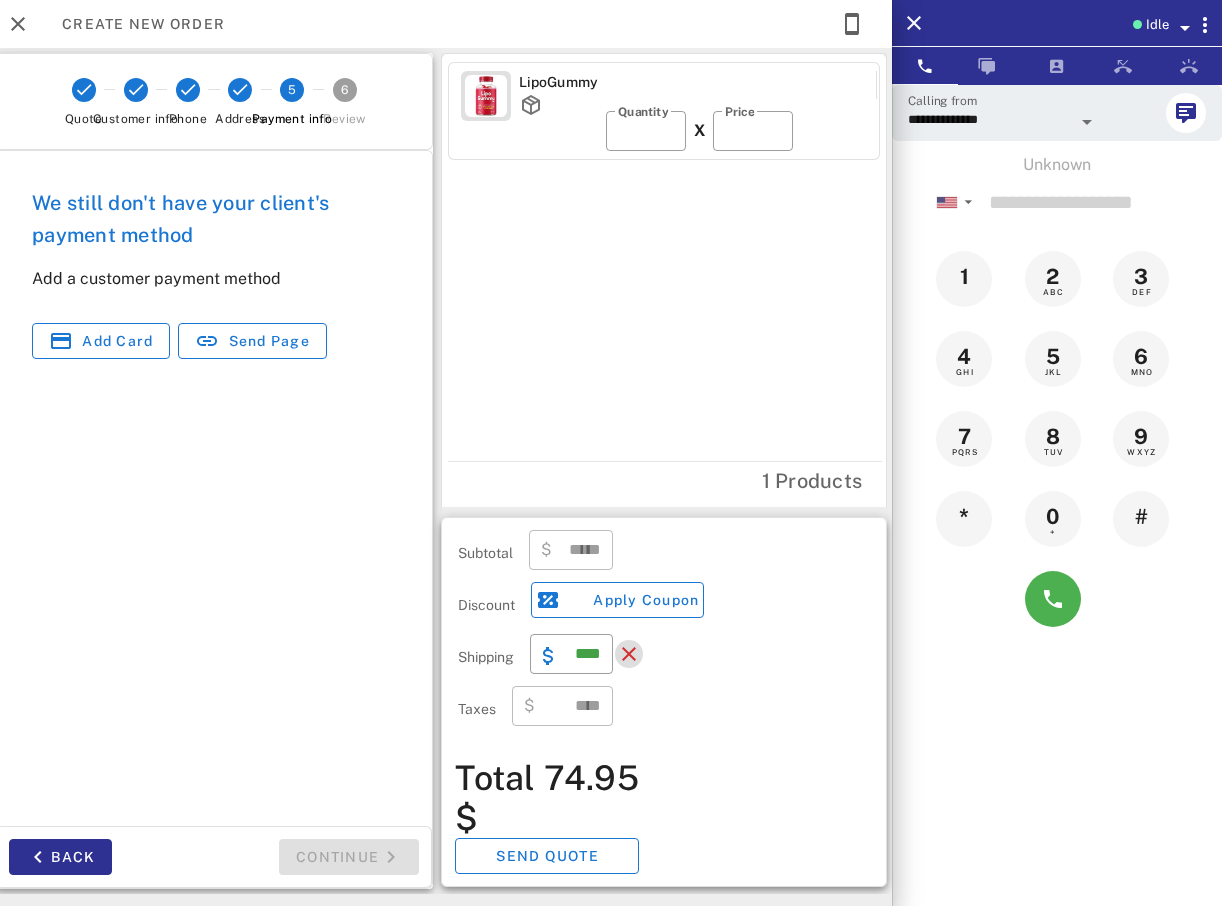 click at bounding box center [629, 654] 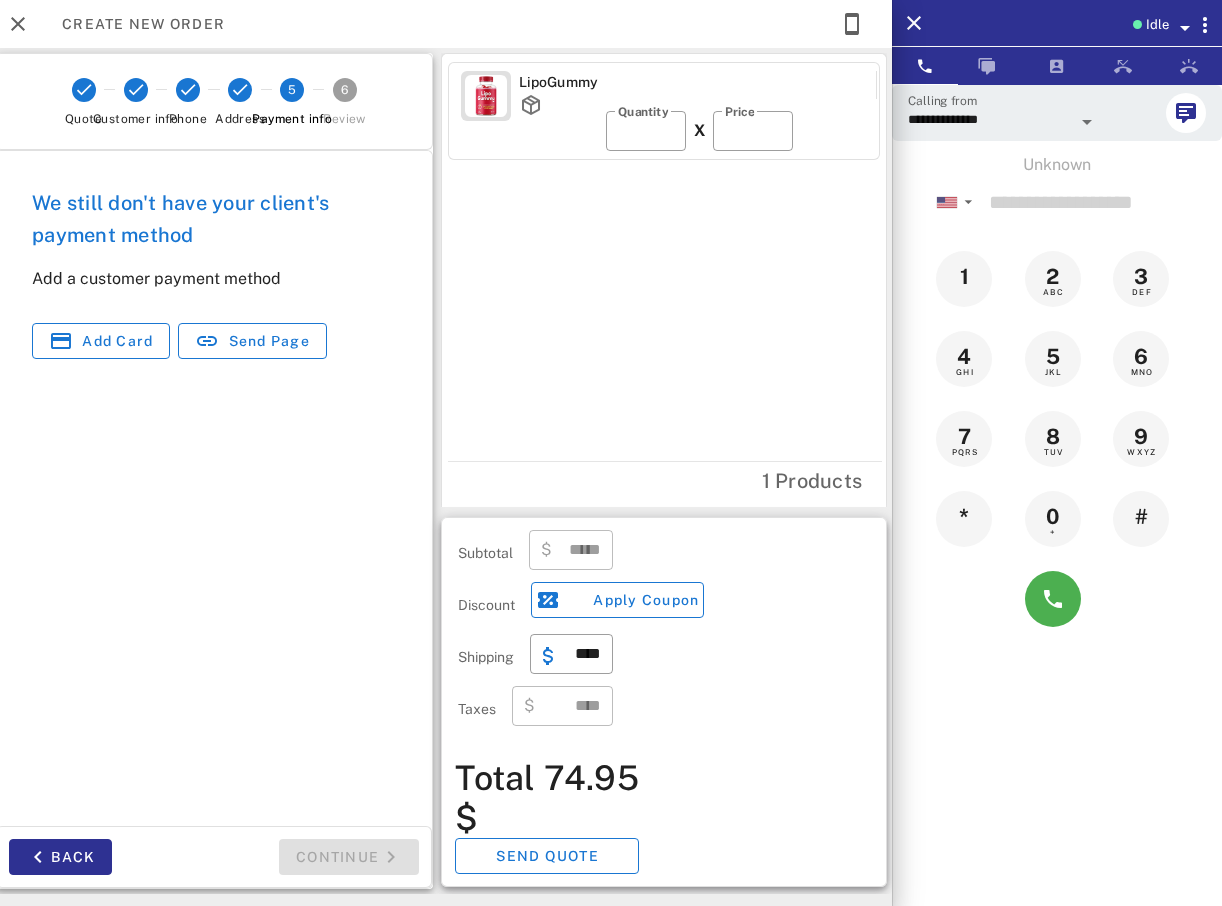 type on "****" 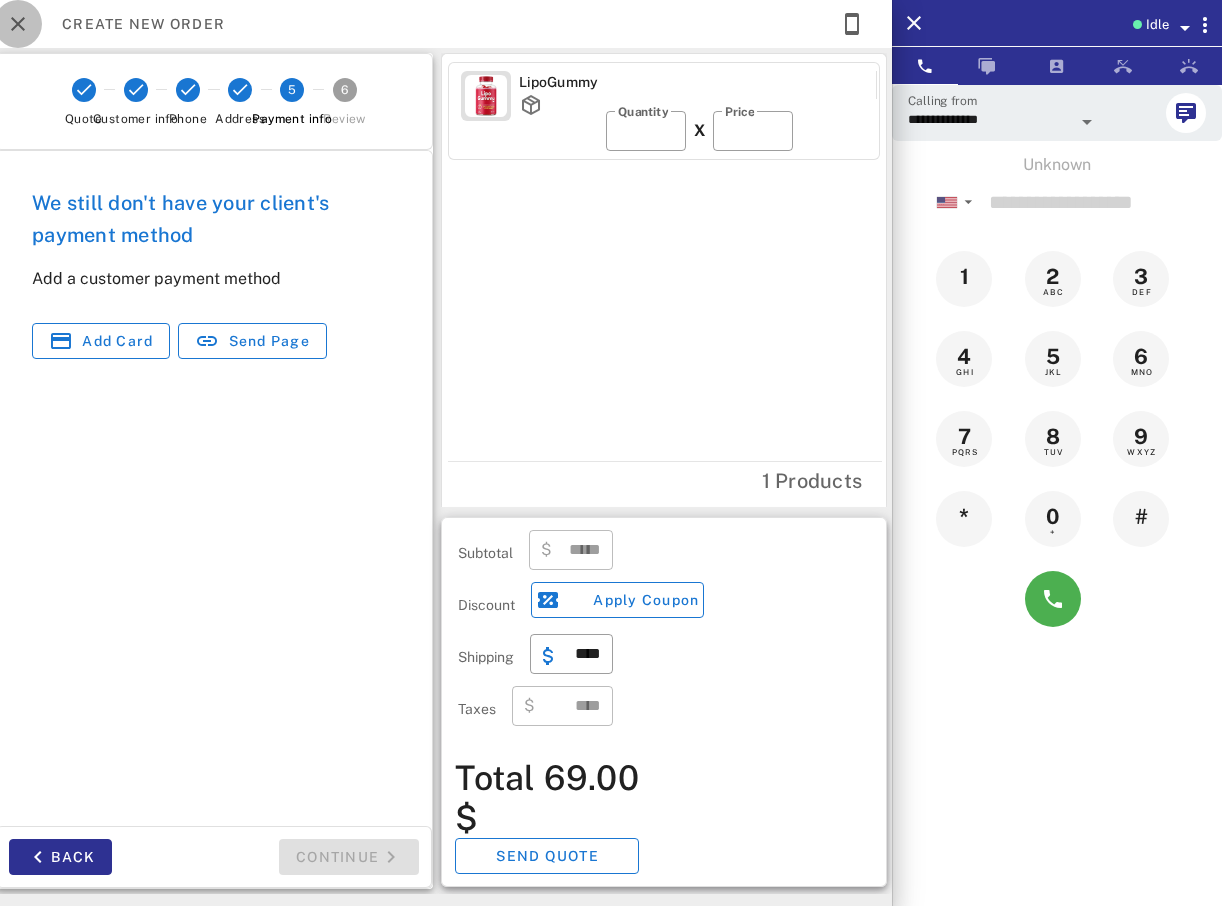 click at bounding box center (18, 24) 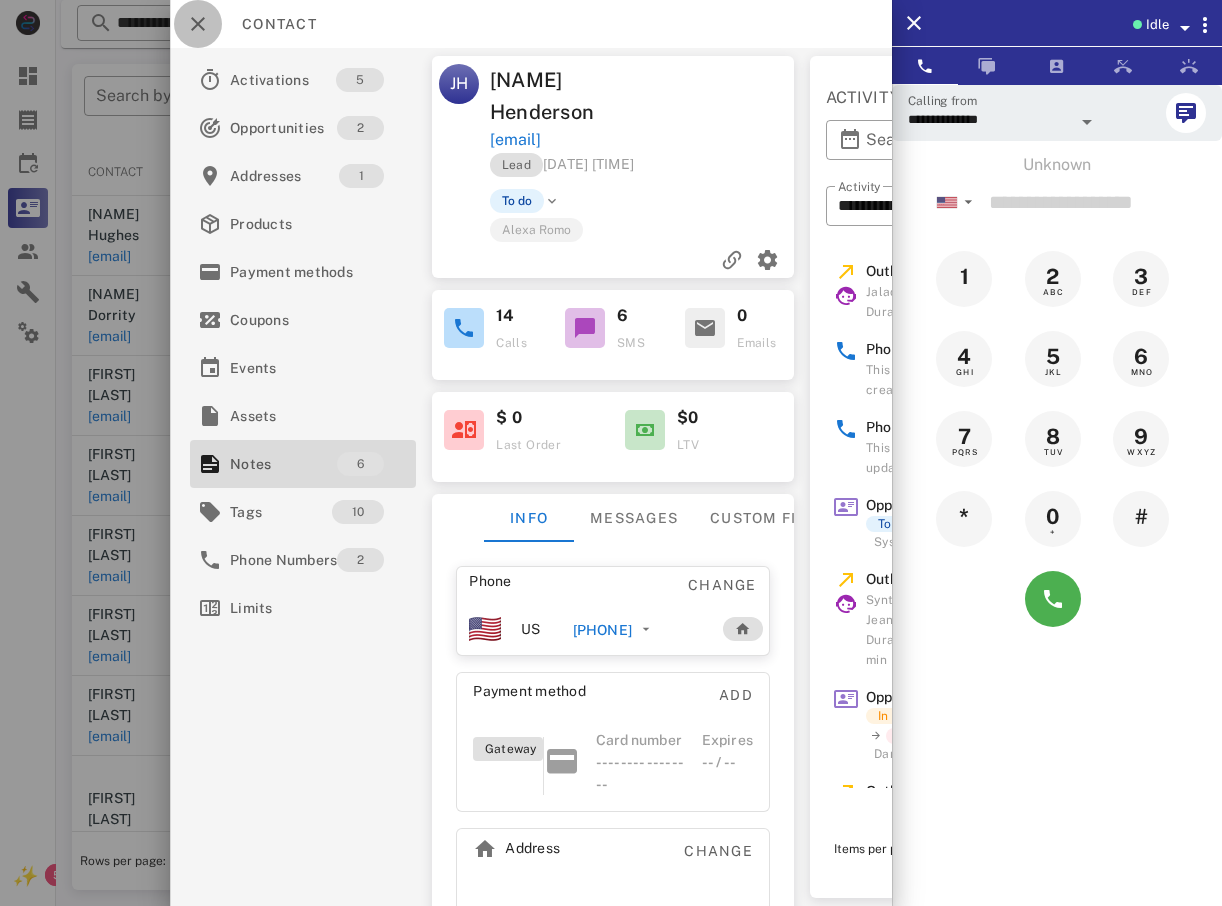 click at bounding box center [198, 24] 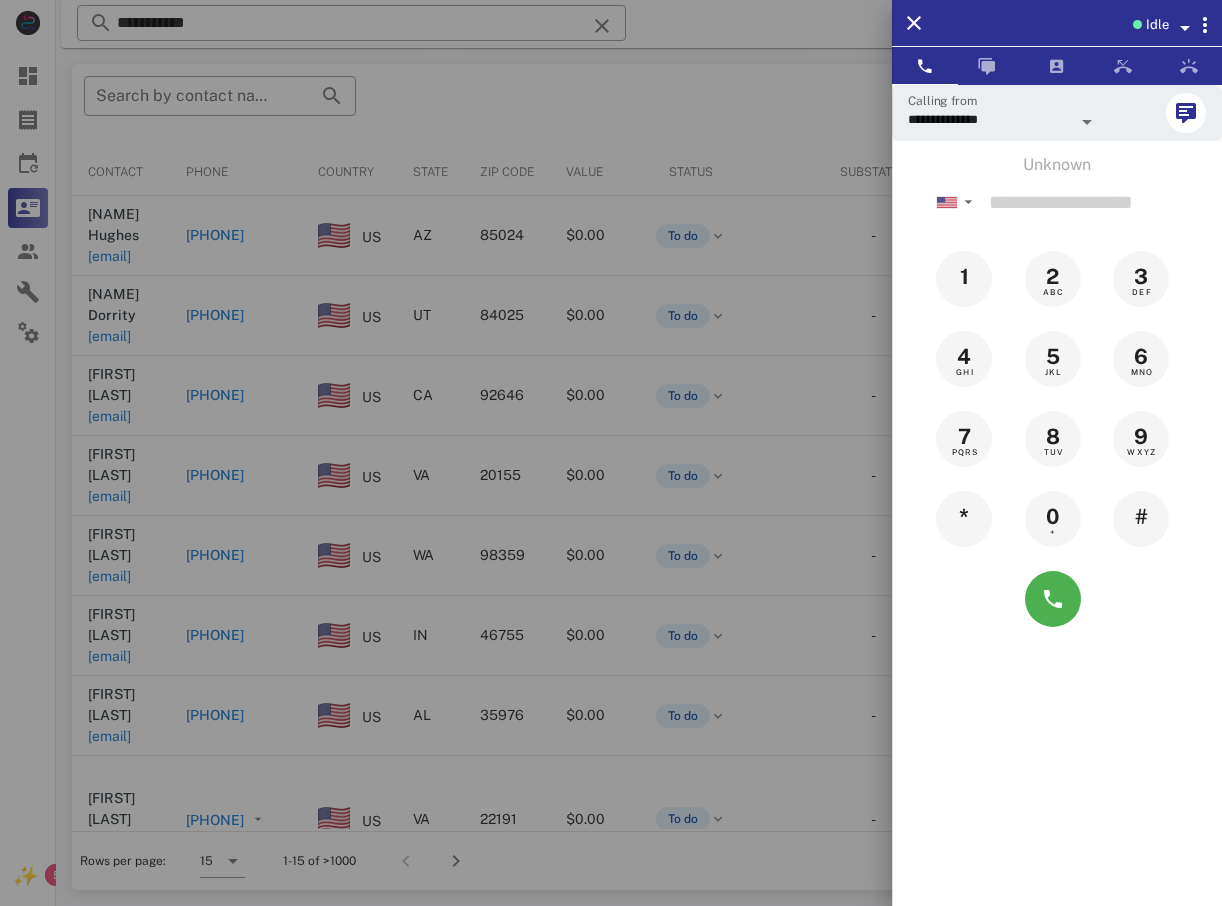 click at bounding box center [611, 453] 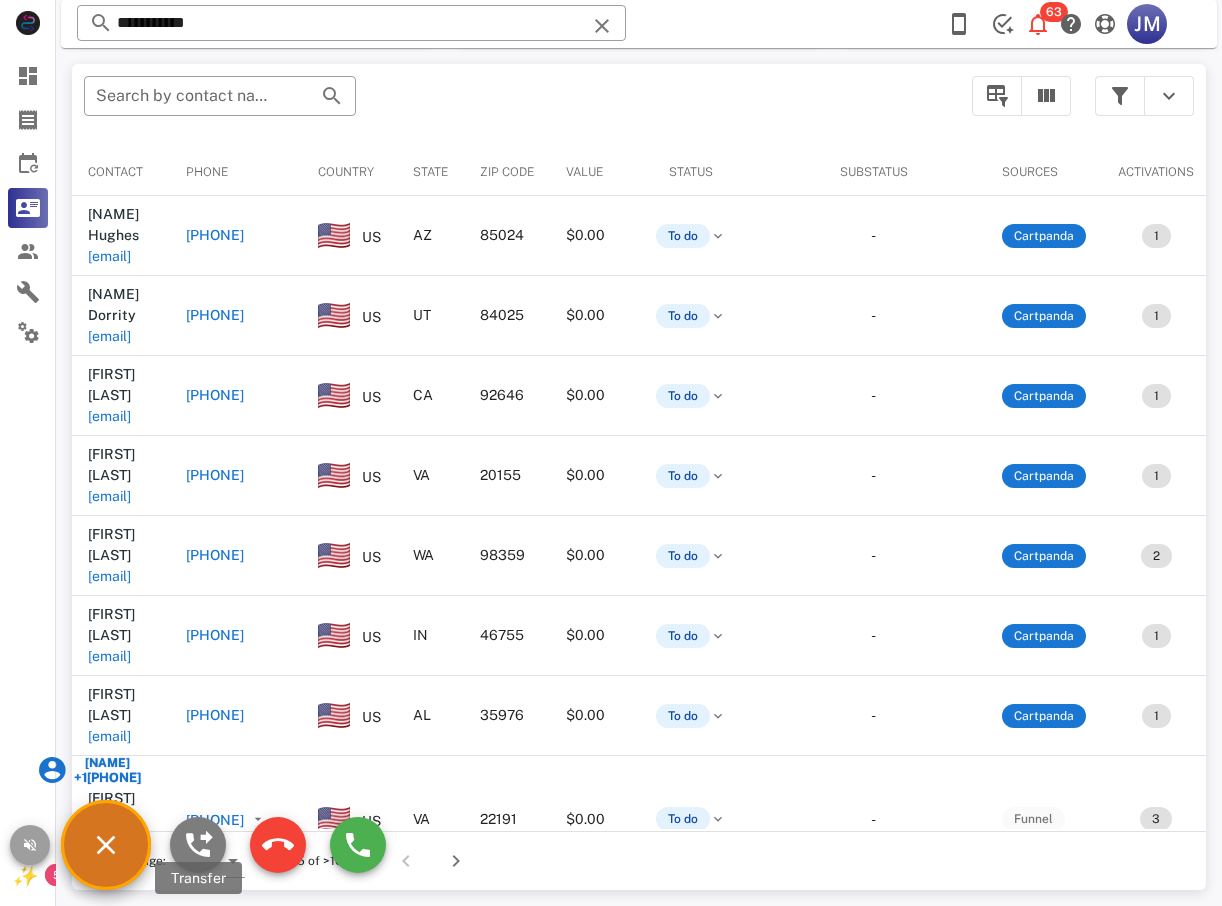 click at bounding box center [198, 845] 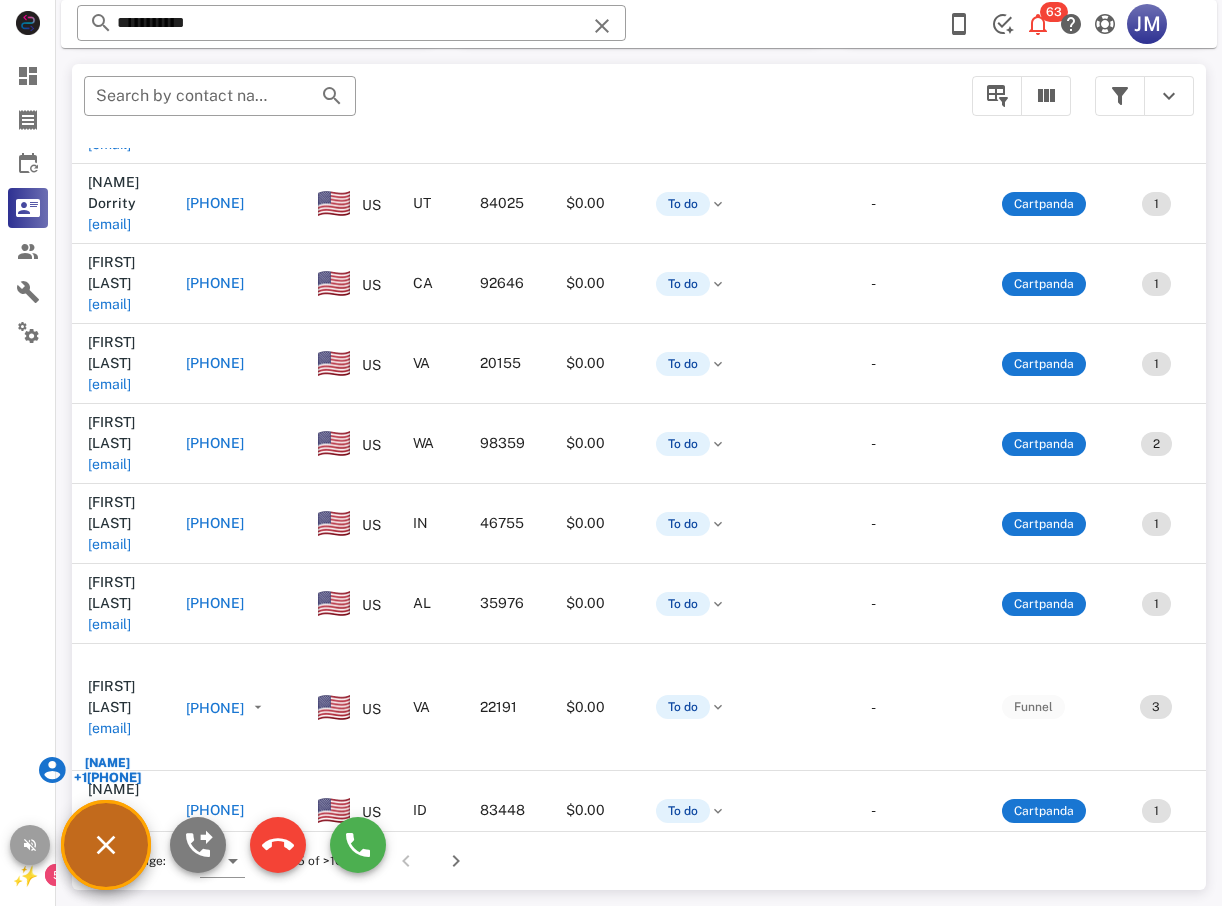 scroll, scrollTop: 300, scrollLeft: 0, axis: vertical 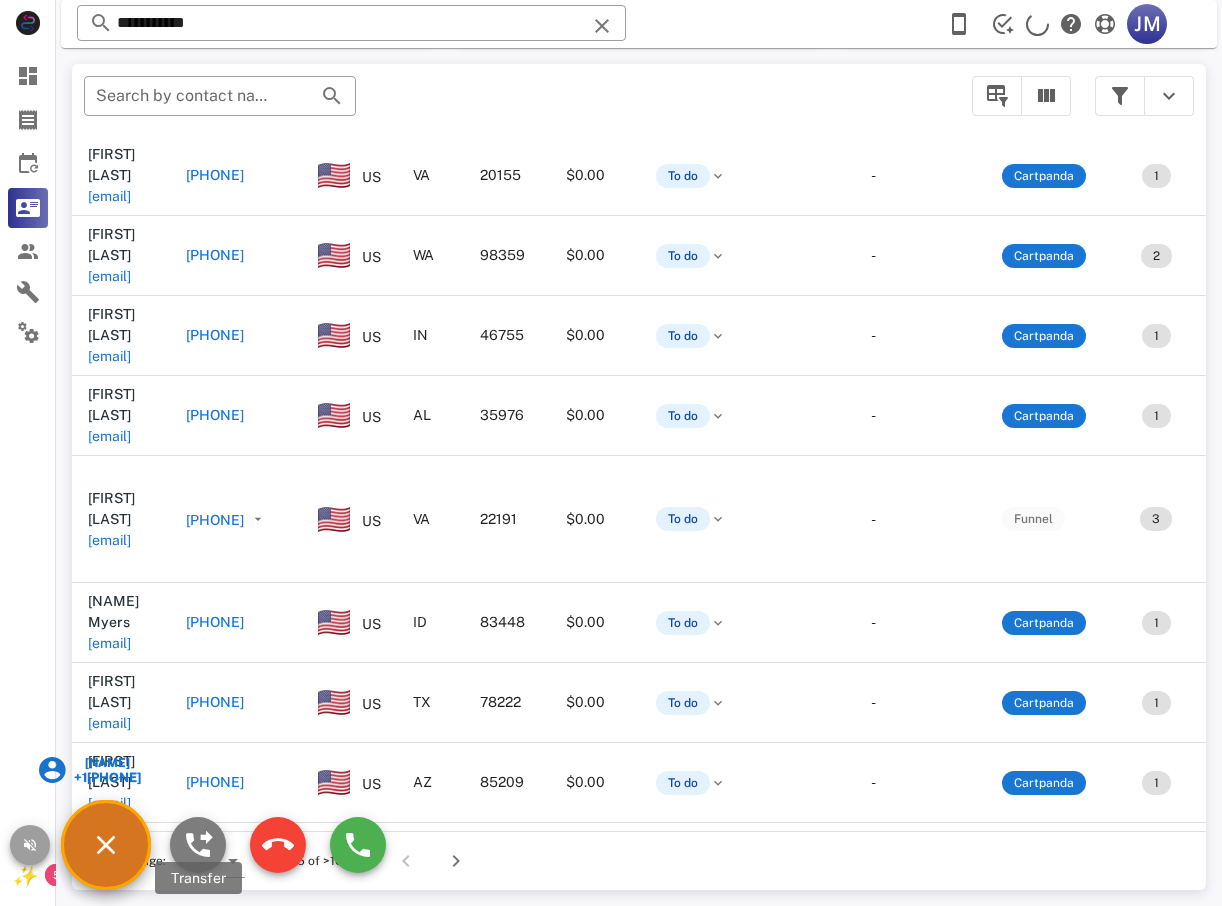 click at bounding box center [198, 845] 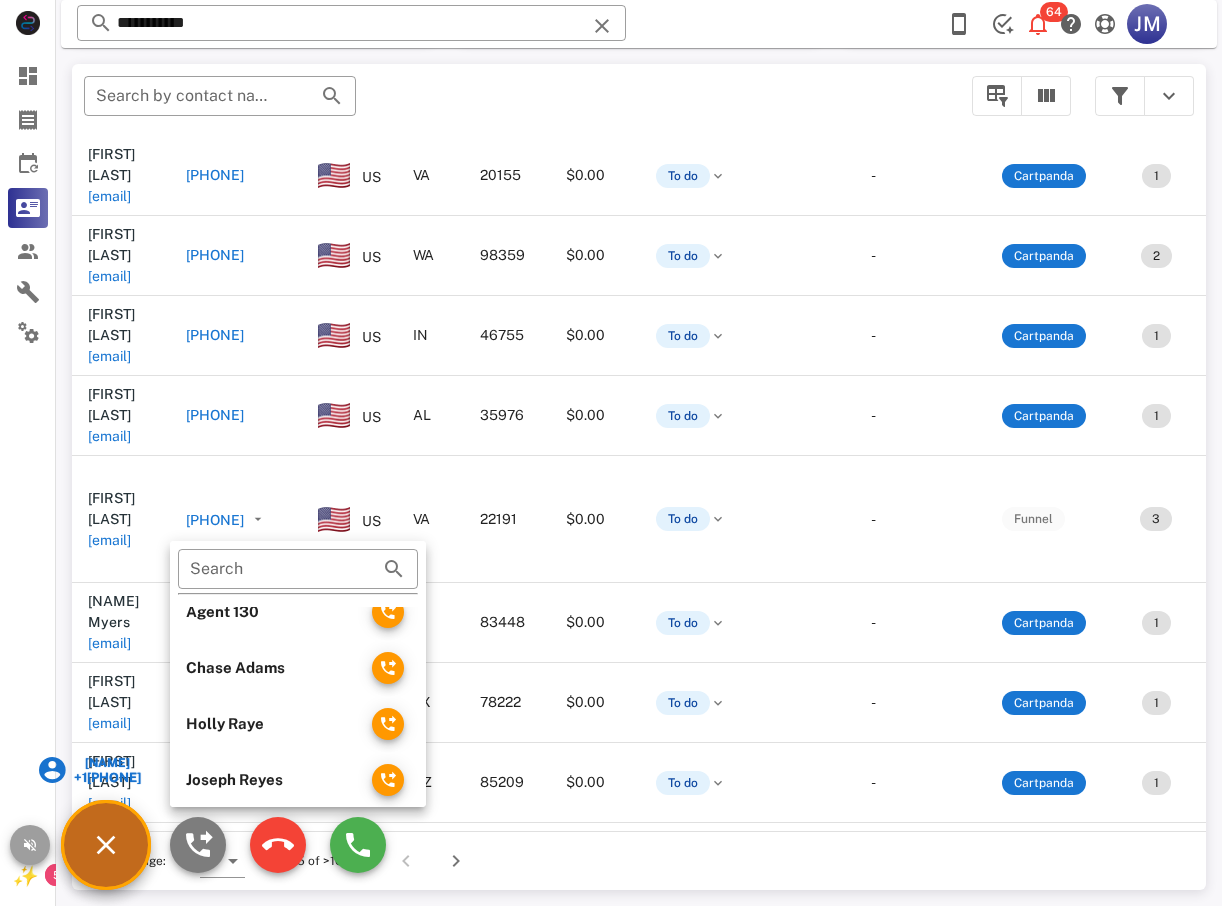 scroll, scrollTop: 300, scrollLeft: 0, axis: vertical 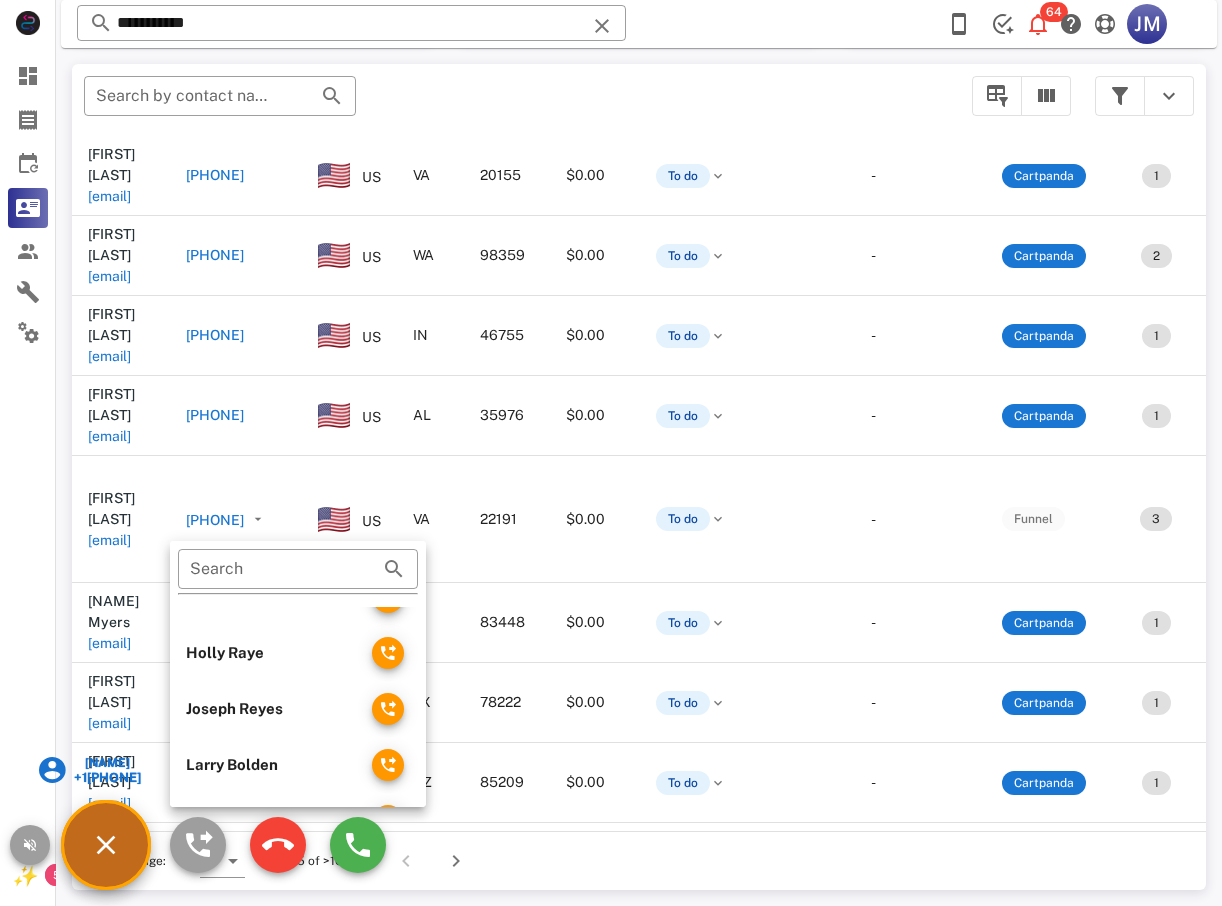 click on "Holly Raye" at bounding box center (271, 653) 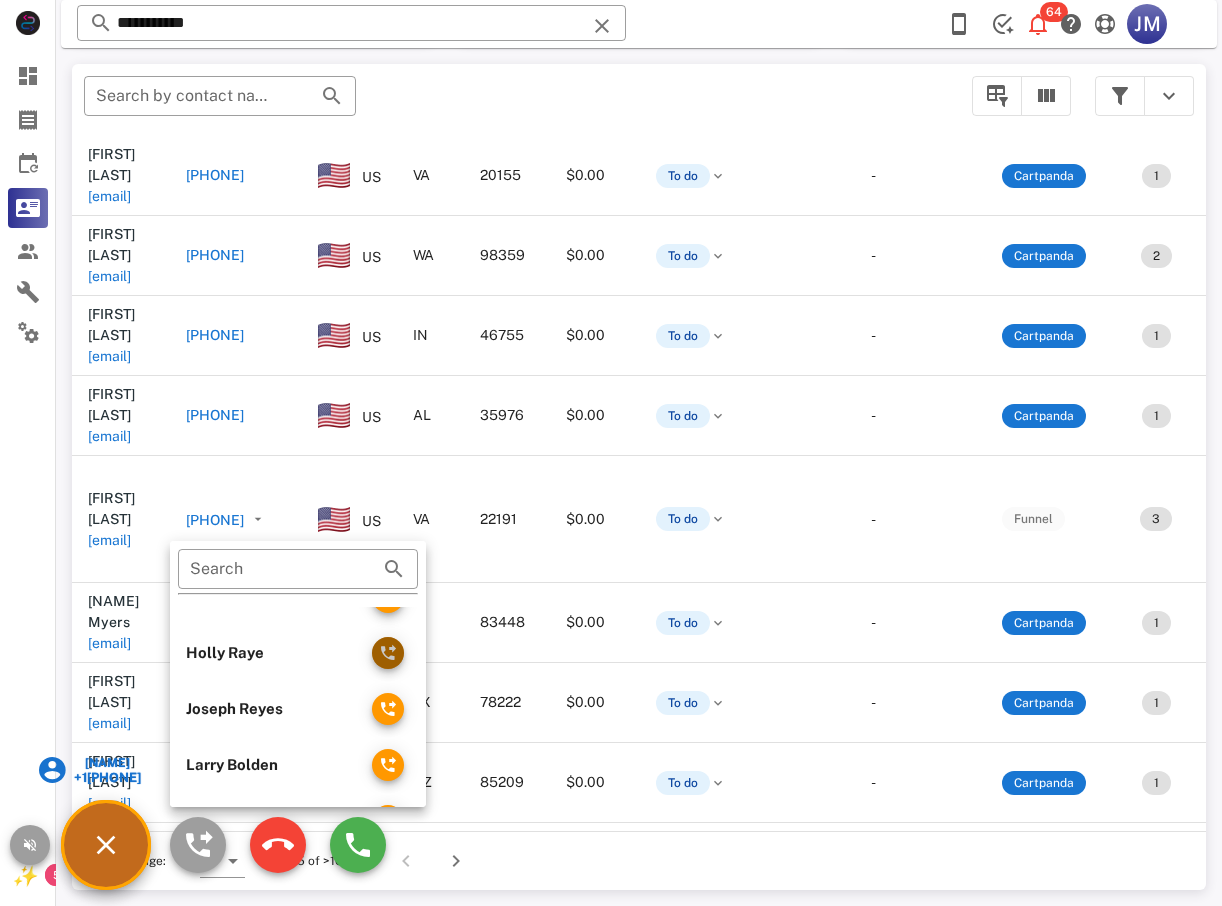 click at bounding box center [388, 653] 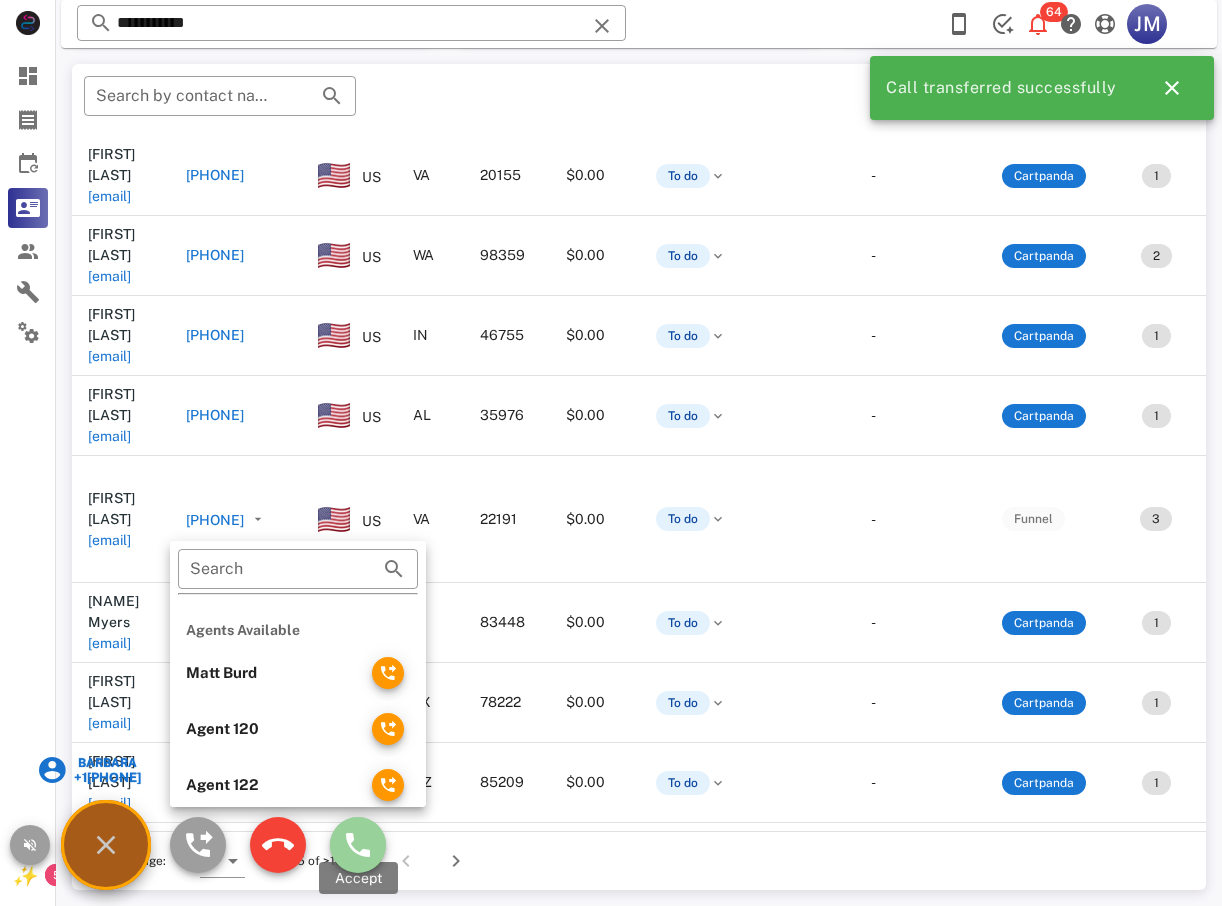 click at bounding box center (358, 845) 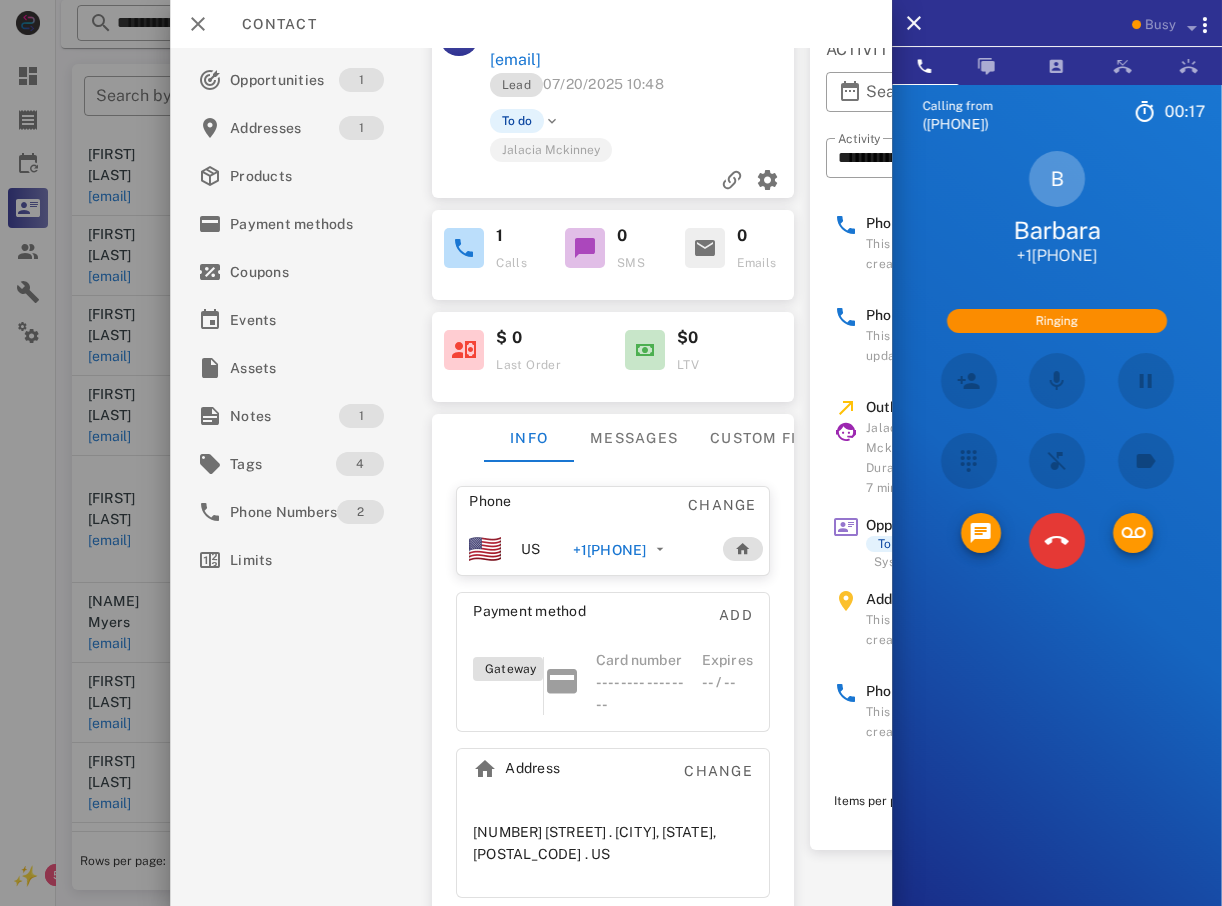 scroll, scrollTop: 74, scrollLeft: 0, axis: vertical 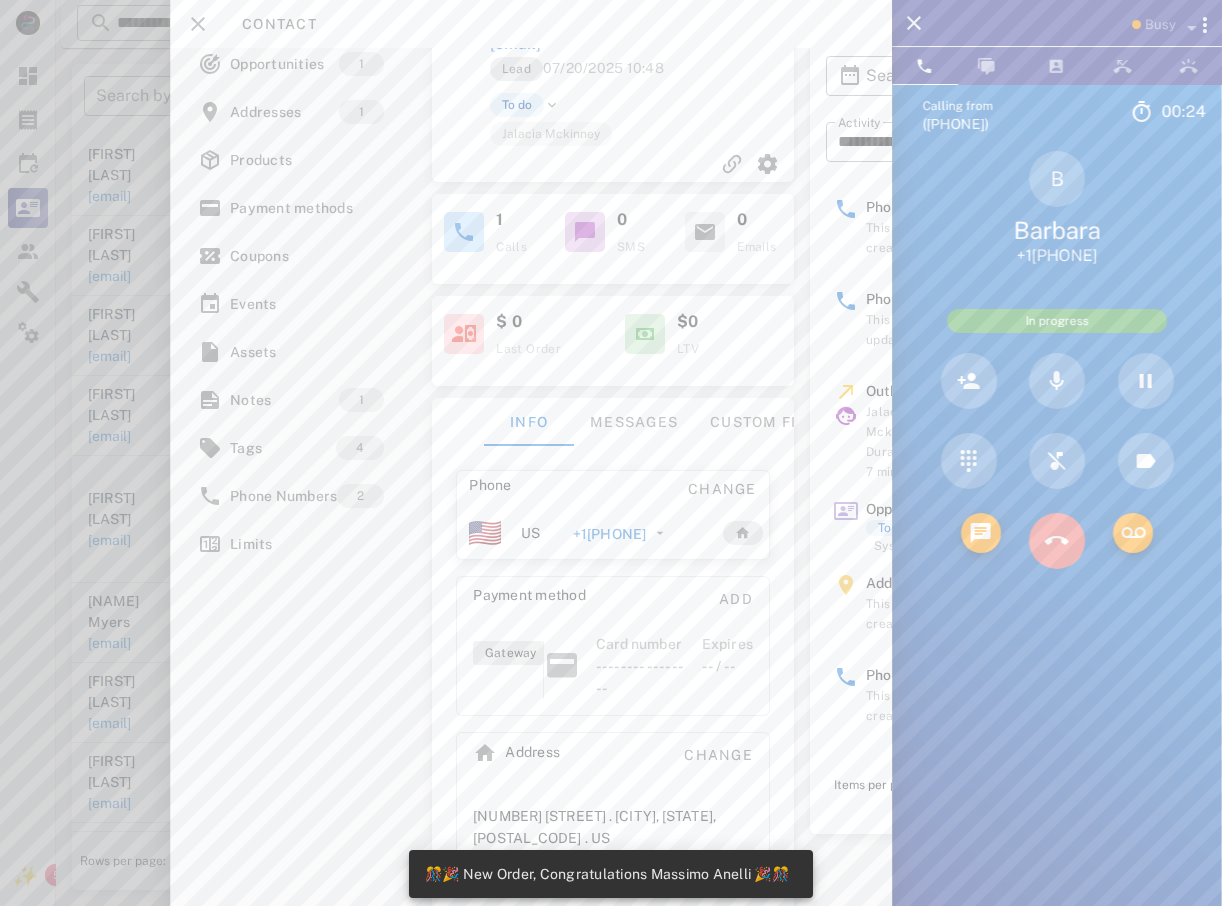 drag, startPoint x: 1055, startPoint y: 537, endPoint x: 1011, endPoint y: 548, distance: 45.35416 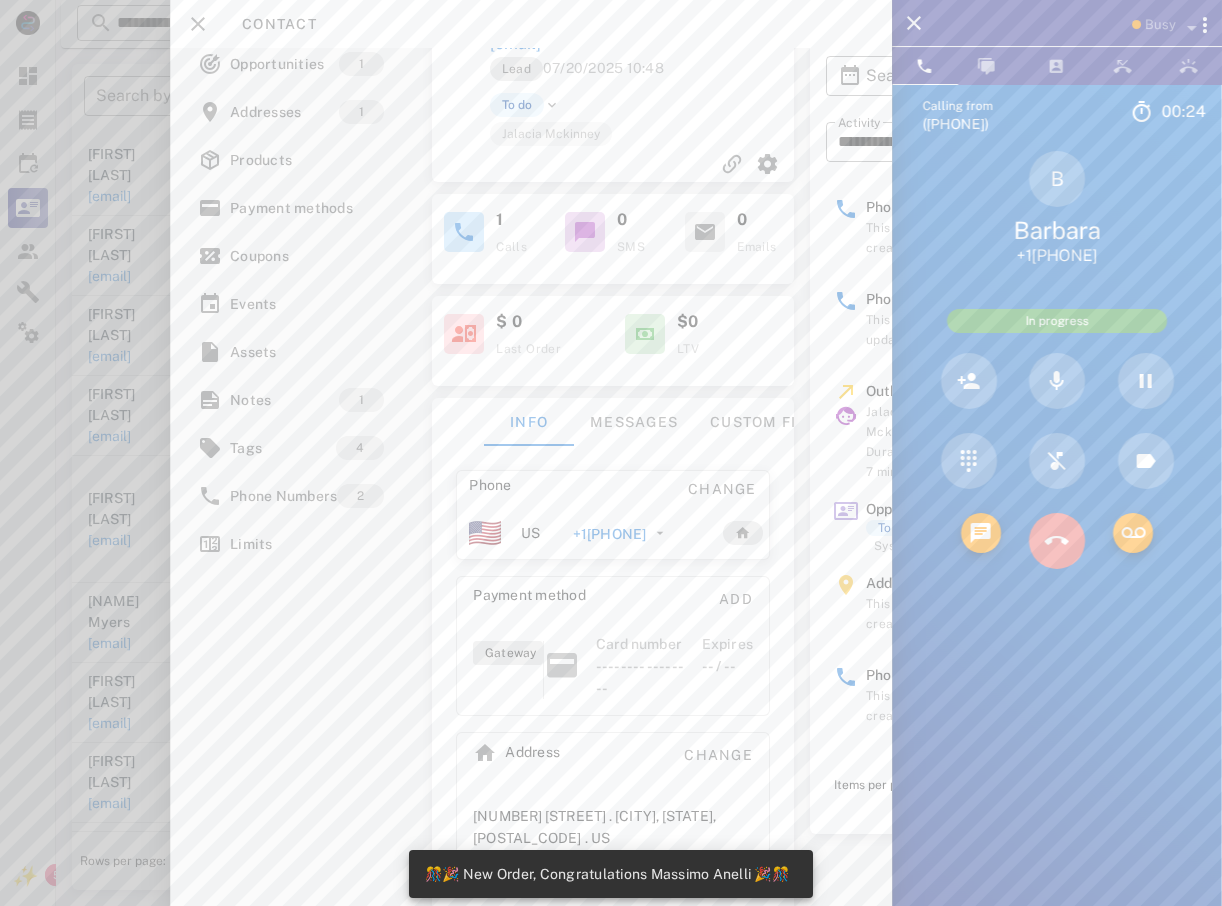 click at bounding box center (1057, 541) 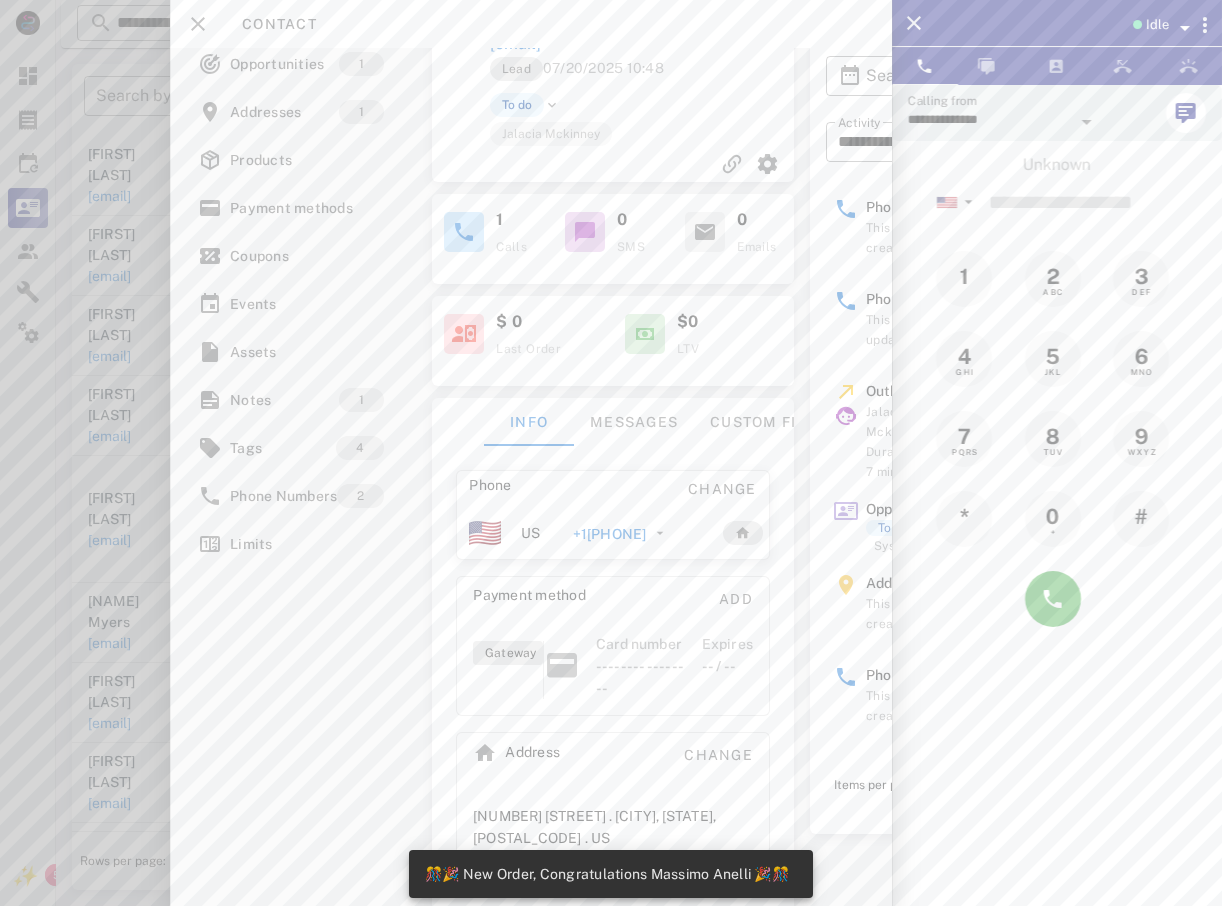 click at bounding box center (611, 453) 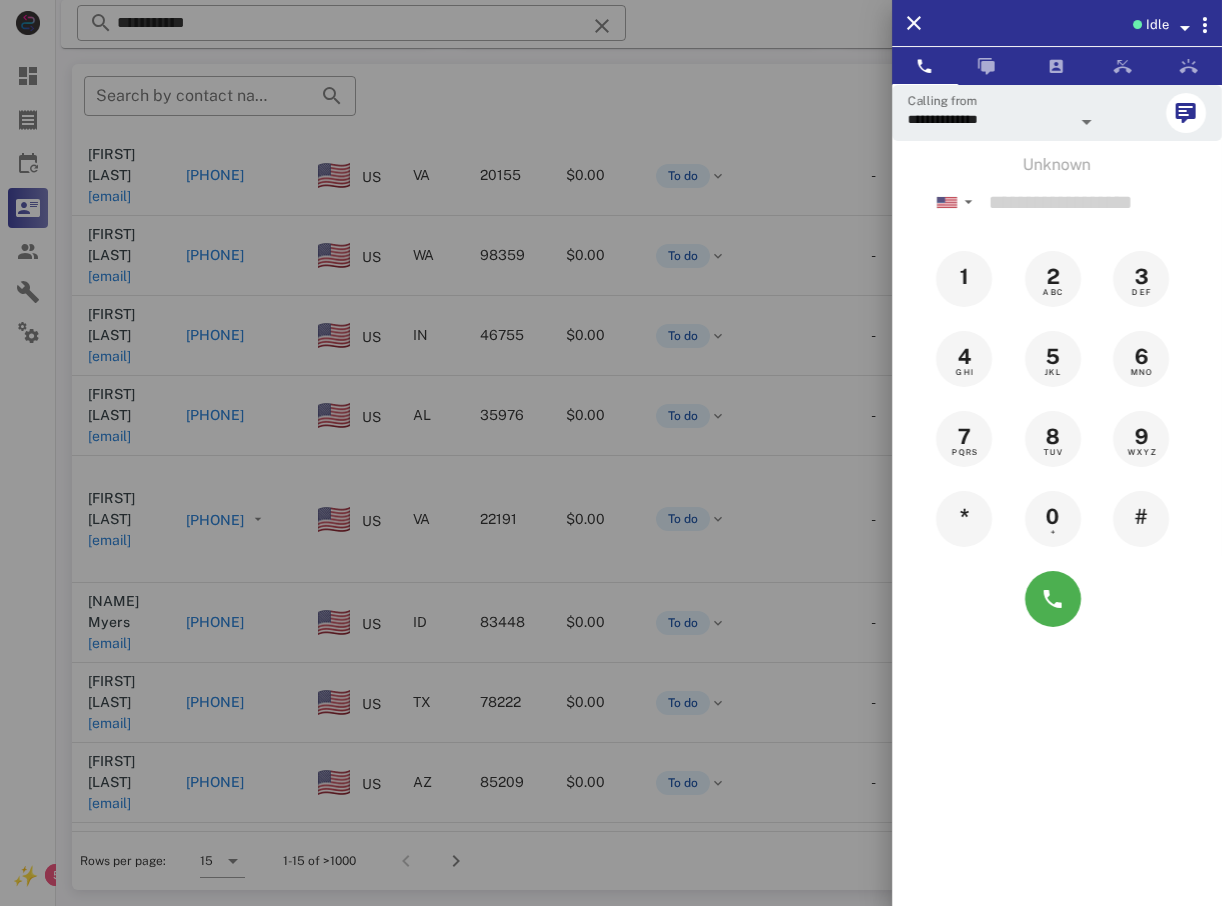 click at bounding box center [611, 453] 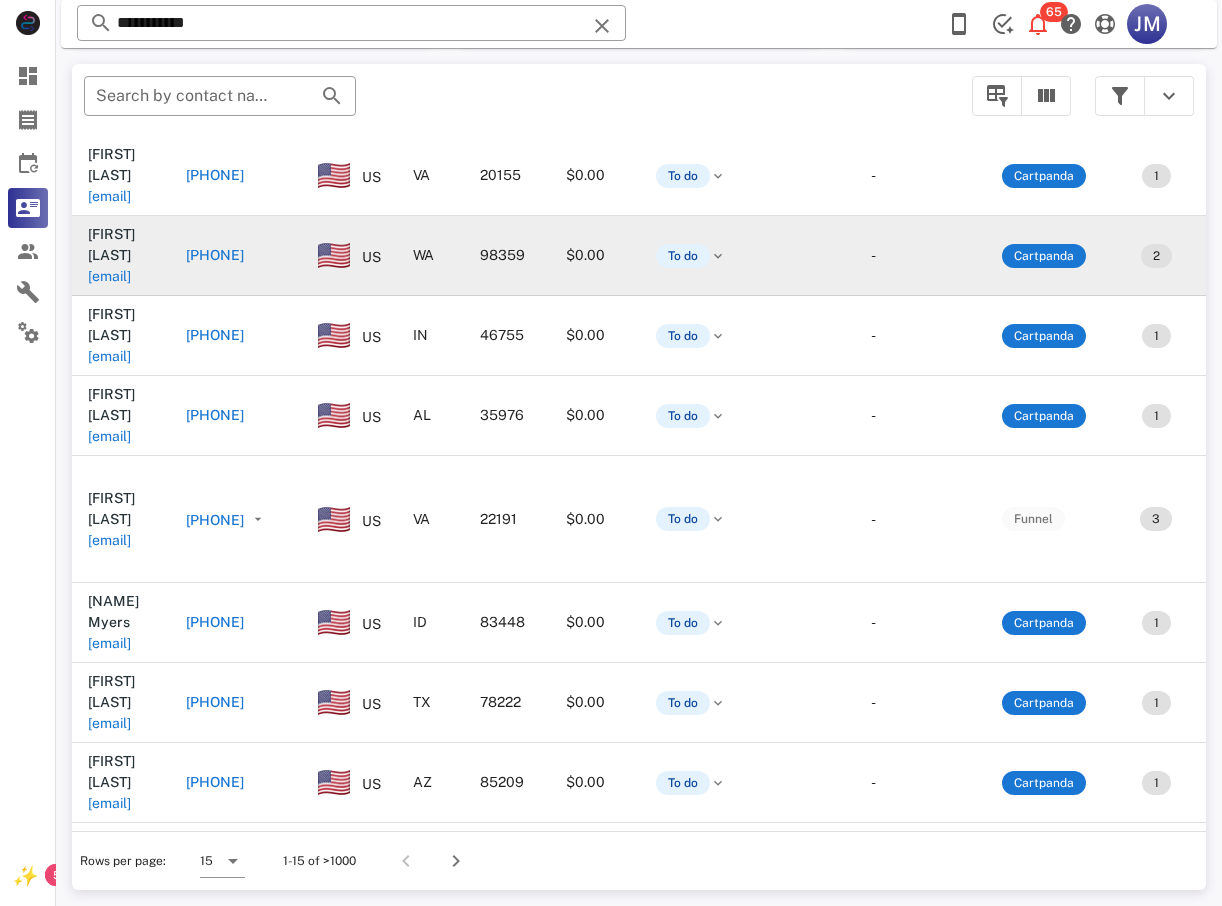 click on "[PHONE]" at bounding box center (215, 255) 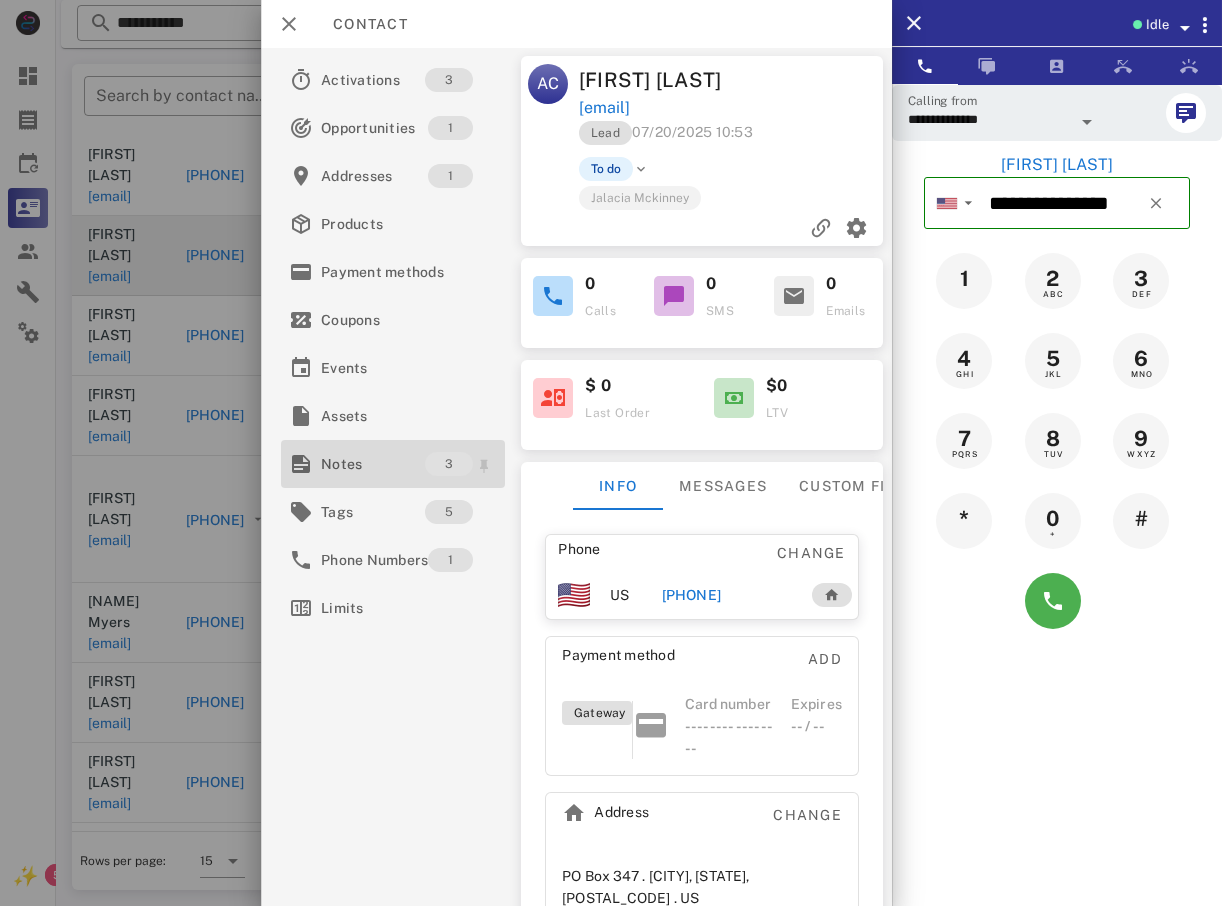 click on "Notes" at bounding box center (373, 464) 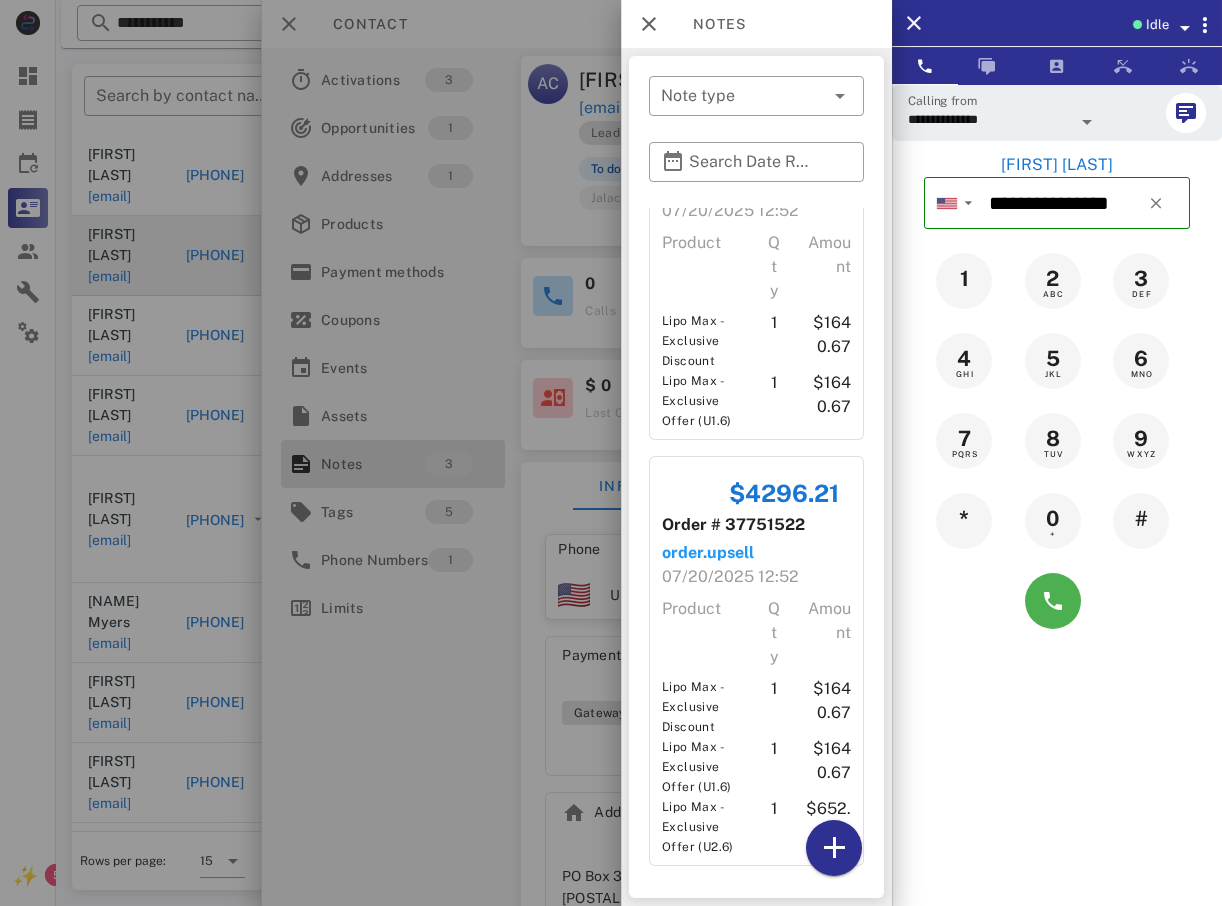 scroll, scrollTop: 429, scrollLeft: 0, axis: vertical 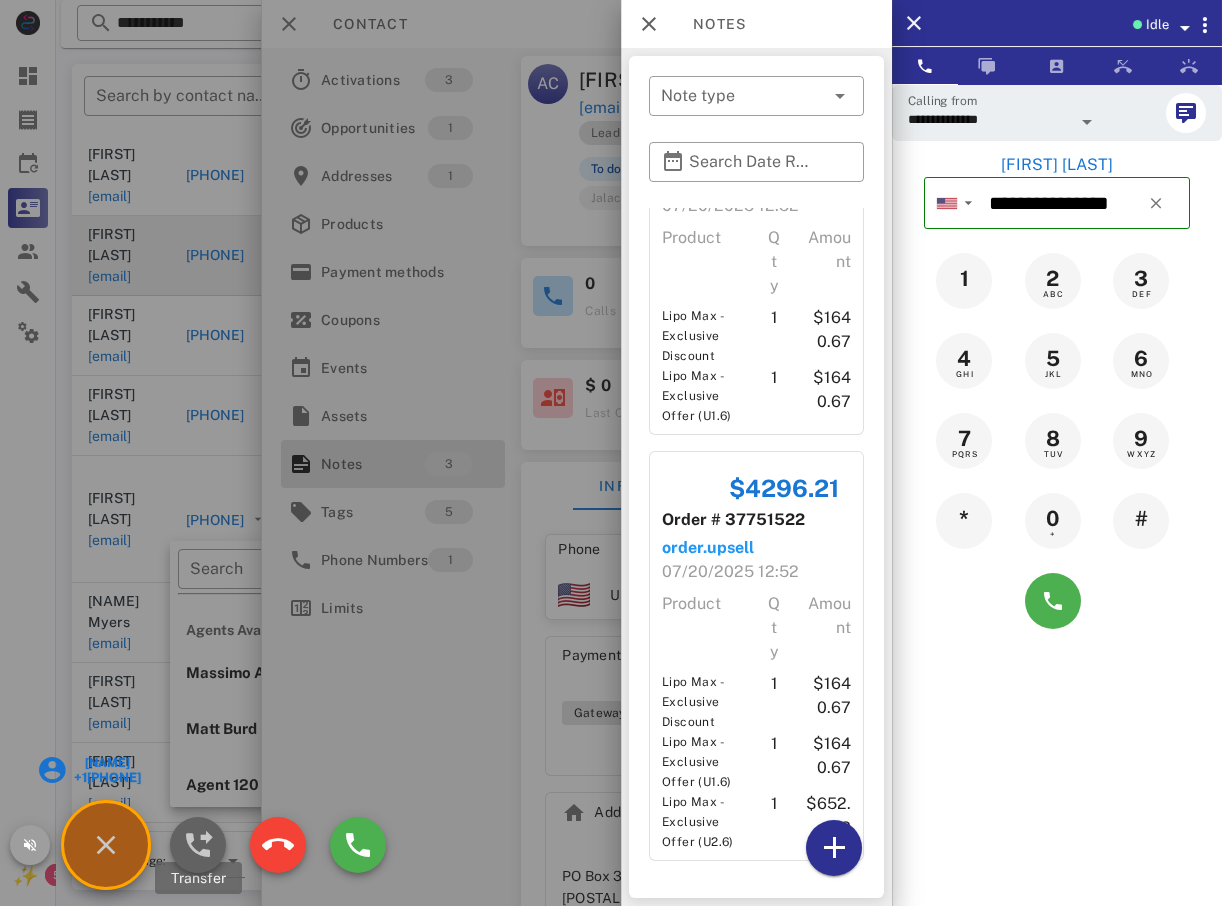 click at bounding box center (198, 845) 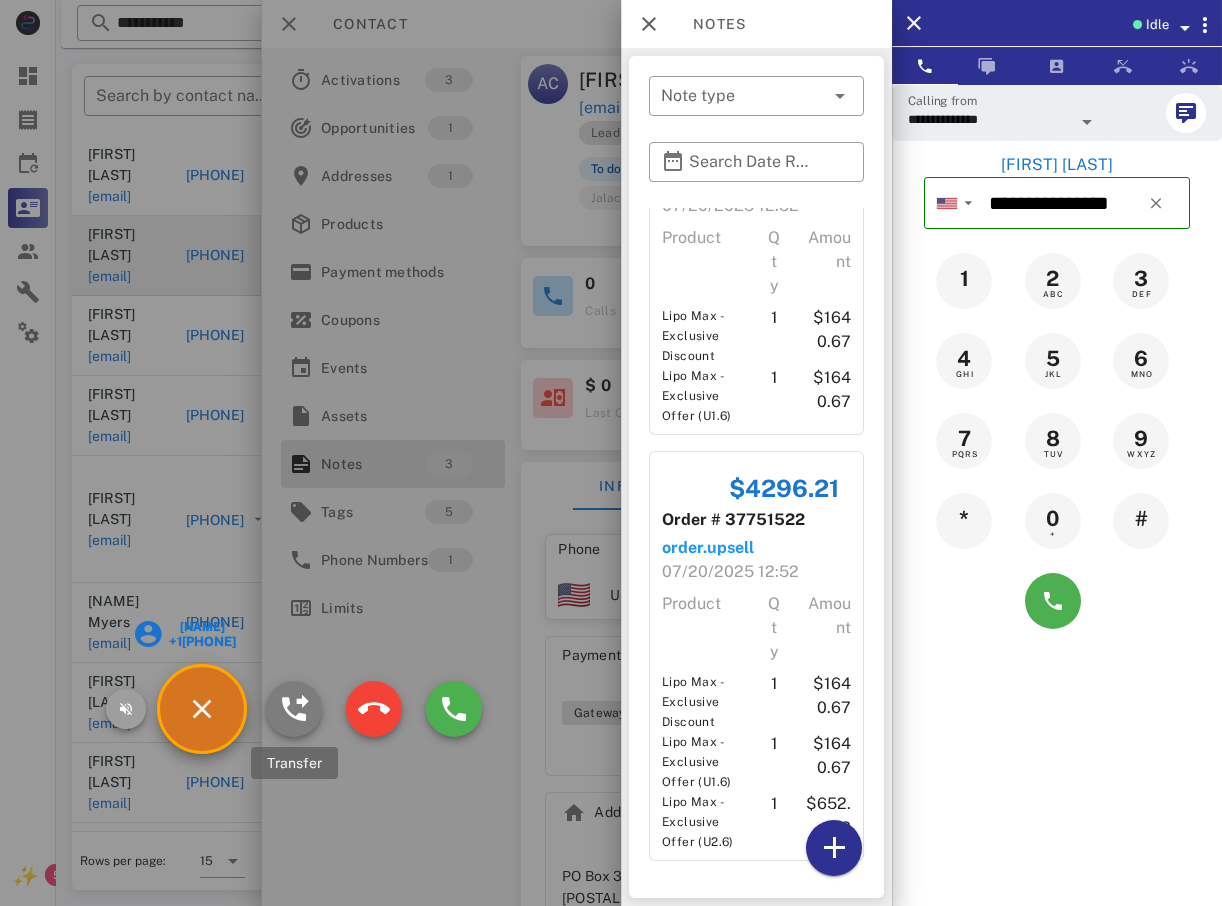 click at bounding box center (294, 709) 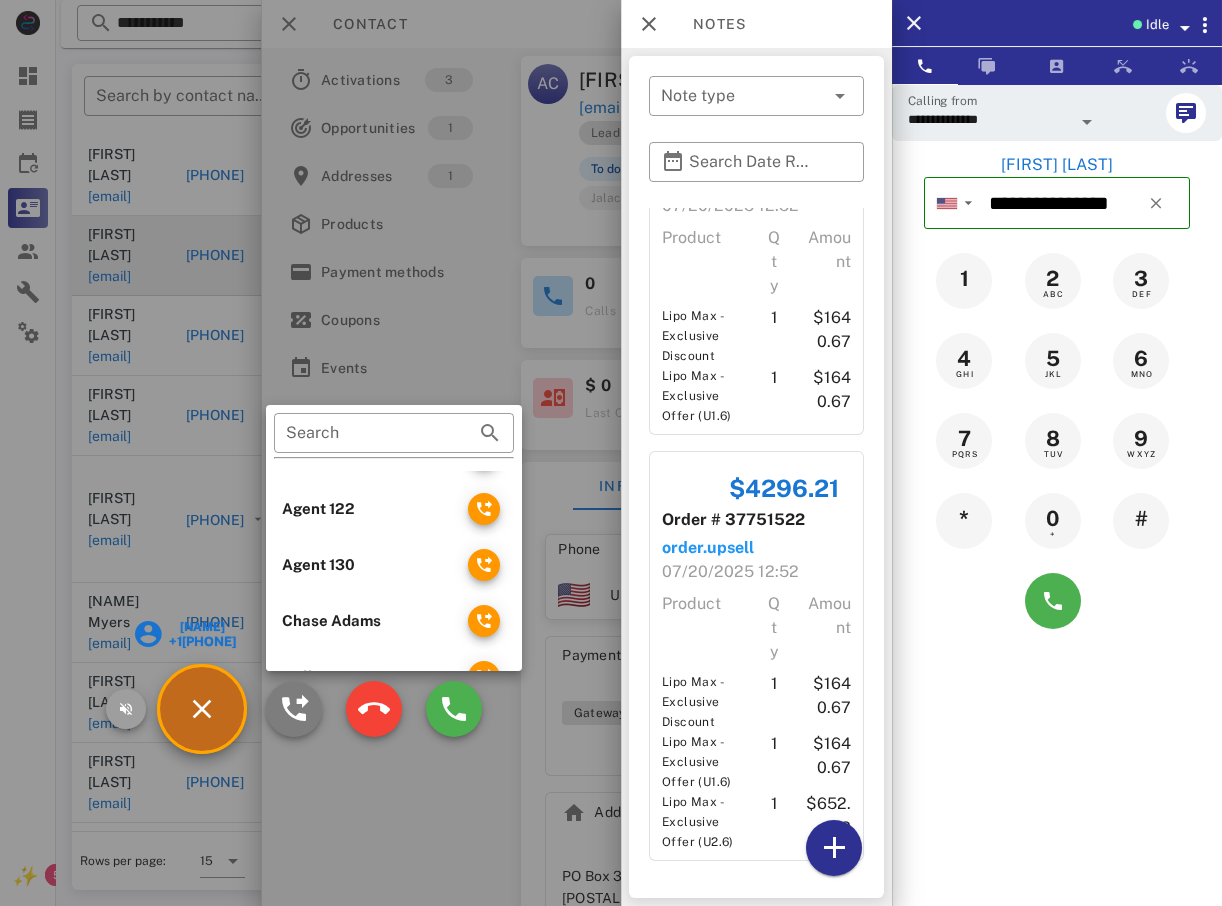 scroll, scrollTop: 200, scrollLeft: 0, axis: vertical 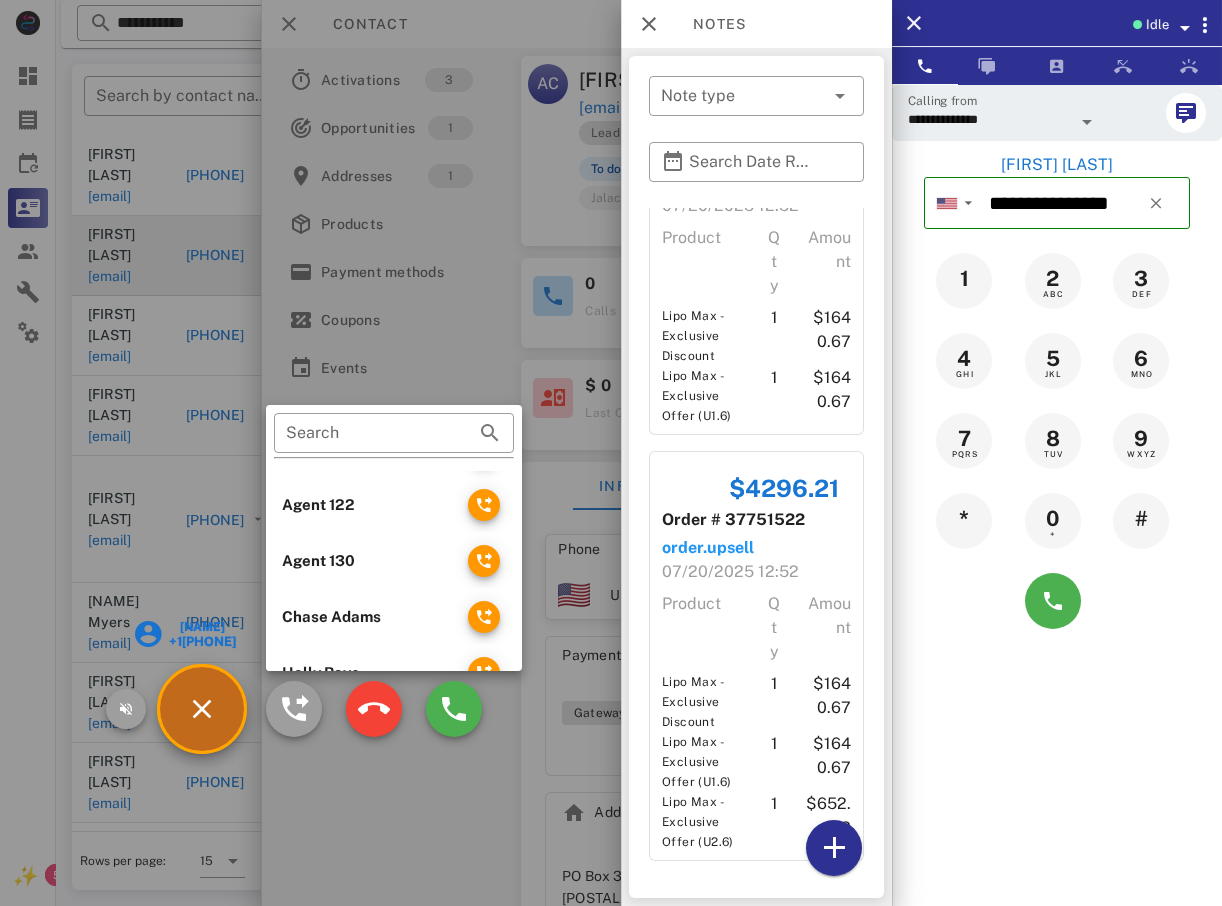 click on "Chase Adams" at bounding box center [367, 617] 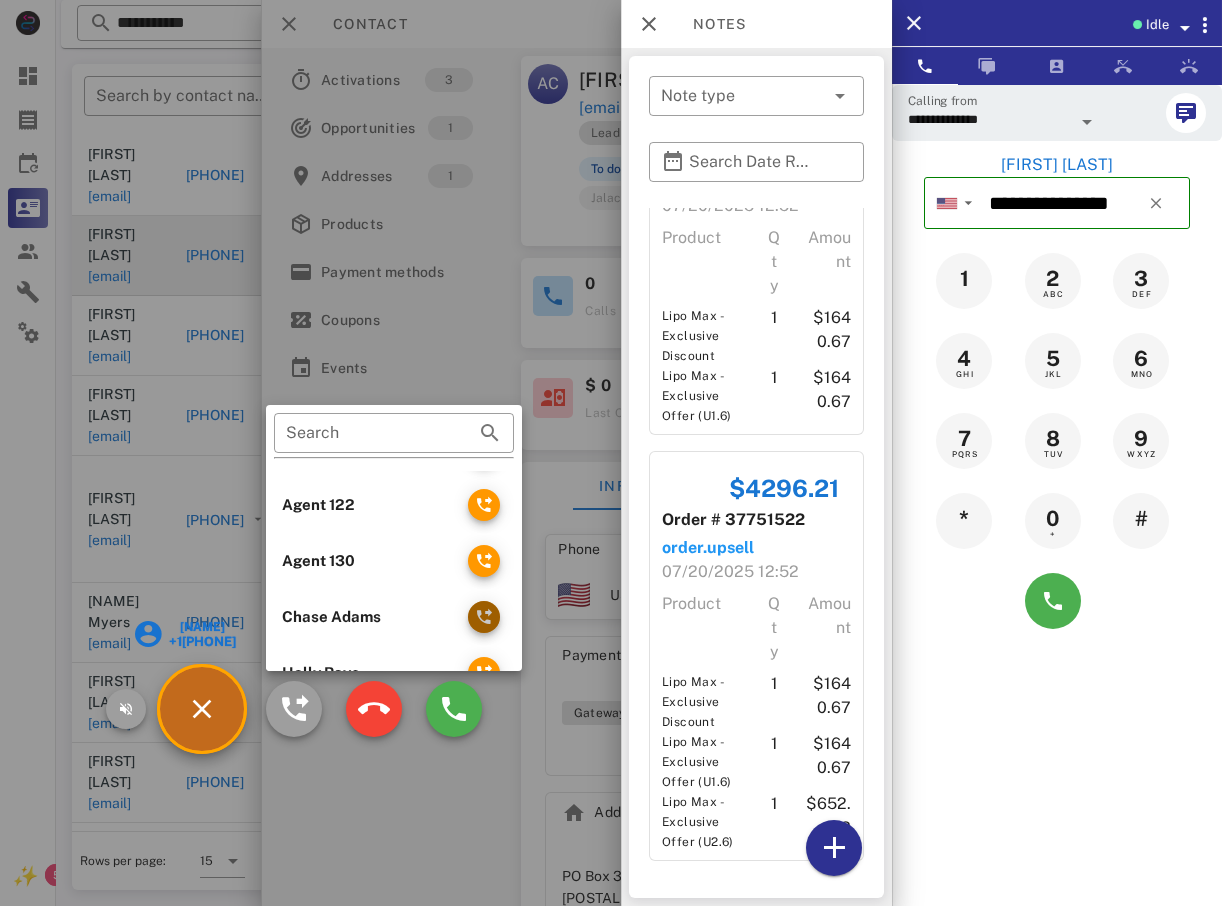 drag, startPoint x: 478, startPoint y: 615, endPoint x: 424, endPoint y: 648, distance: 63.28507 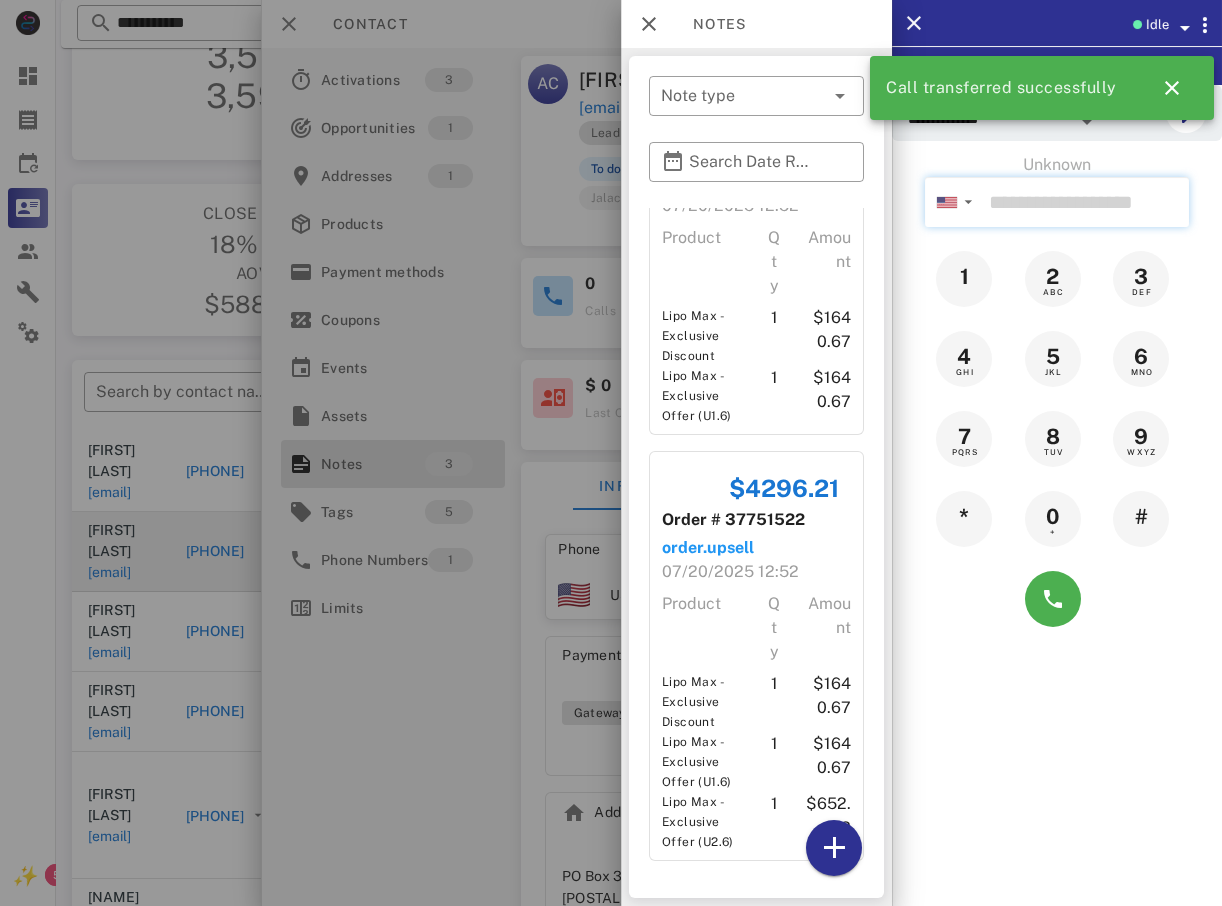scroll, scrollTop: 0, scrollLeft: 0, axis: both 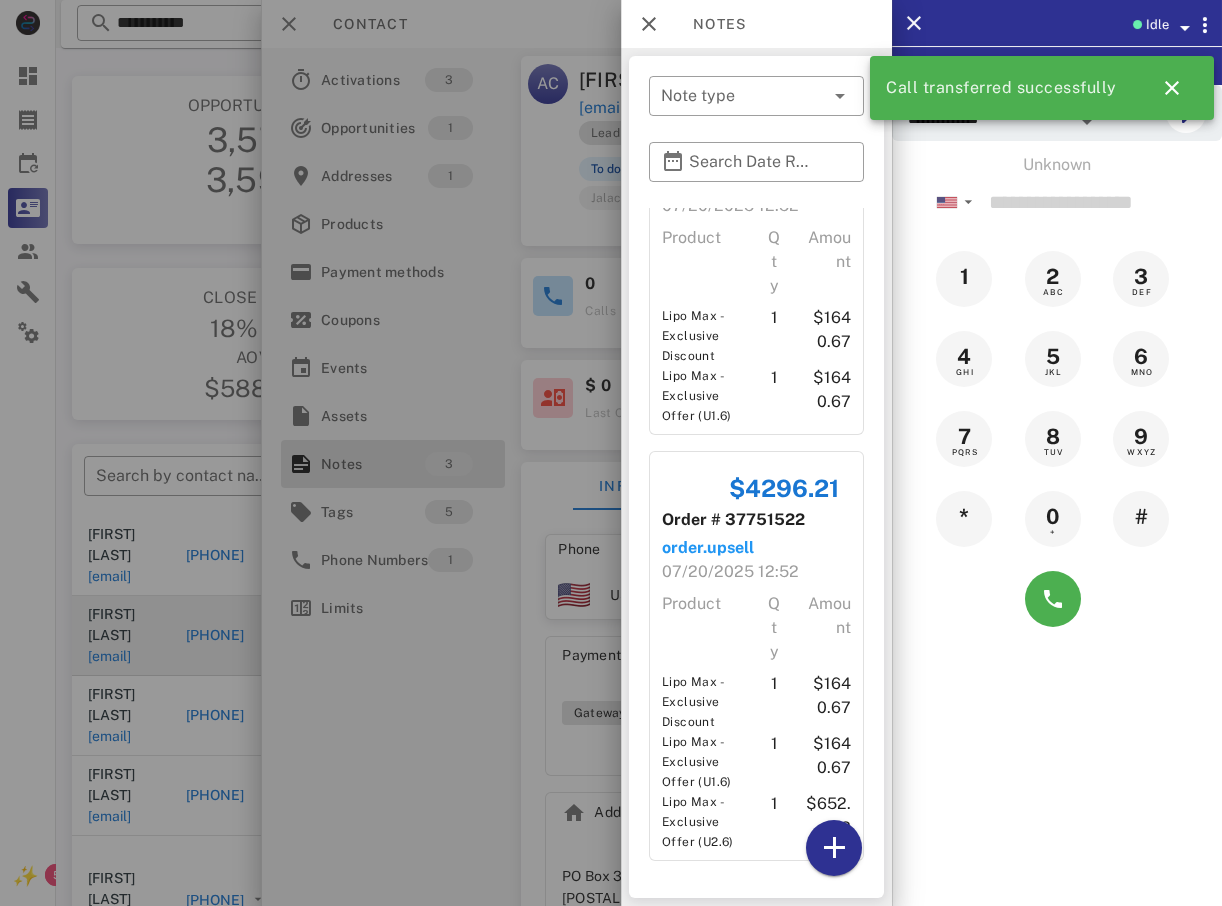 click at bounding box center [611, 453] 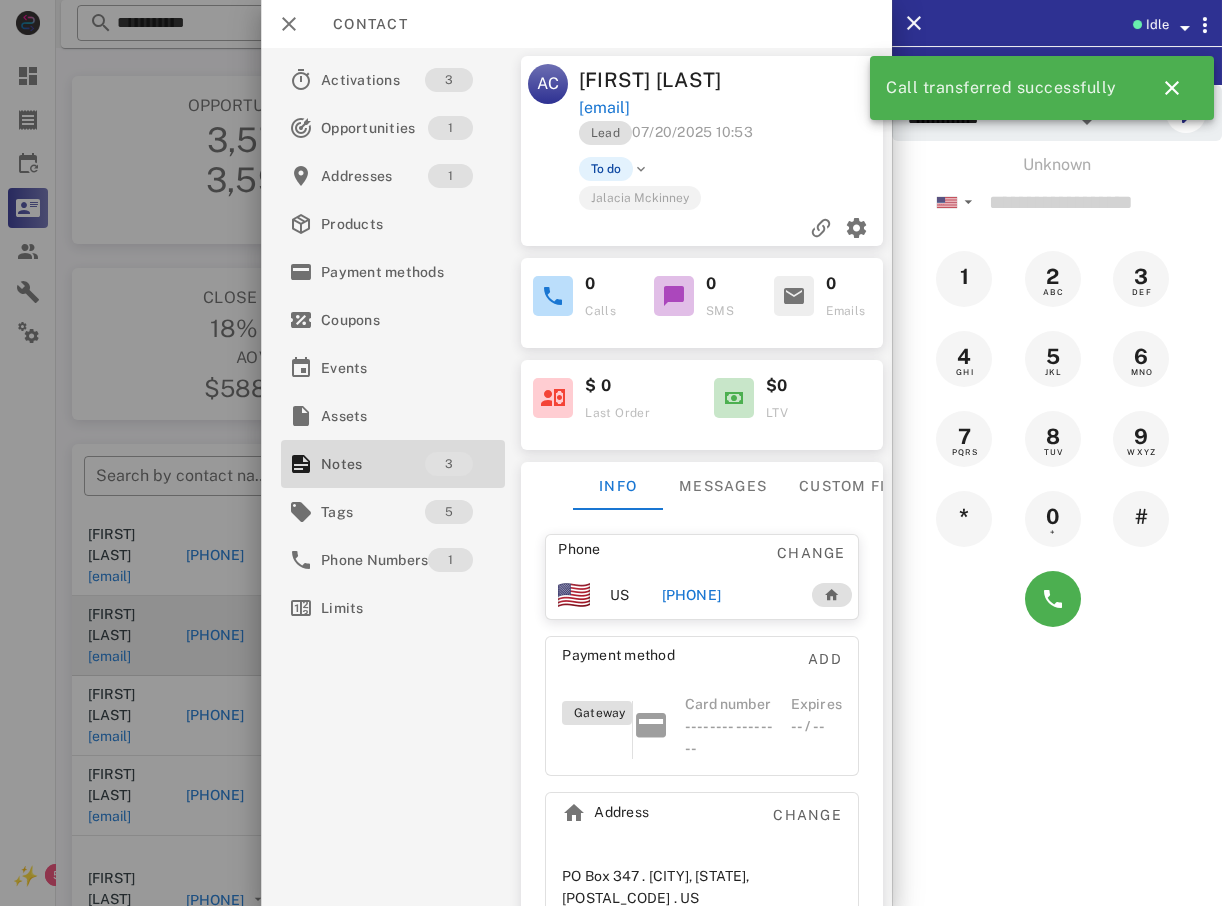 click at bounding box center (611, 453) 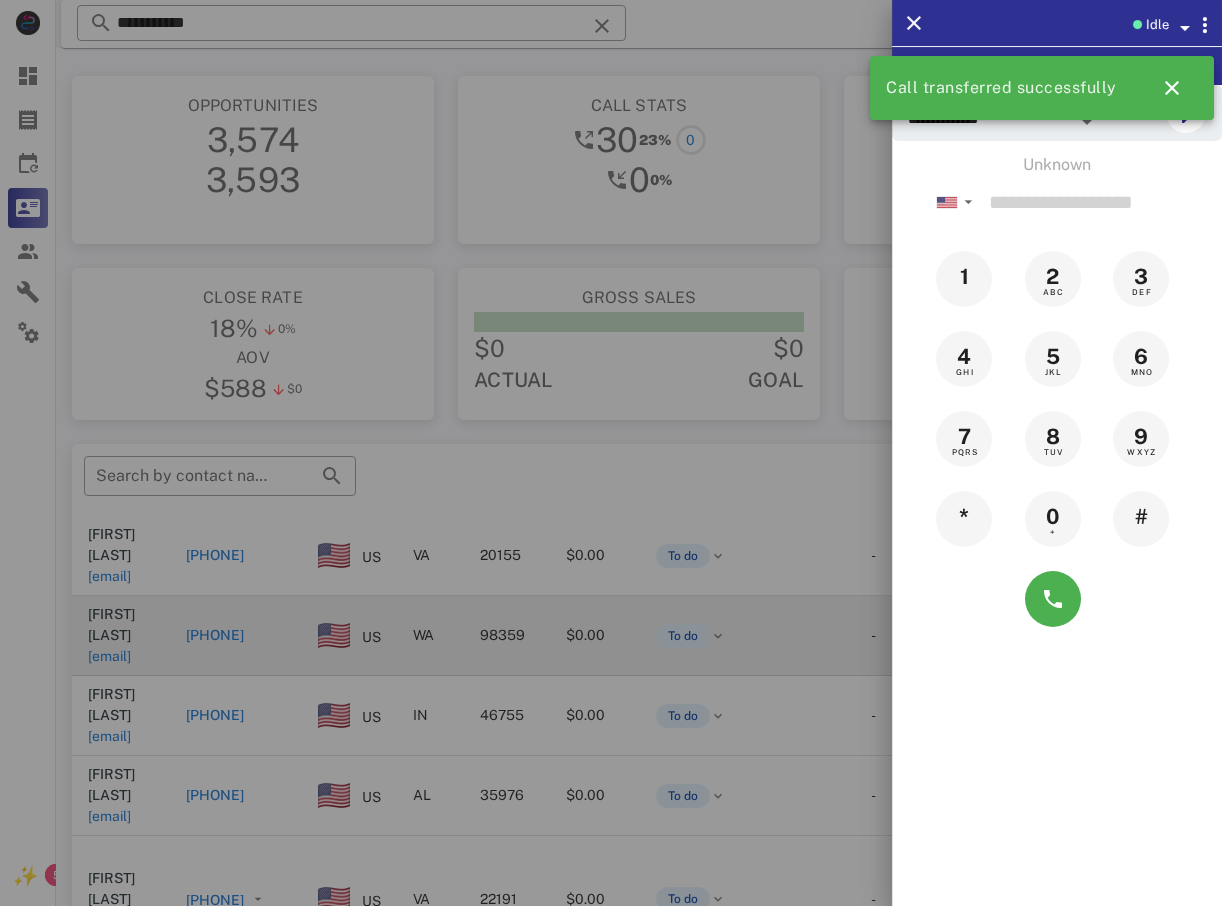 click at bounding box center (611, 453) 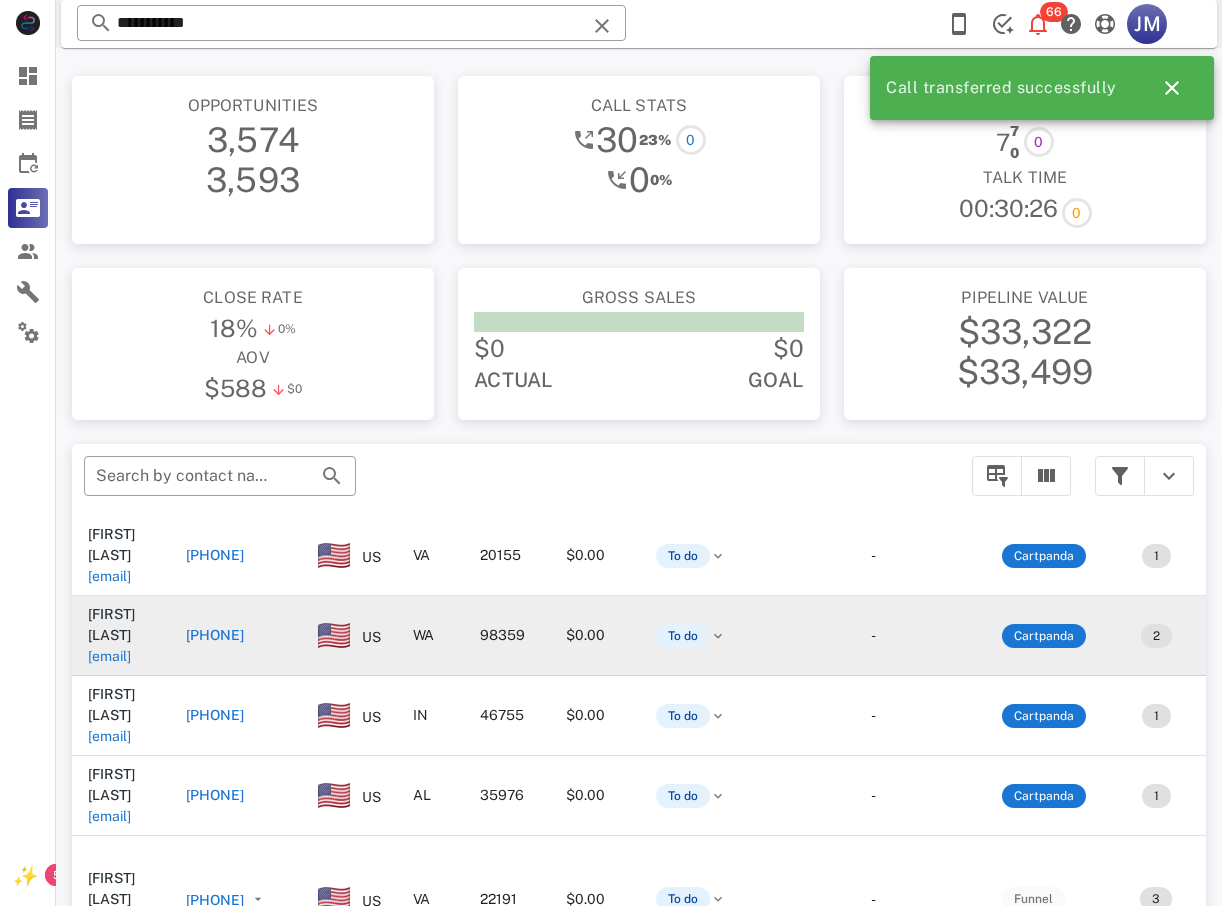 click on "[PHONE]" at bounding box center (215, 635) 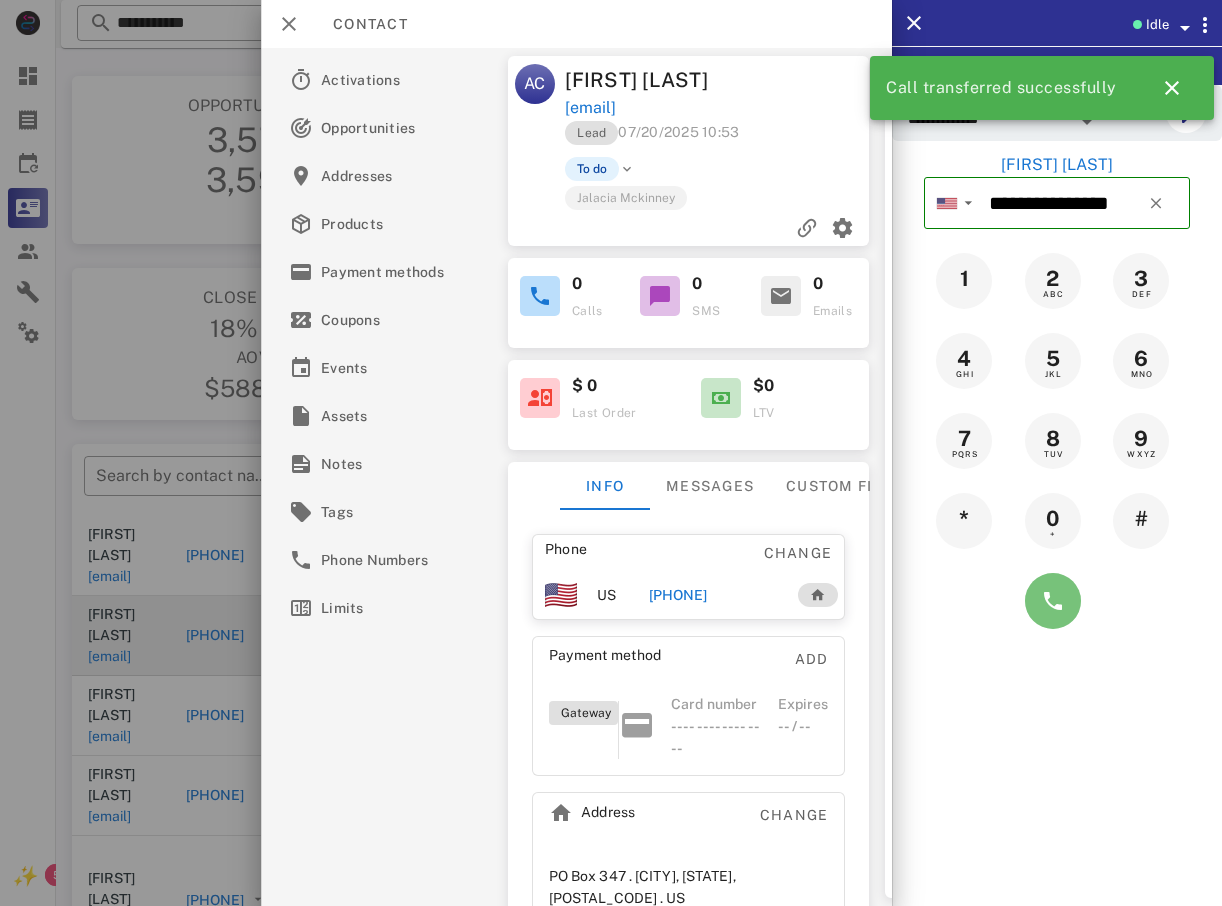 click at bounding box center (1053, 601) 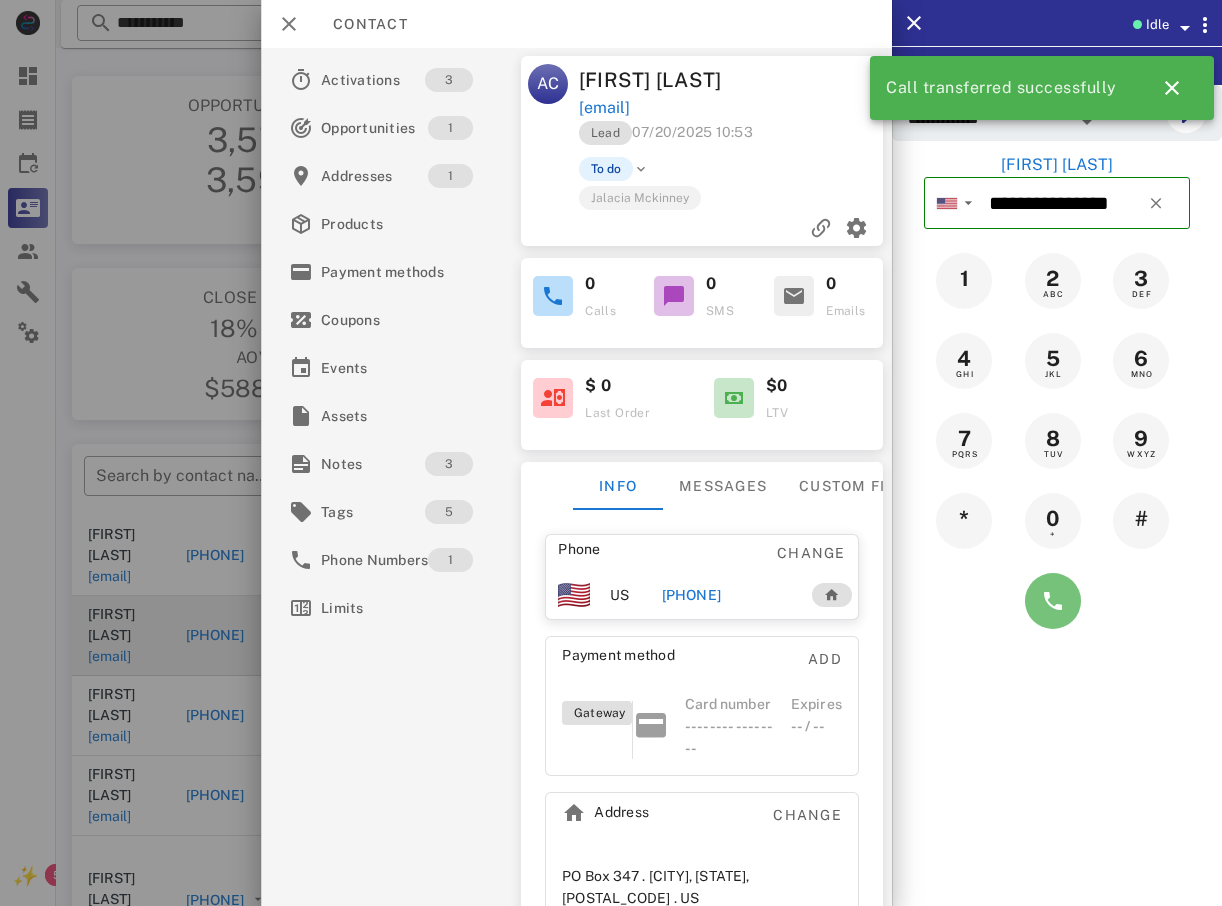 click at bounding box center (1053, 601) 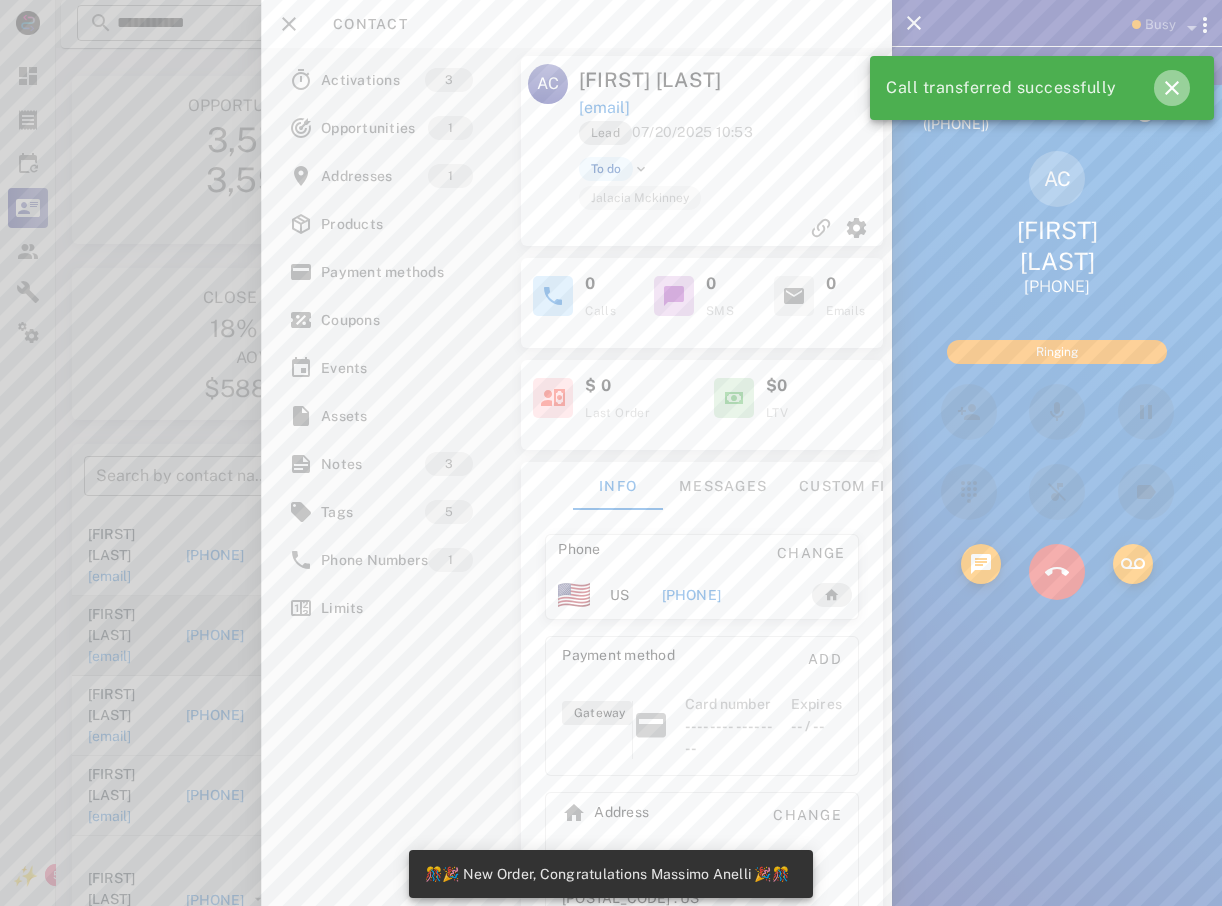 click at bounding box center [1172, 88] 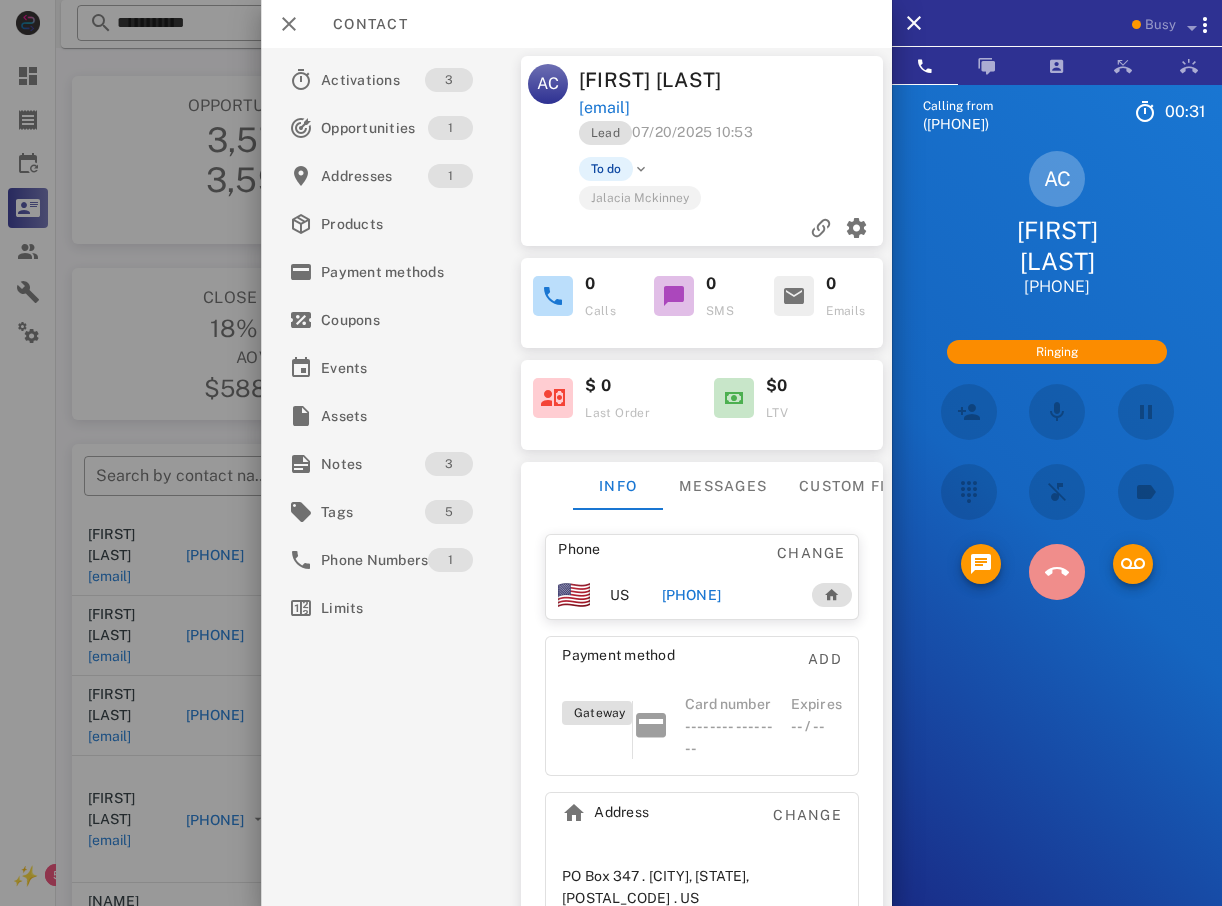 click at bounding box center (1057, 572) 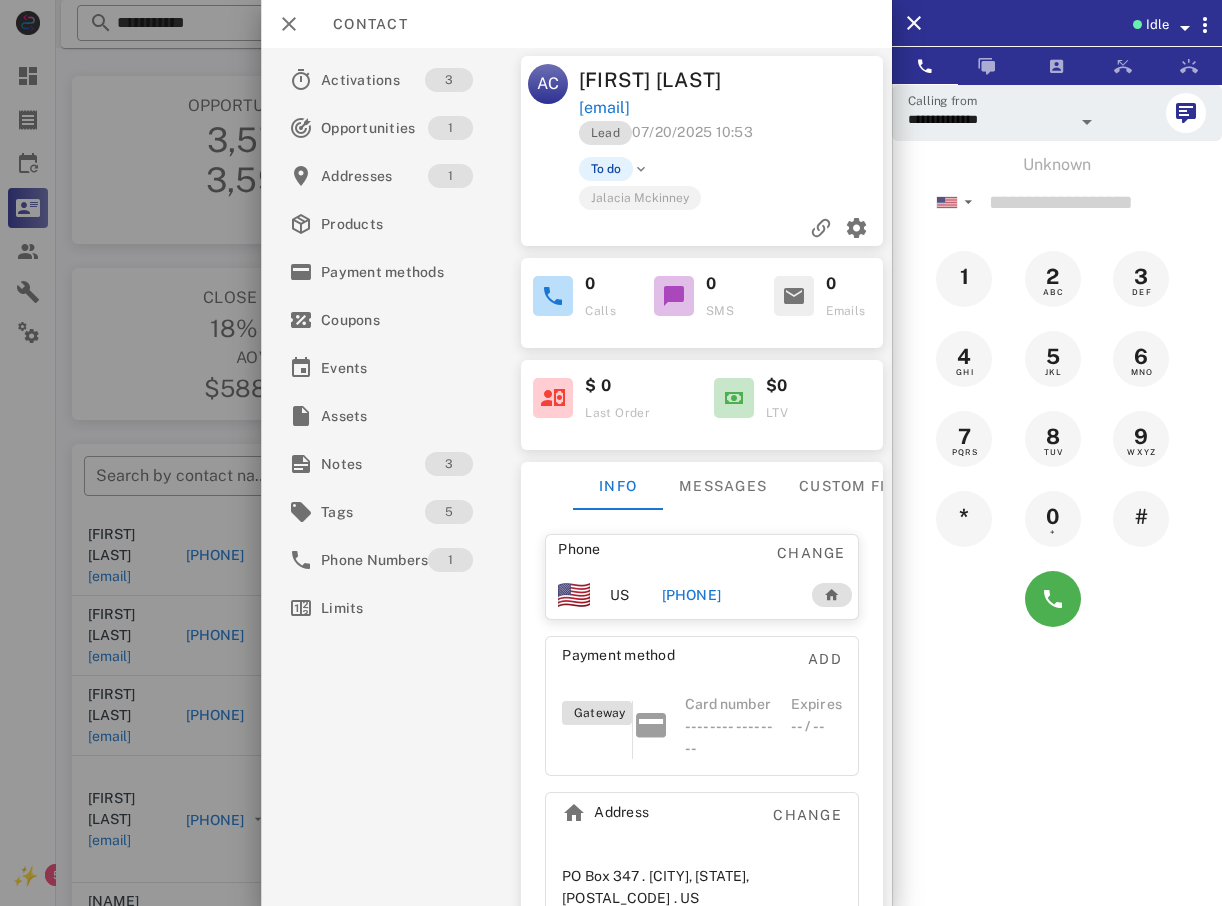 click at bounding box center (611, 453) 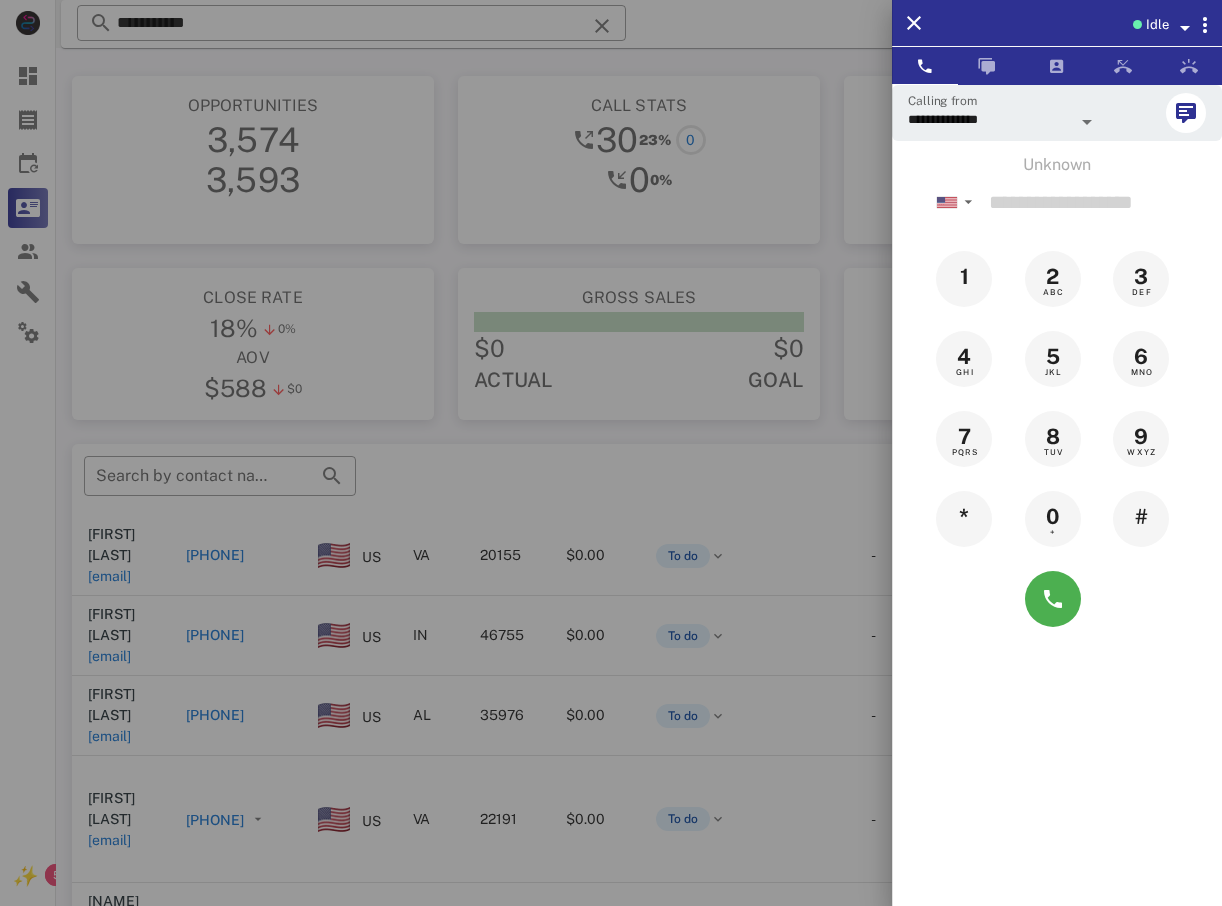 click at bounding box center (611, 453) 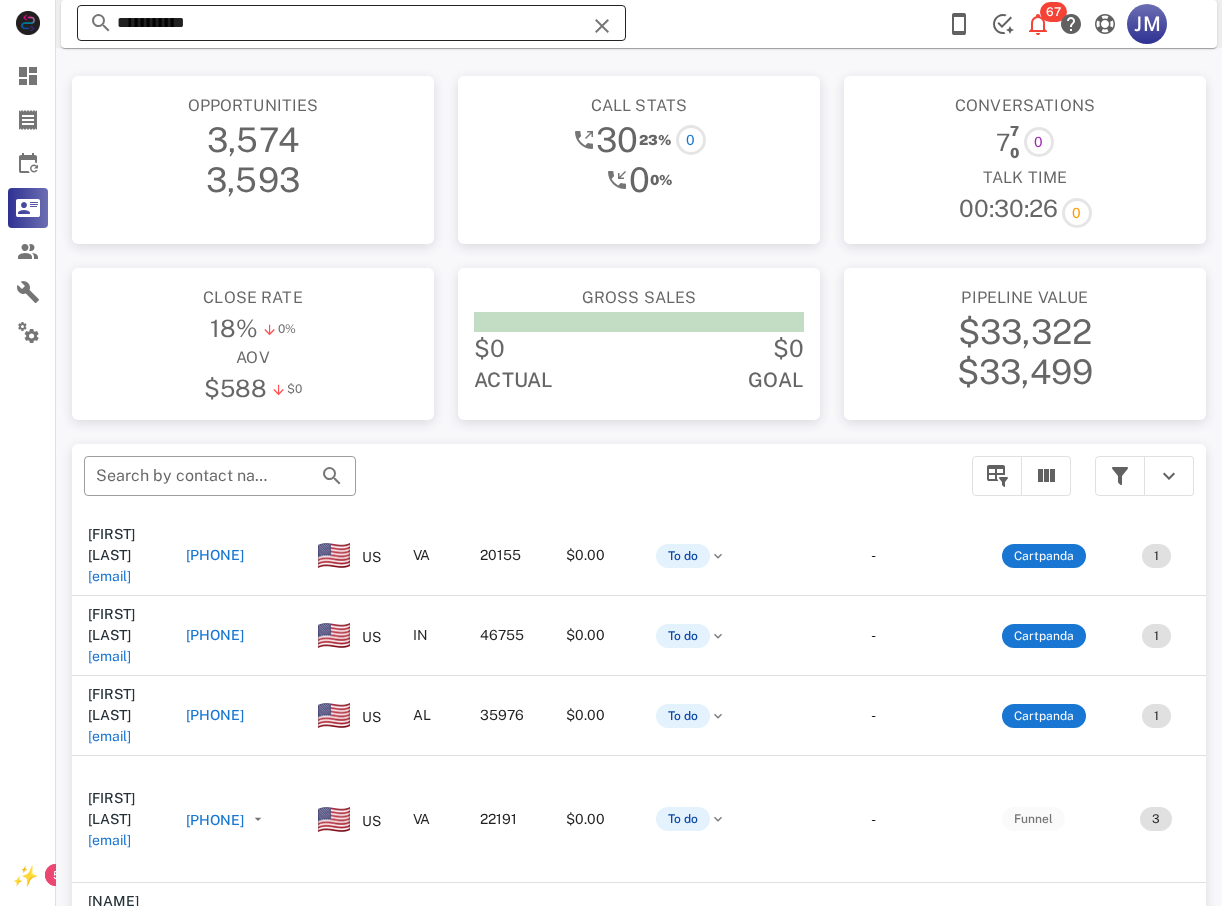 click at bounding box center [602, 26] 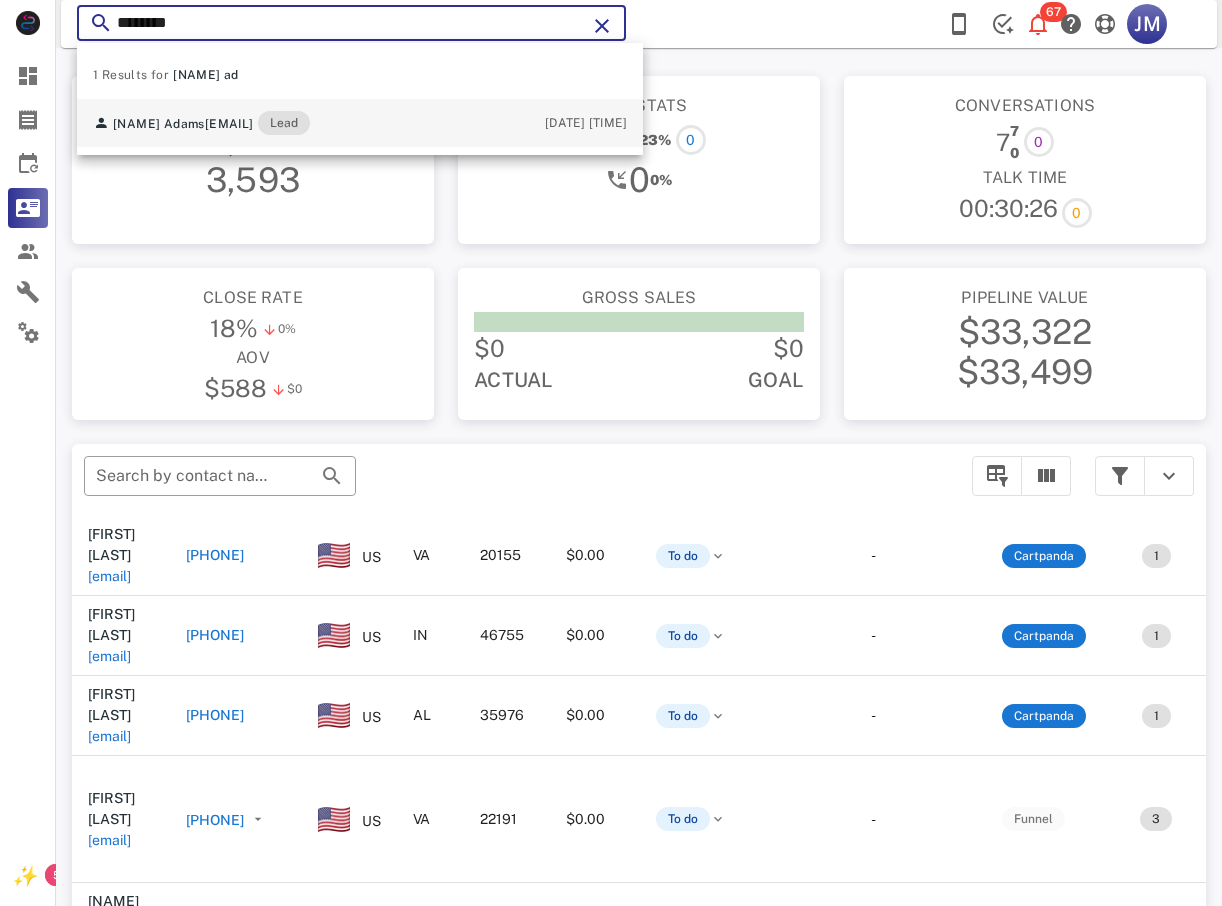 type on "********" 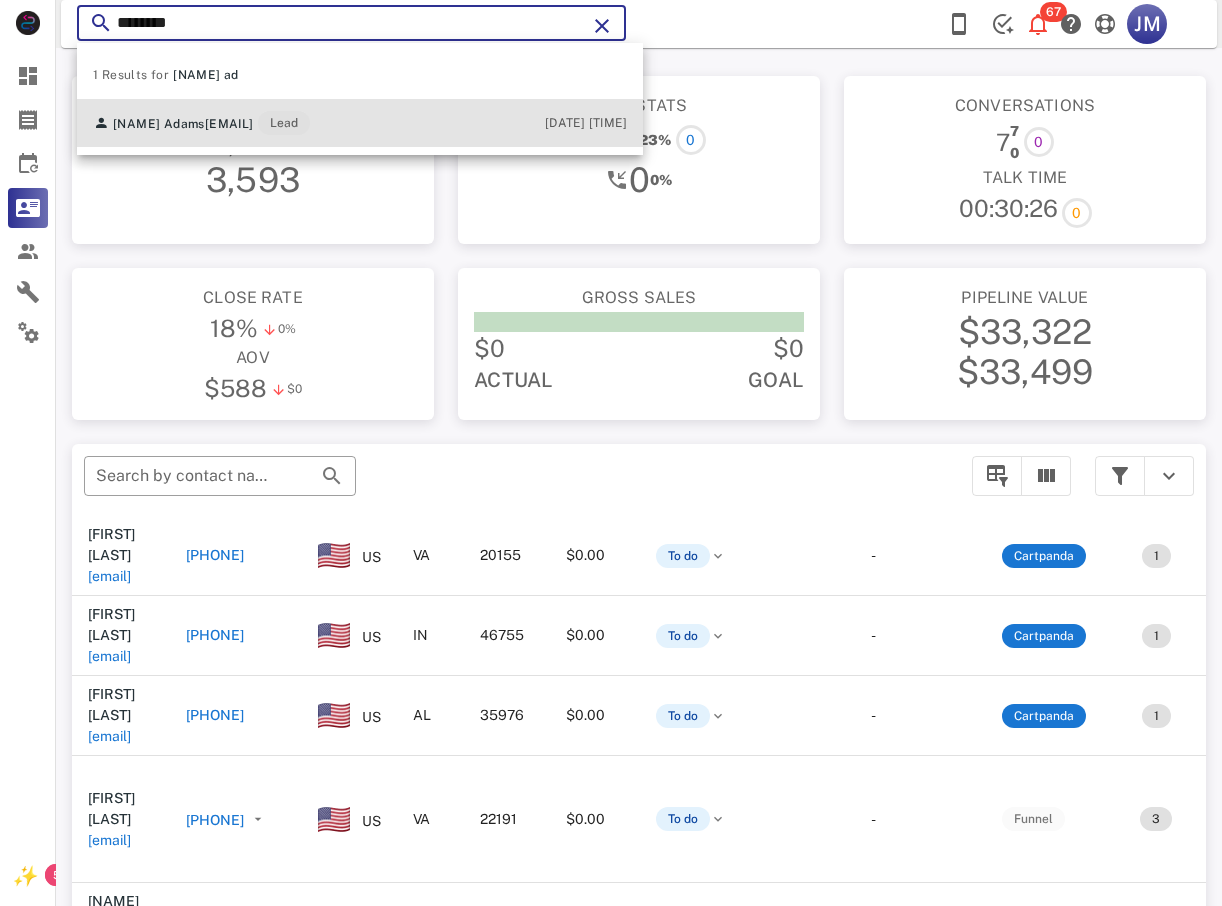 click on "[EMAIL]" at bounding box center (229, 124) 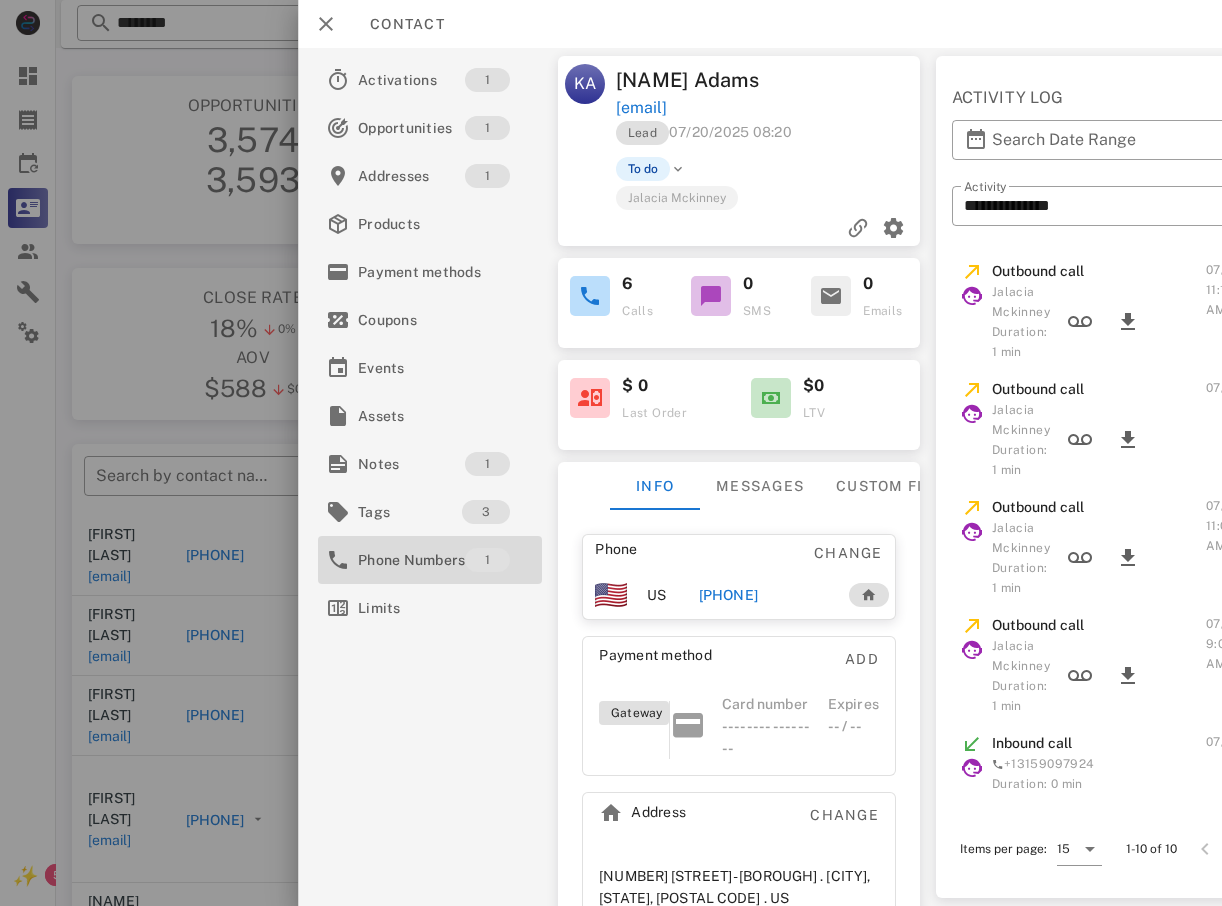 drag, startPoint x: 407, startPoint y: 558, endPoint x: 532, endPoint y: 566, distance: 125.25574 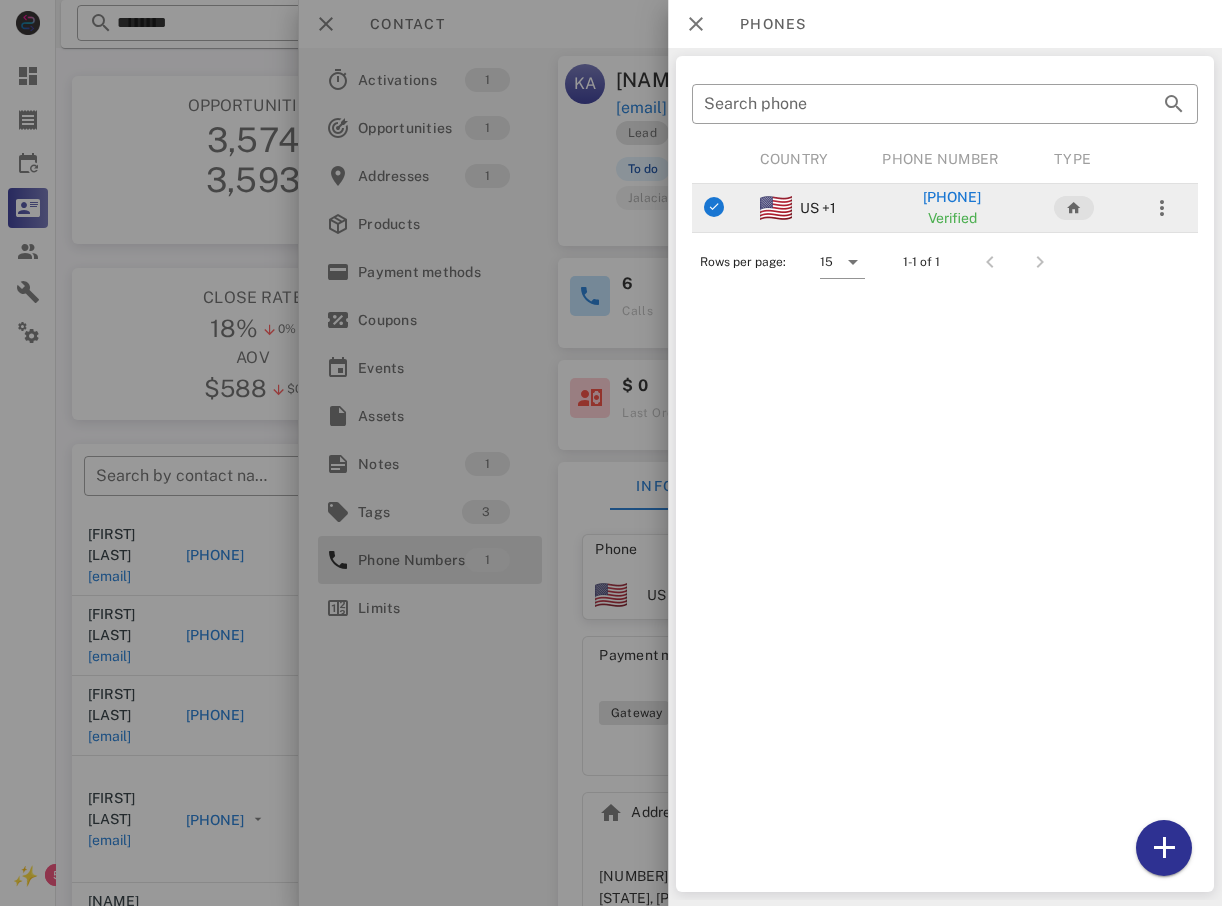 click on "[PHONE]" at bounding box center (952, 197) 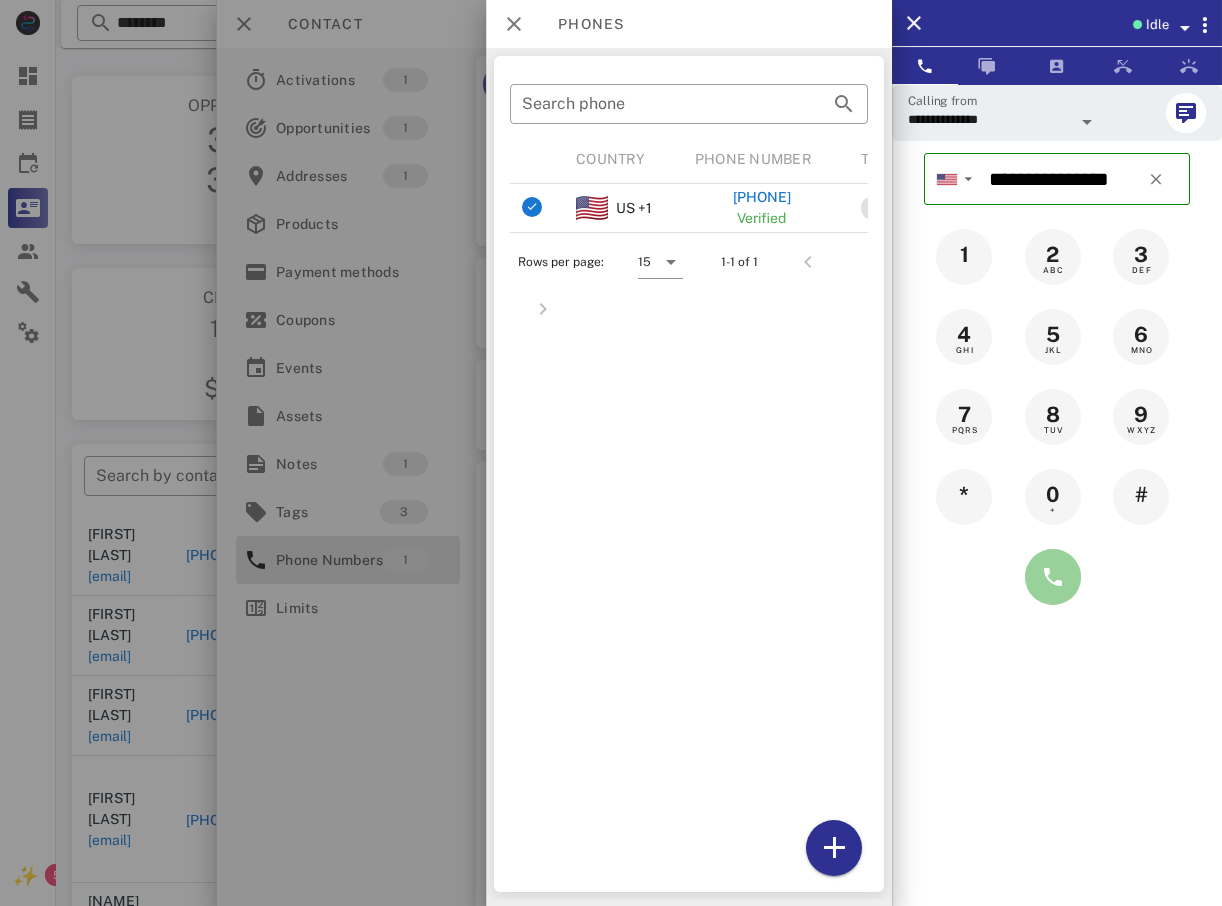 click at bounding box center (1053, 577) 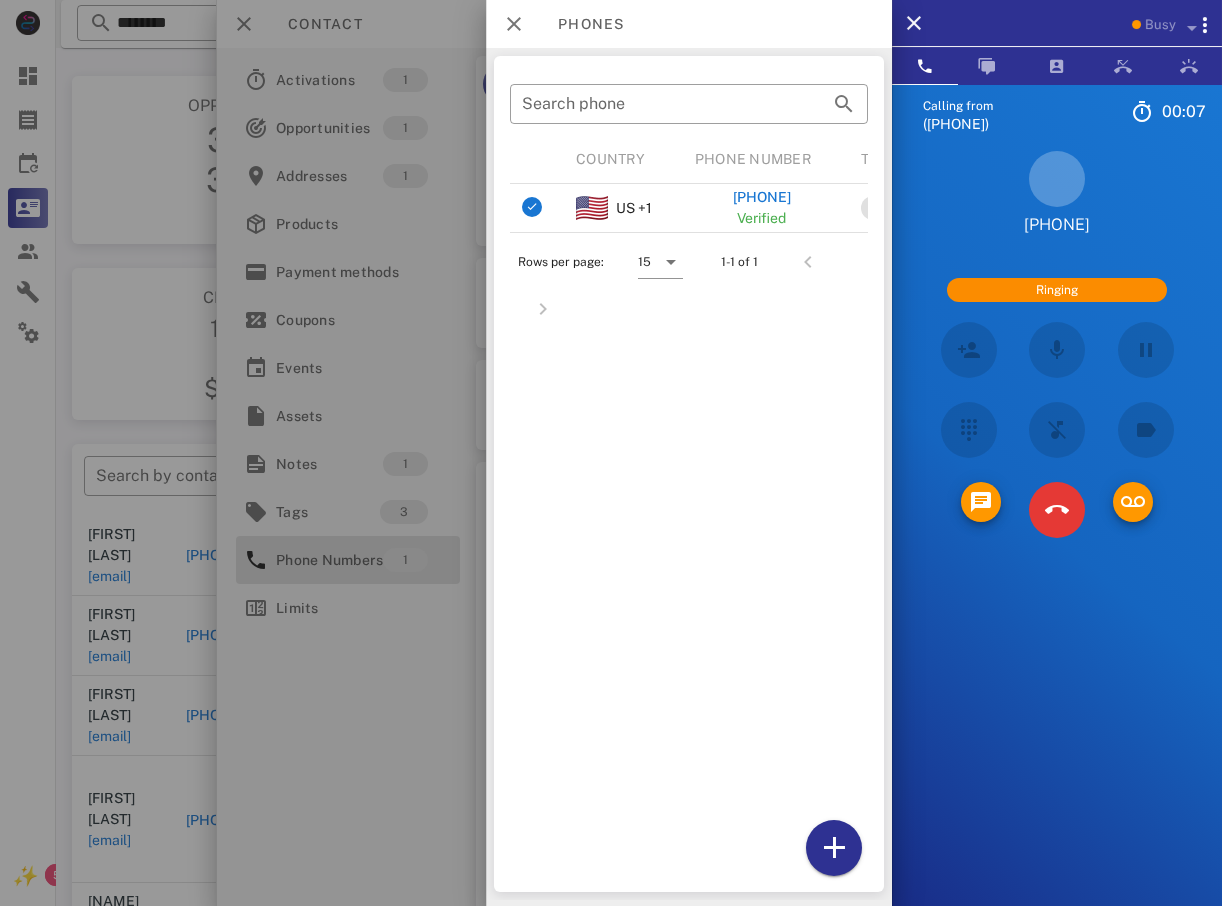 click at bounding box center (1057, 179) 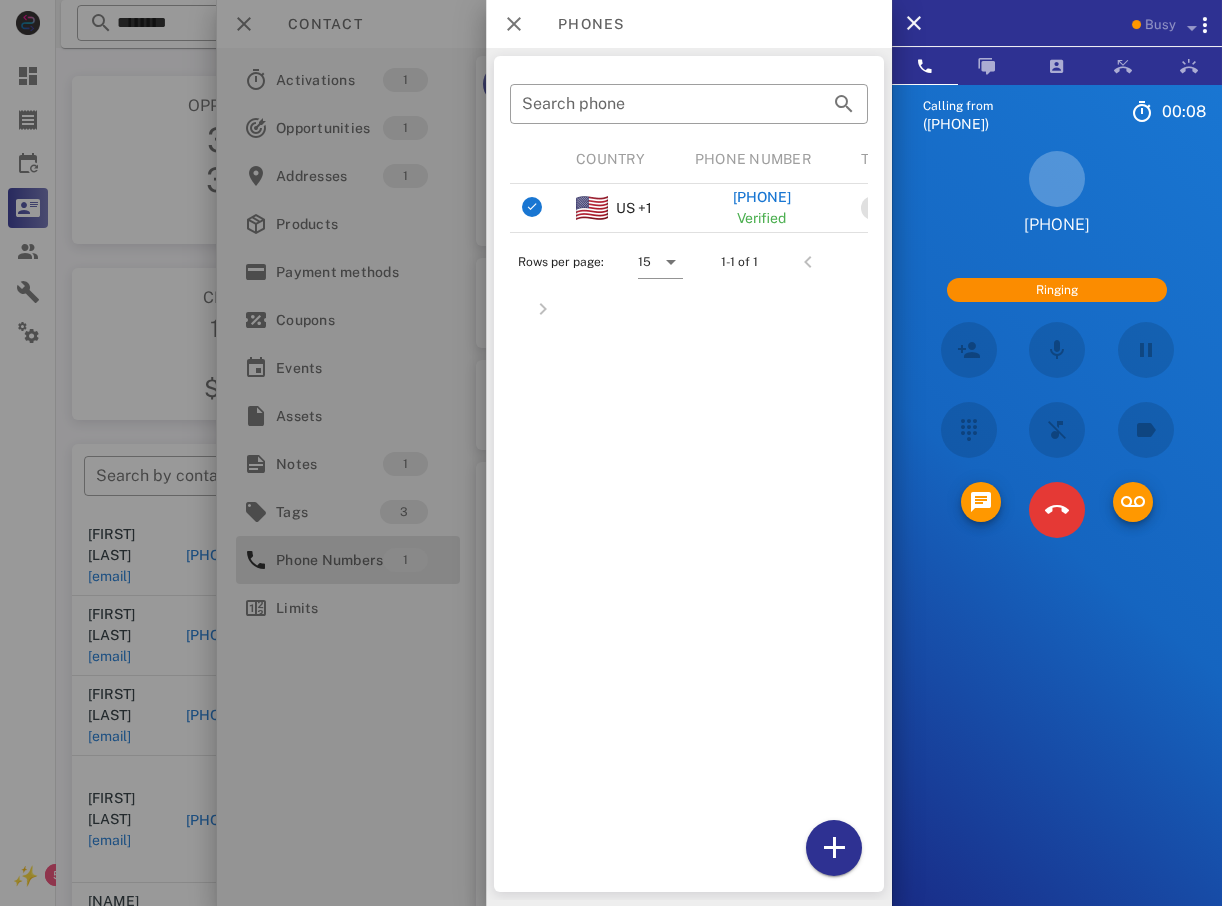 click on "[PHONE]" at bounding box center [1057, 225] 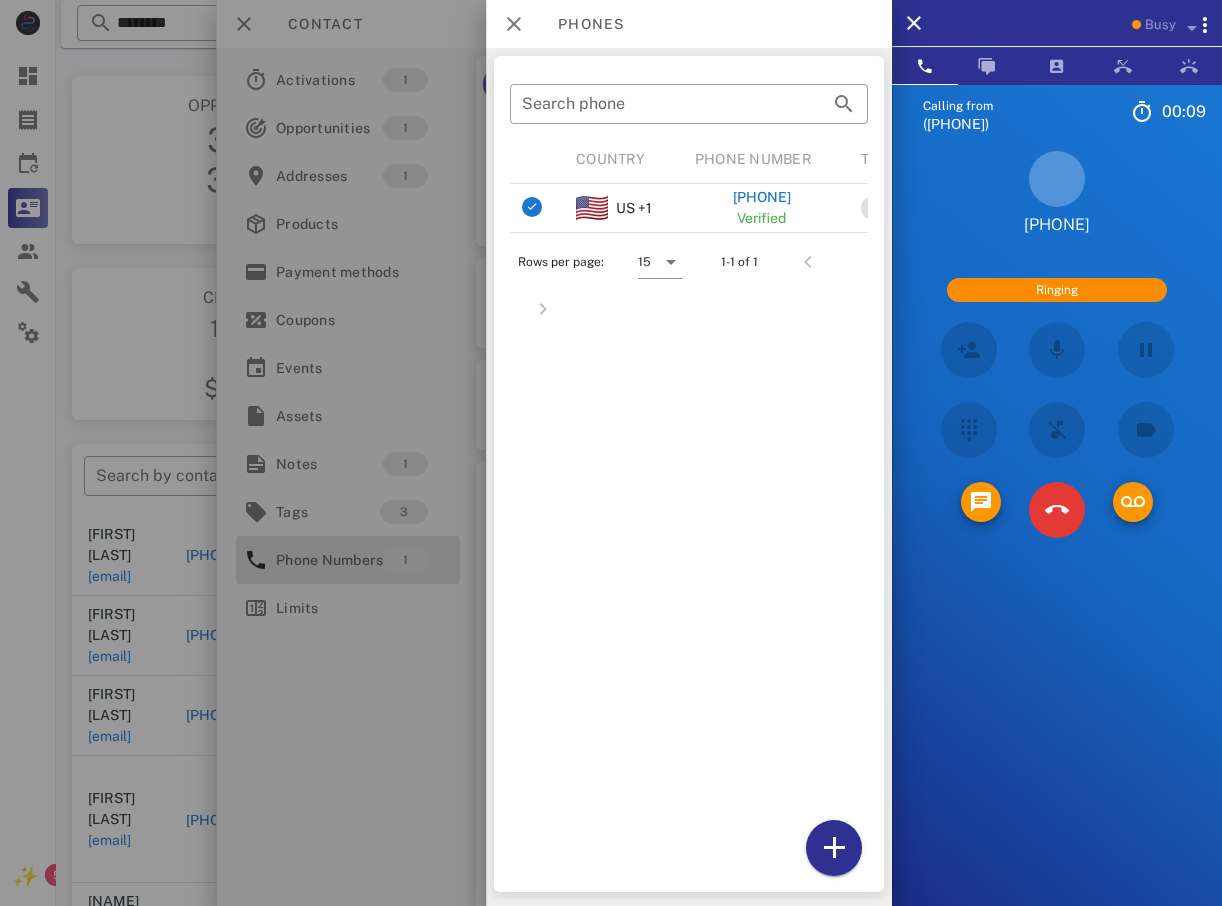 click at bounding box center (1057, 179) 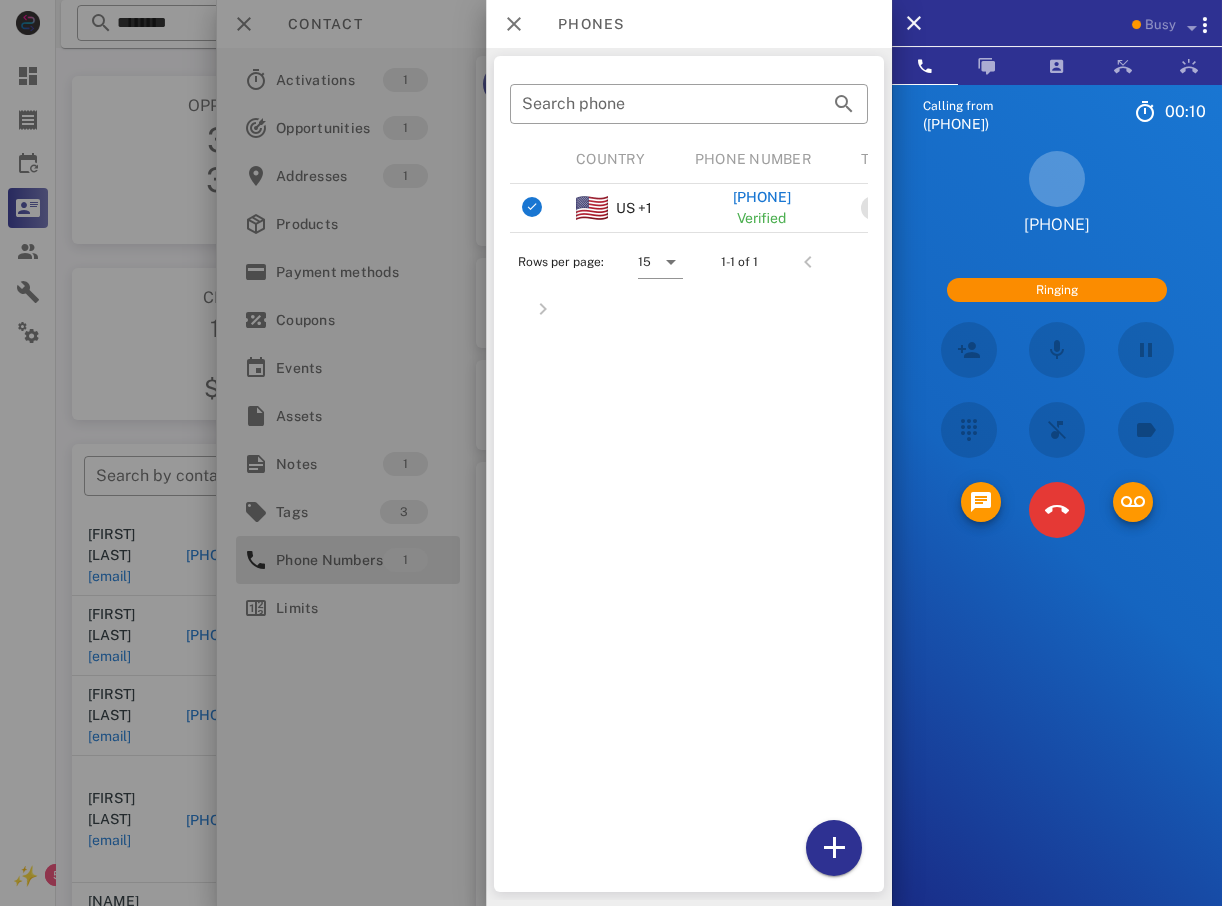click on "[PHONE]" at bounding box center (1057, 225) 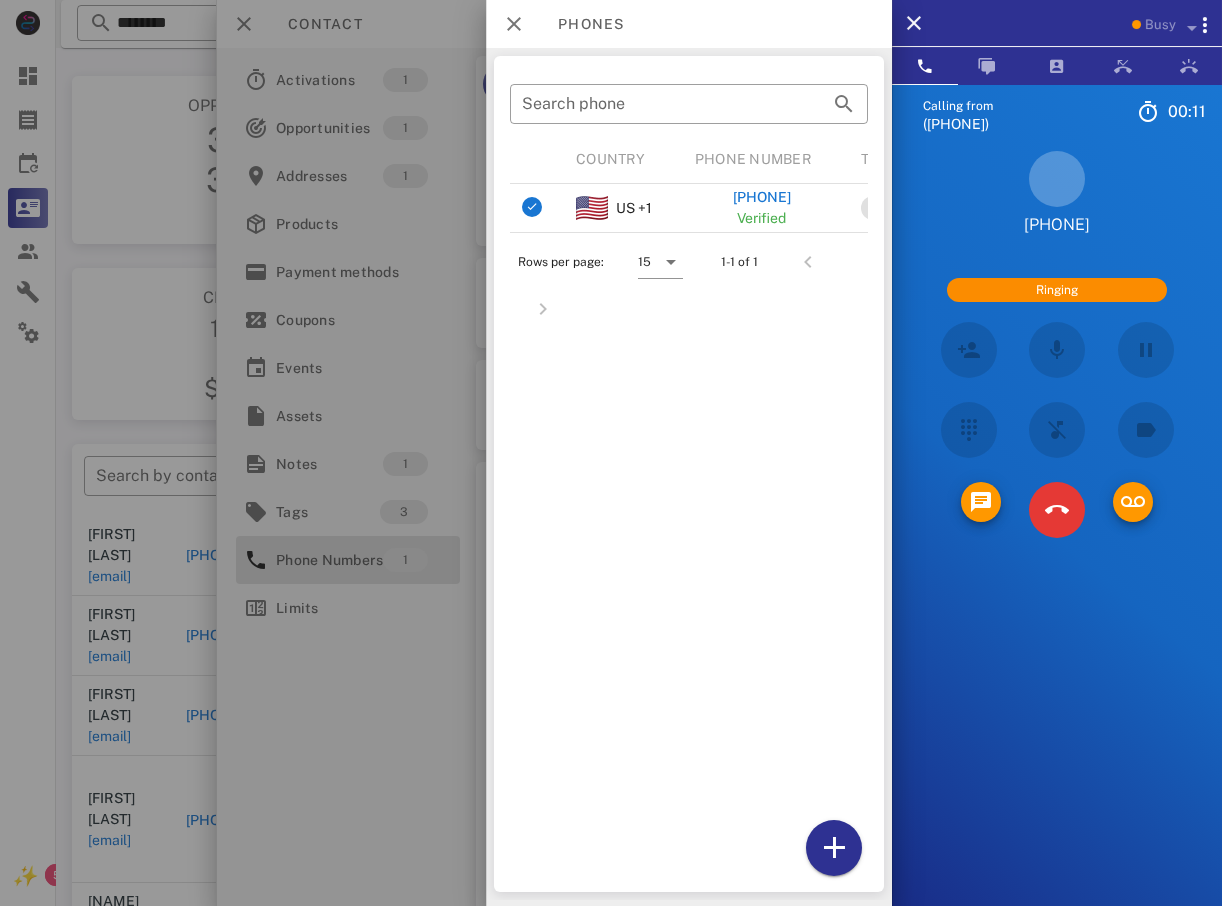 click at bounding box center (1057, 179) 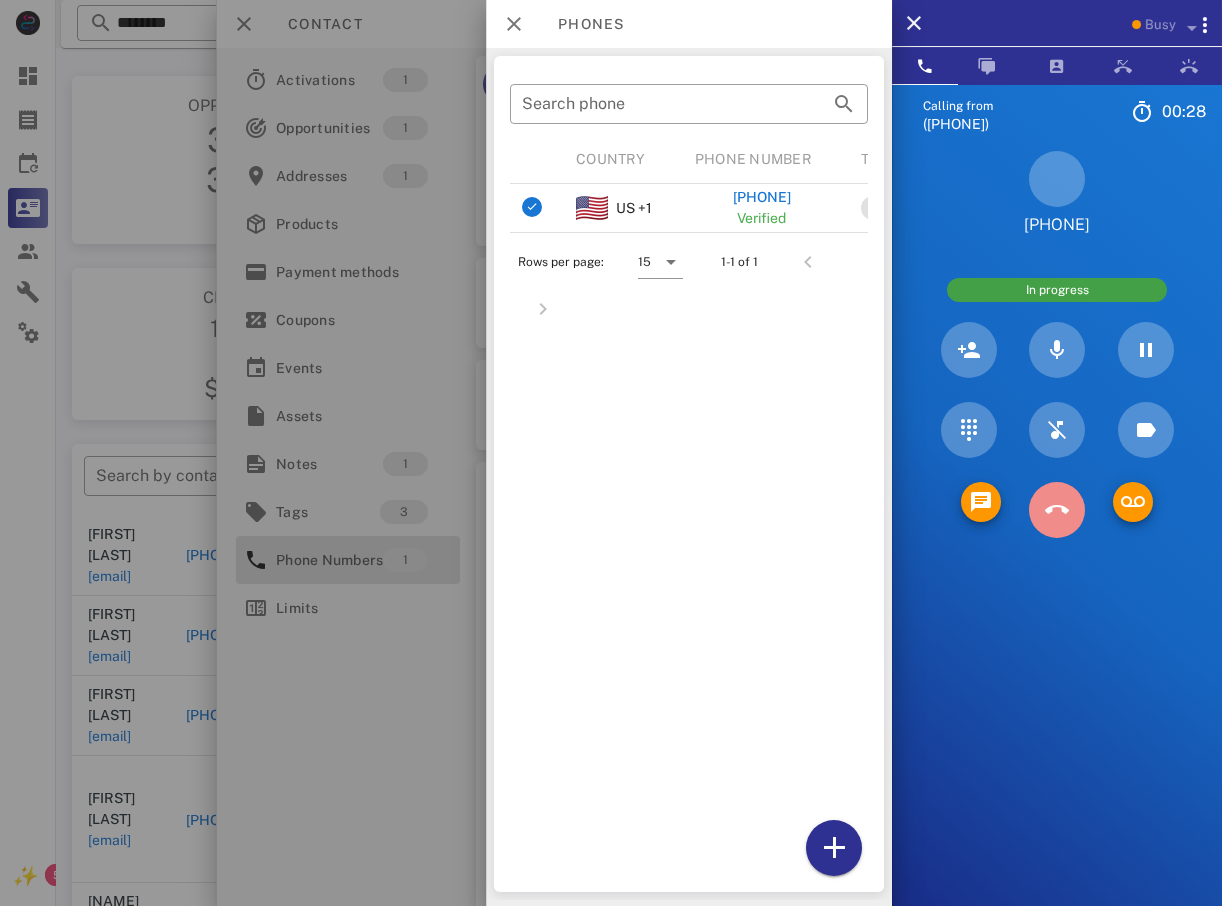 click at bounding box center (1057, 510) 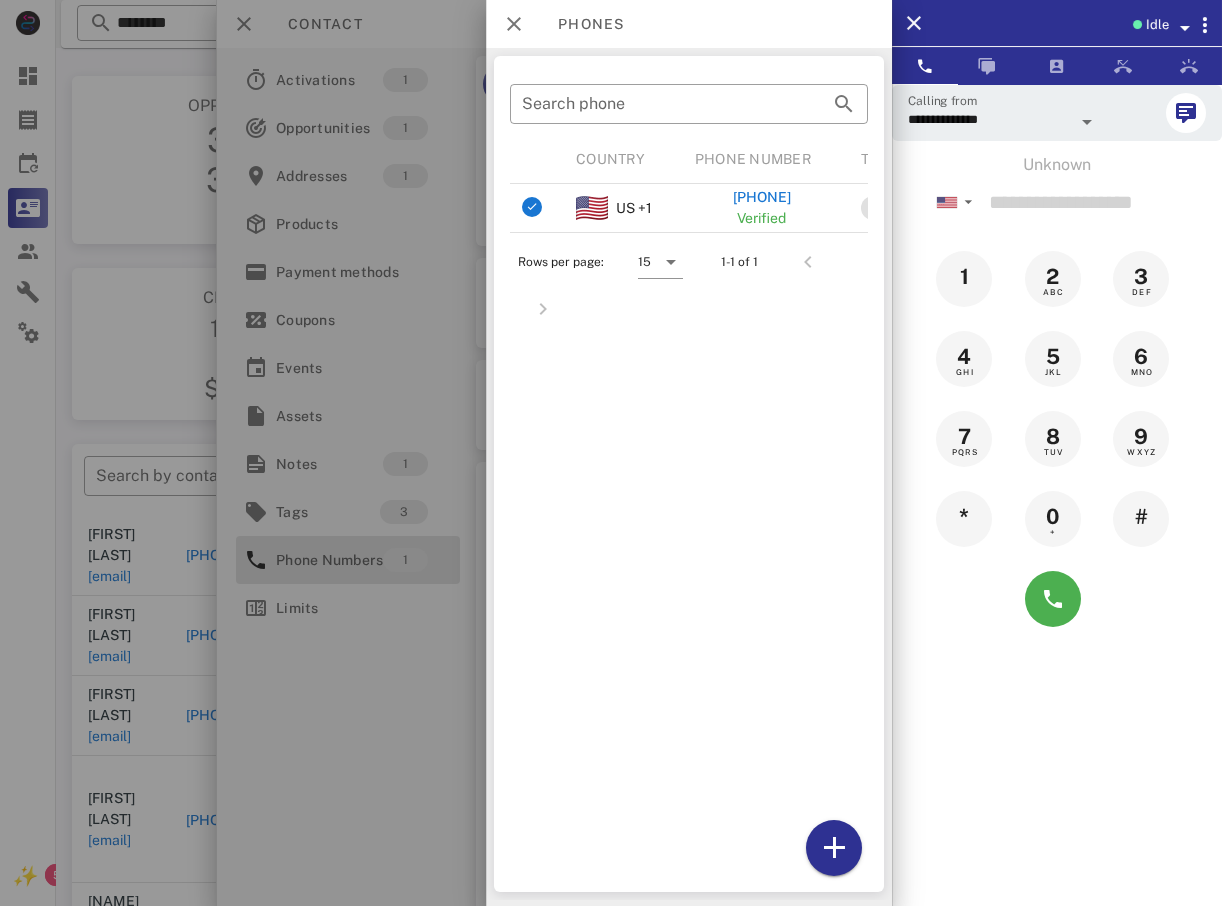 click at bounding box center [611, 453] 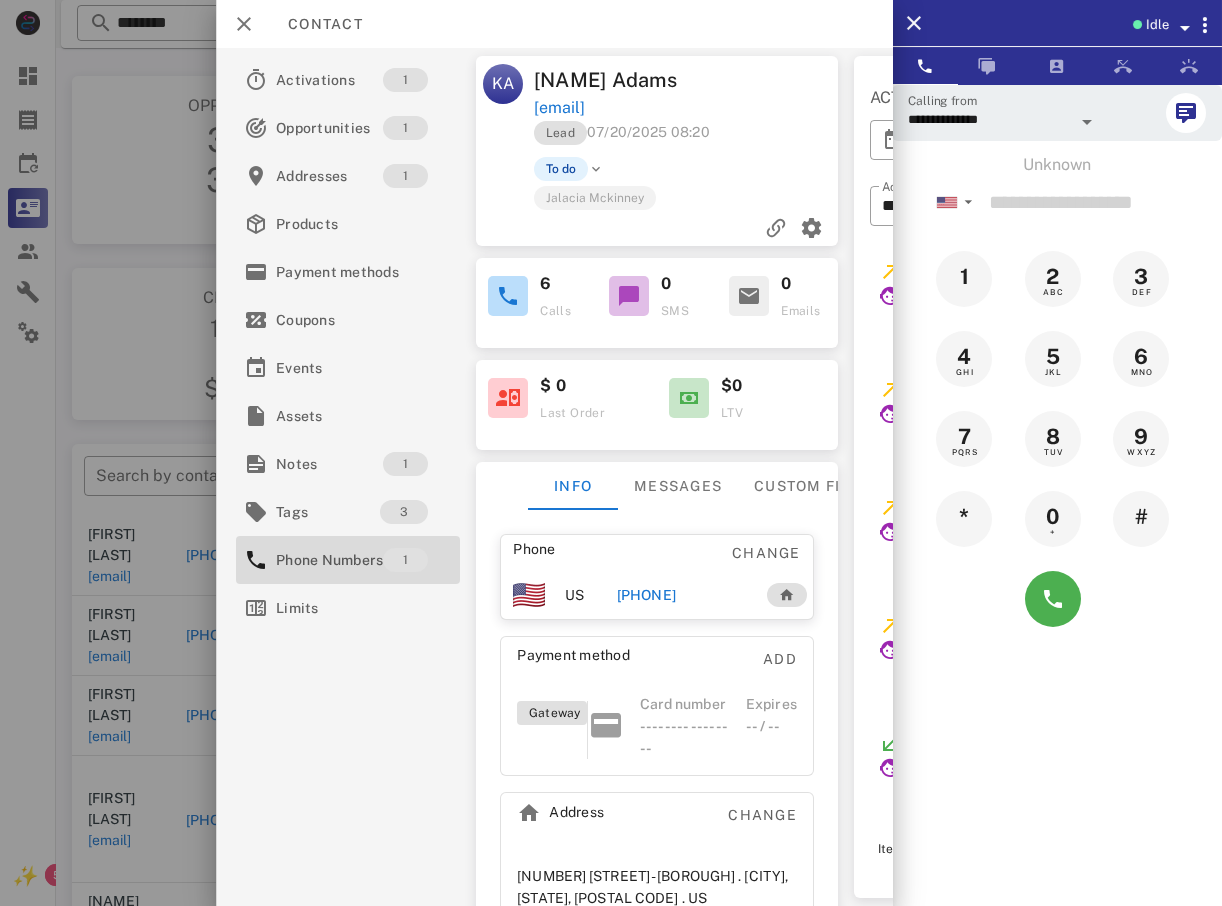 drag, startPoint x: 53, startPoint y: 266, endPoint x: 65, endPoint y: 279, distance: 17.691807 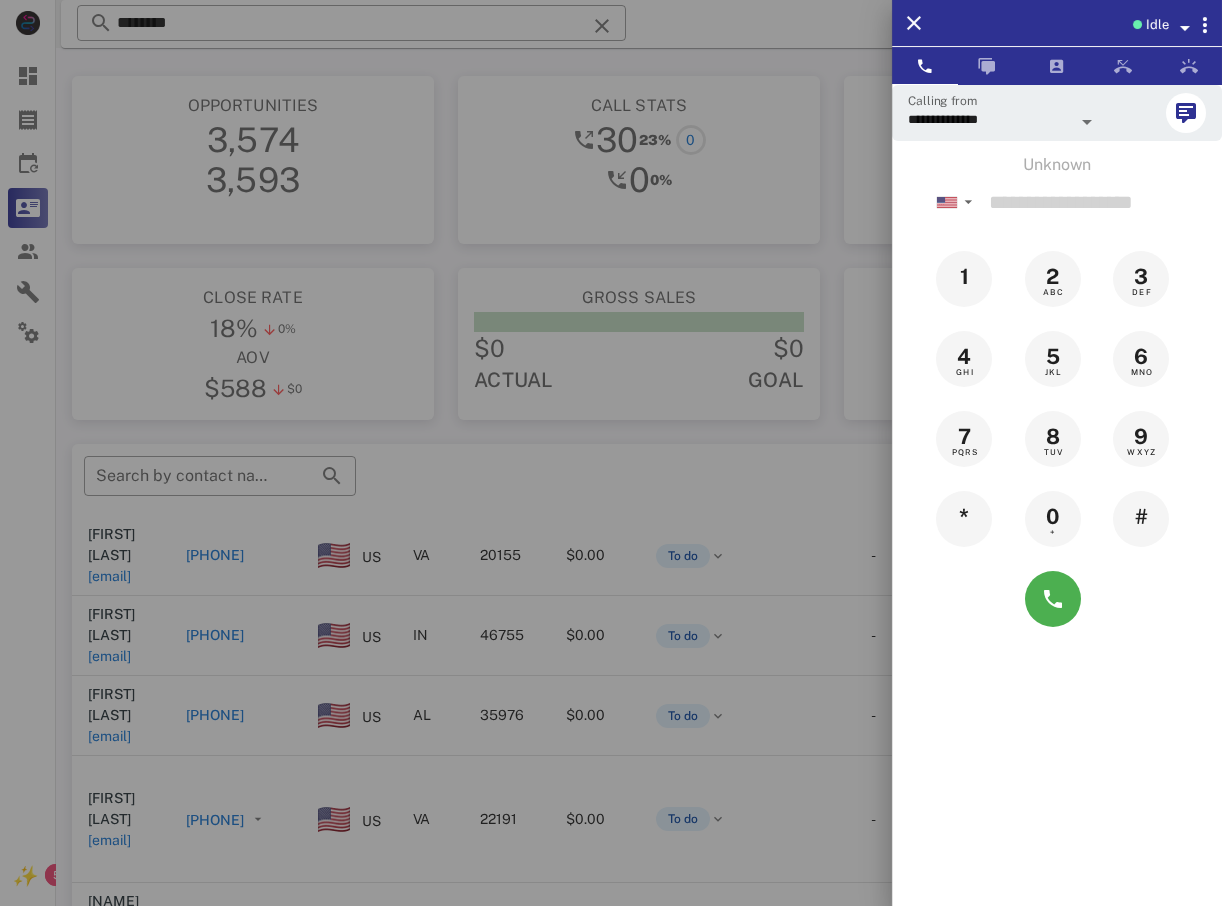 click at bounding box center [611, 453] 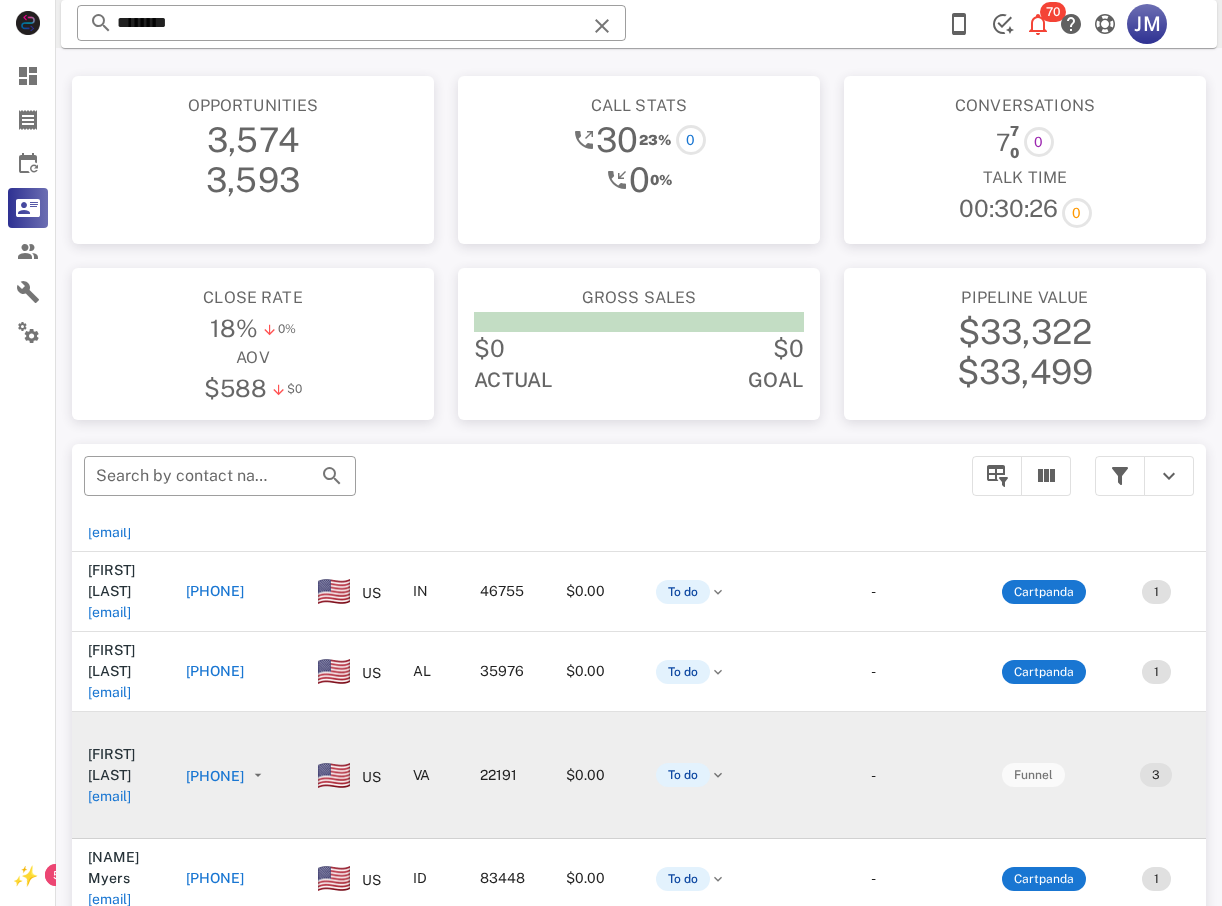 scroll, scrollTop: 367, scrollLeft: 0, axis: vertical 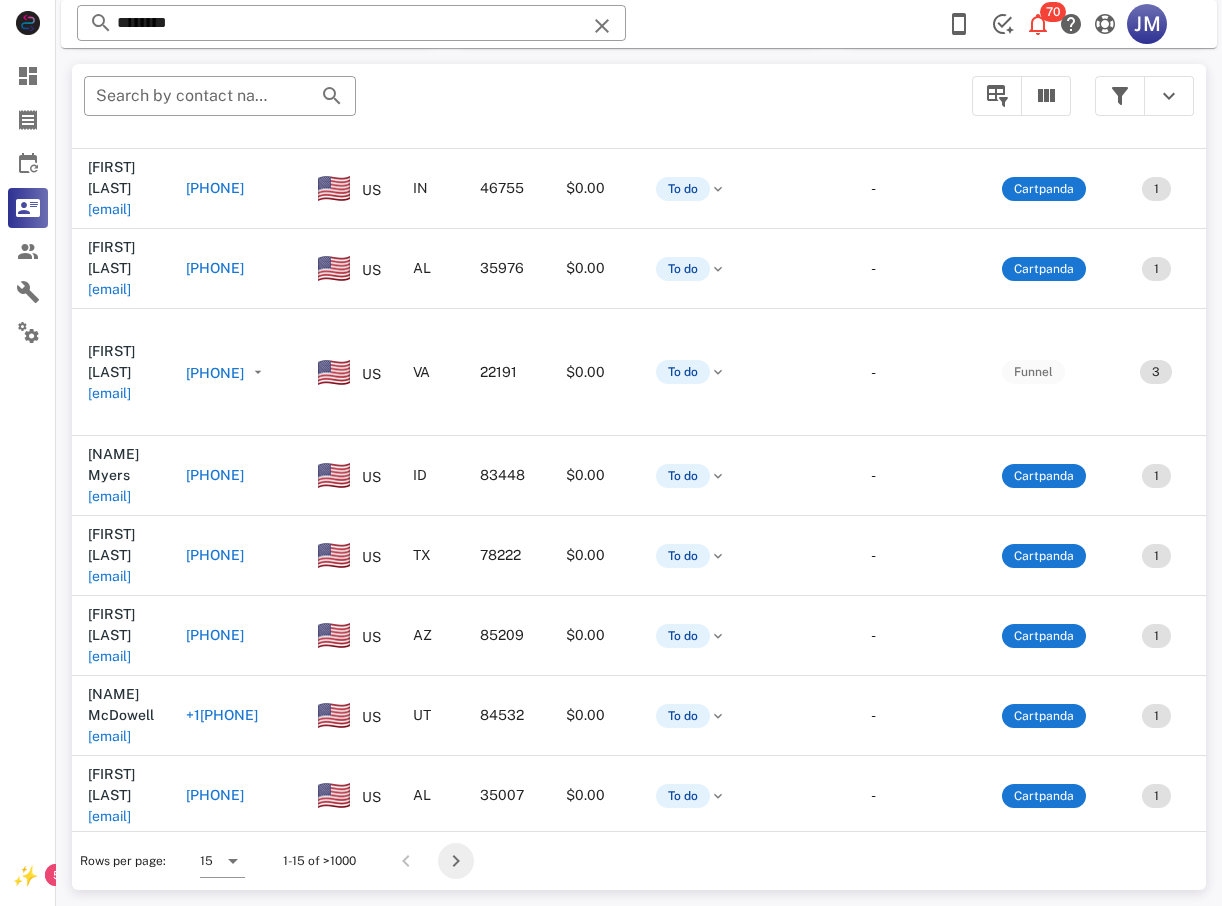 click at bounding box center [456, 861] 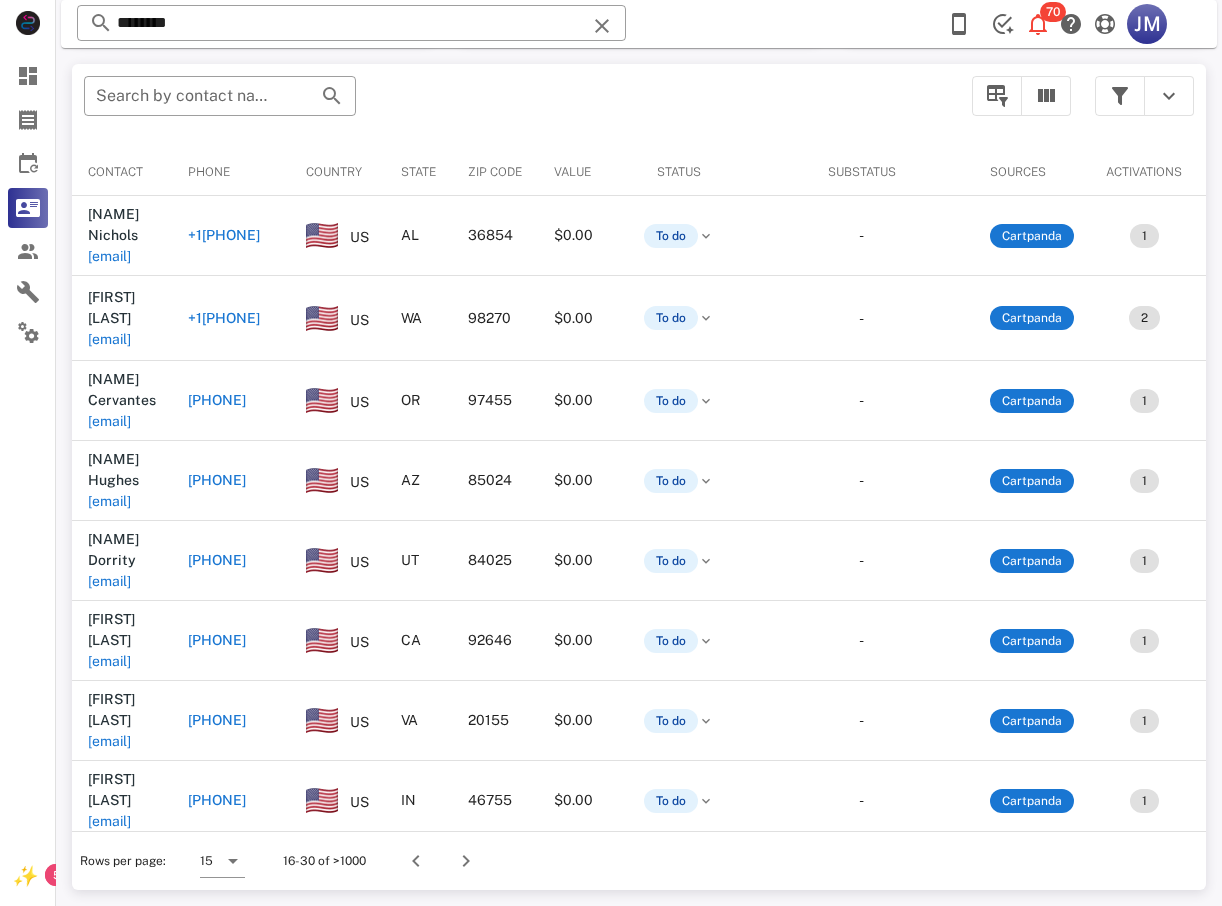 scroll, scrollTop: 380, scrollLeft: 0, axis: vertical 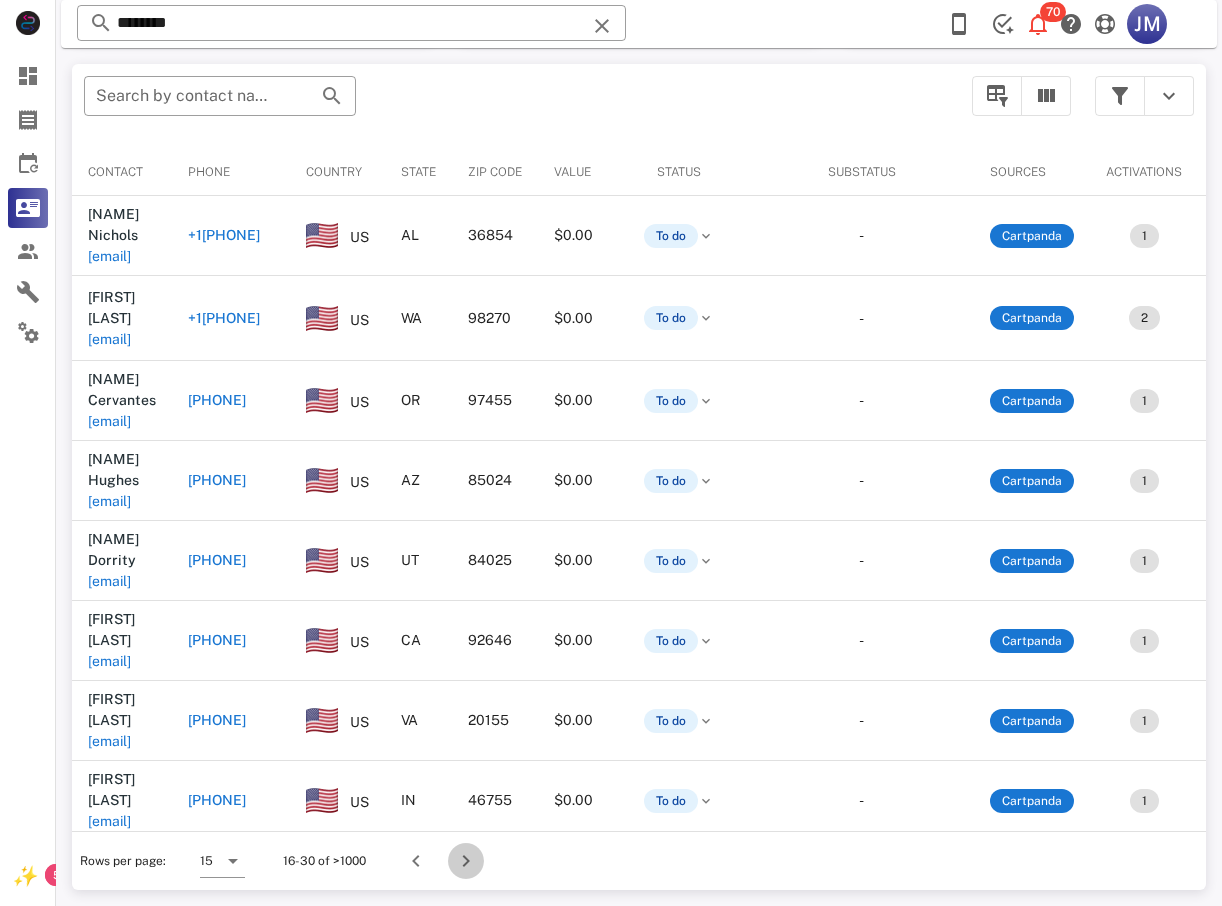 click at bounding box center (466, 861) 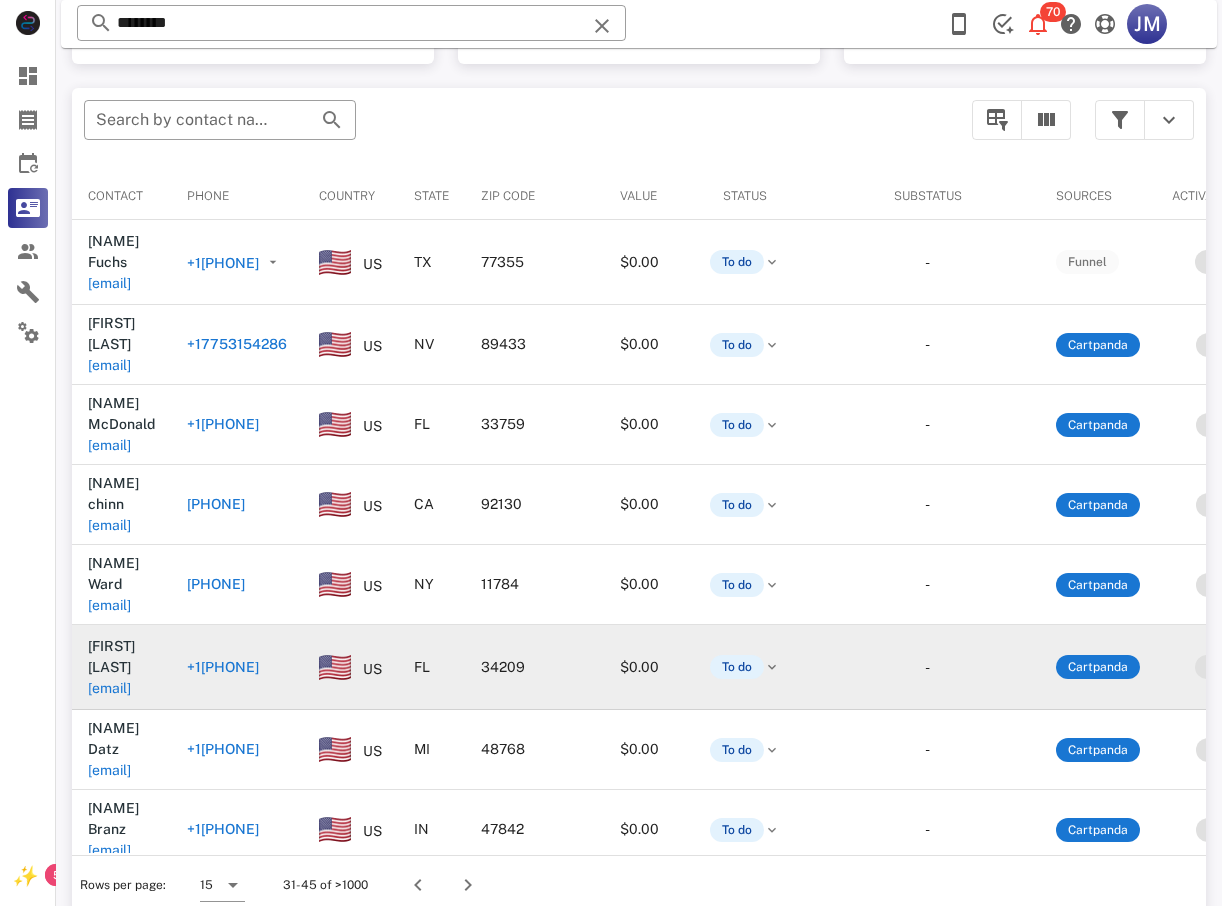 scroll, scrollTop: 380, scrollLeft: 0, axis: vertical 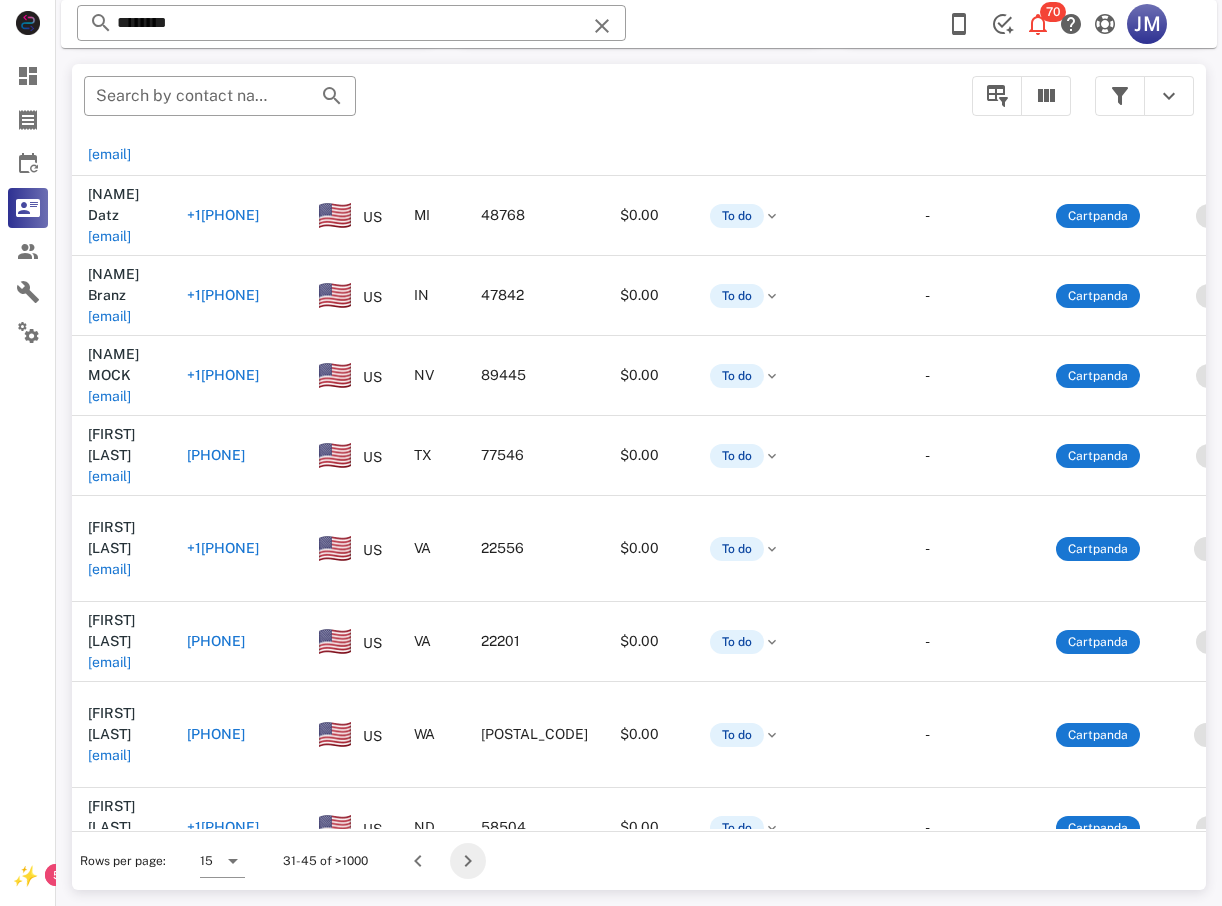 click at bounding box center (468, 861) 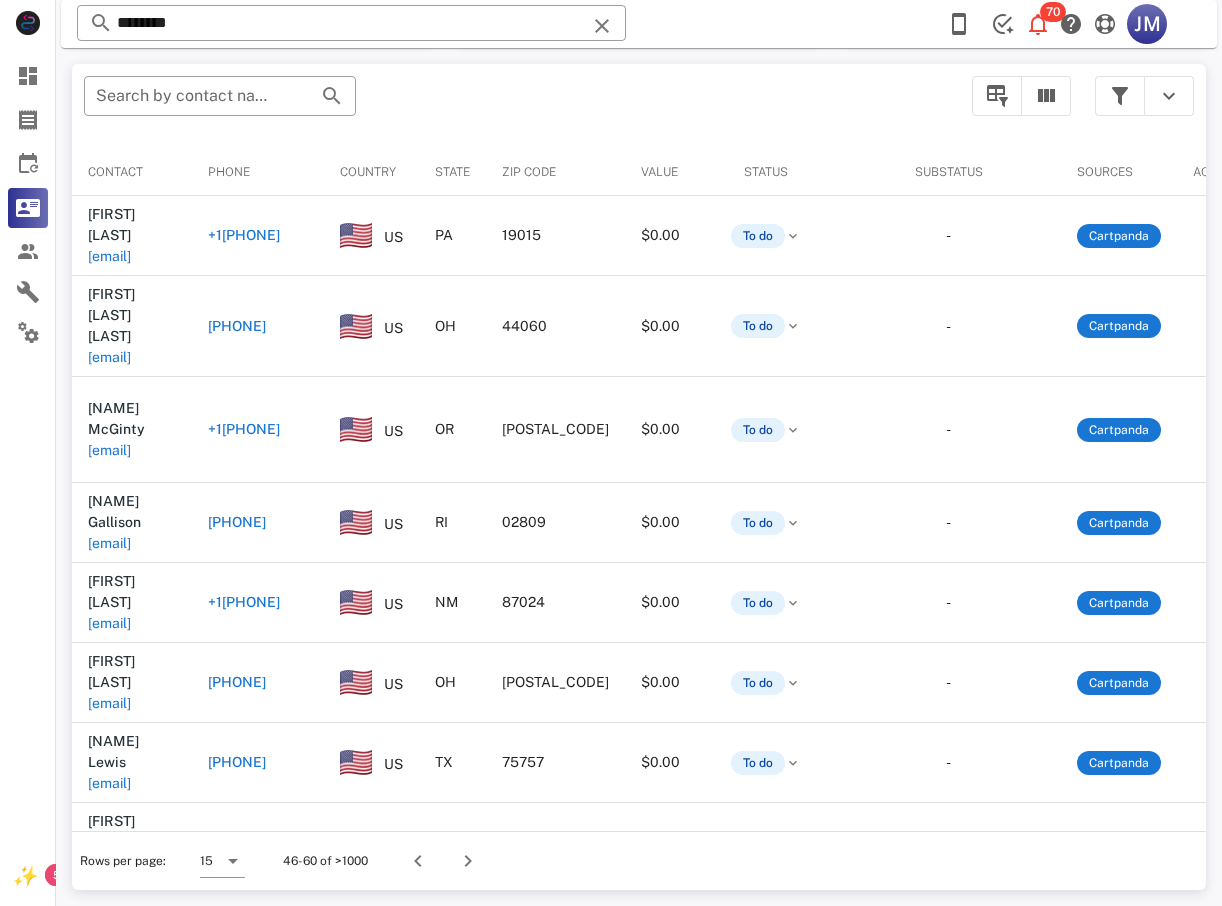 scroll, scrollTop: 380, scrollLeft: 0, axis: vertical 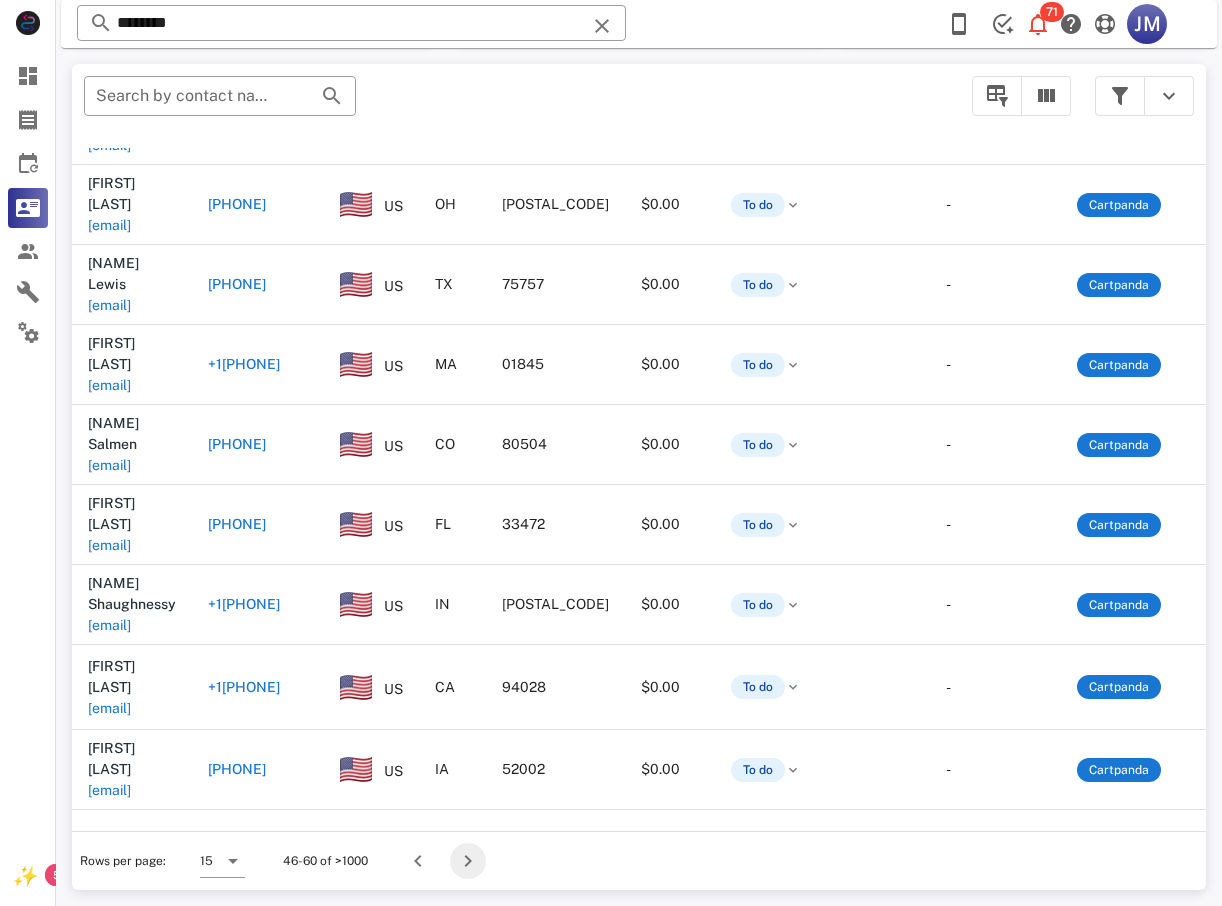 click at bounding box center [468, 861] 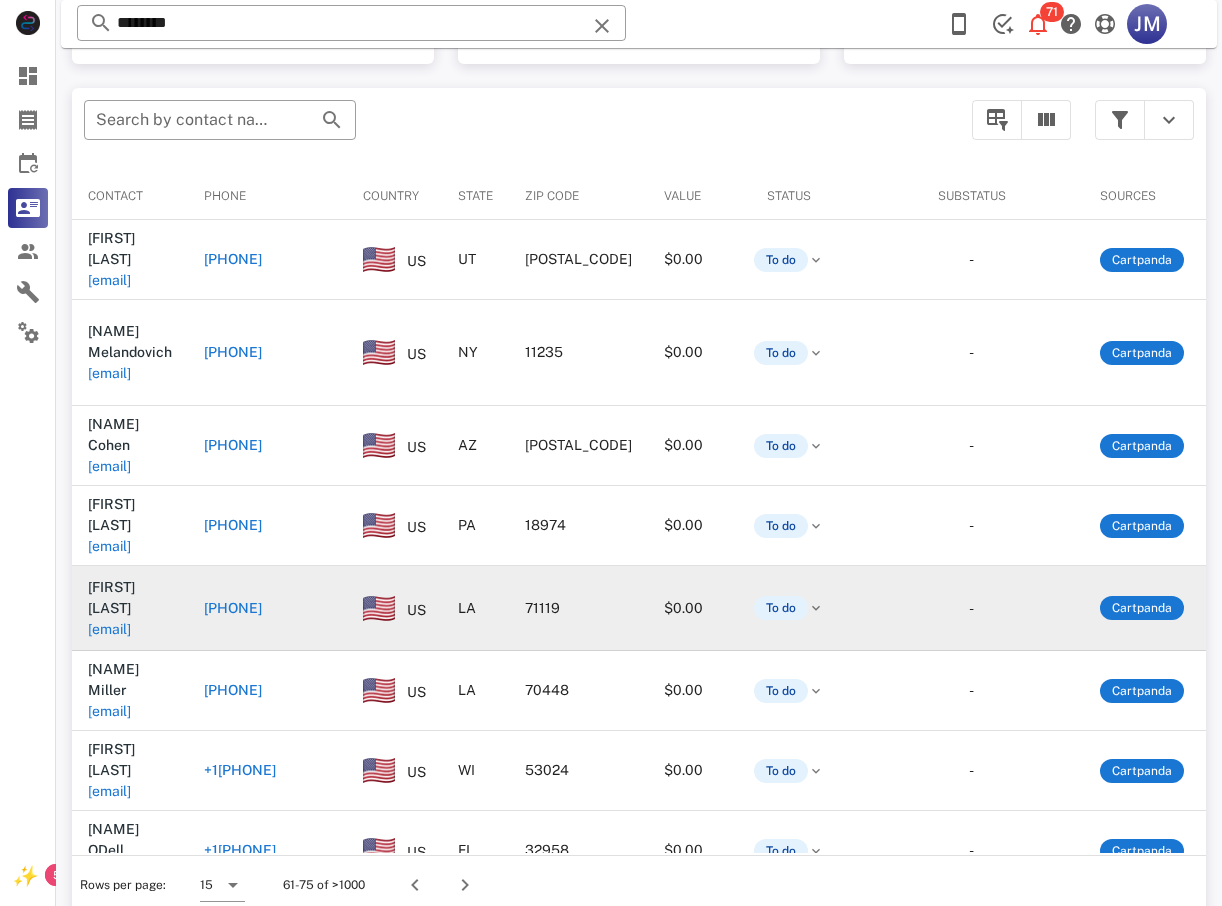 scroll, scrollTop: 380, scrollLeft: 0, axis: vertical 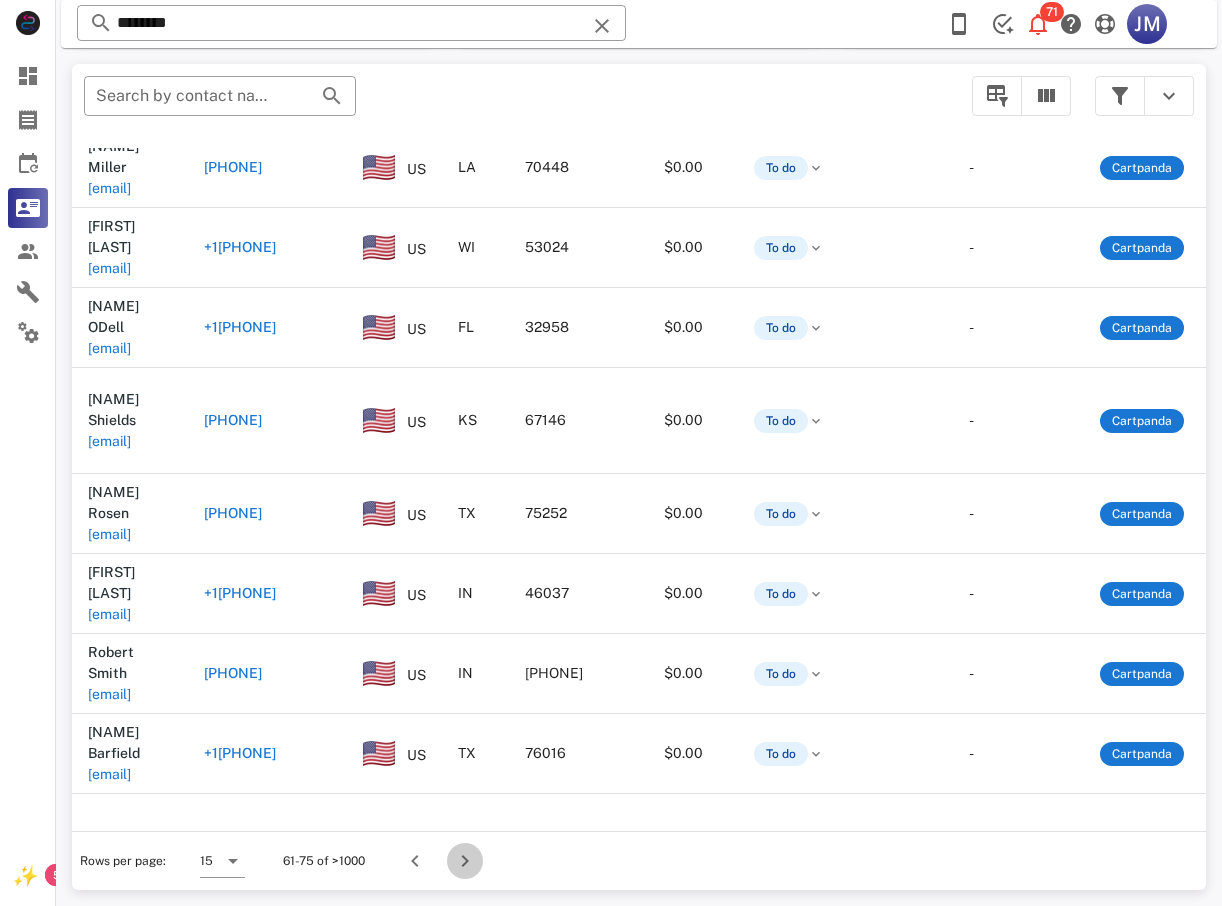 click at bounding box center [465, 861] 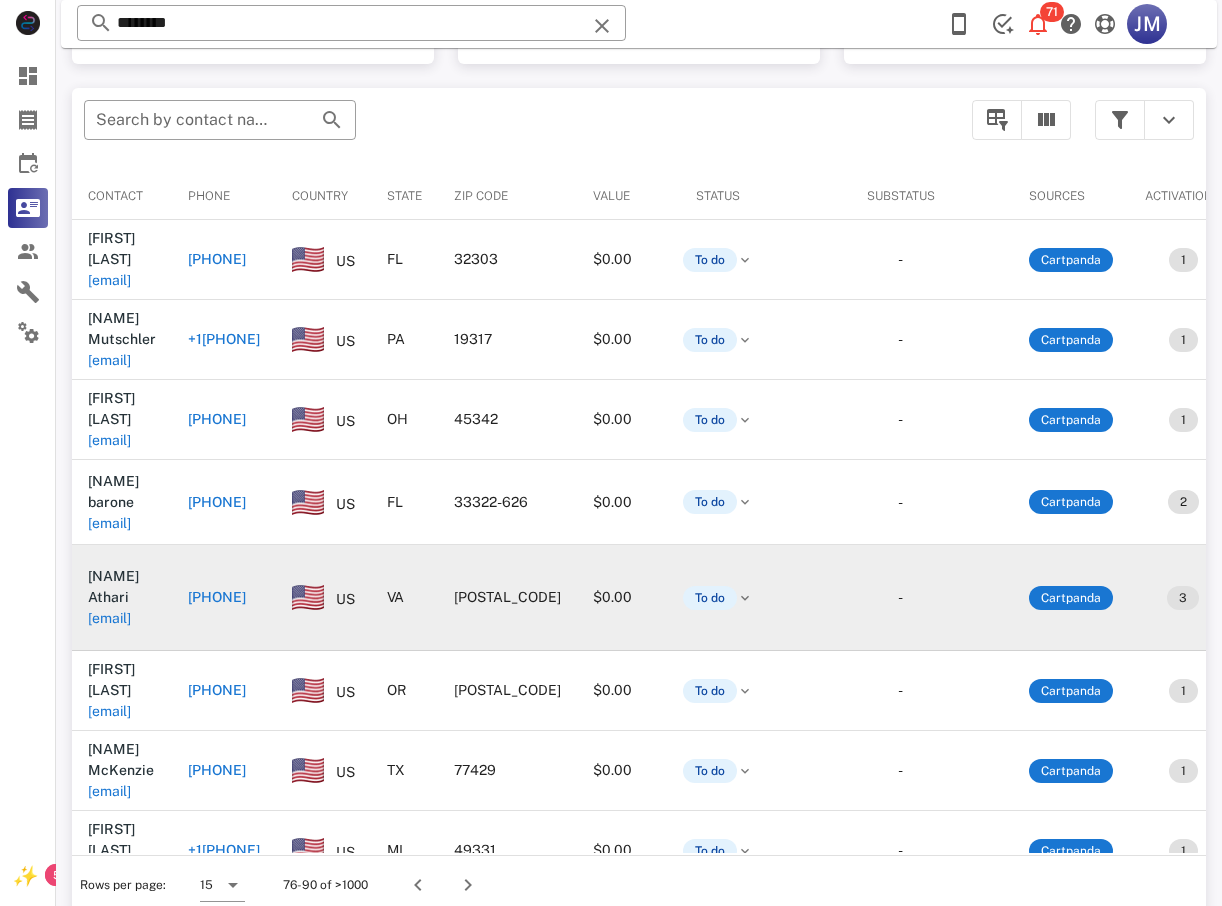 scroll, scrollTop: 380, scrollLeft: 0, axis: vertical 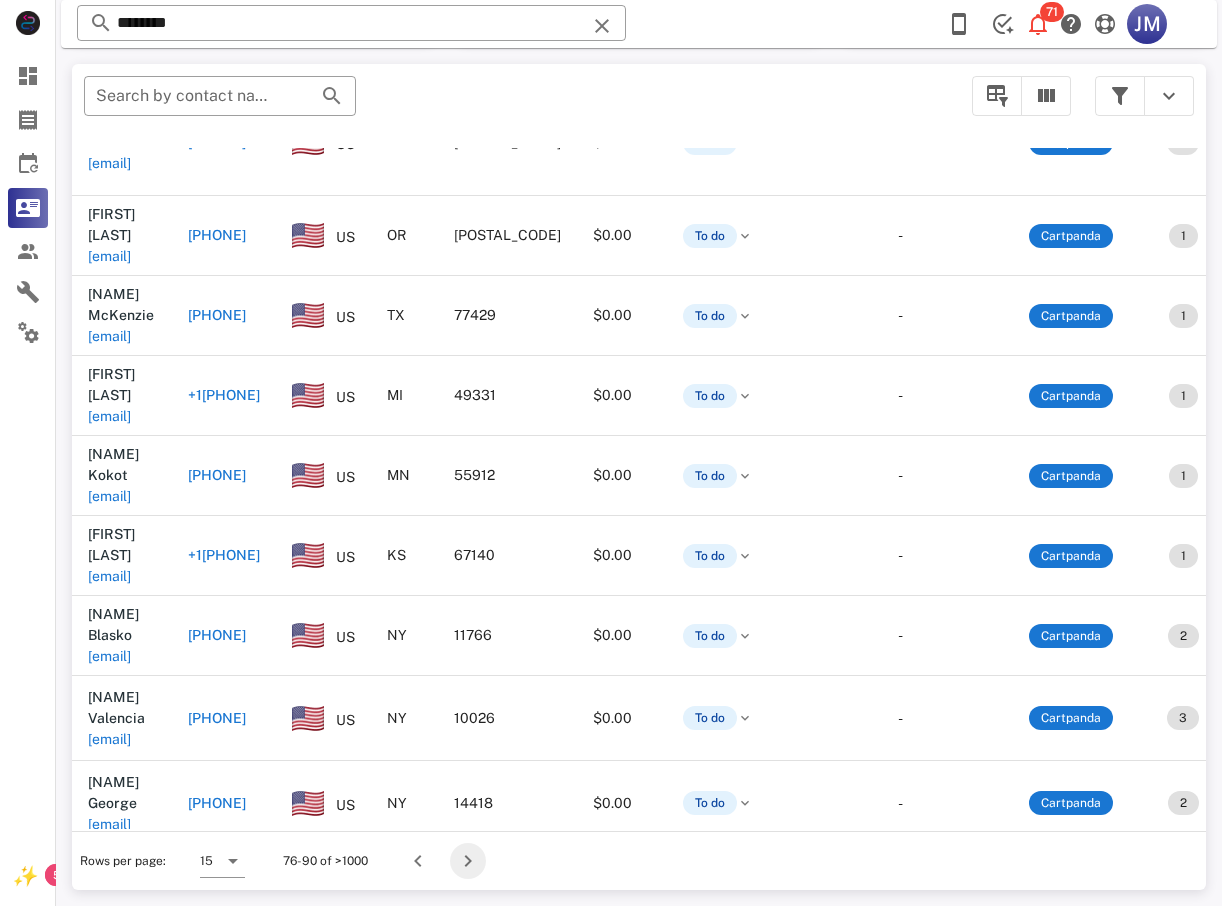 click at bounding box center [468, 861] 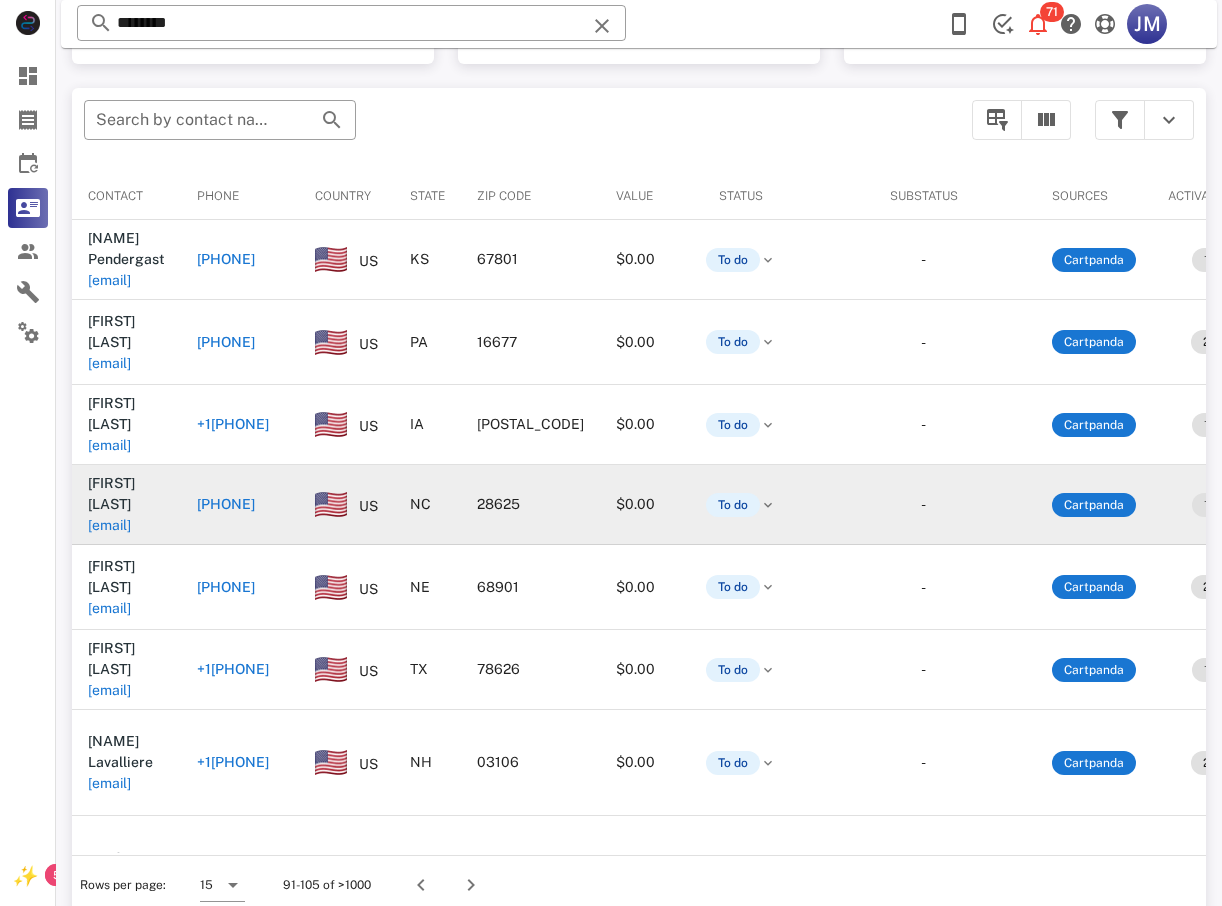 scroll, scrollTop: 380, scrollLeft: 0, axis: vertical 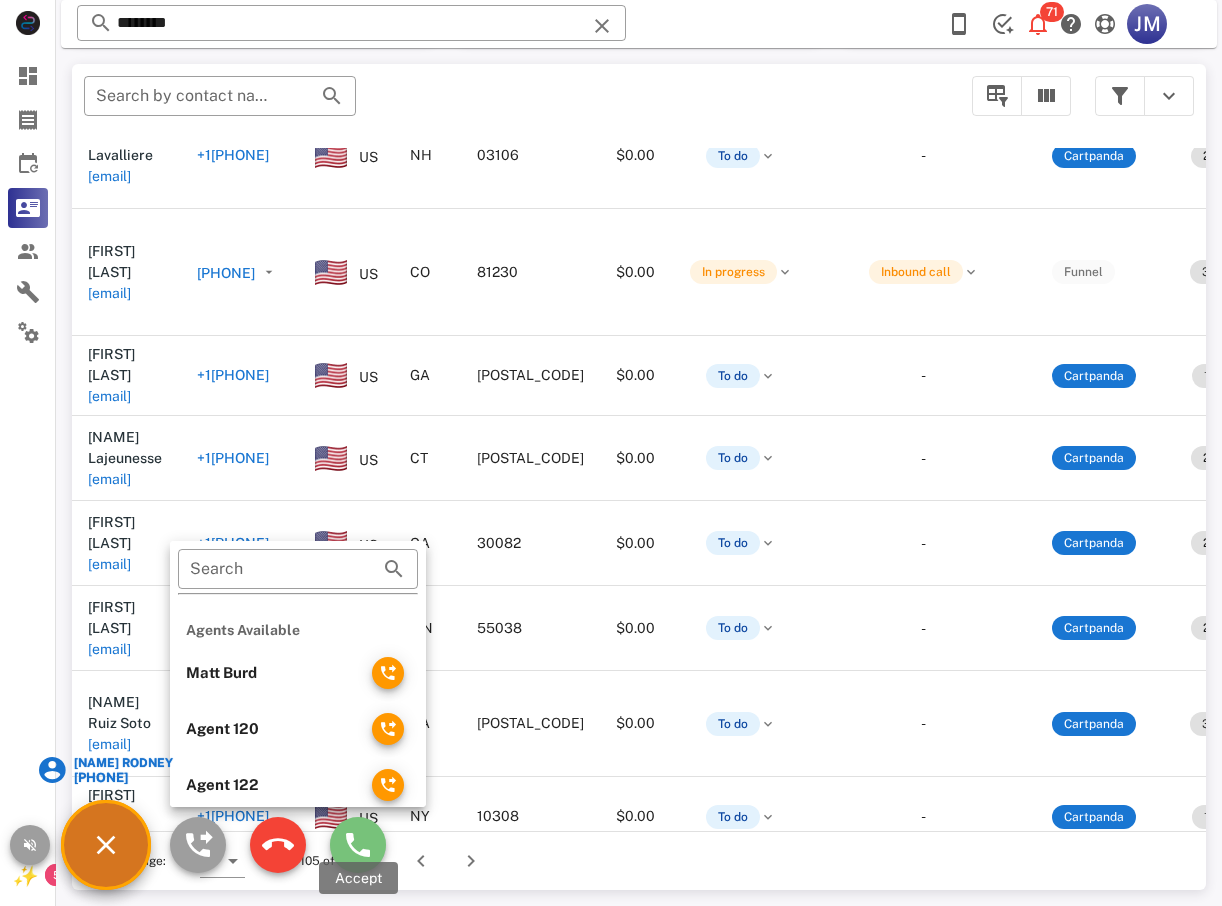 click at bounding box center [358, 845] 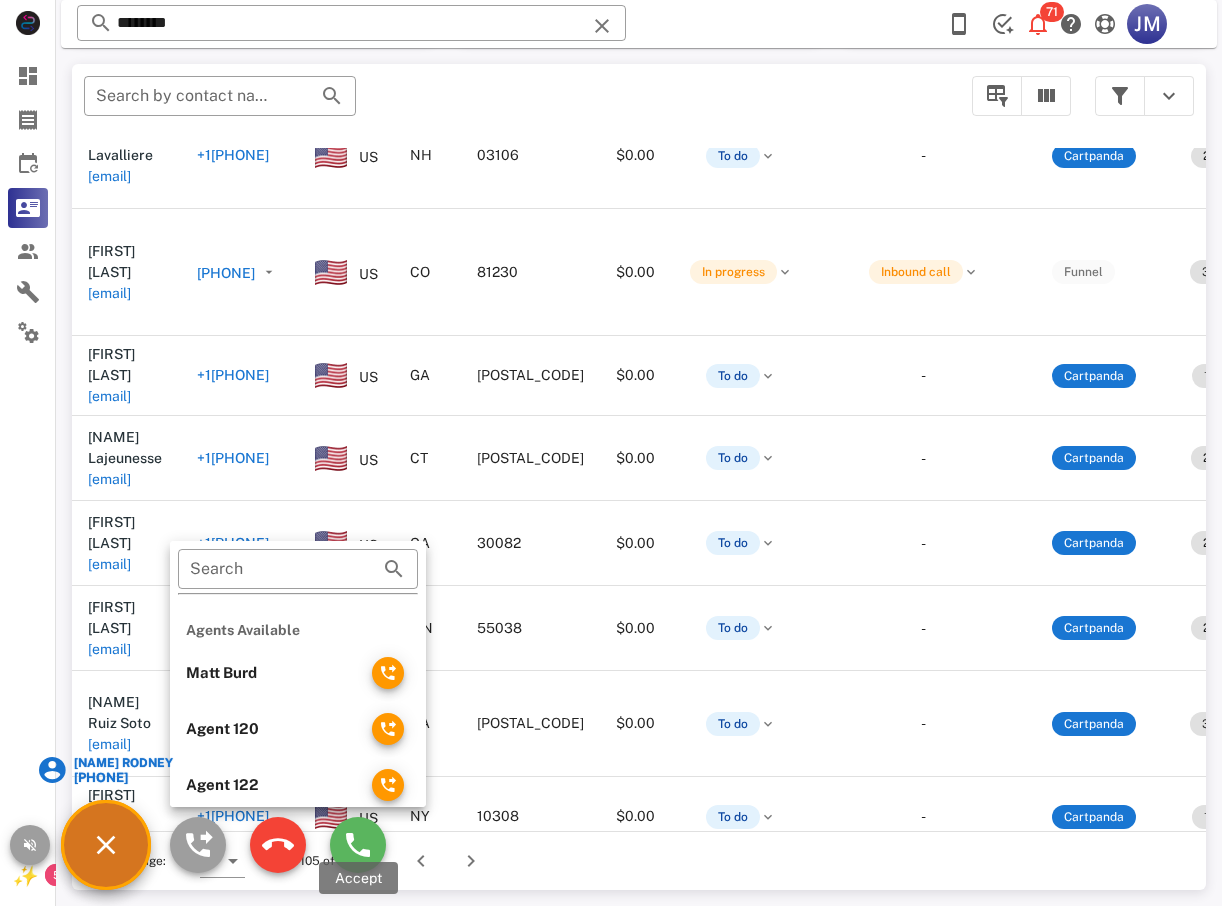 type on "**********" 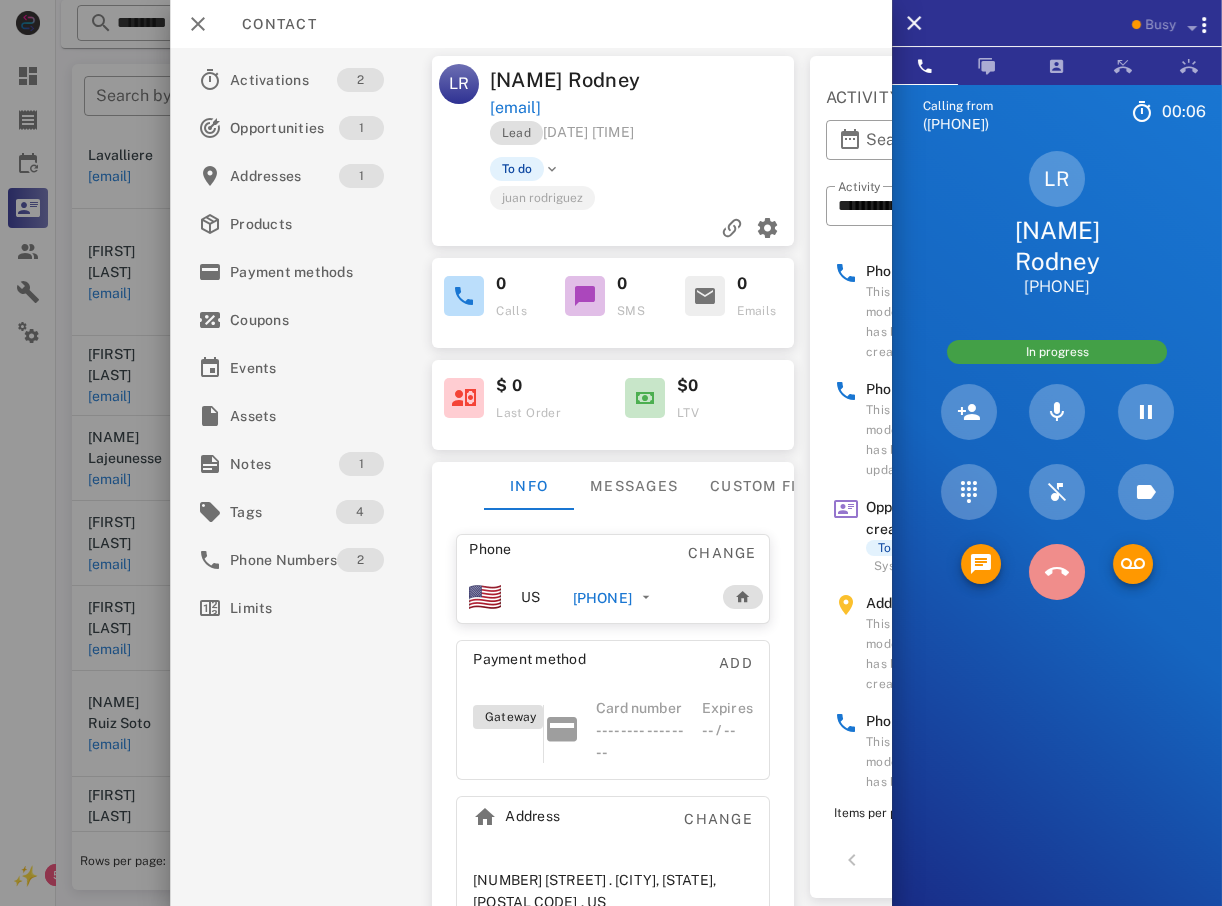 click at bounding box center [1057, 572] 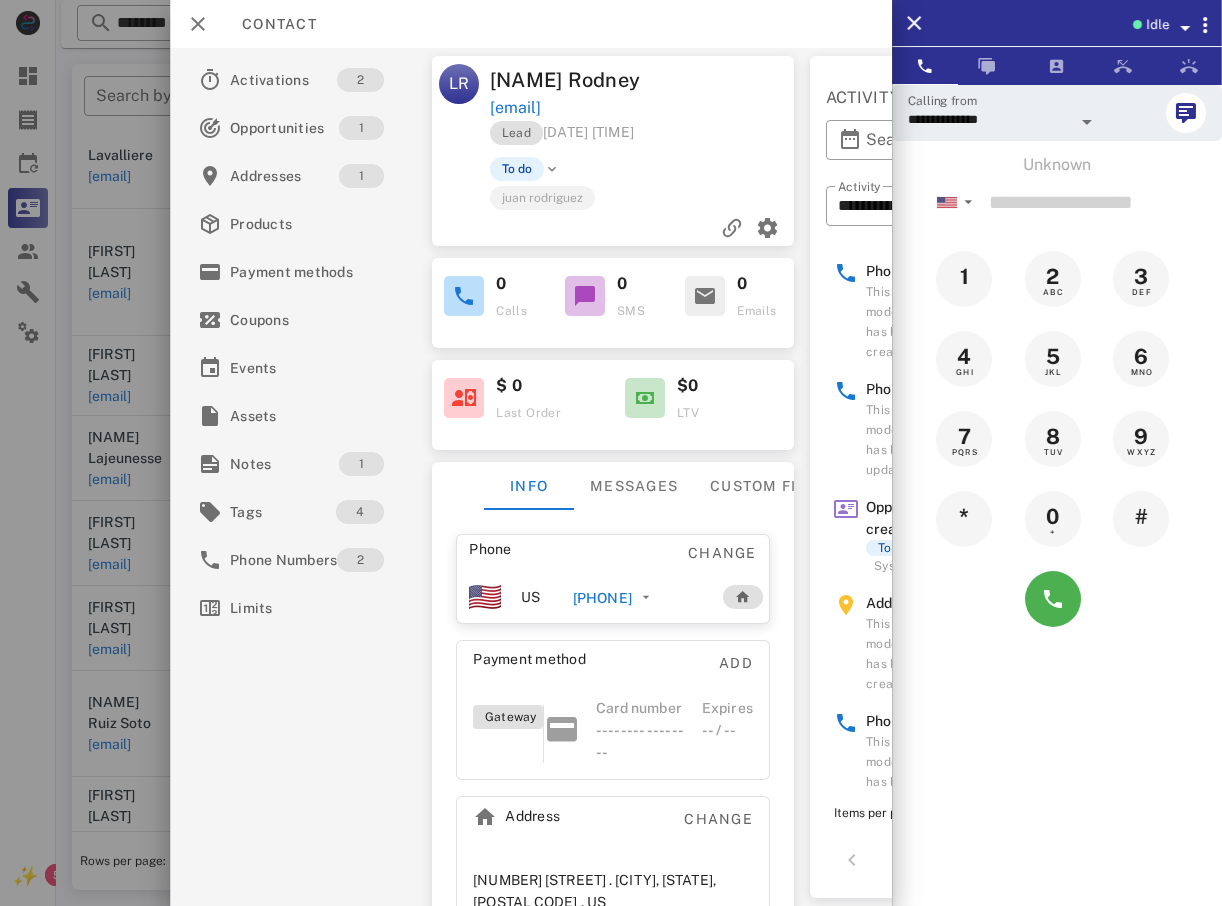 click at bounding box center [611, 453] 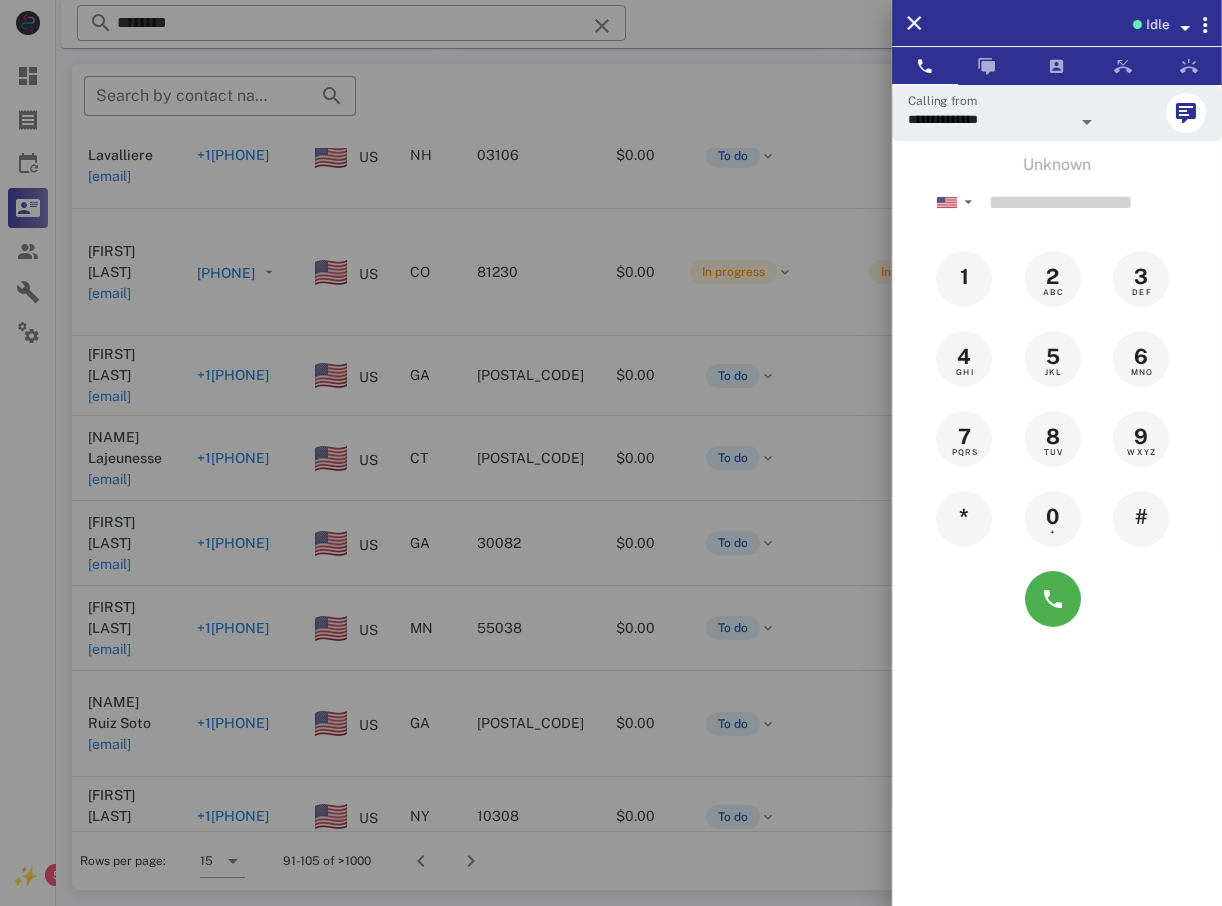 click at bounding box center (611, 453) 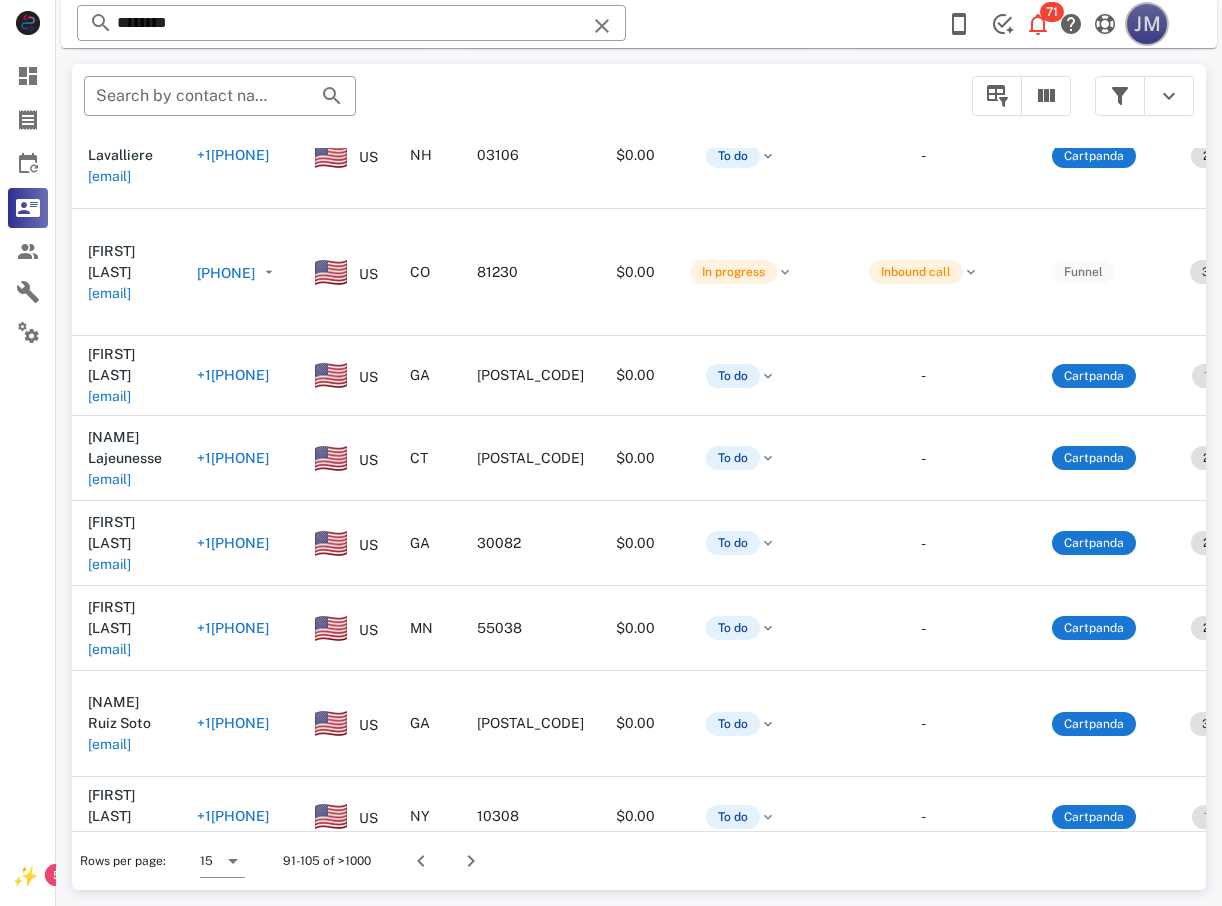click on "JM" at bounding box center [1147, 24] 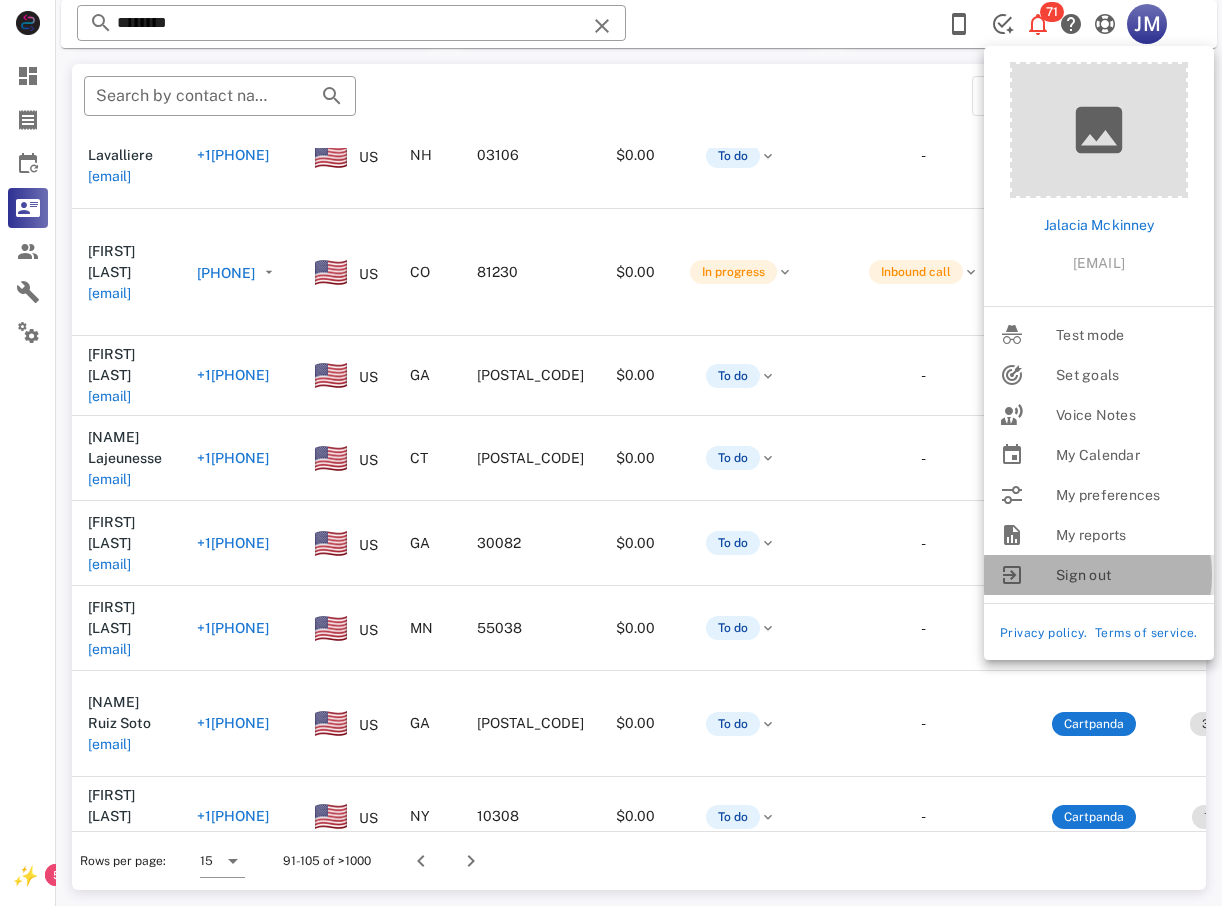 click on "Sign out" at bounding box center [1127, 575] 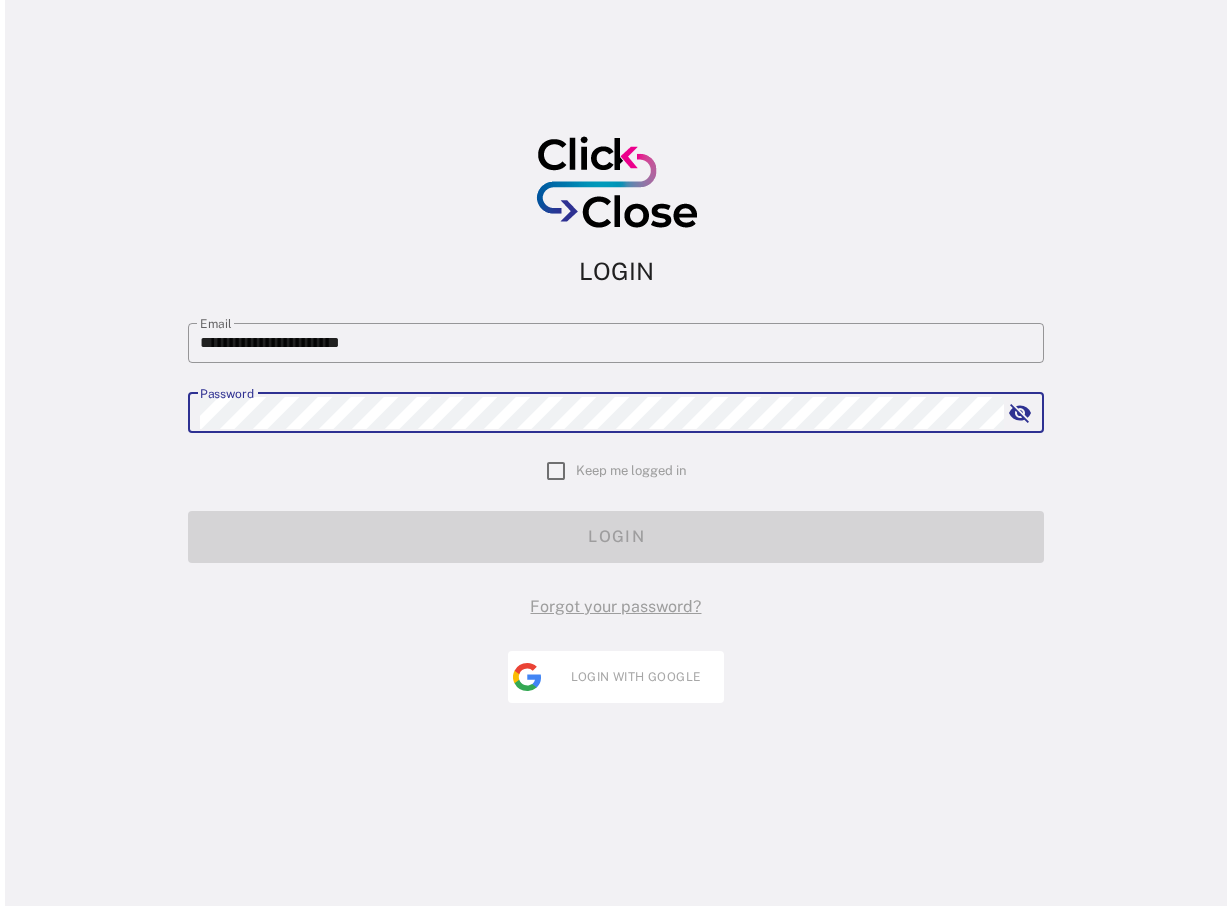 scroll, scrollTop: 0, scrollLeft: 0, axis: both 